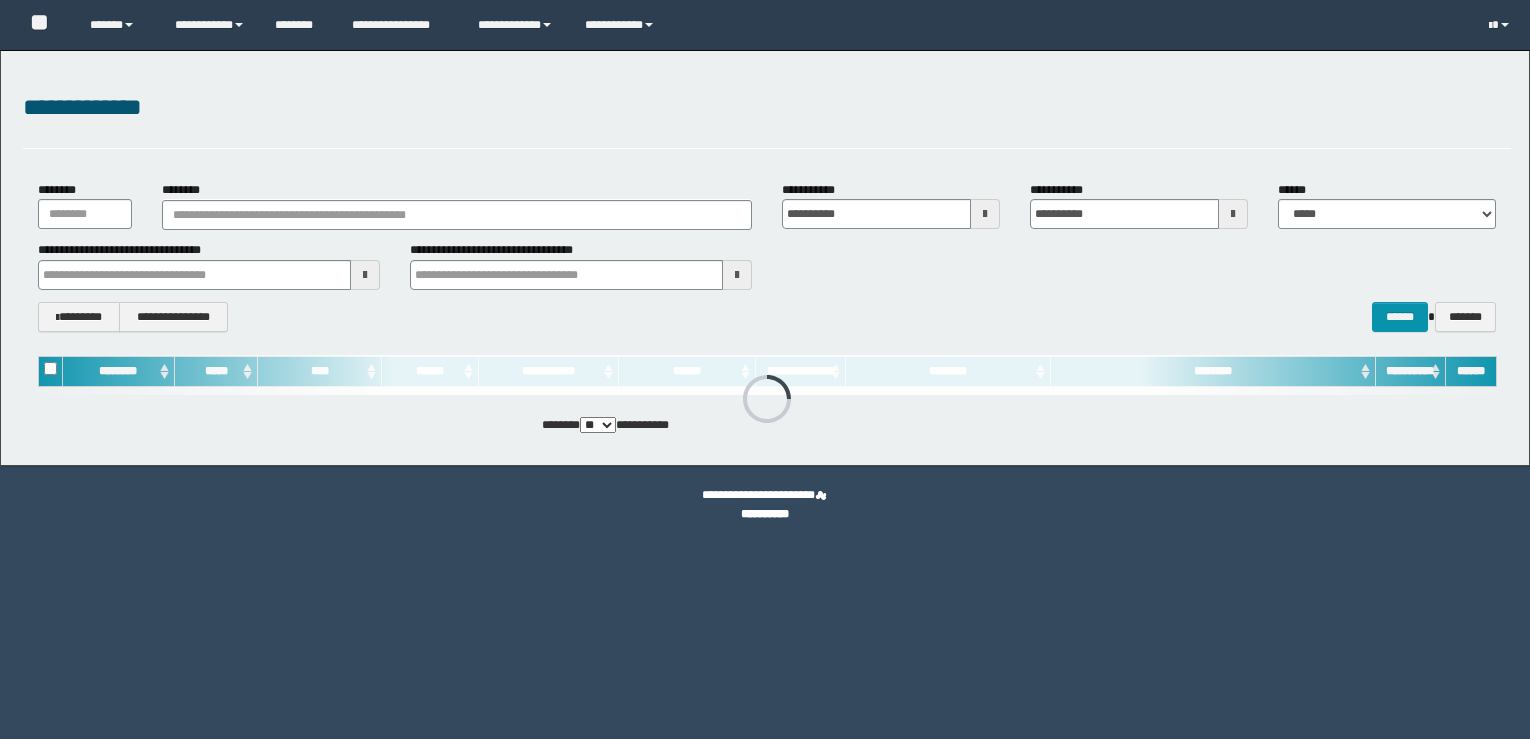 scroll, scrollTop: 0, scrollLeft: 0, axis: both 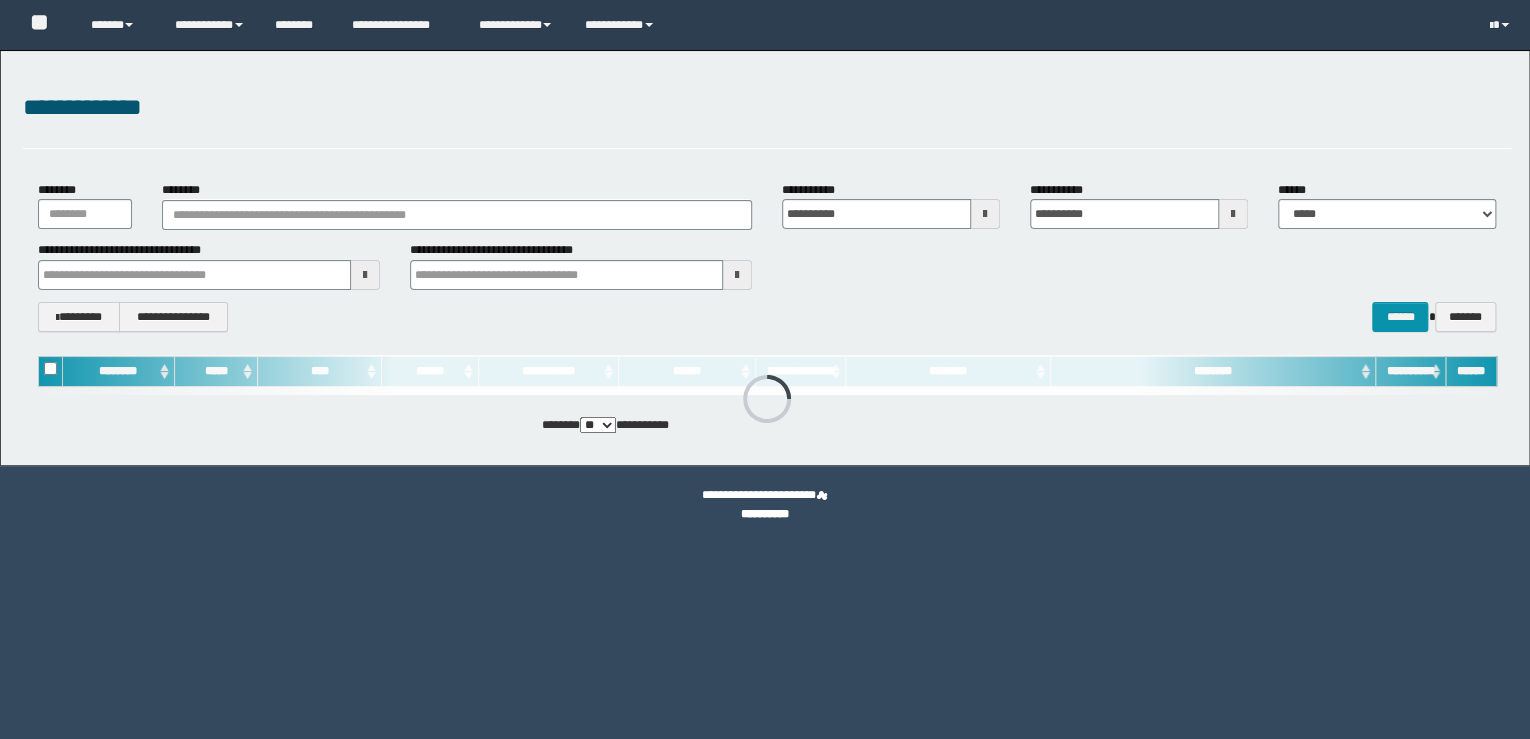 click on "********" at bounding box center (457, 205) 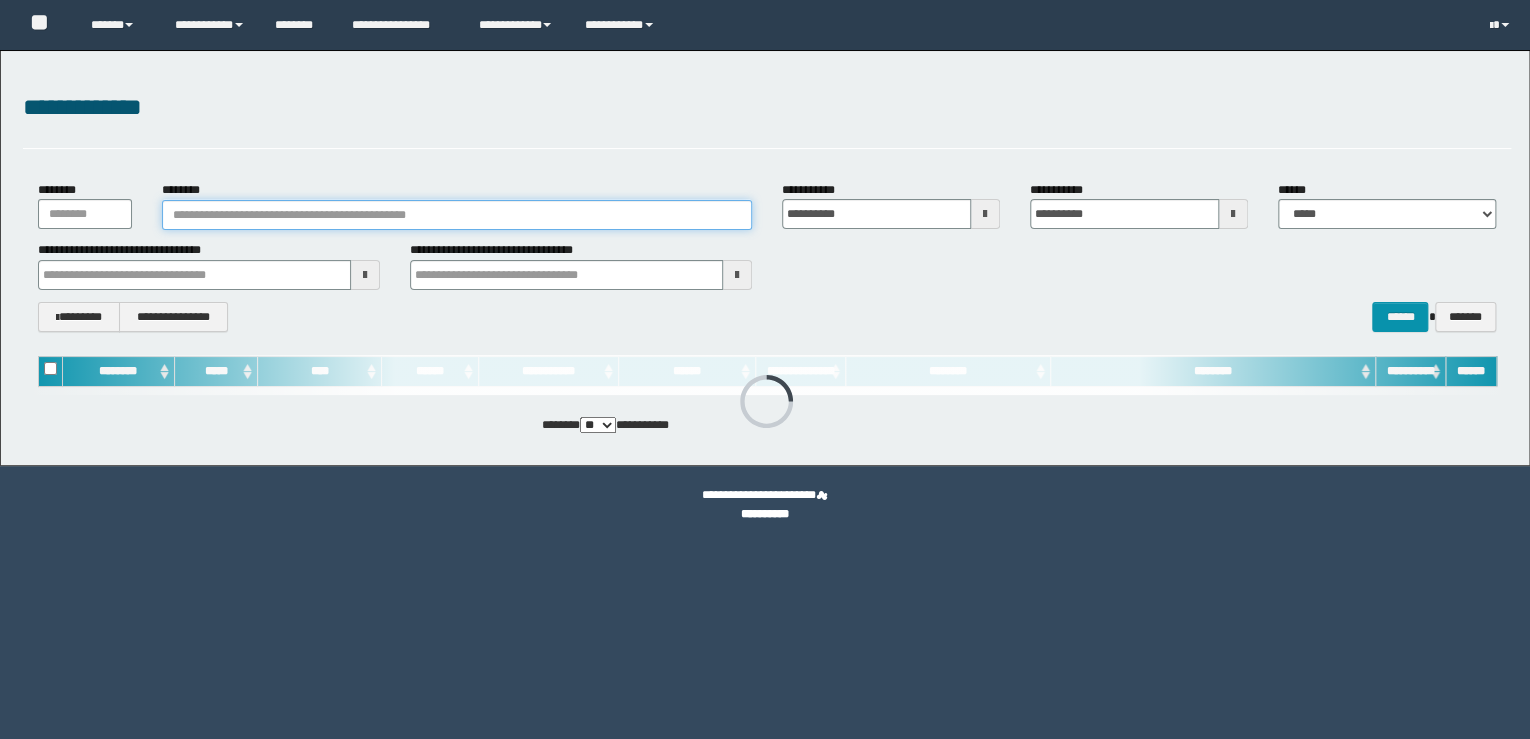 click on "********" at bounding box center [457, 215] 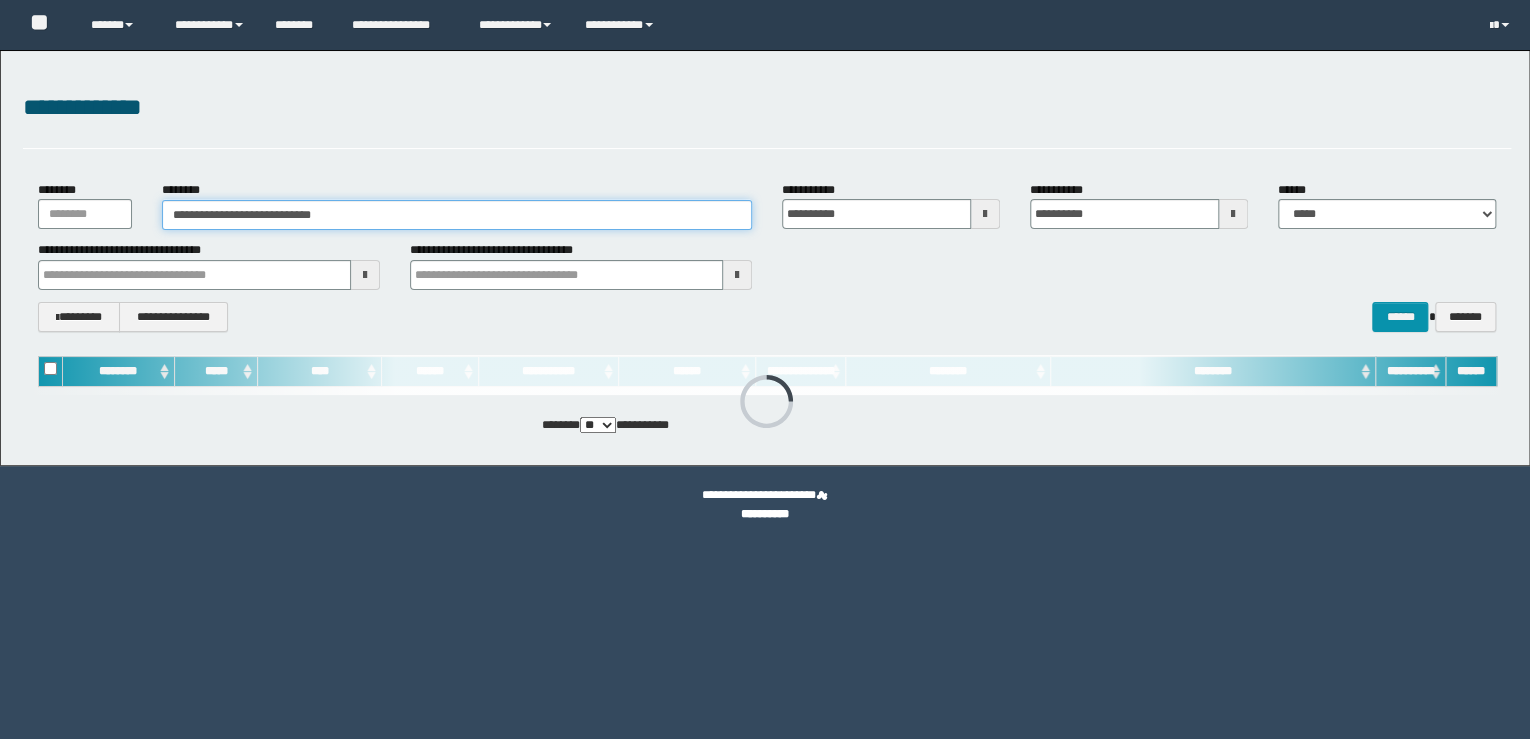 scroll, scrollTop: 0, scrollLeft: 0, axis: both 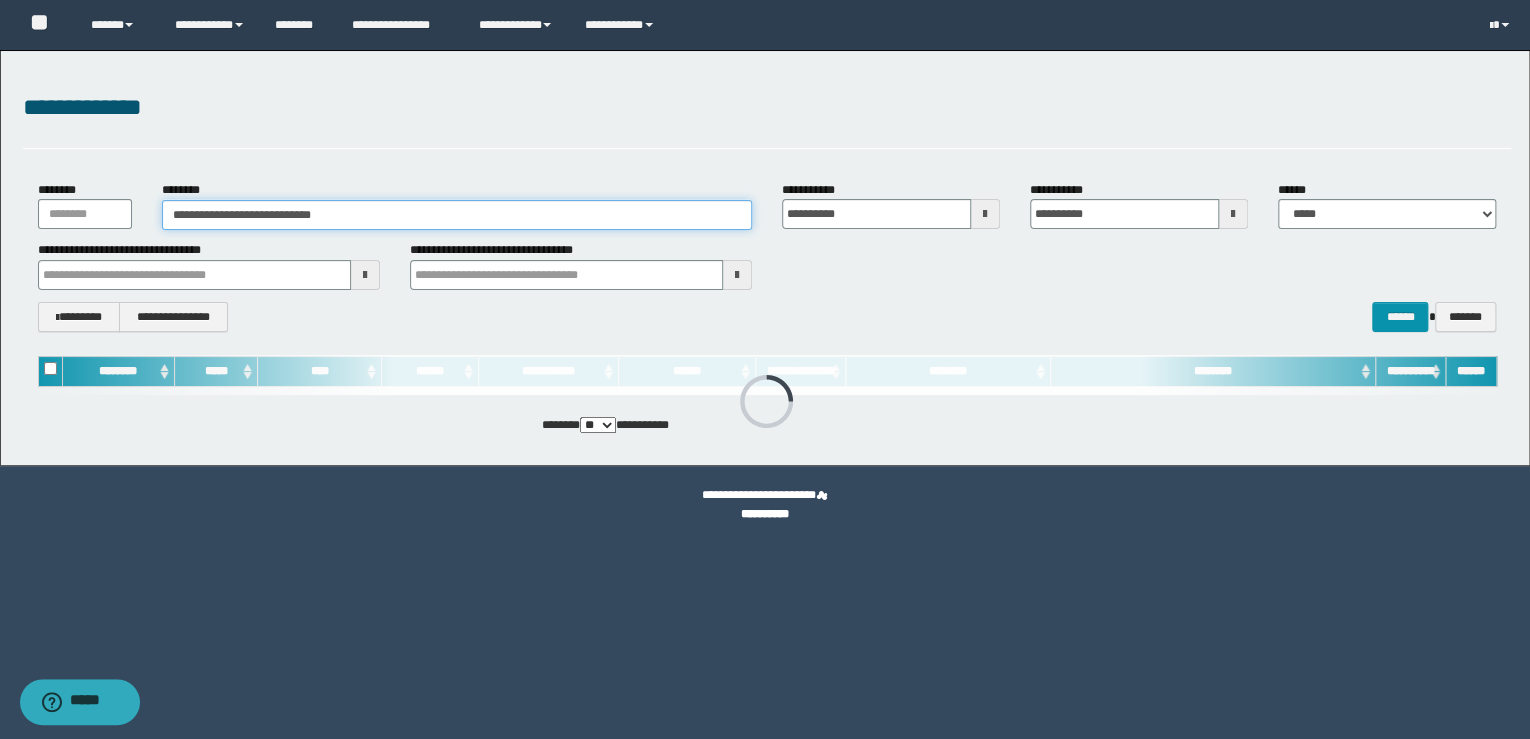 type on "**********" 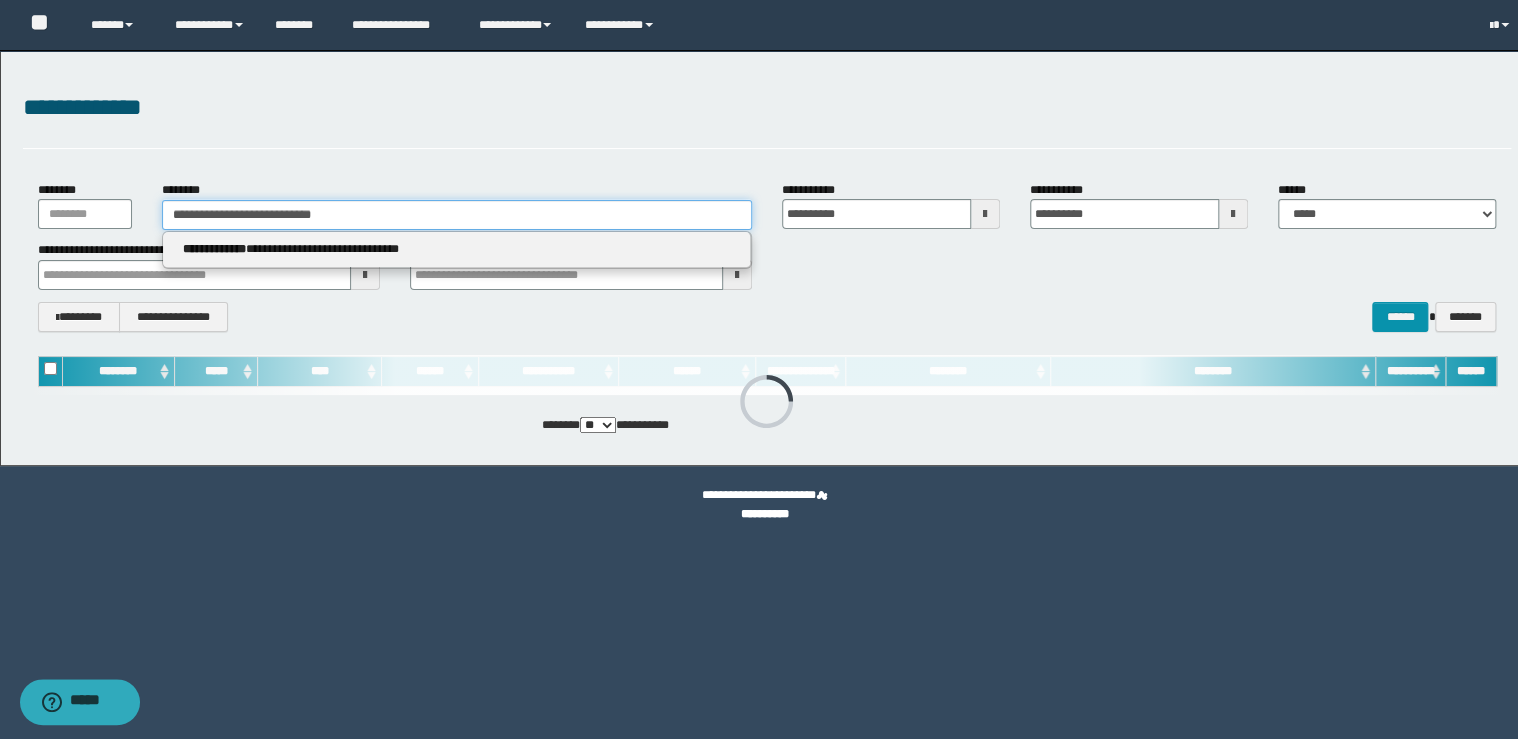 type on "**********" 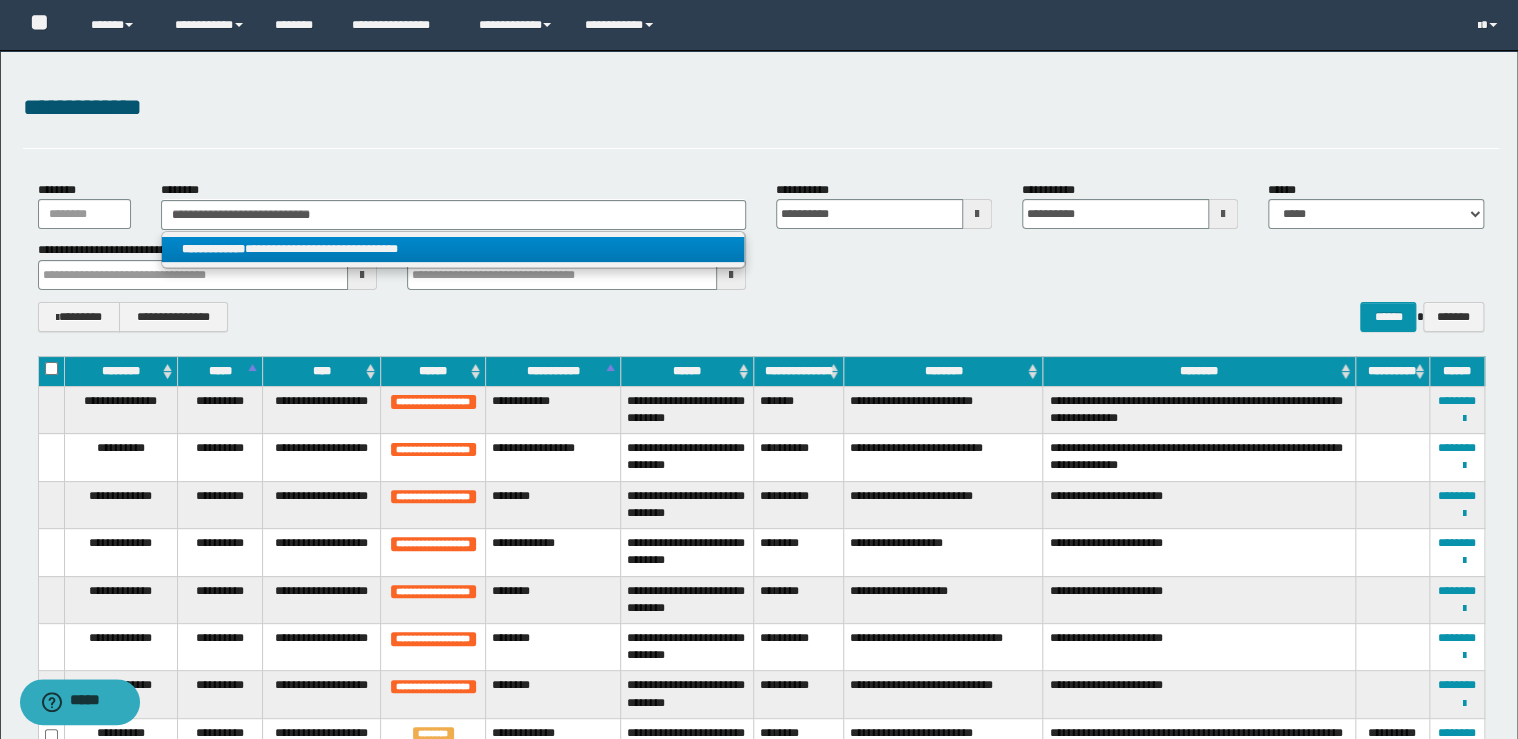 click on "**********" at bounding box center (453, 249) 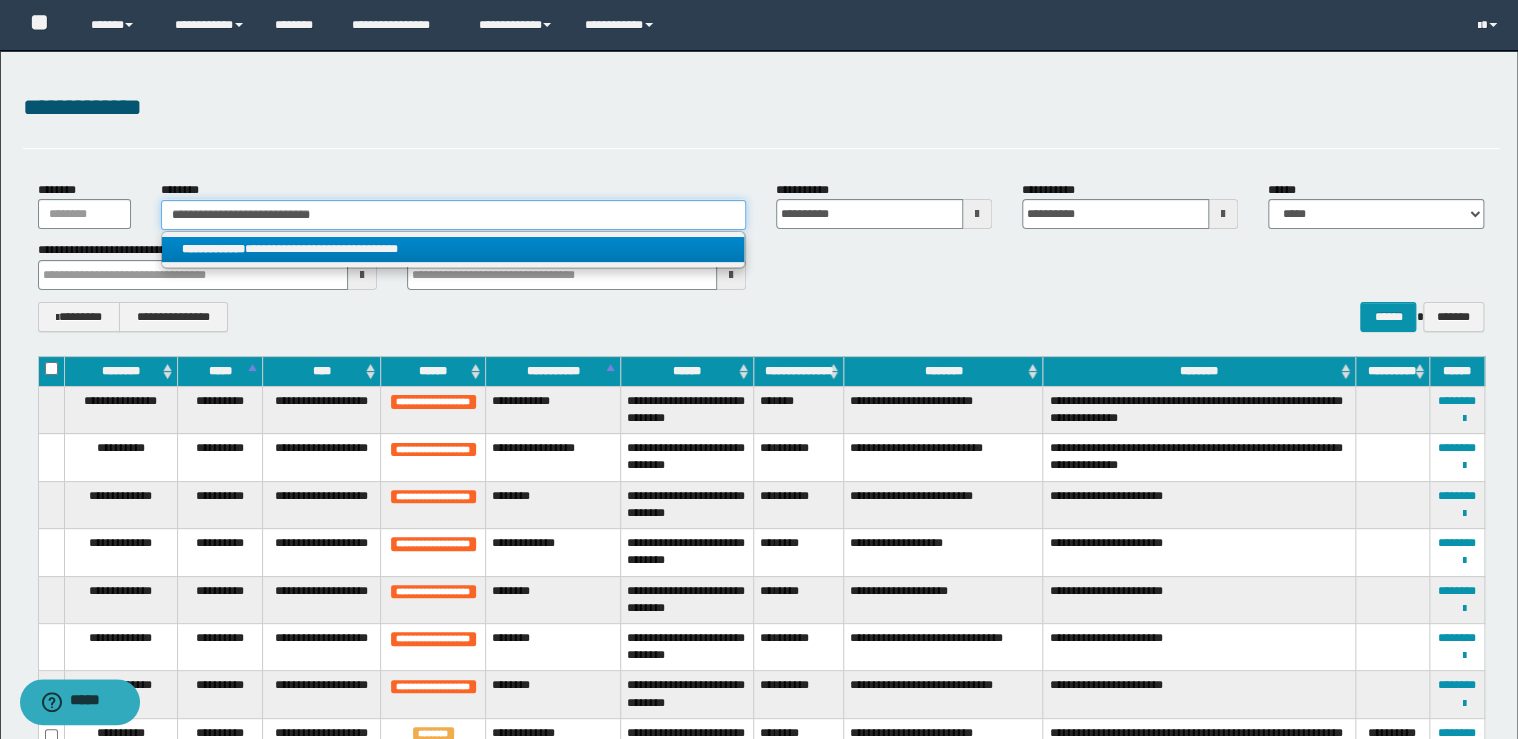 type 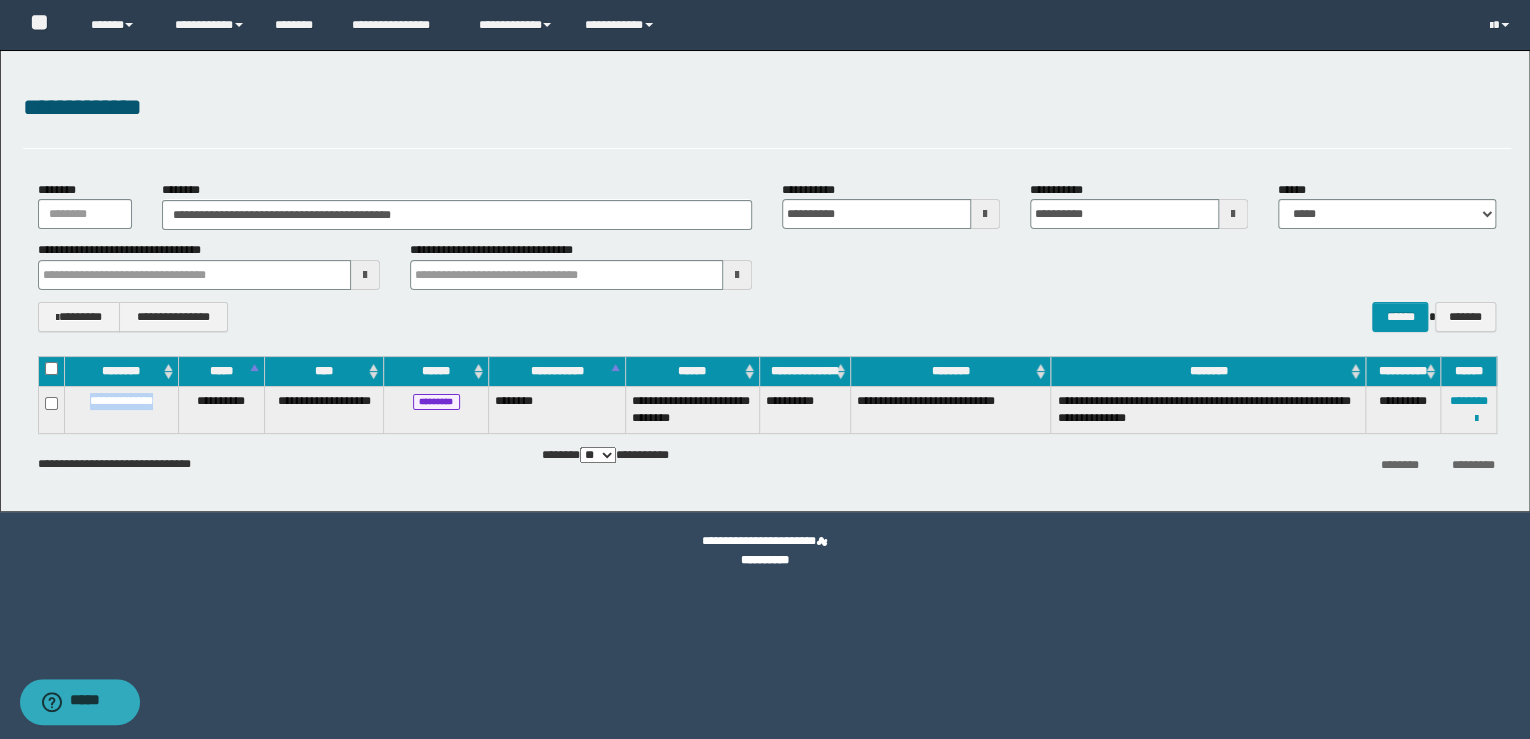 drag, startPoint x: 166, startPoint y: 400, endPoint x: 77, endPoint y: 408, distance: 89.358826 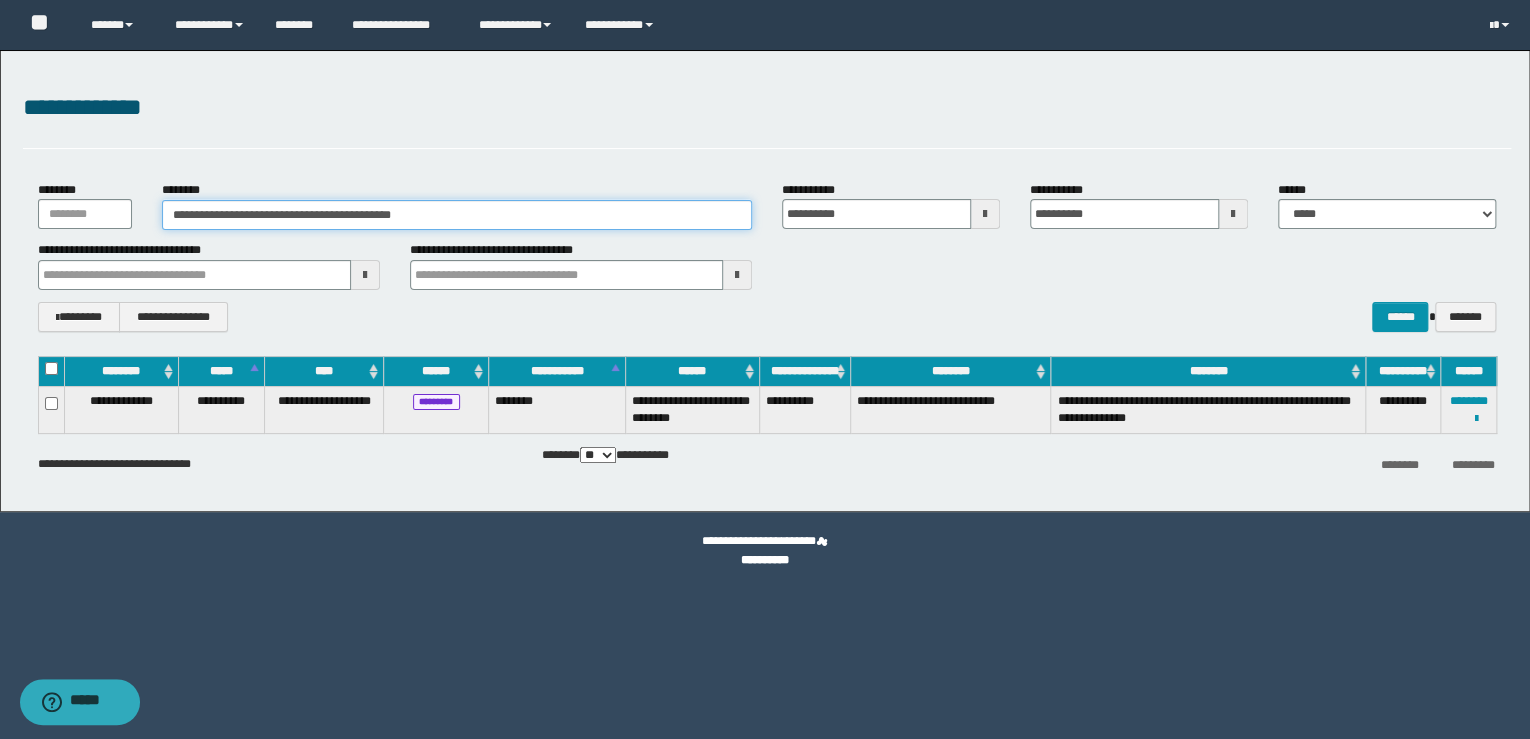 drag, startPoint x: 484, startPoint y: 215, endPoint x: 4, endPoint y: 200, distance: 480.2343 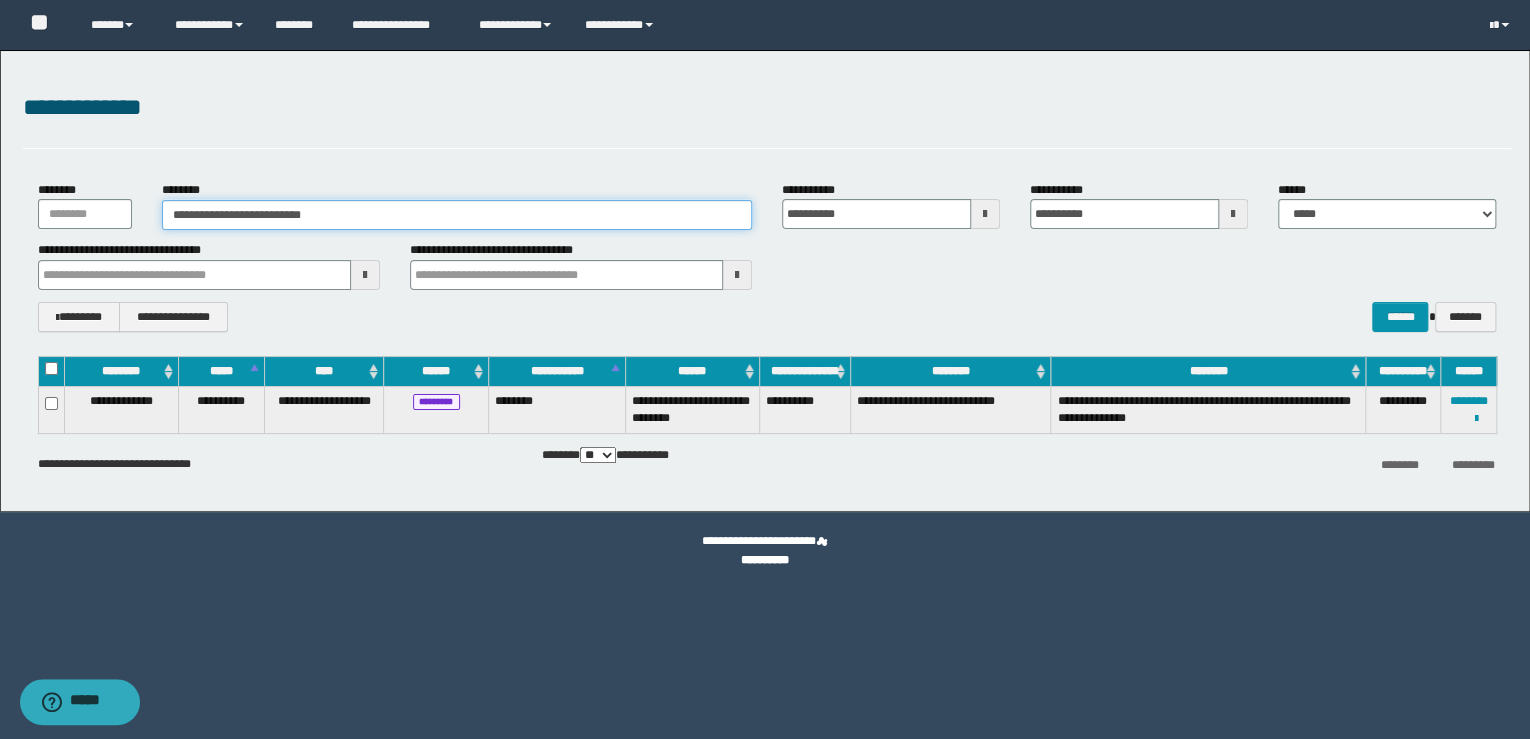 type on "**********" 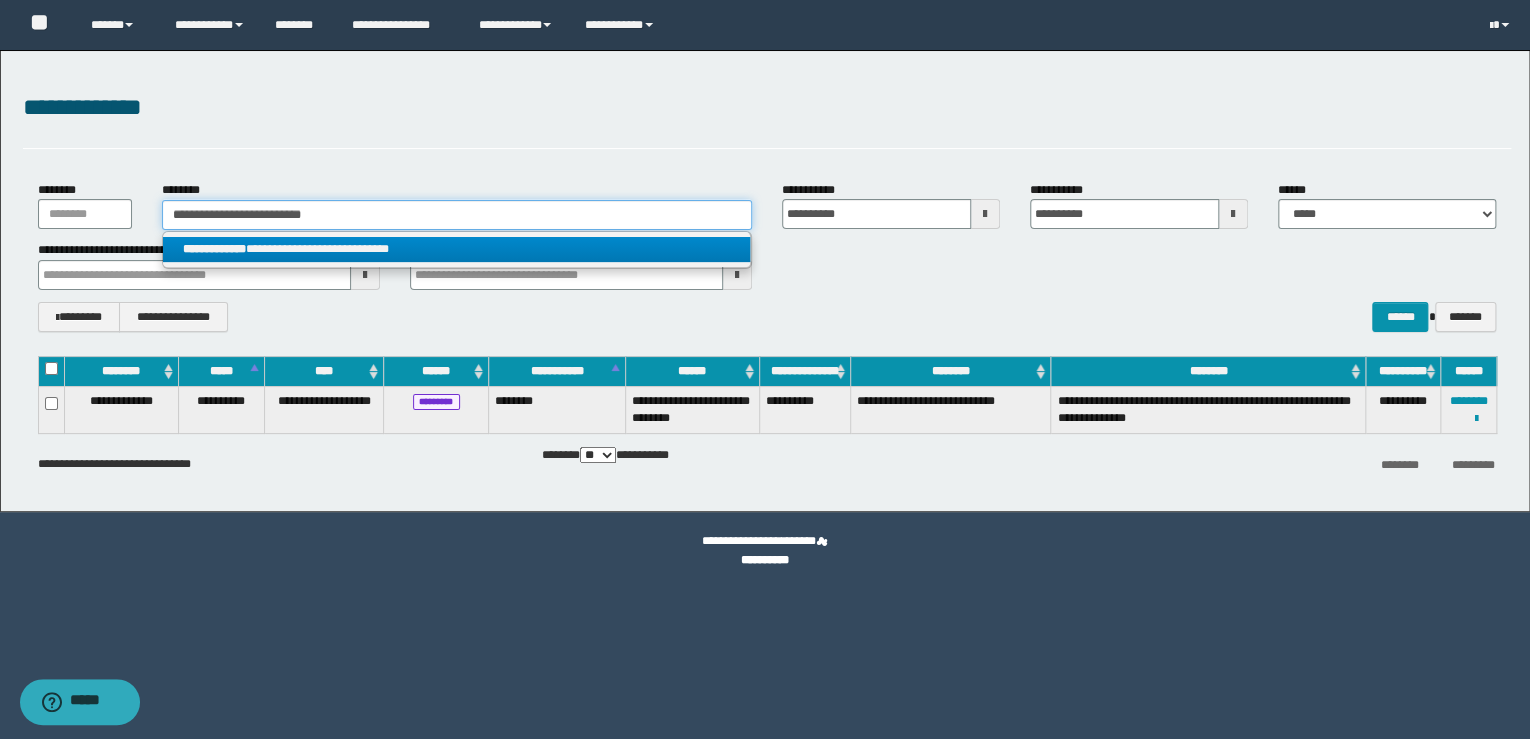 type on "**********" 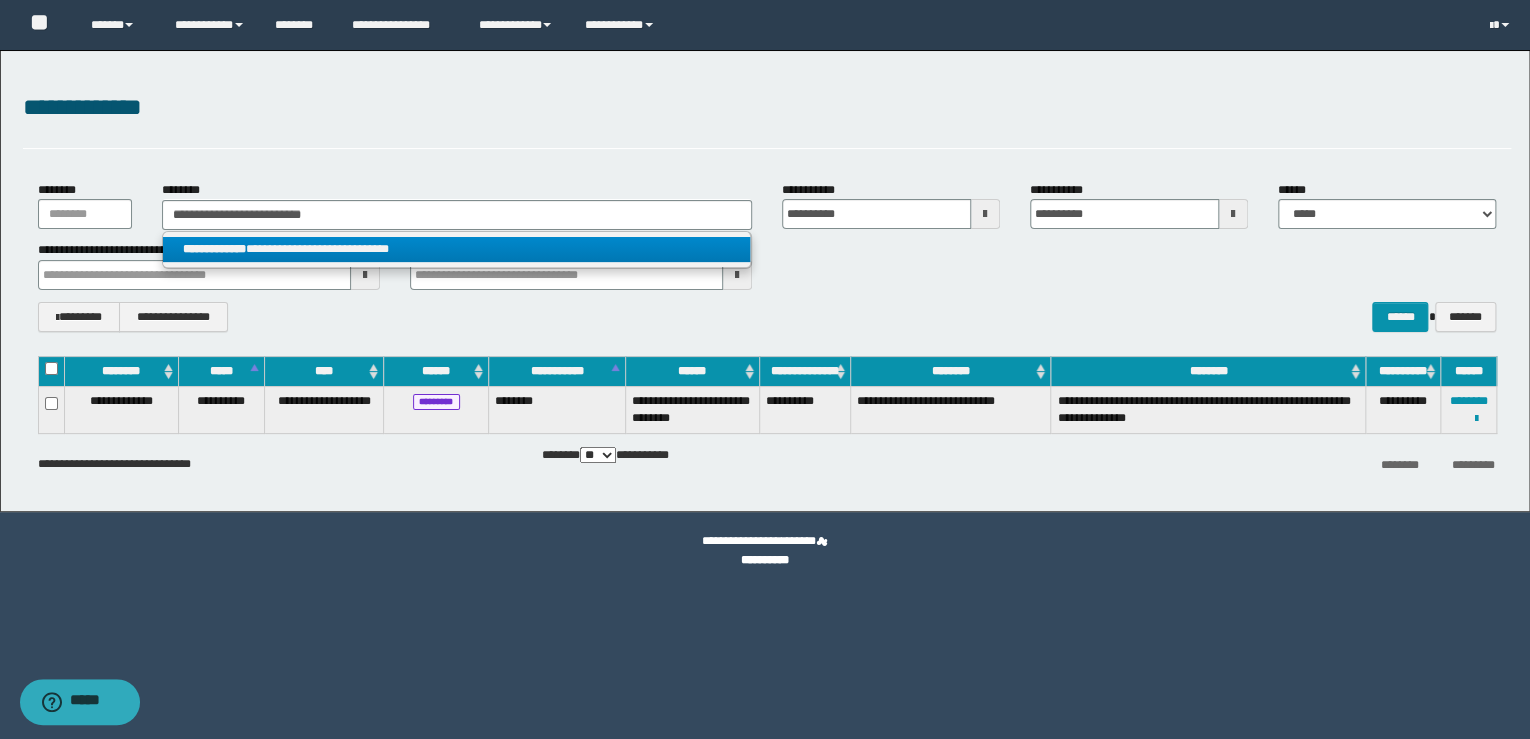 click on "**********" at bounding box center [214, 249] 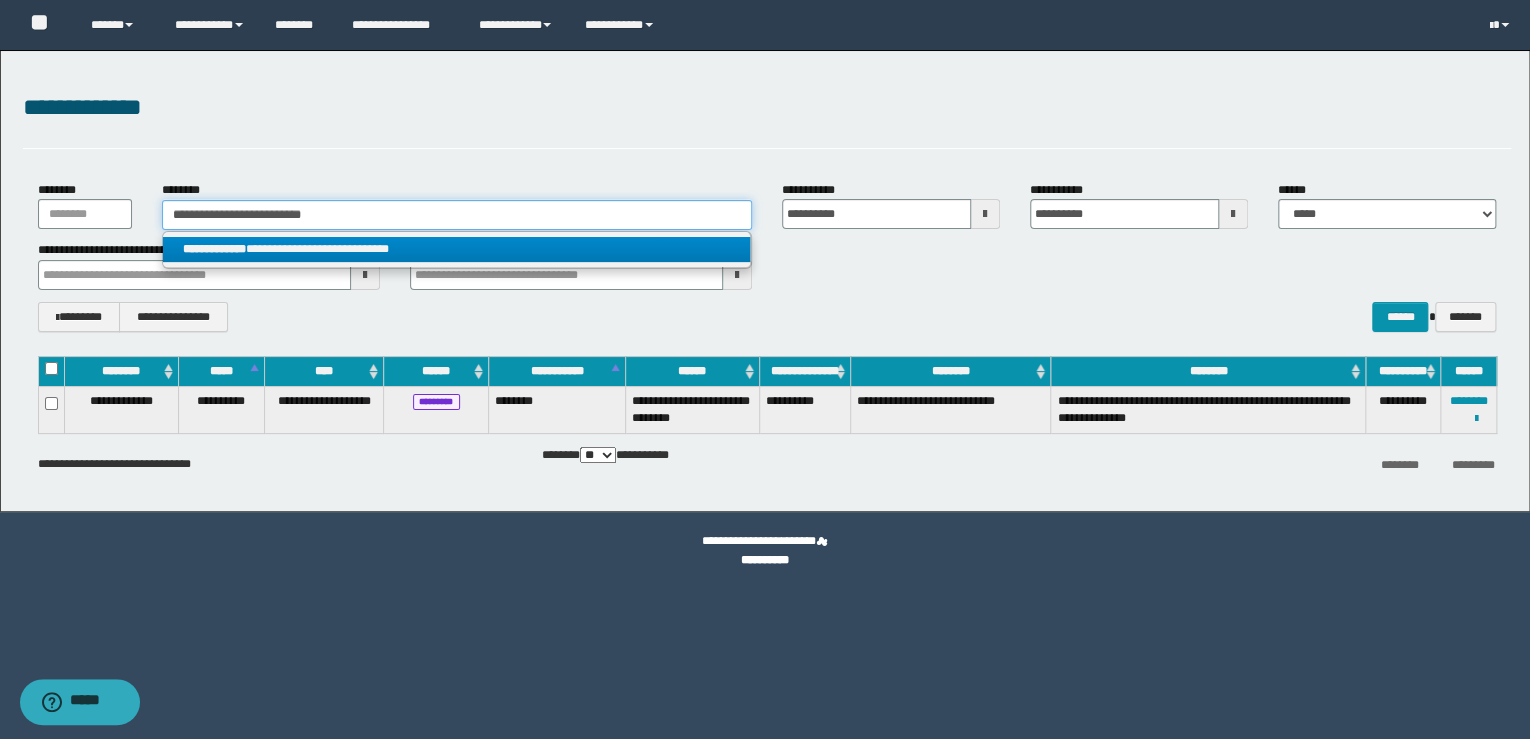 type 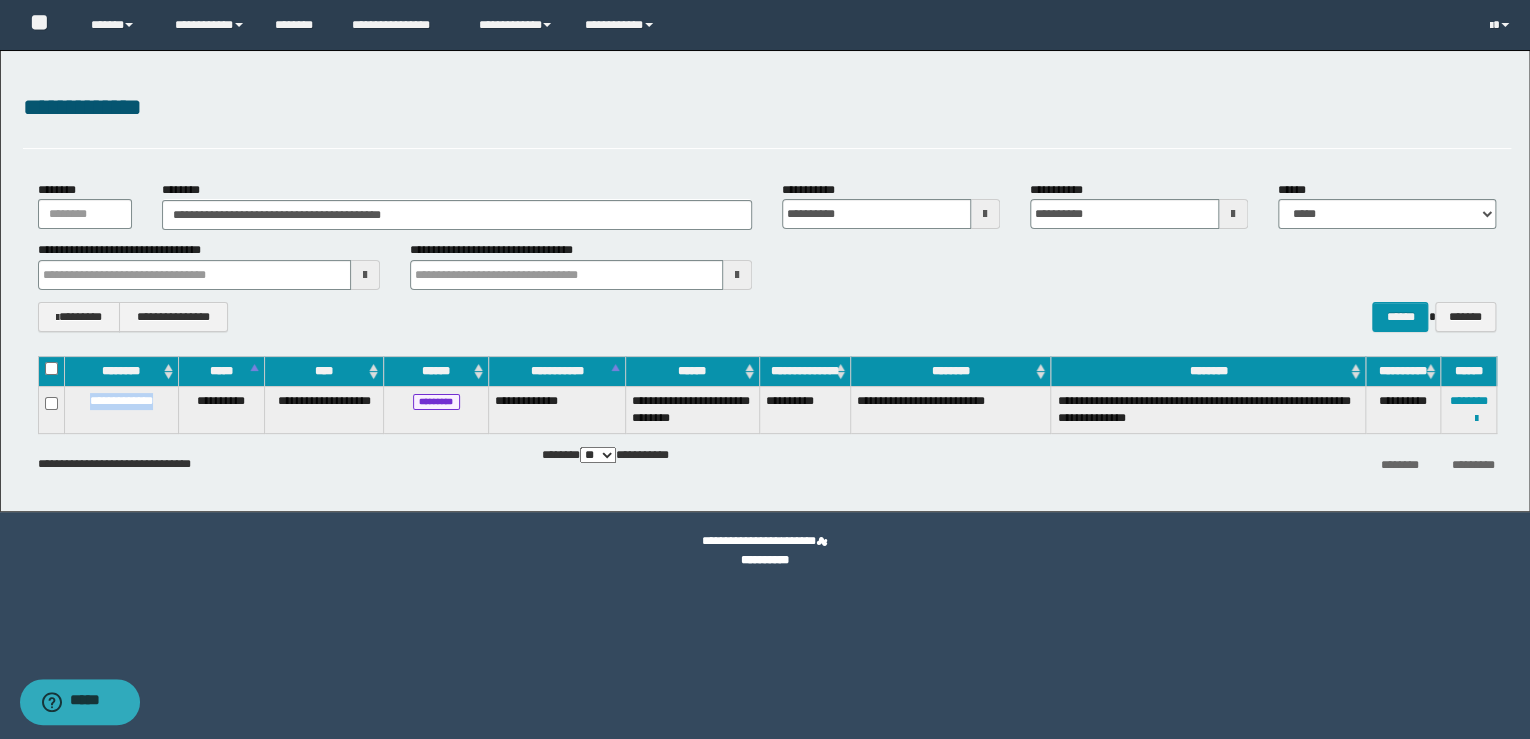 drag, startPoint x: 165, startPoint y: 402, endPoint x: 73, endPoint y: 404, distance: 92.021736 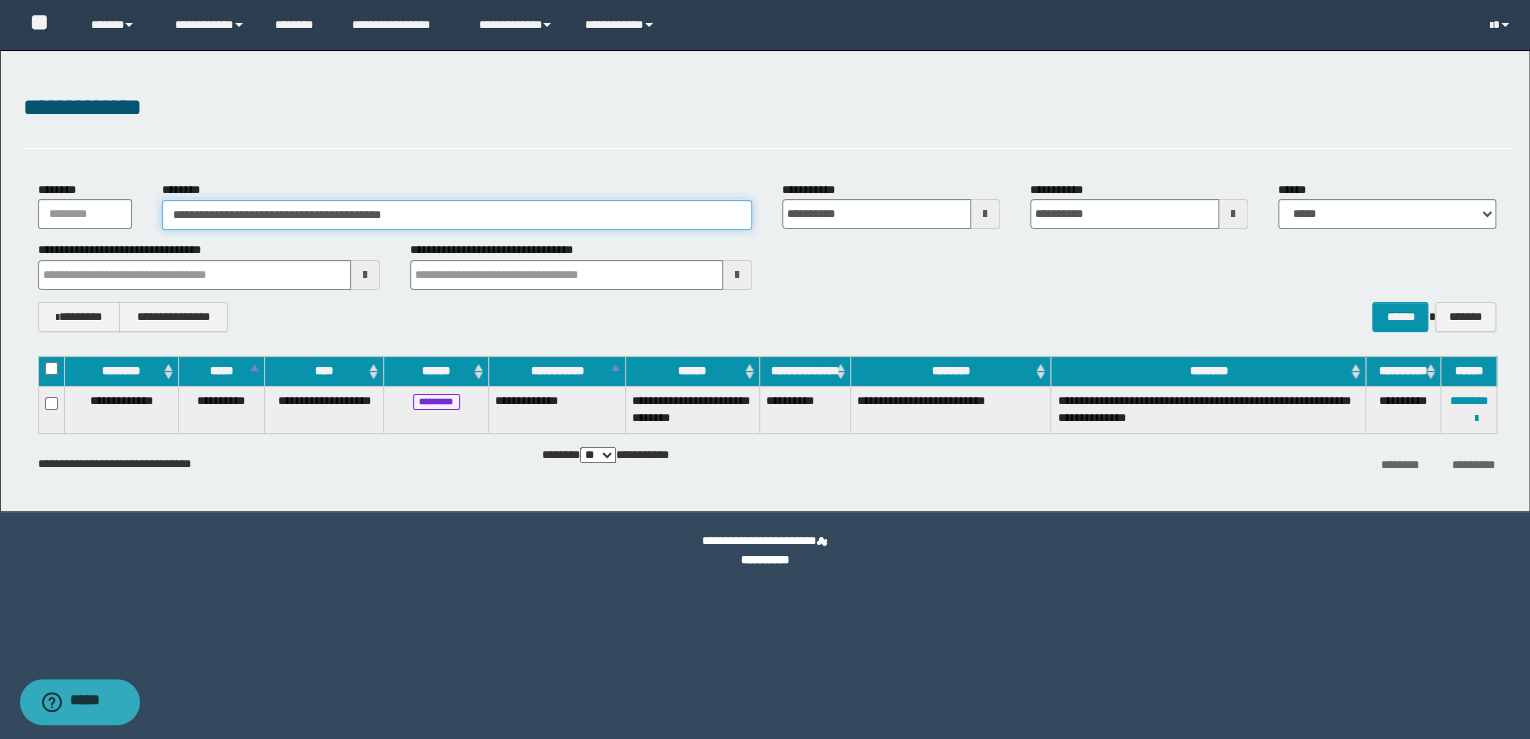 drag, startPoint x: 411, startPoint y: 219, endPoint x: 17, endPoint y: 204, distance: 394.28543 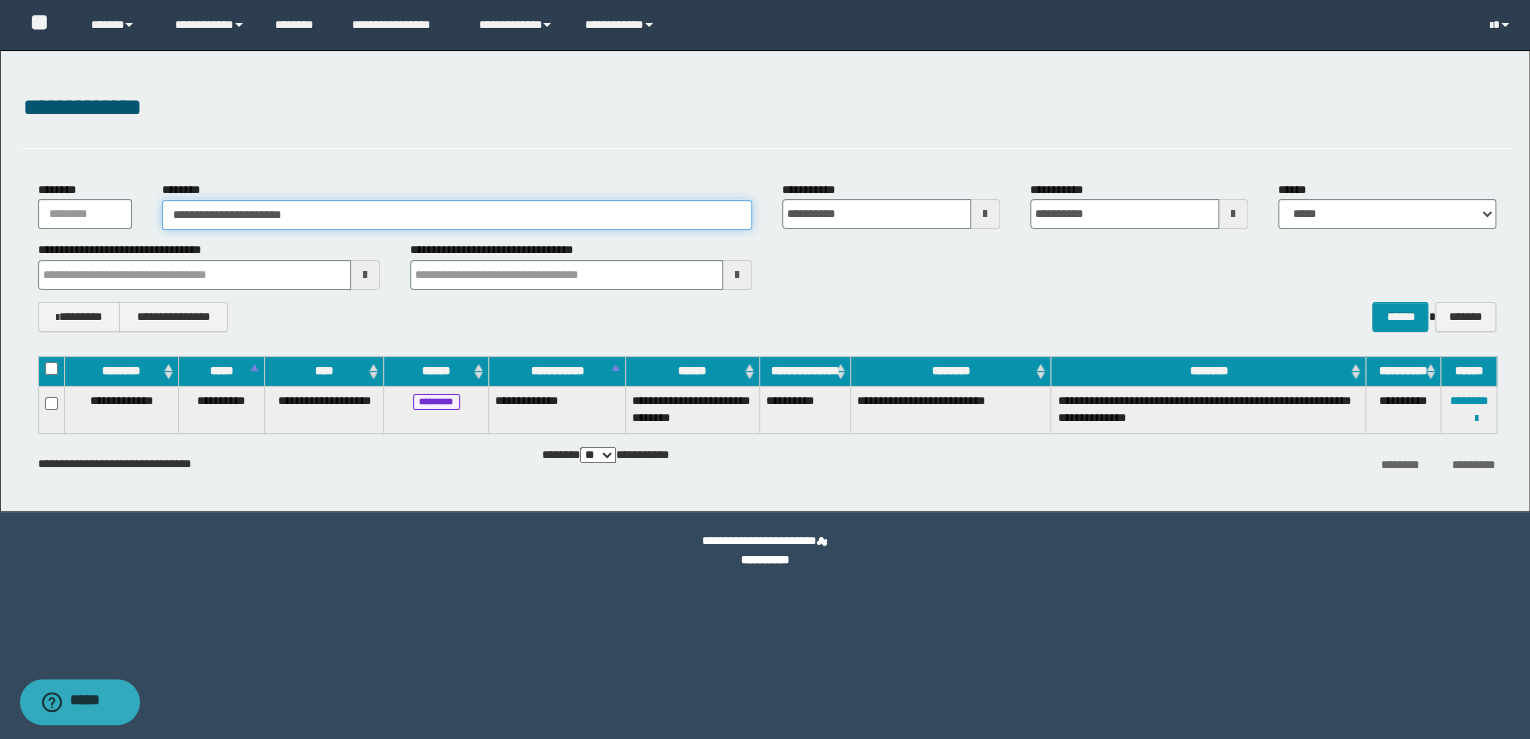 type on "**********" 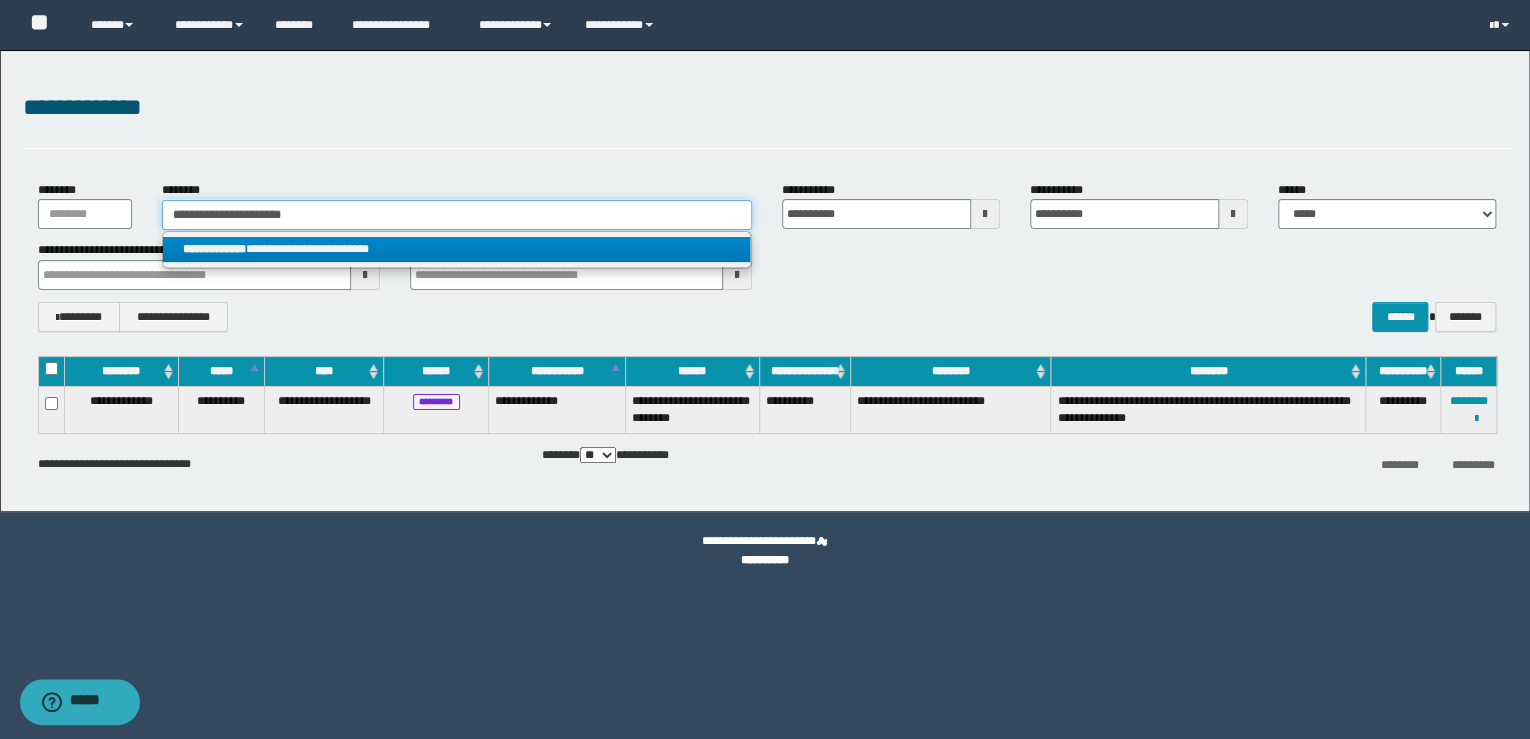 type on "**********" 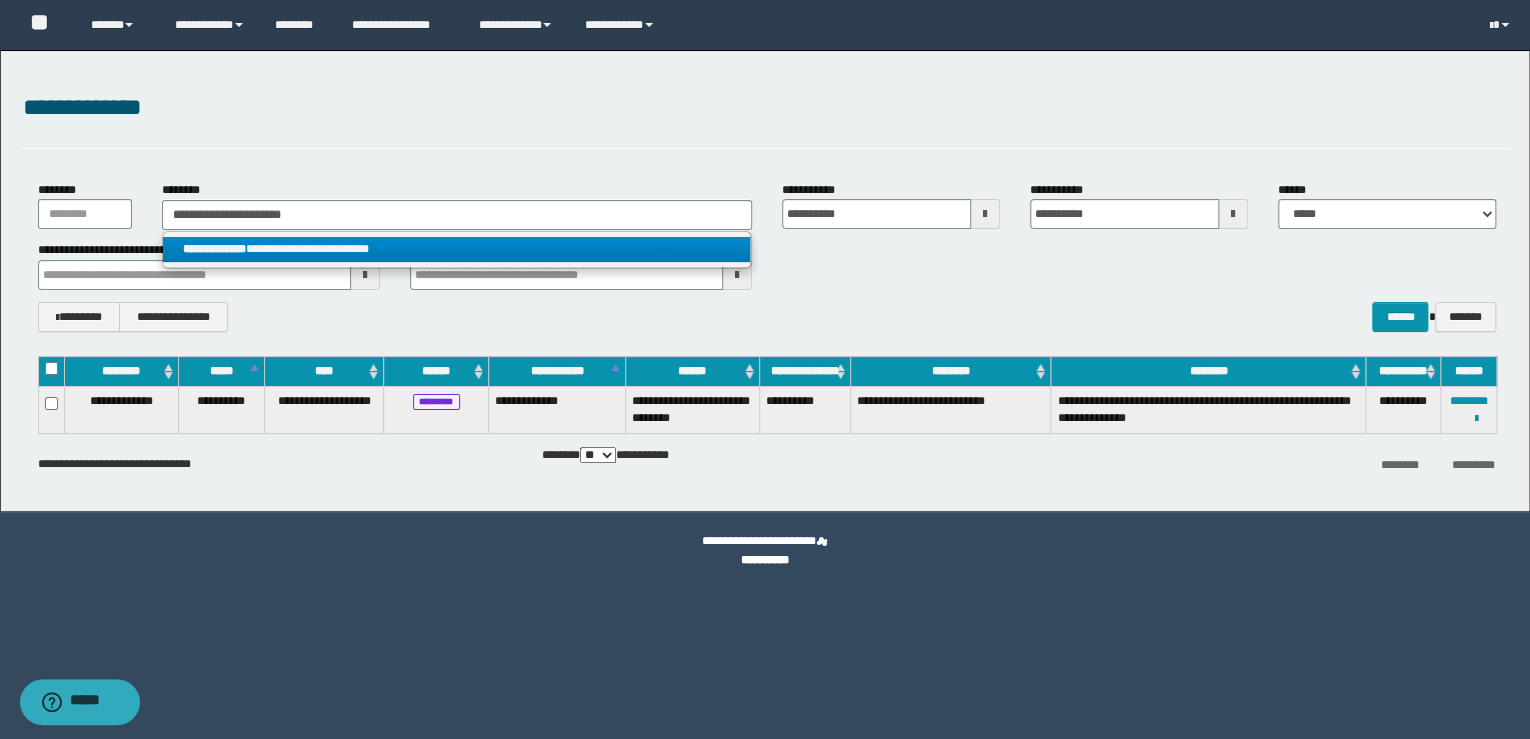 click on "**********" at bounding box center (214, 249) 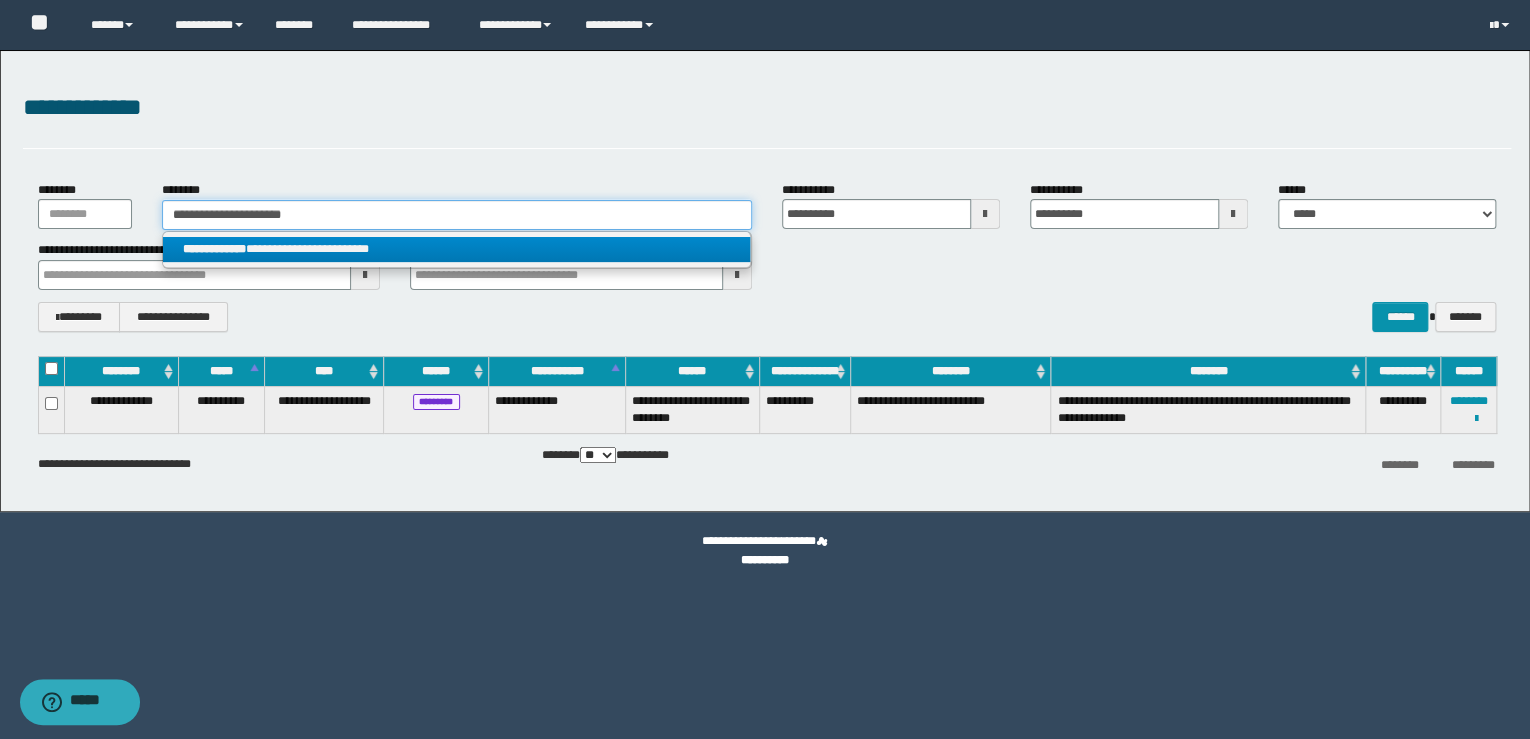 type 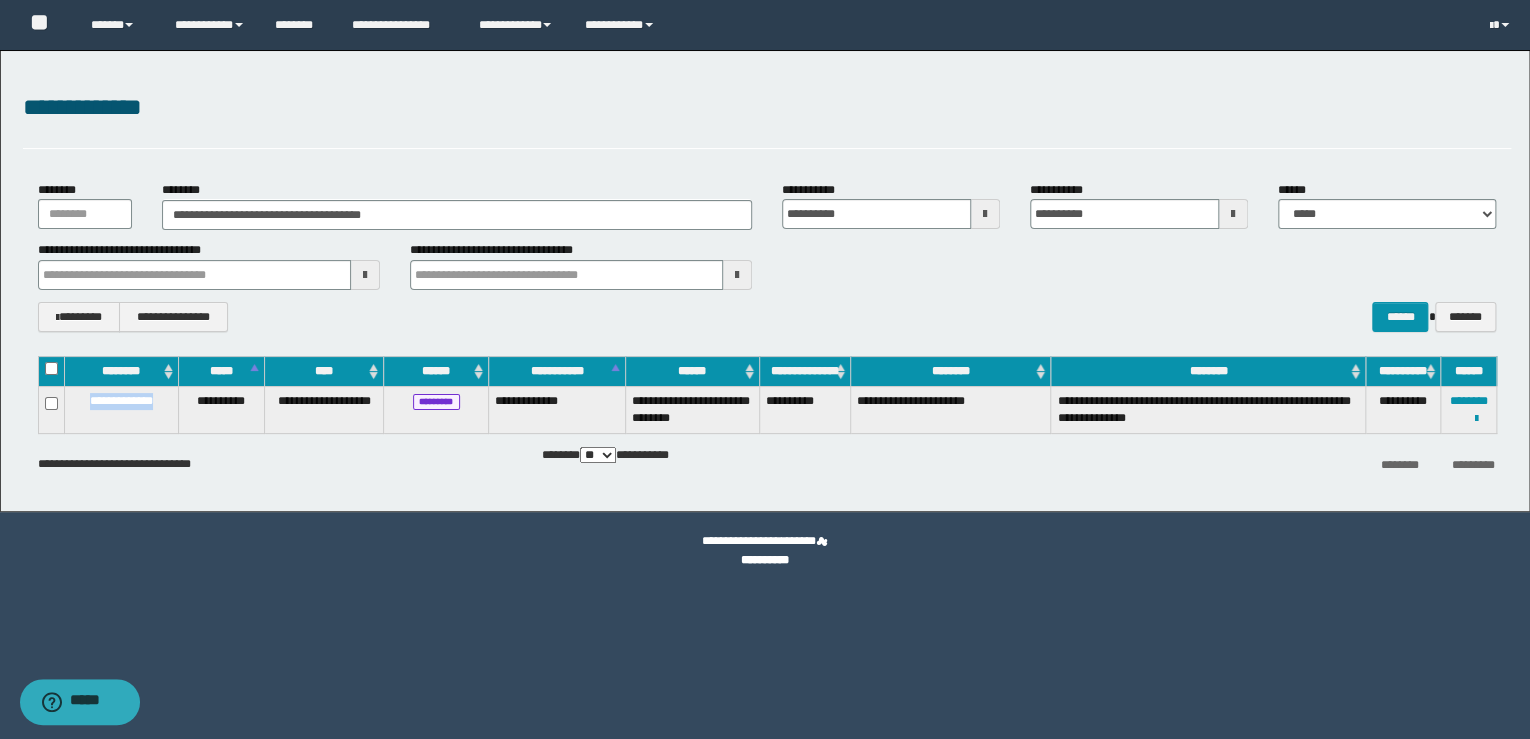 drag, startPoint x: 165, startPoint y: 399, endPoint x: 78, endPoint y: 406, distance: 87.28116 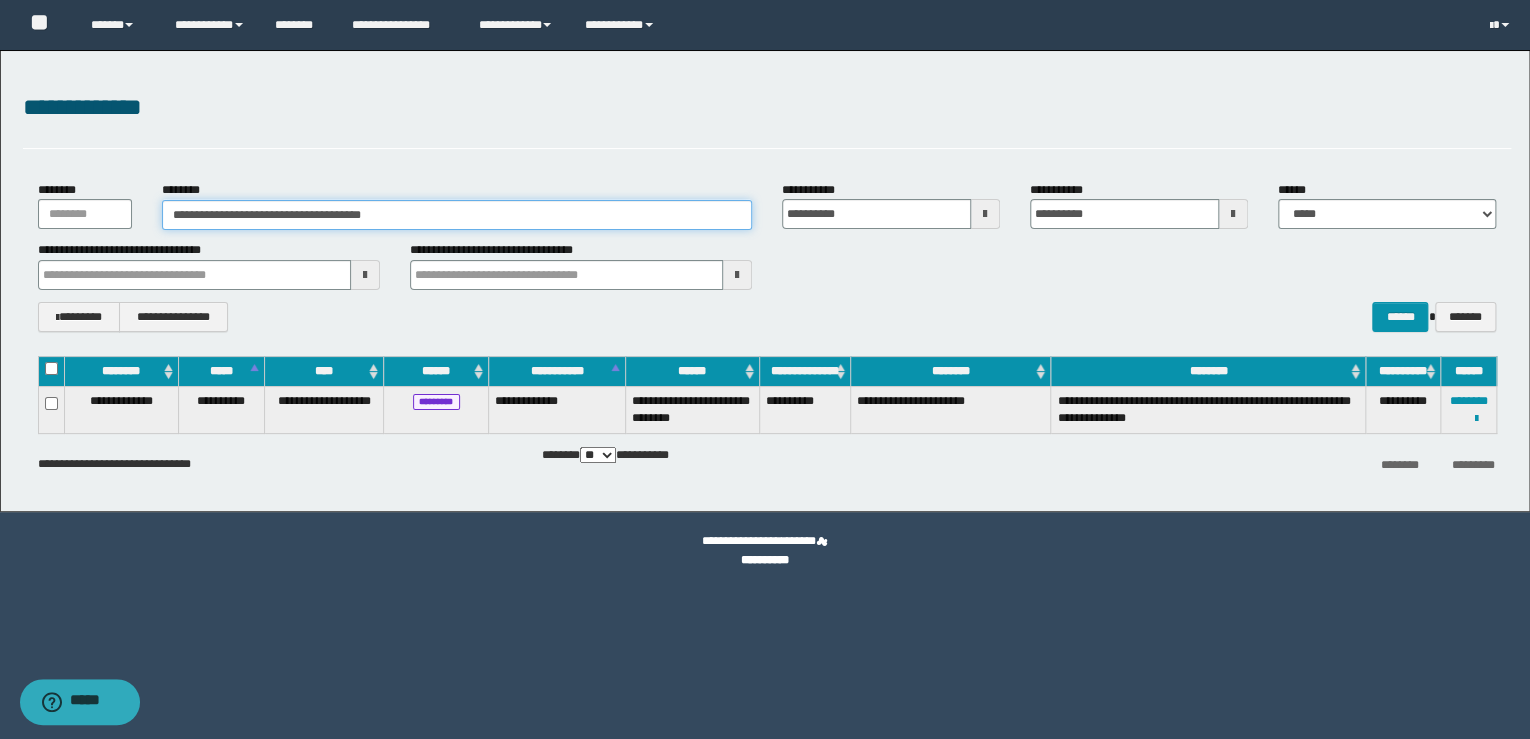 drag, startPoint x: 428, startPoint y: 213, endPoint x: 4, endPoint y: 206, distance: 424.05777 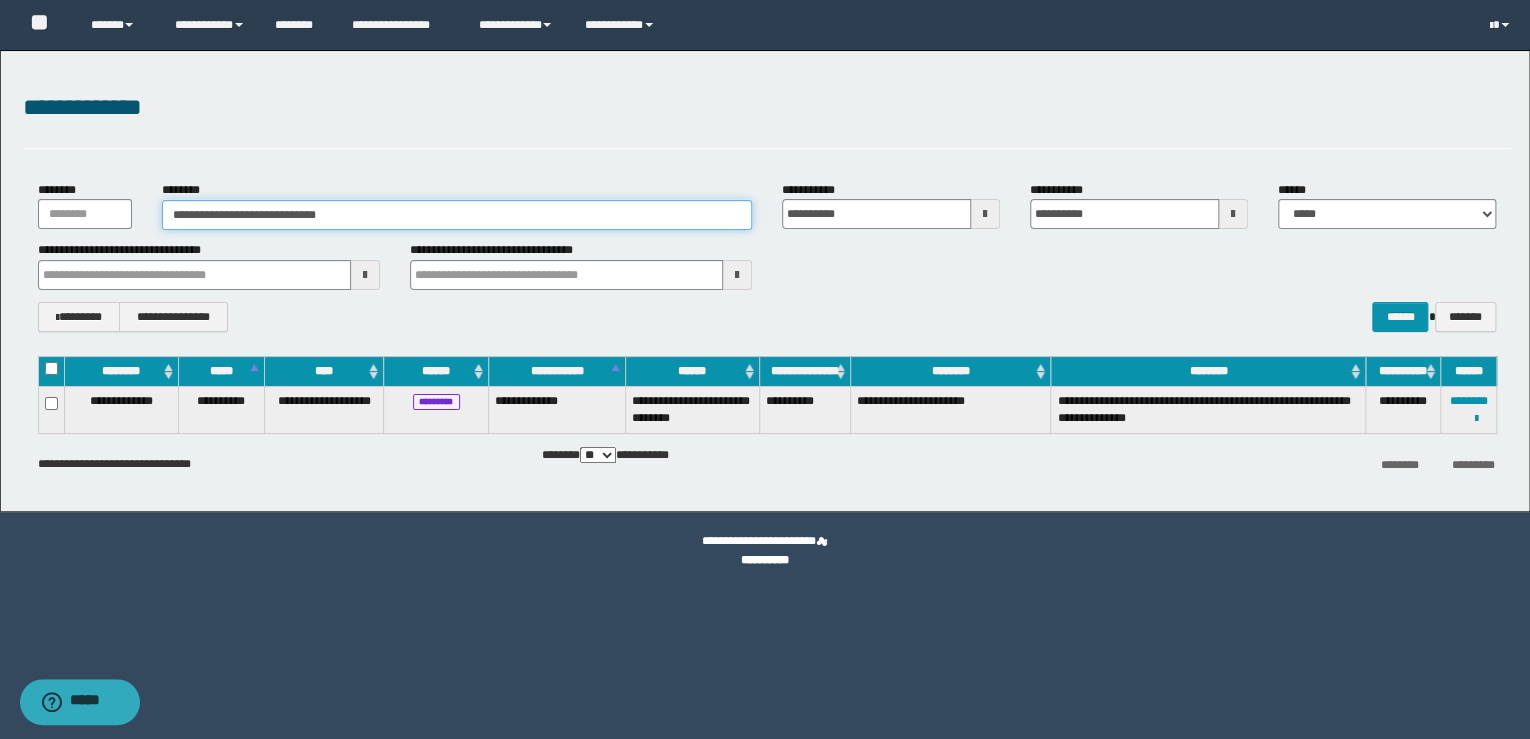 type on "**********" 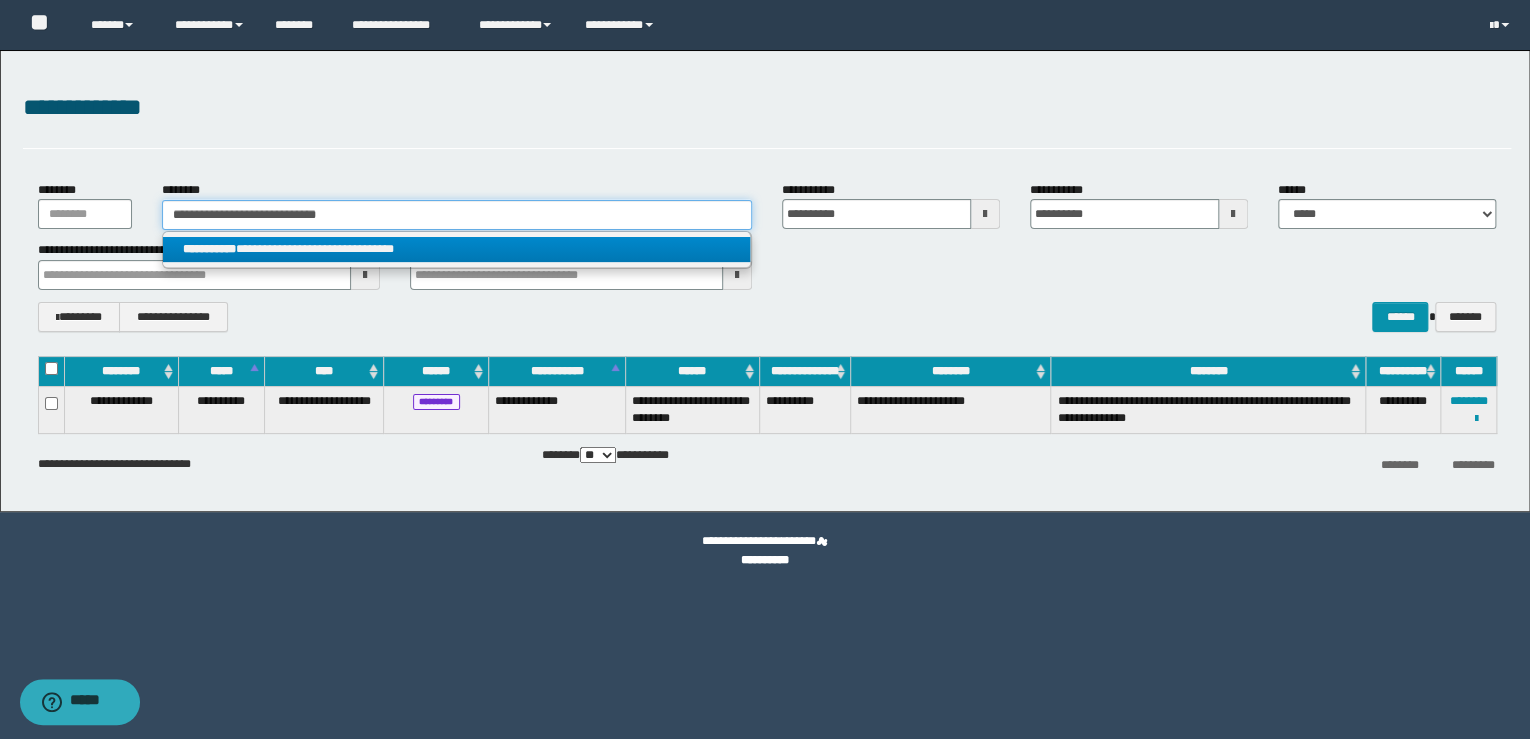 type on "**********" 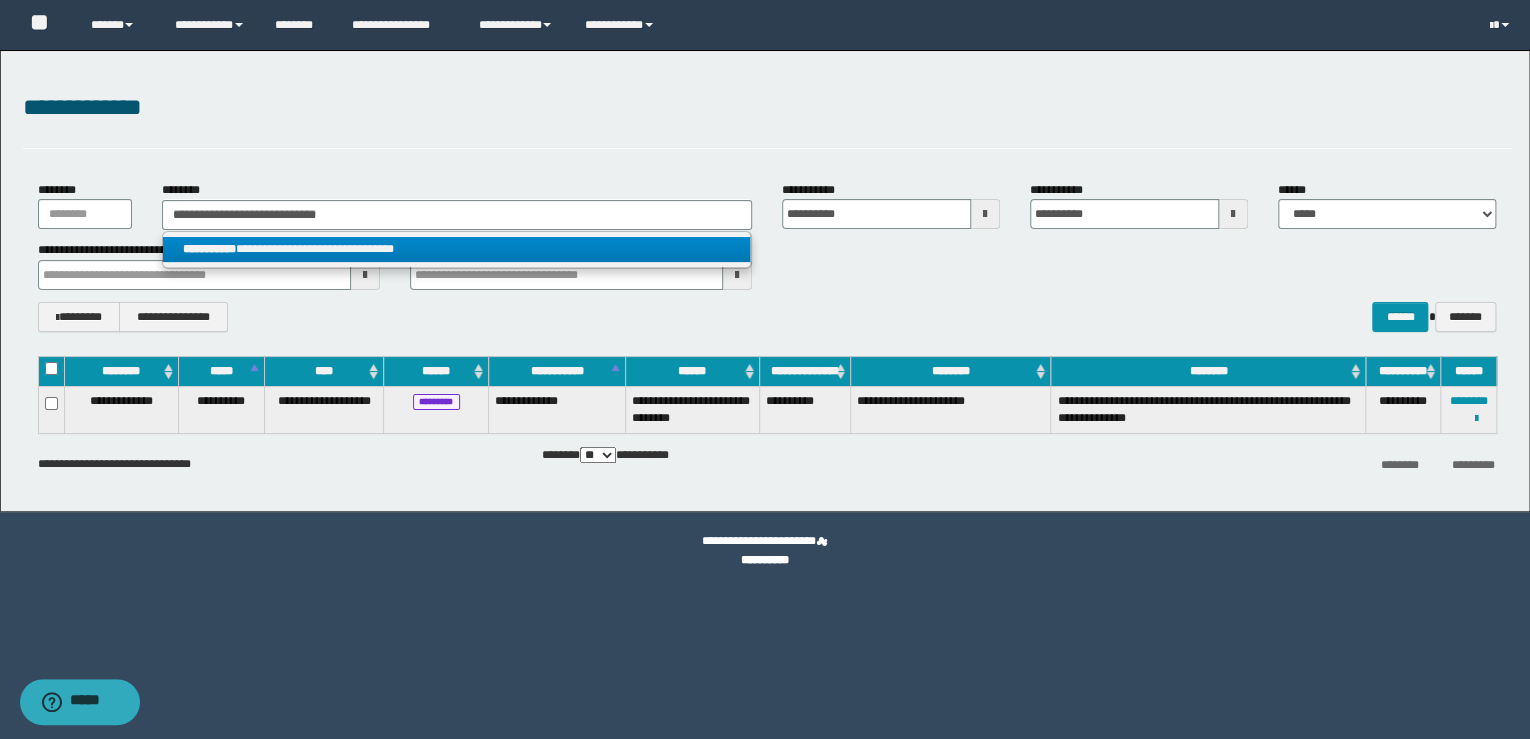 click on "**********" at bounding box center [209, 249] 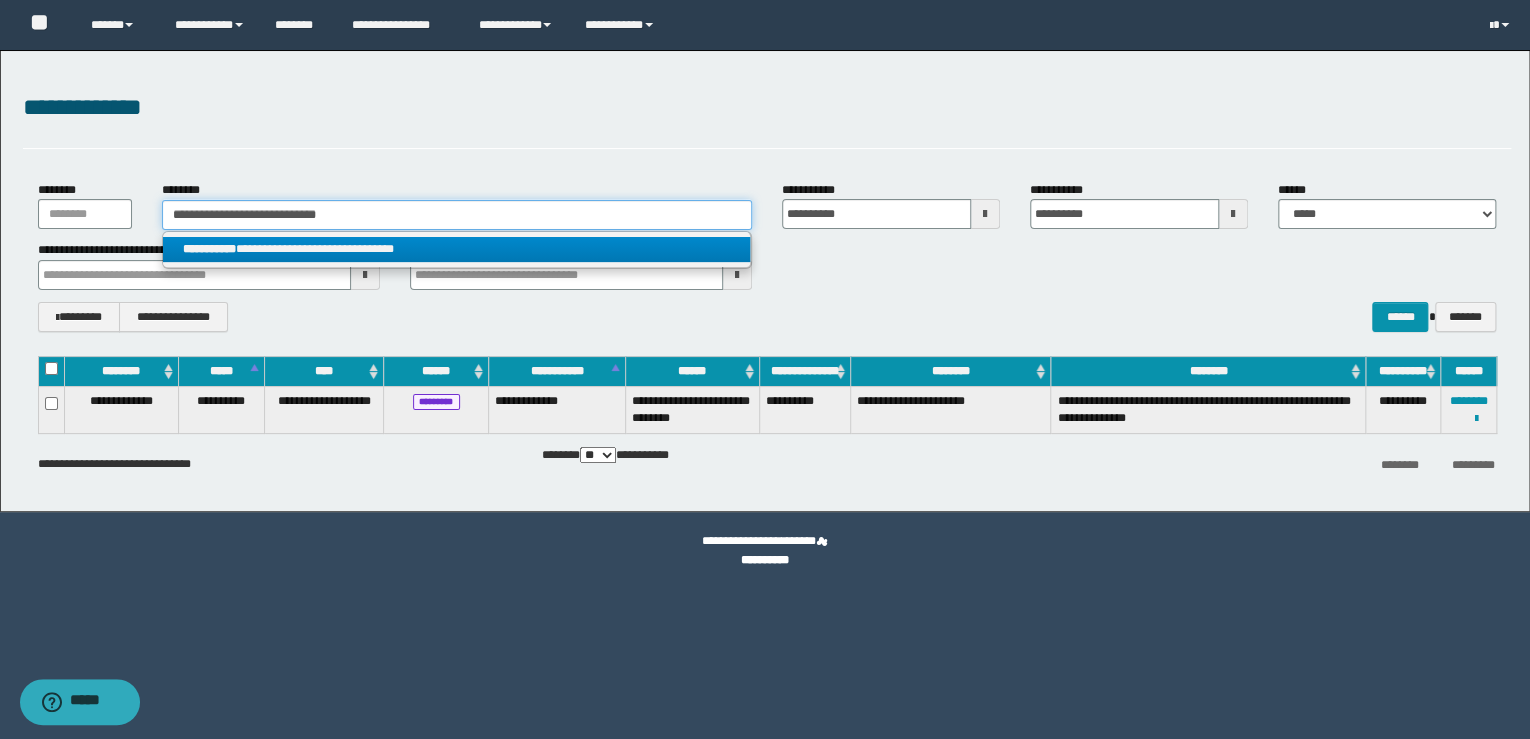 type 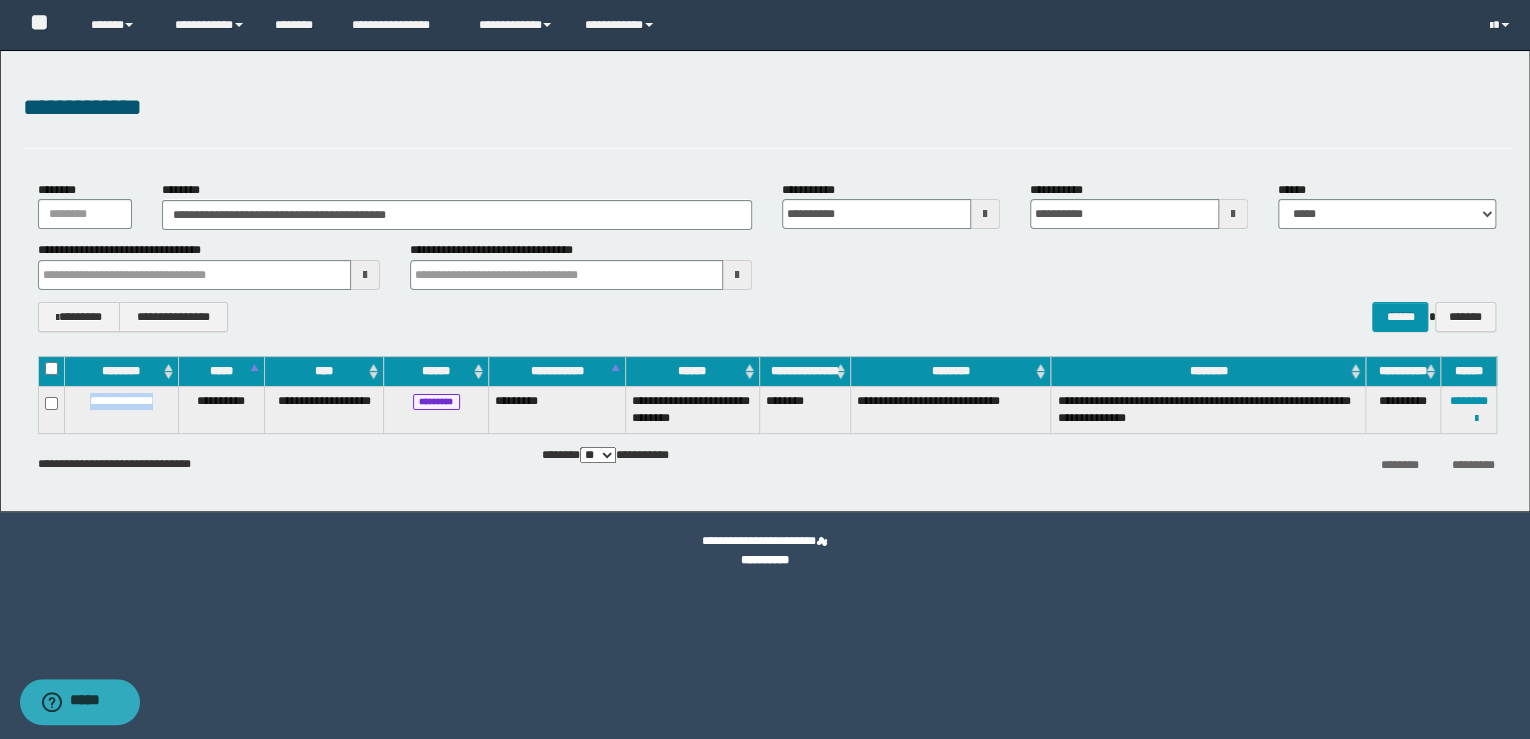drag, startPoint x: 163, startPoint y: 404, endPoint x: 80, endPoint y: 404, distance: 83 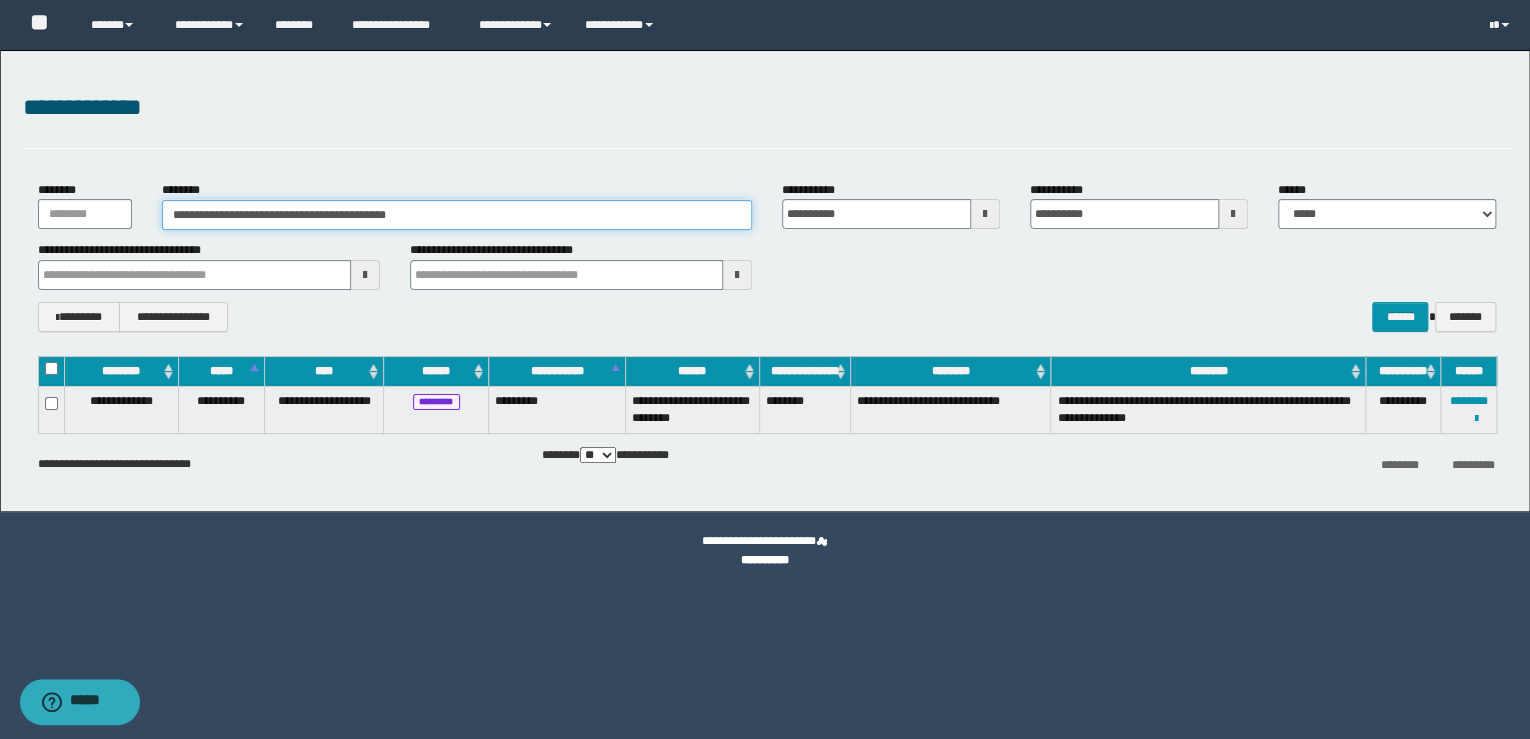drag, startPoint x: 458, startPoint y: 215, endPoint x: -4, endPoint y: 201, distance: 462.21207 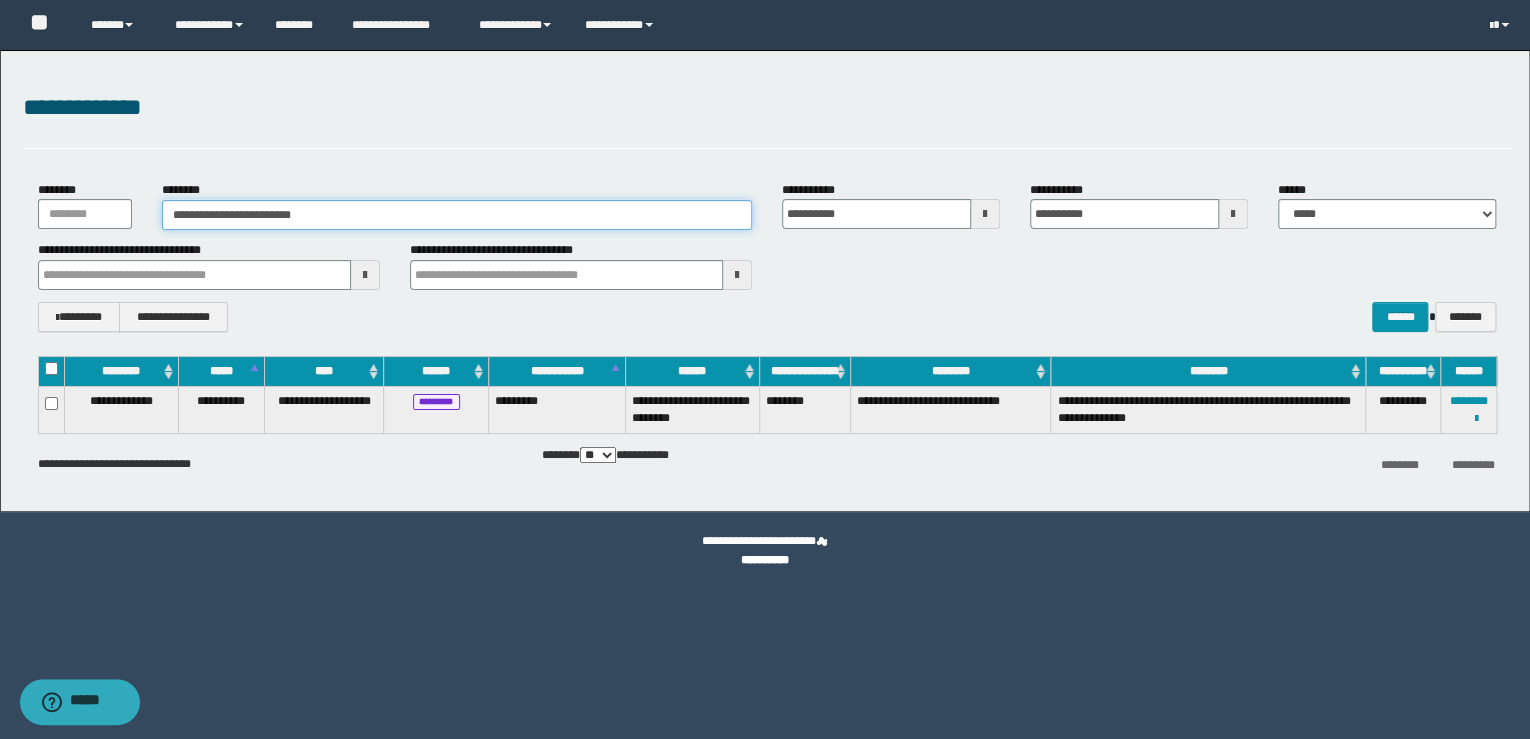 type on "**********" 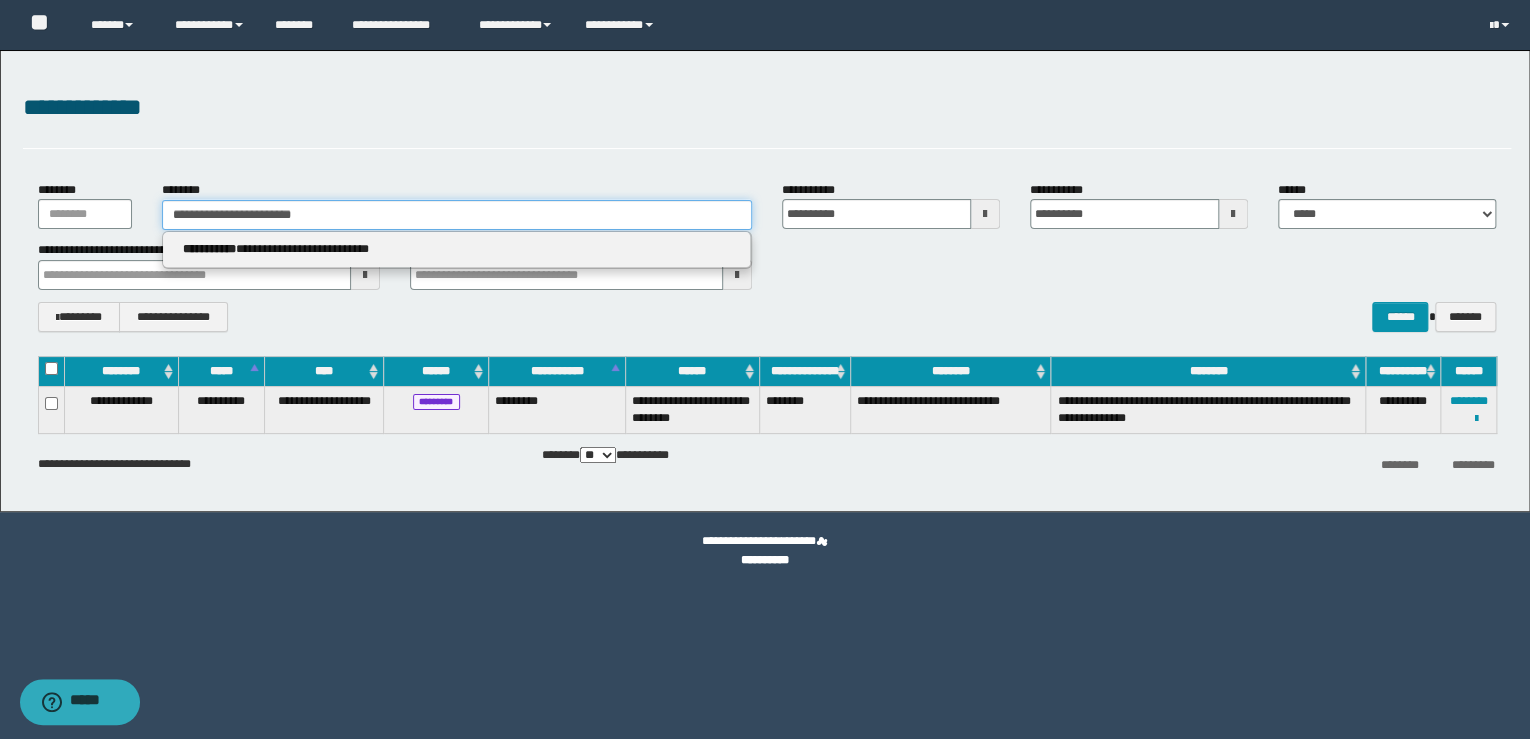 type on "**********" 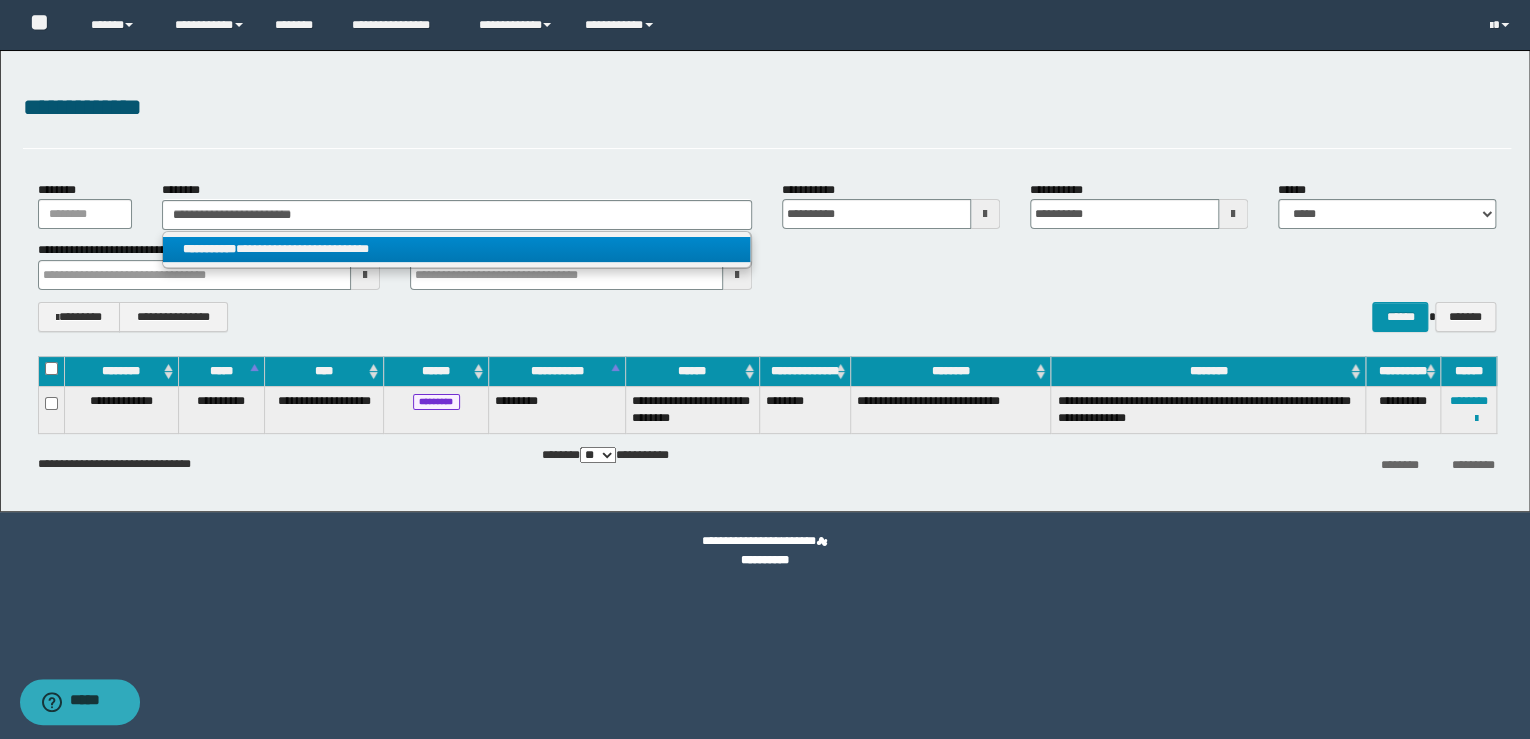 click on "**********" at bounding box center (209, 249) 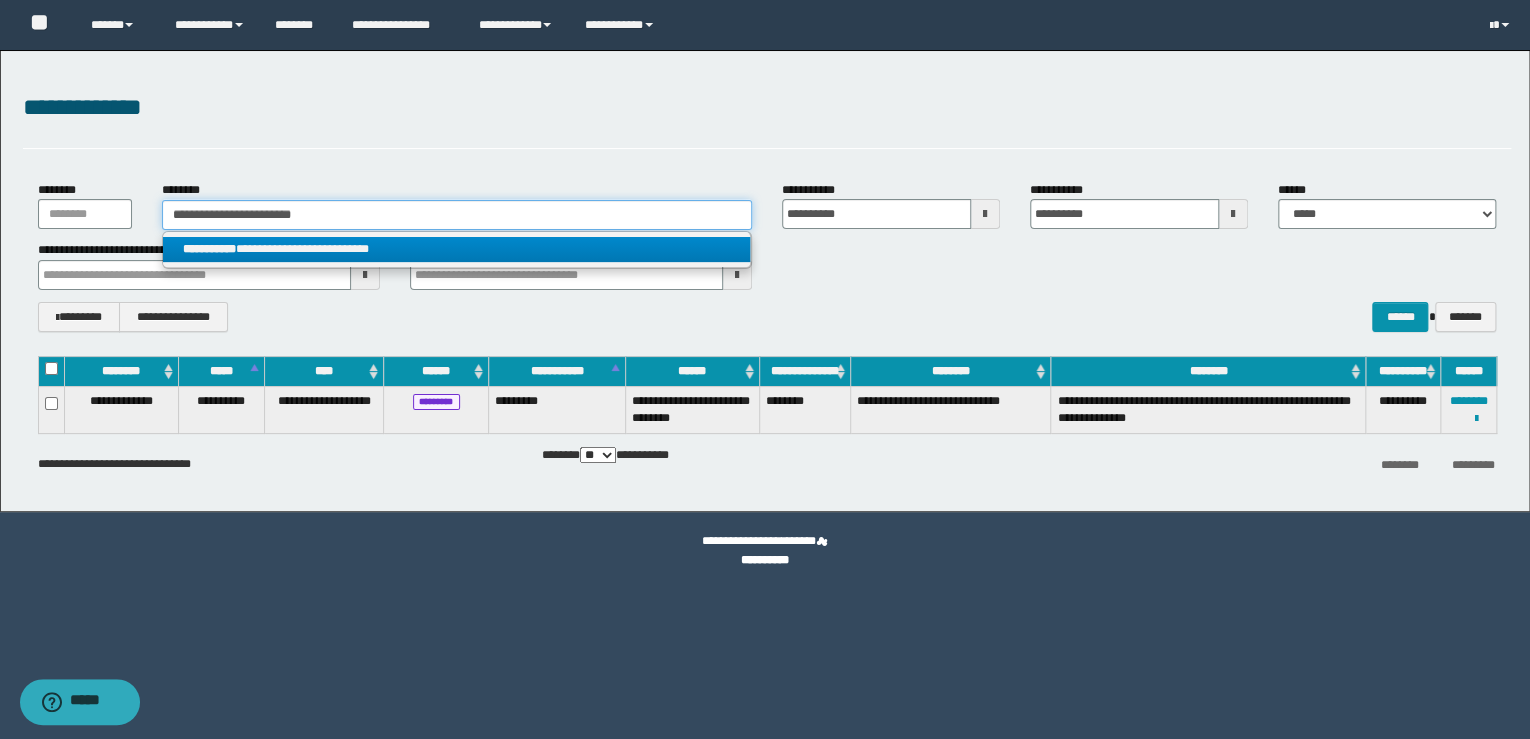 type 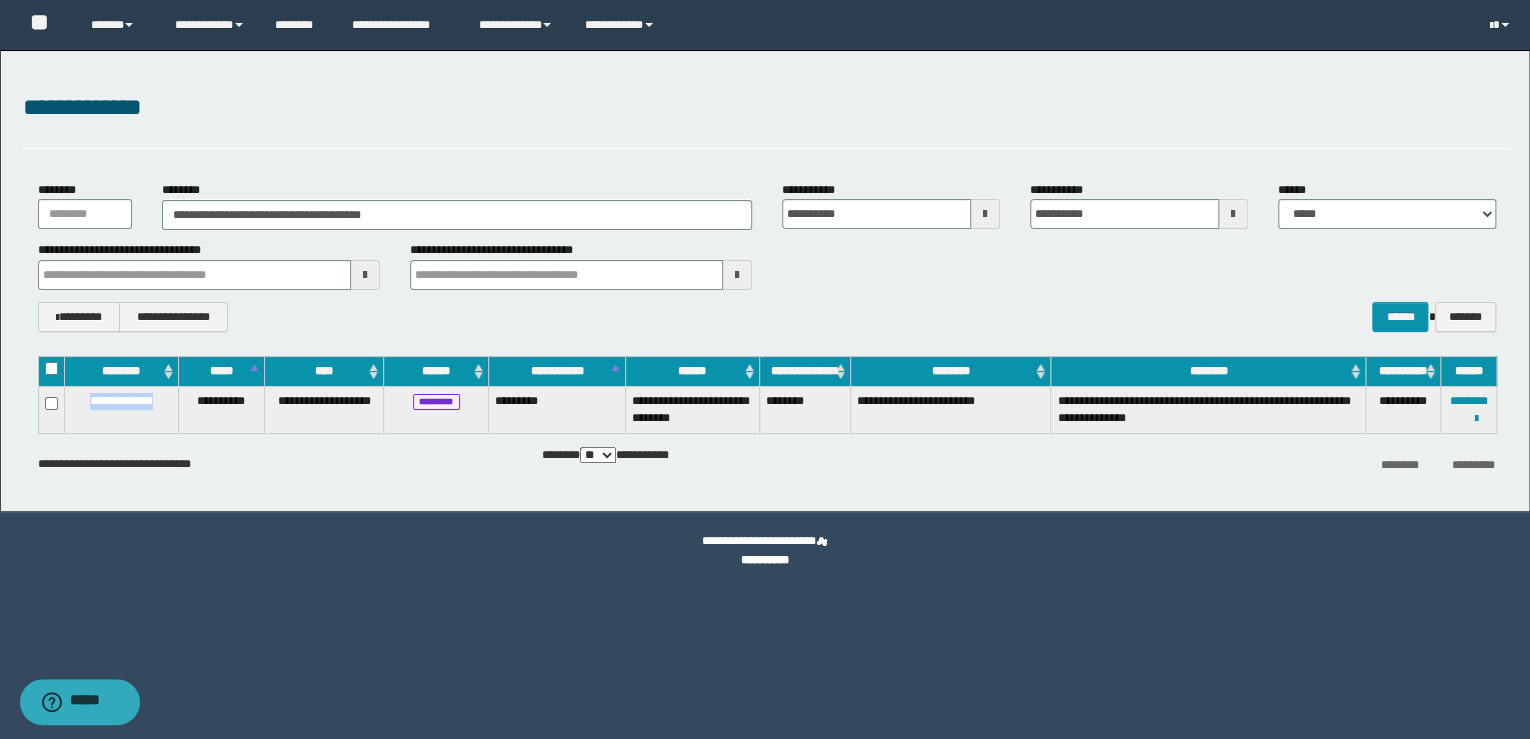 drag, startPoint x: 157, startPoint y: 400, endPoint x: 76, endPoint y: 402, distance: 81.02469 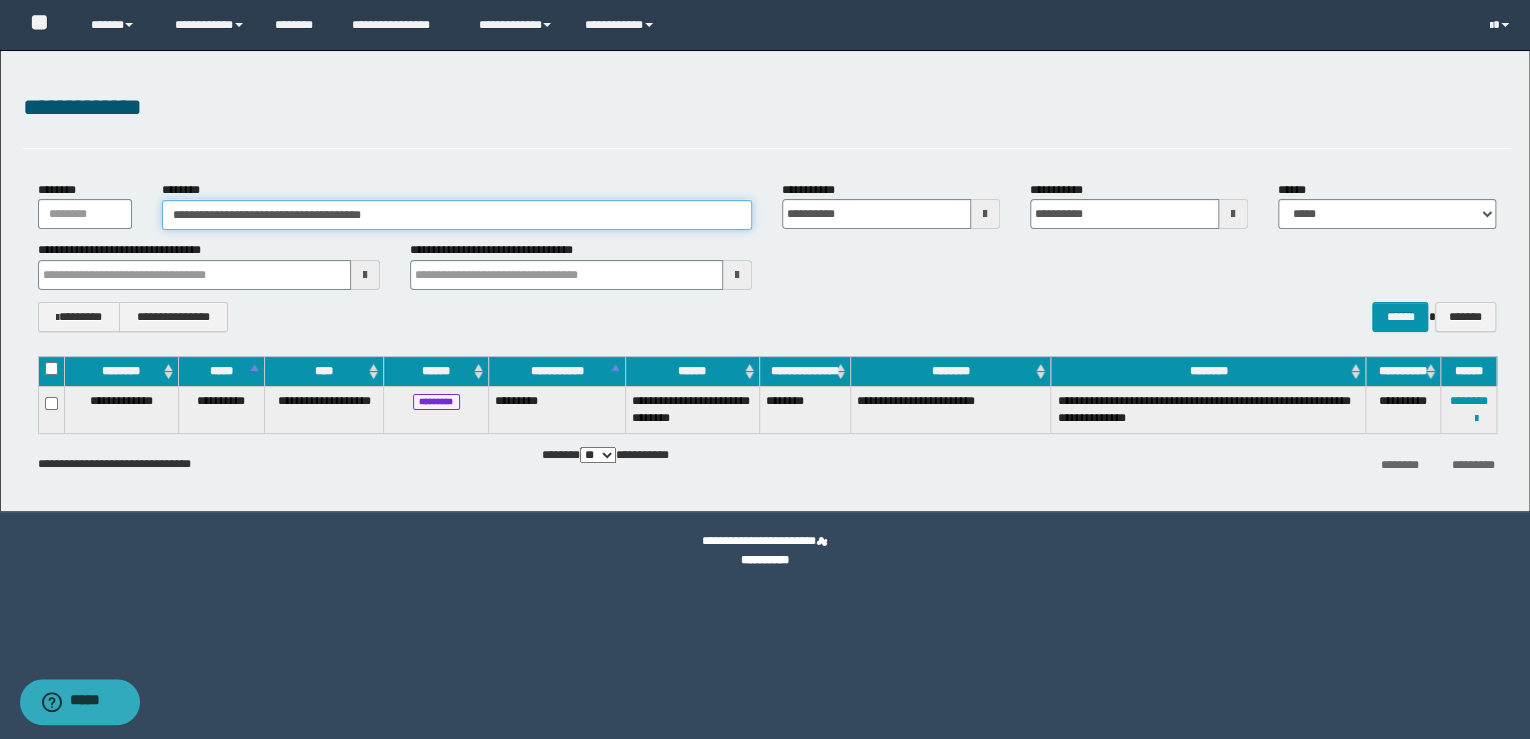 drag, startPoint x: 427, startPoint y: 212, endPoint x: 43, endPoint y: 184, distance: 385.01947 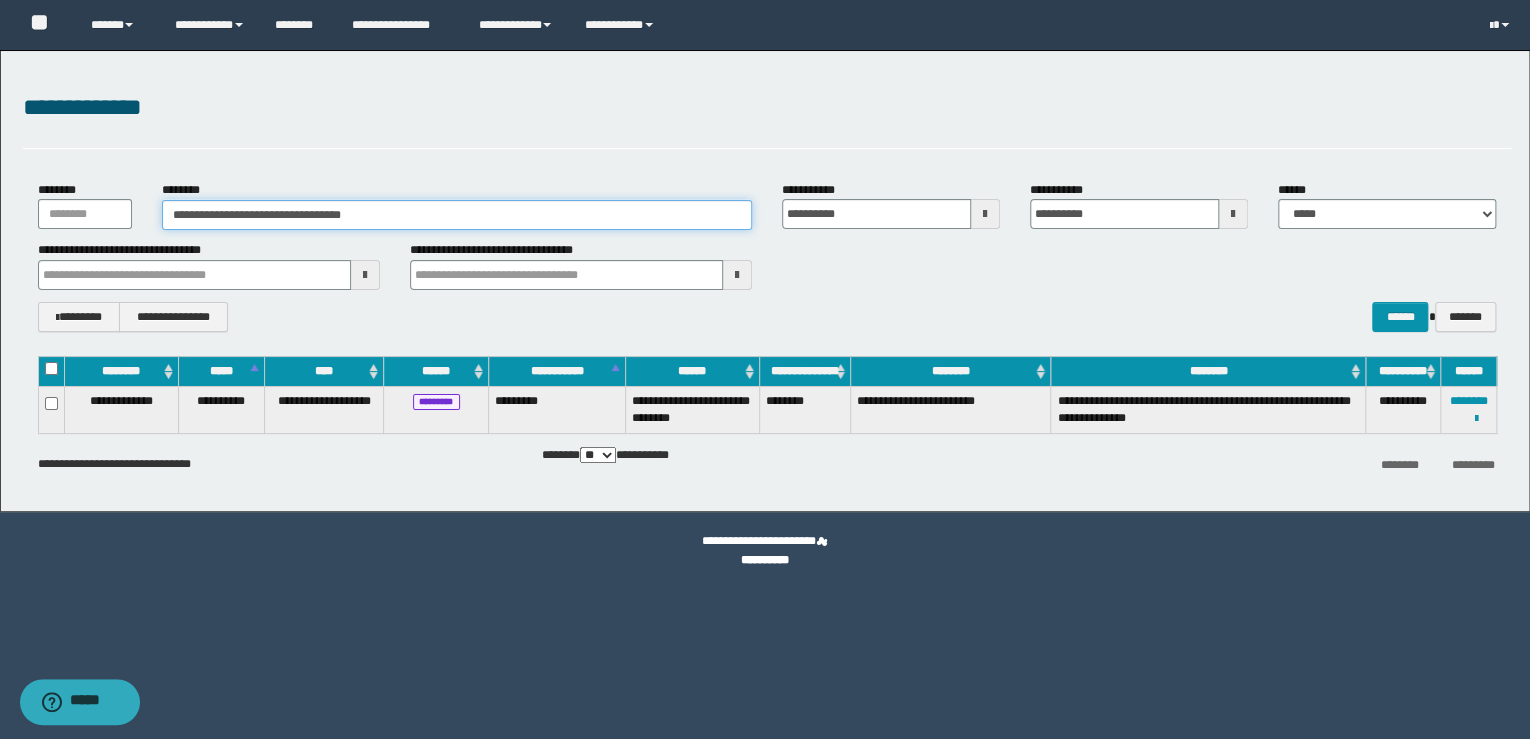 type on "**********" 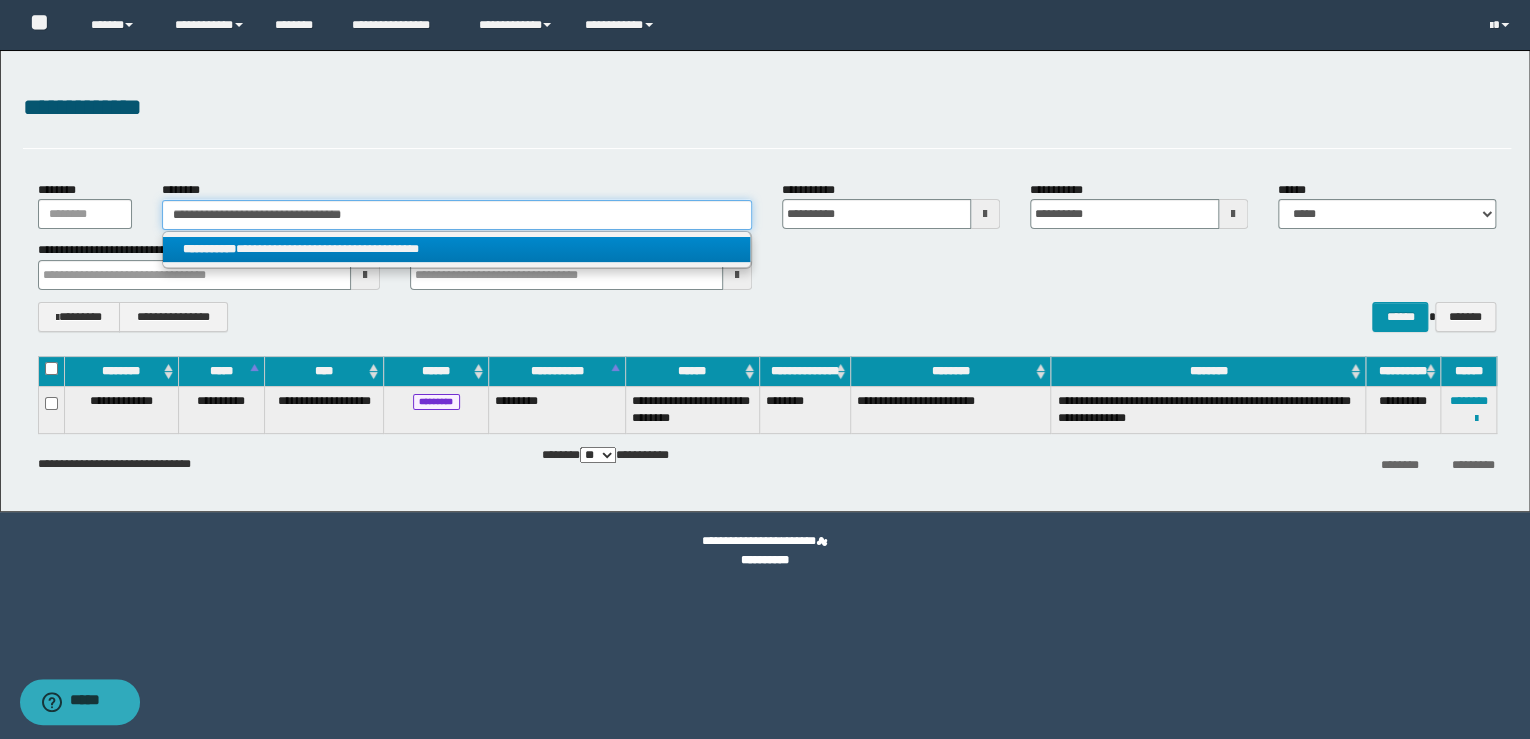 type on "**********" 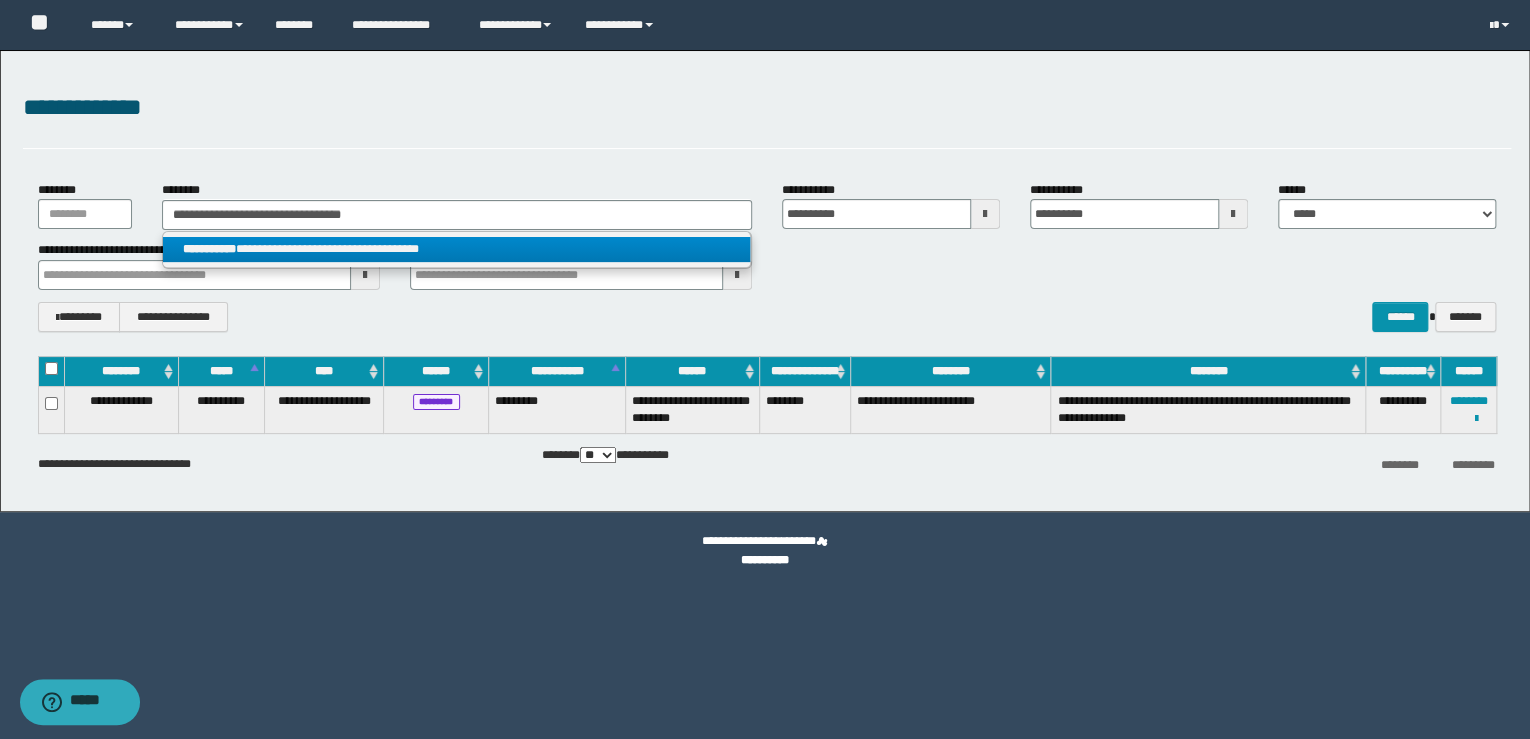 click on "**********" at bounding box center [209, 249] 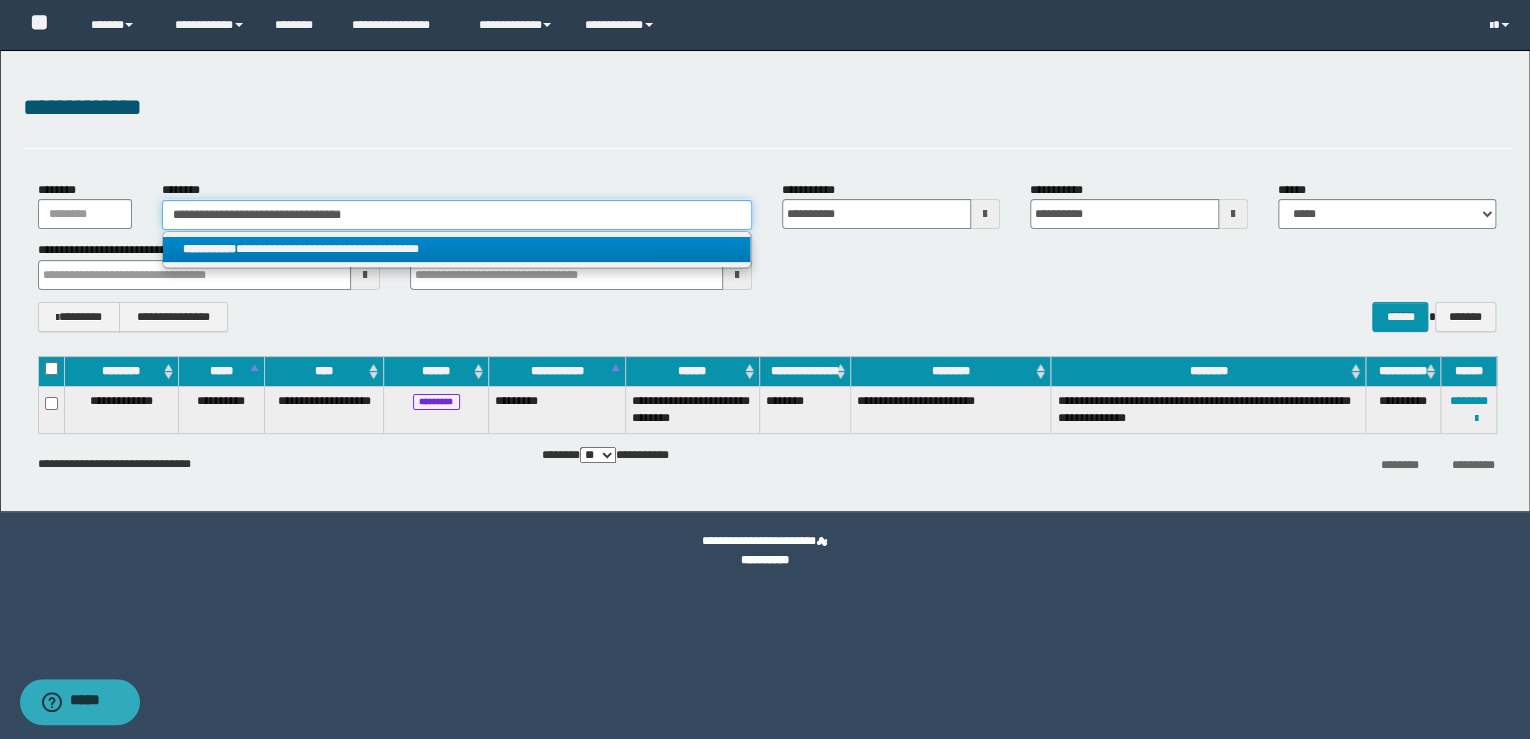 type 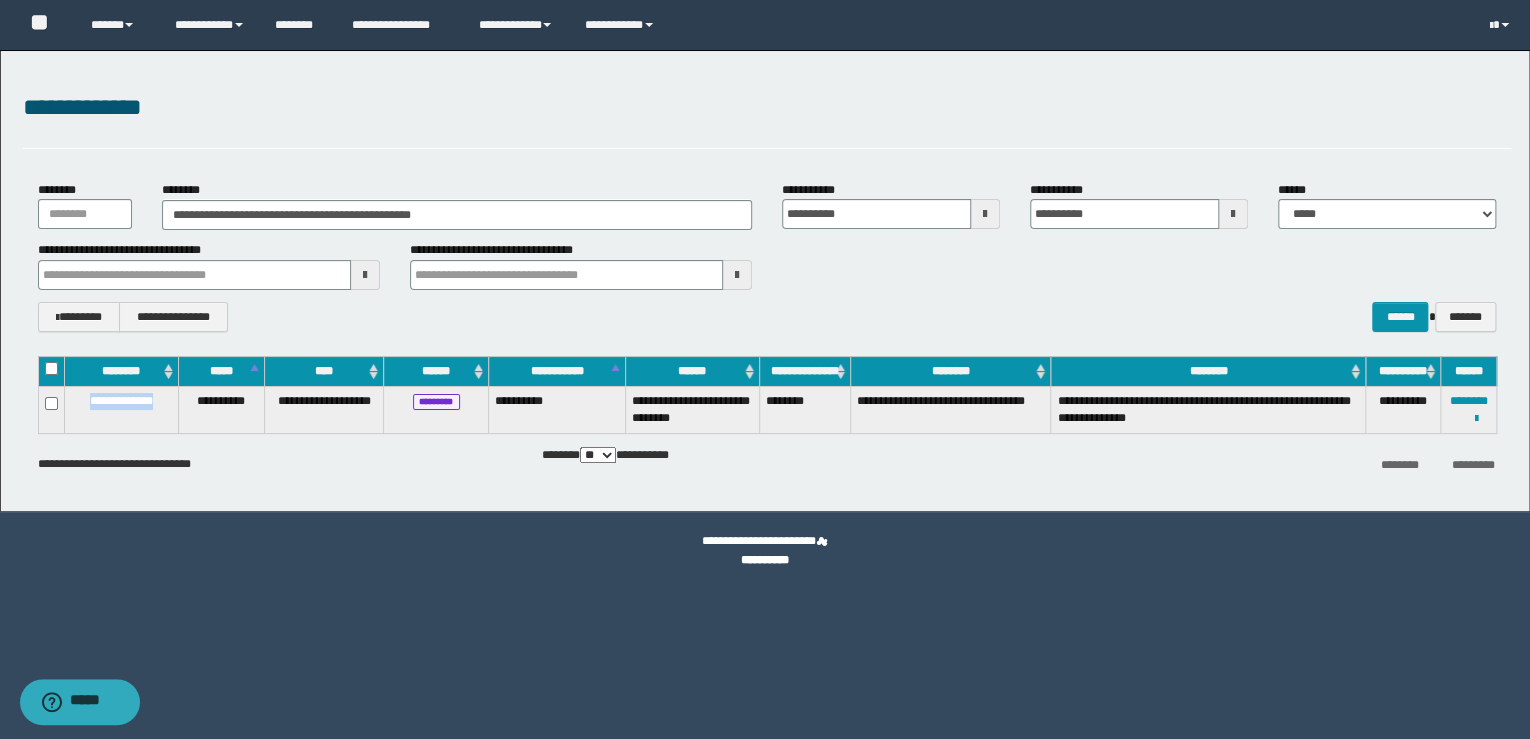 drag, startPoint x: 164, startPoint y: 401, endPoint x: 76, endPoint y: 407, distance: 88.20431 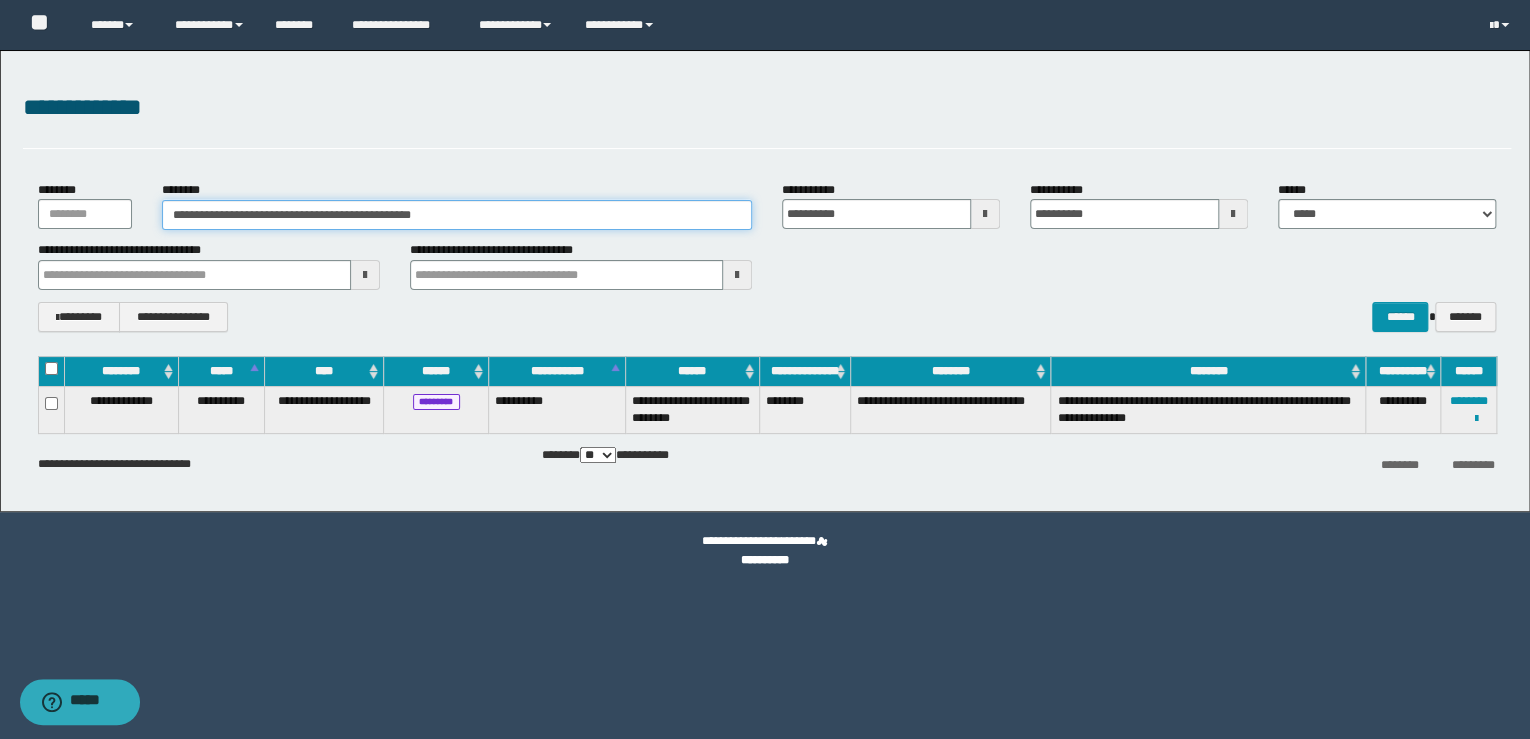 drag, startPoint x: 152, startPoint y: 184, endPoint x: 84, endPoint y: 184, distance: 68 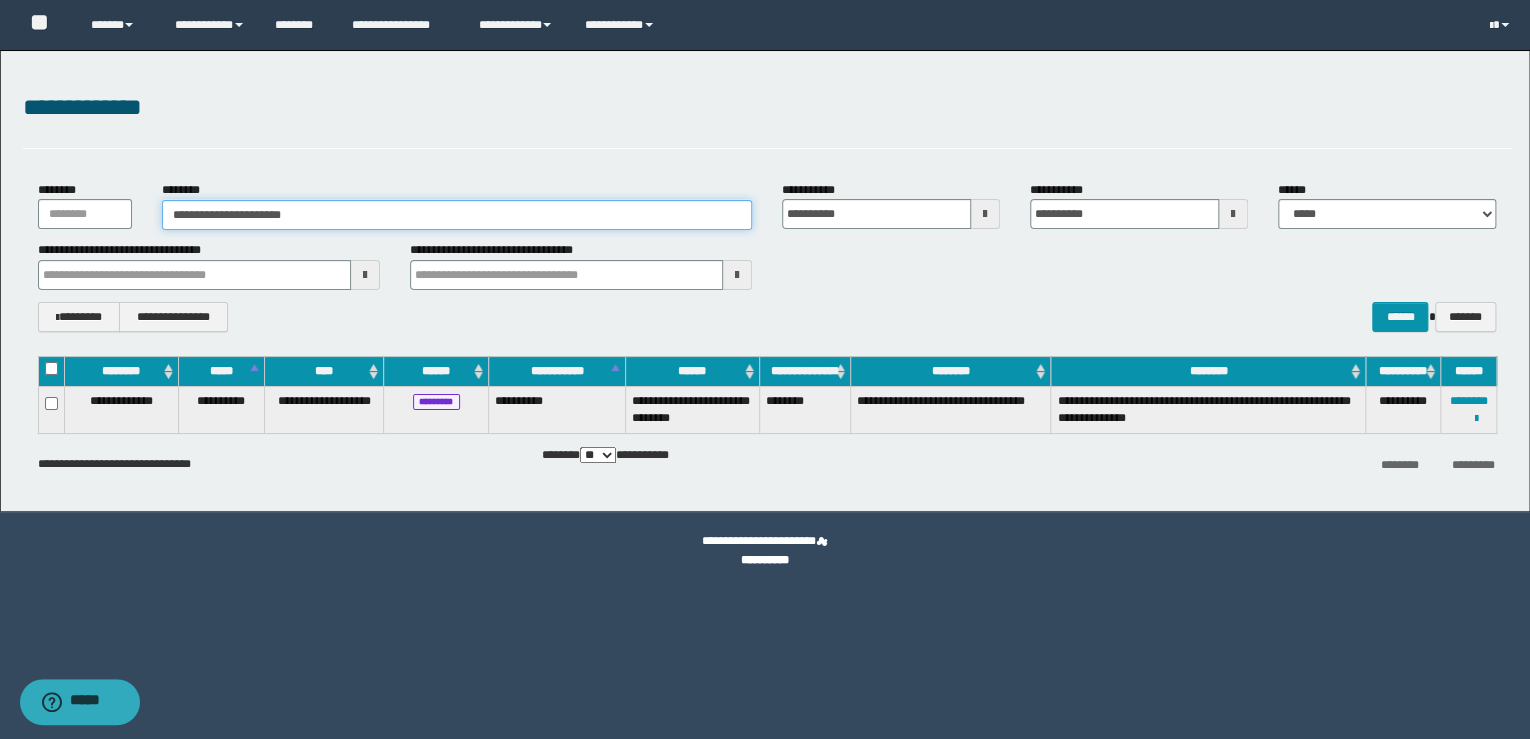 type on "**********" 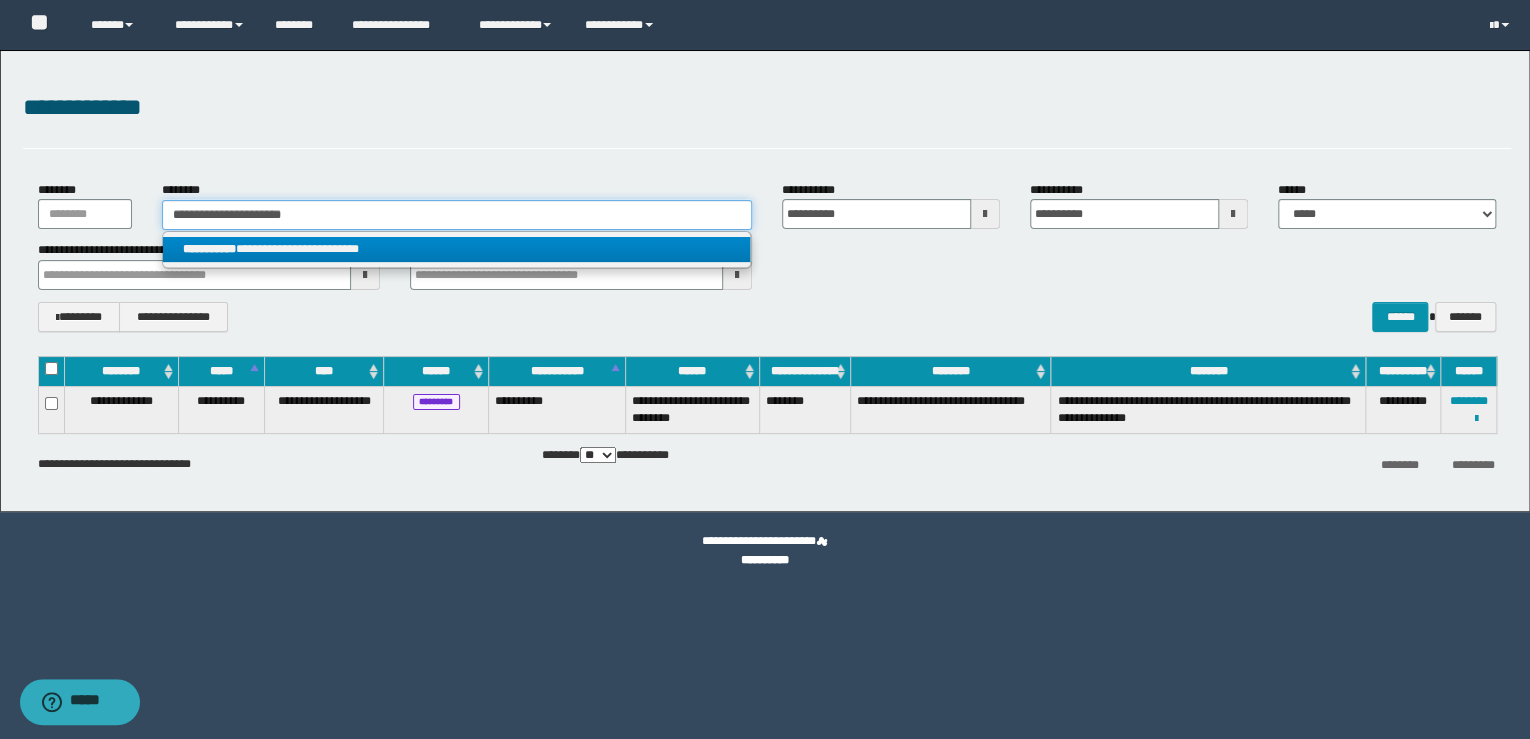type on "**********" 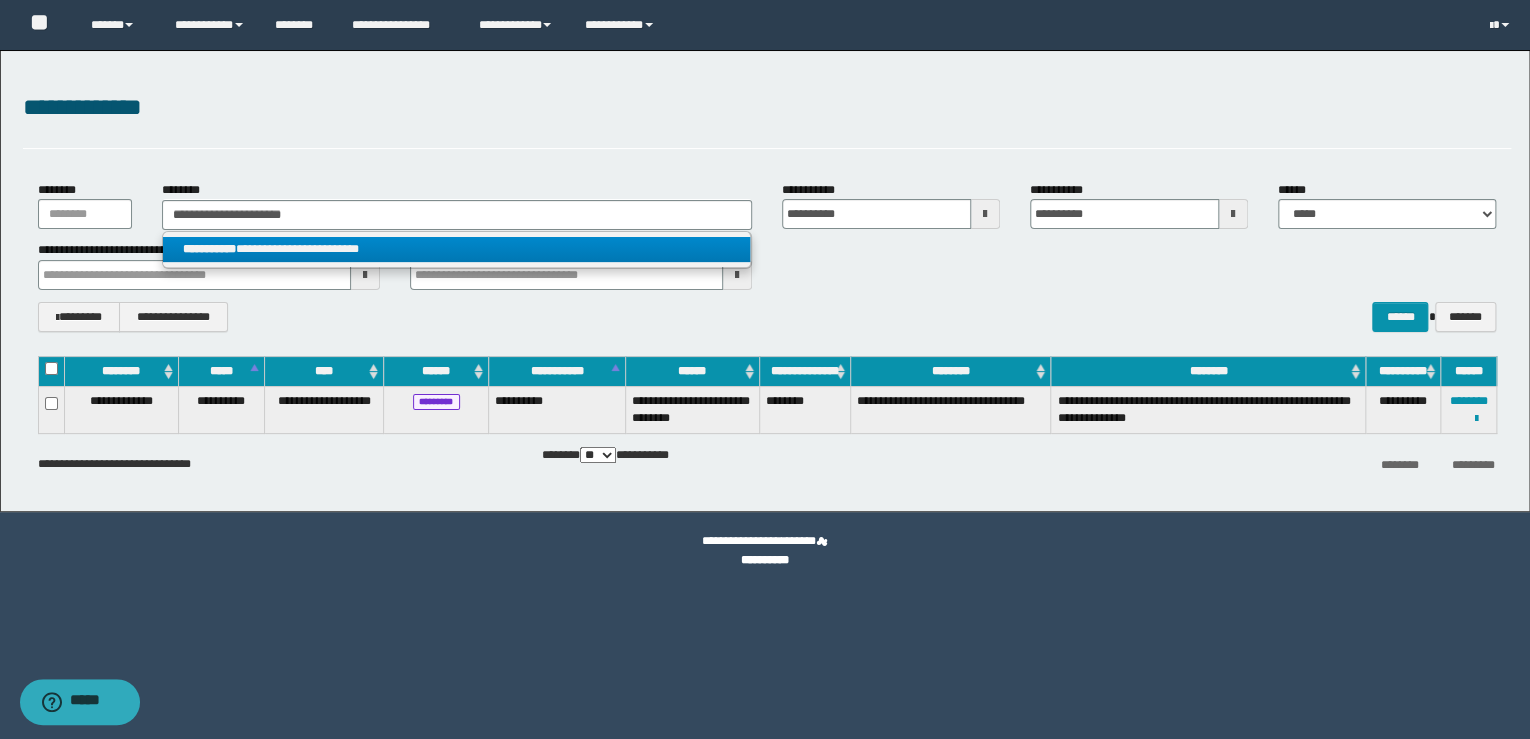 click on "**********" at bounding box center (209, 249) 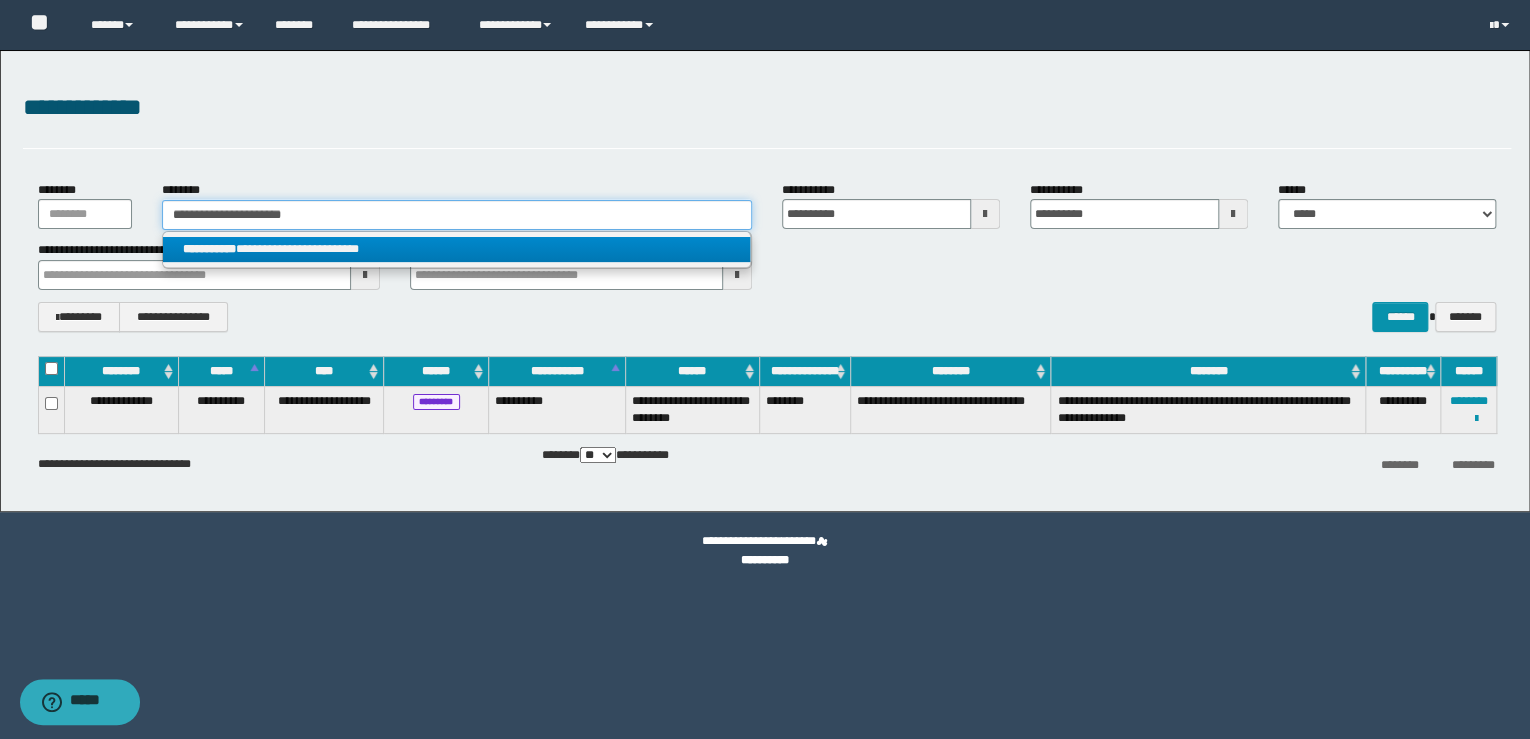 type 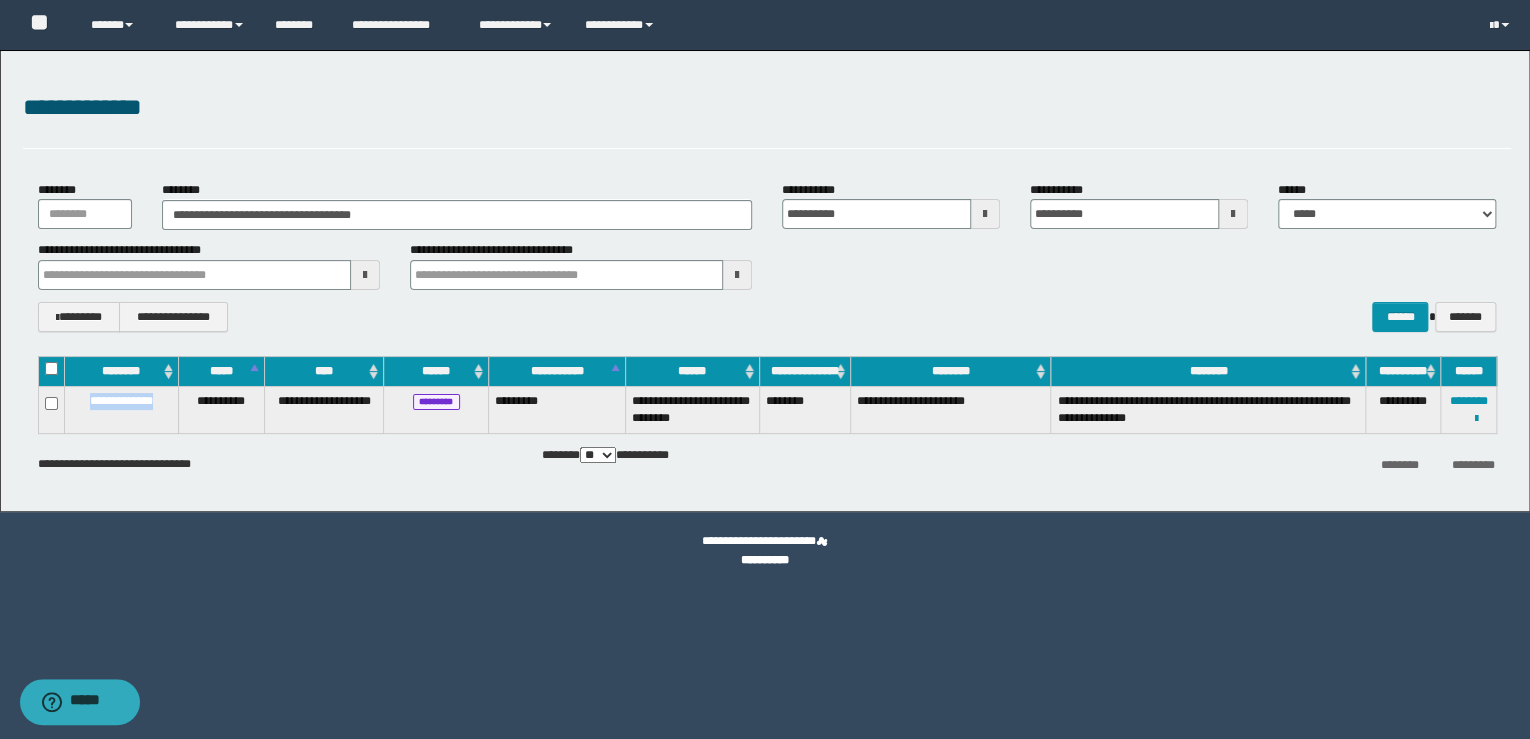 drag, startPoint x: 164, startPoint y: 399, endPoint x: 75, endPoint y: 402, distance: 89.050545 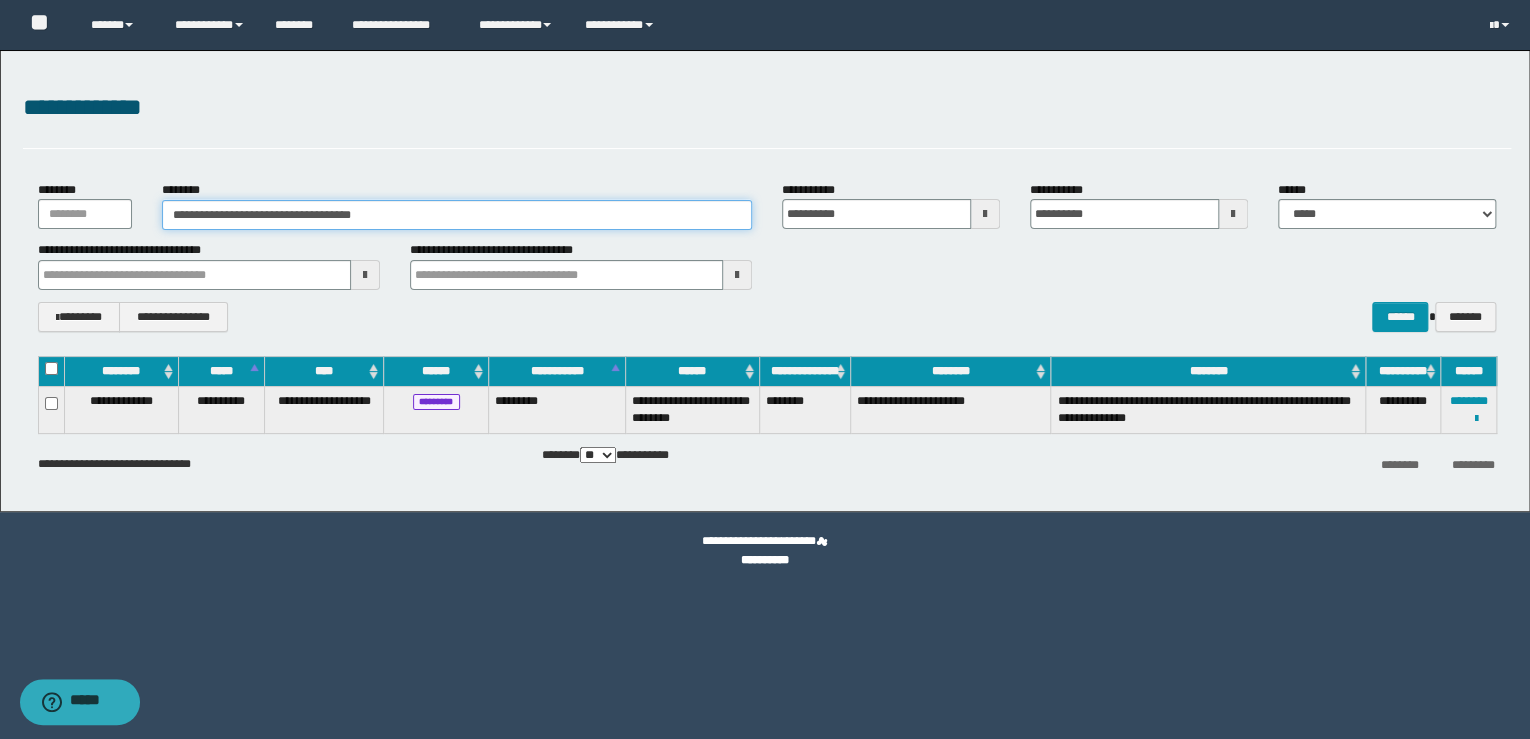 drag, startPoint x: 445, startPoint y: 213, endPoint x: -4, endPoint y: 197, distance: 449.28497 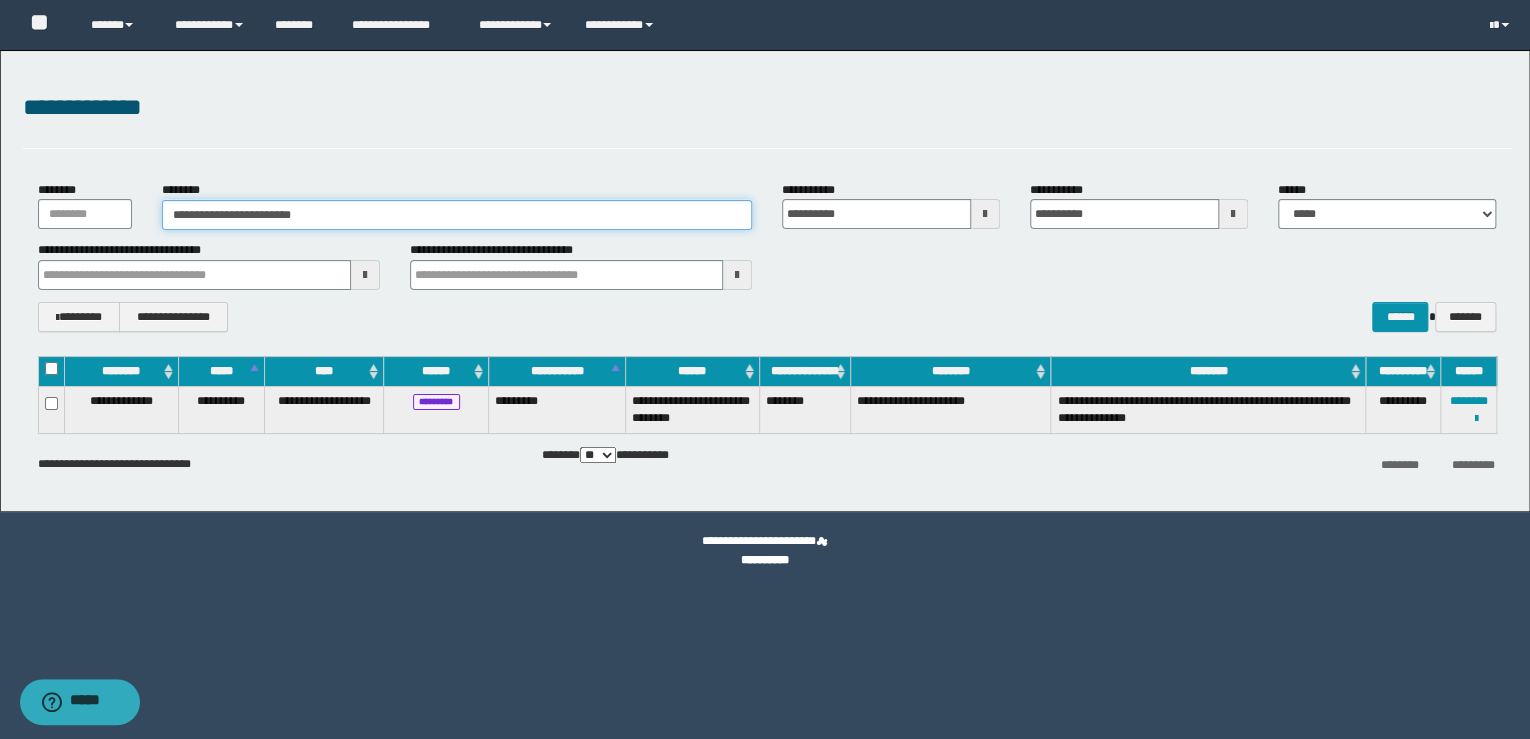 type on "**********" 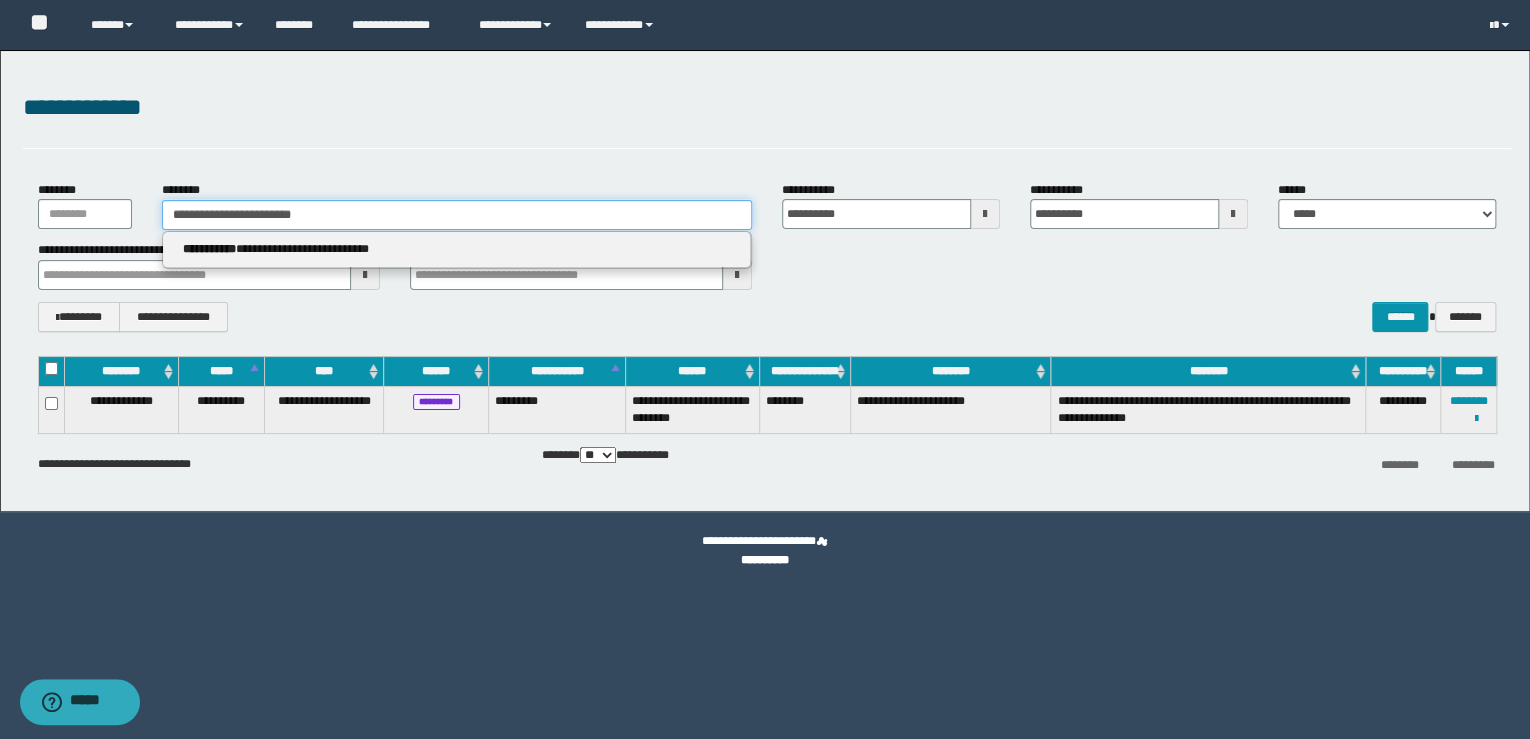 type on "**********" 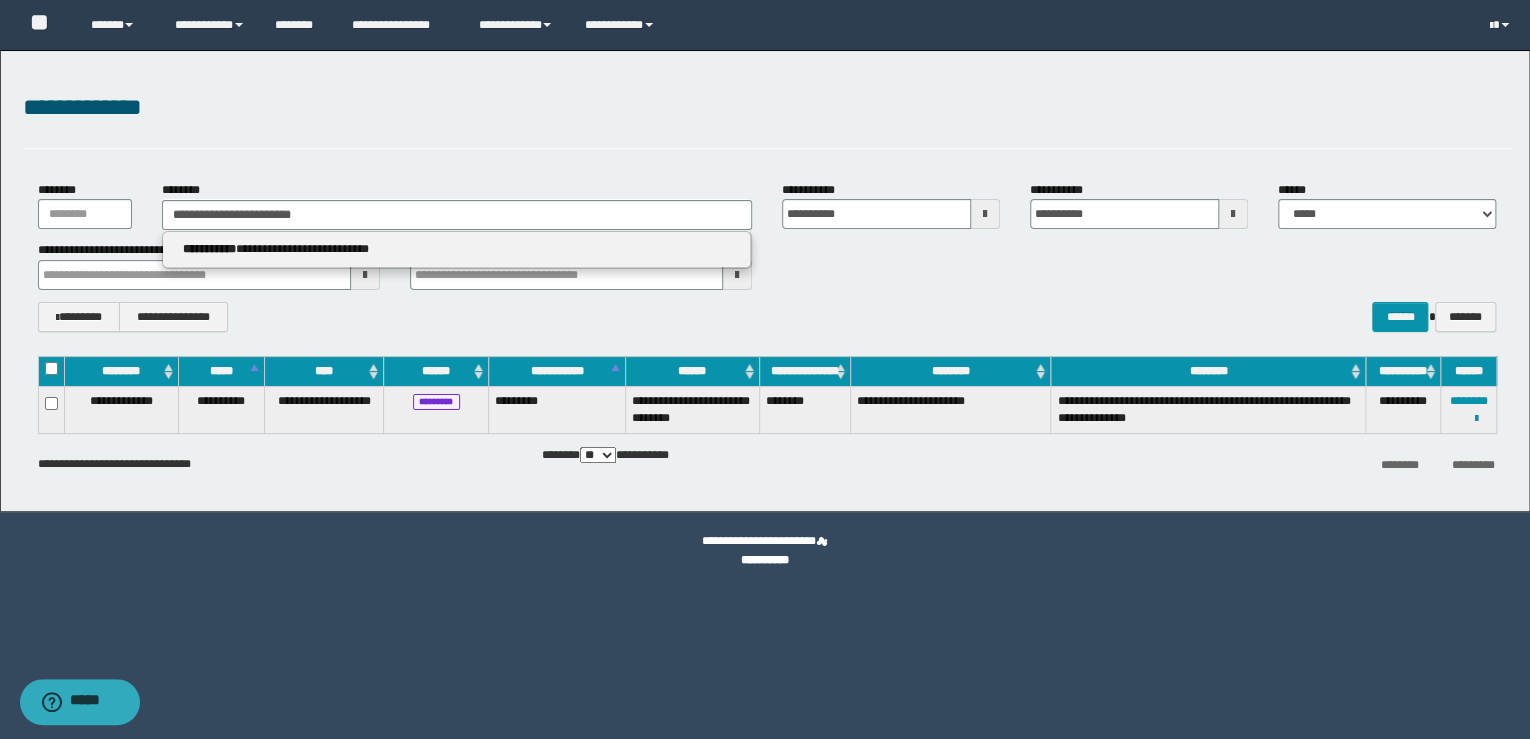 click on "**********" at bounding box center (209, 249) 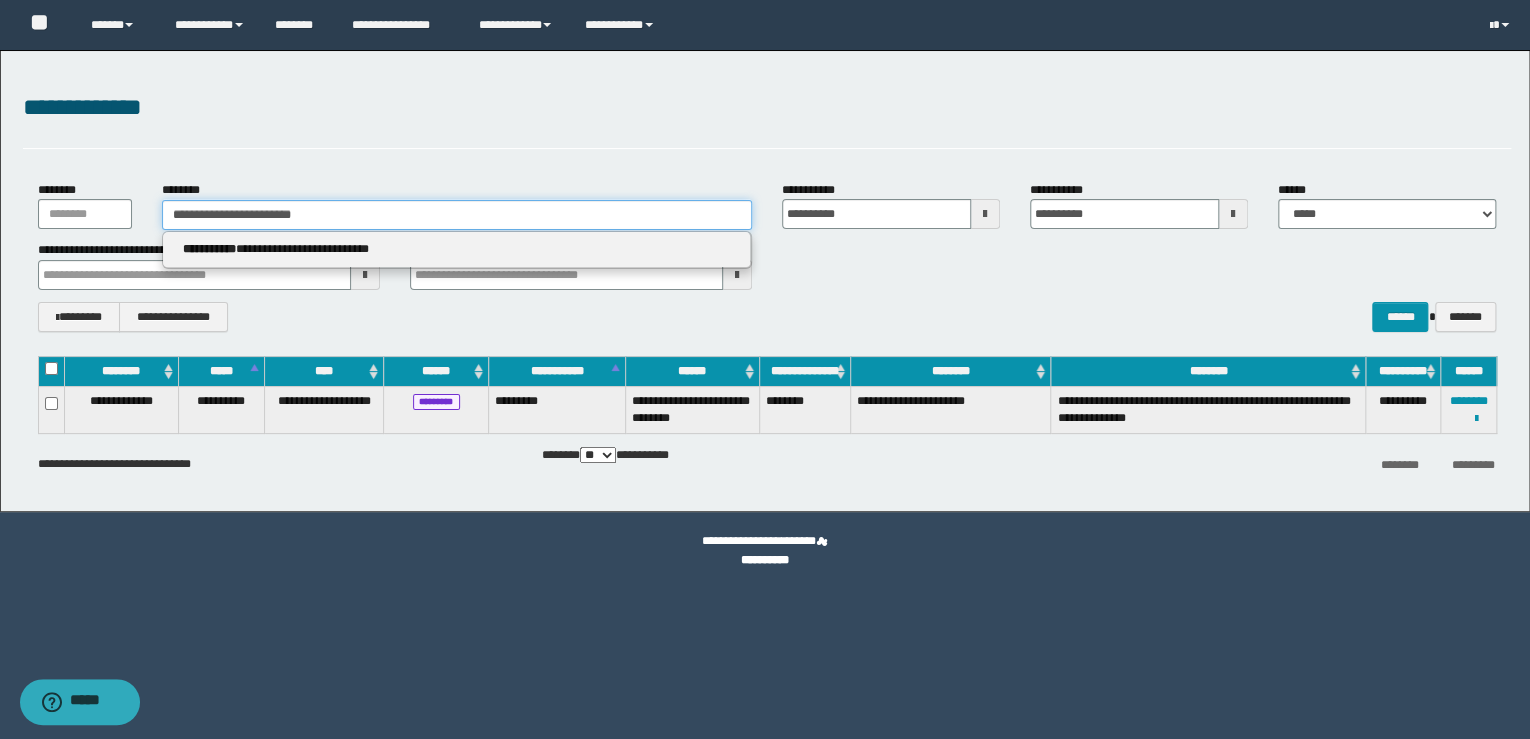 type 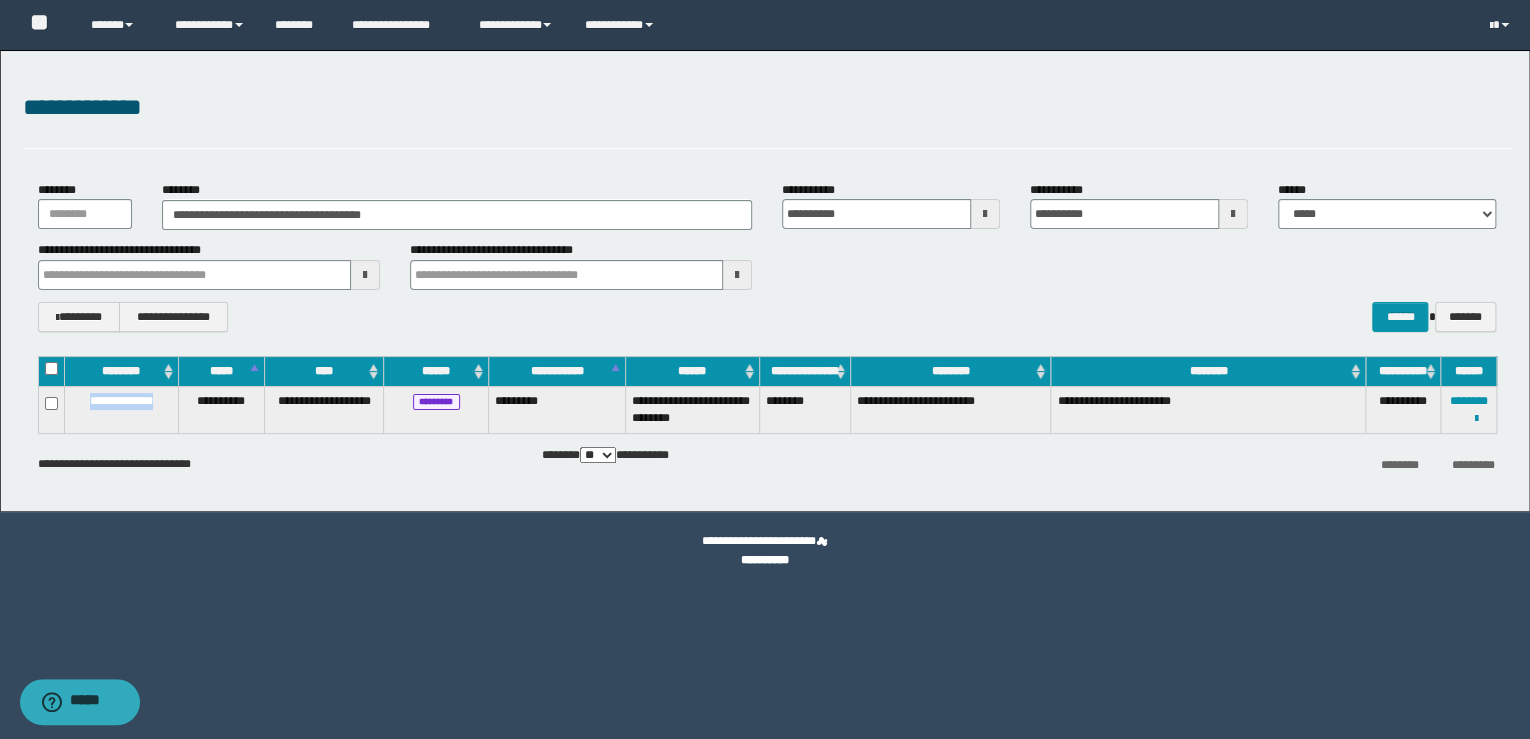 drag, startPoint x: 168, startPoint y: 398, endPoint x: 72, endPoint y: 410, distance: 96.74709 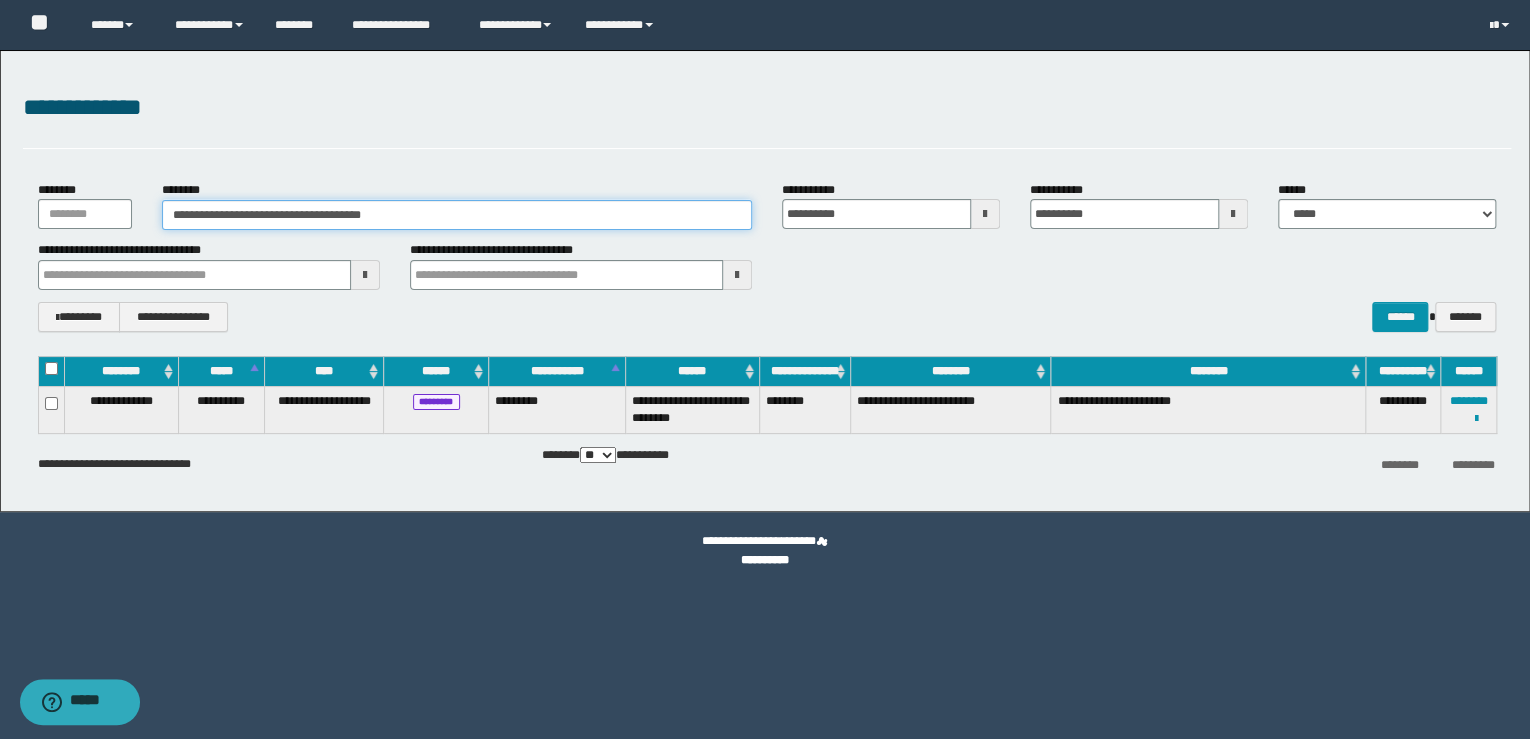 drag, startPoint x: 149, startPoint y: 170, endPoint x: -4, endPoint y: 144, distance: 155.19342 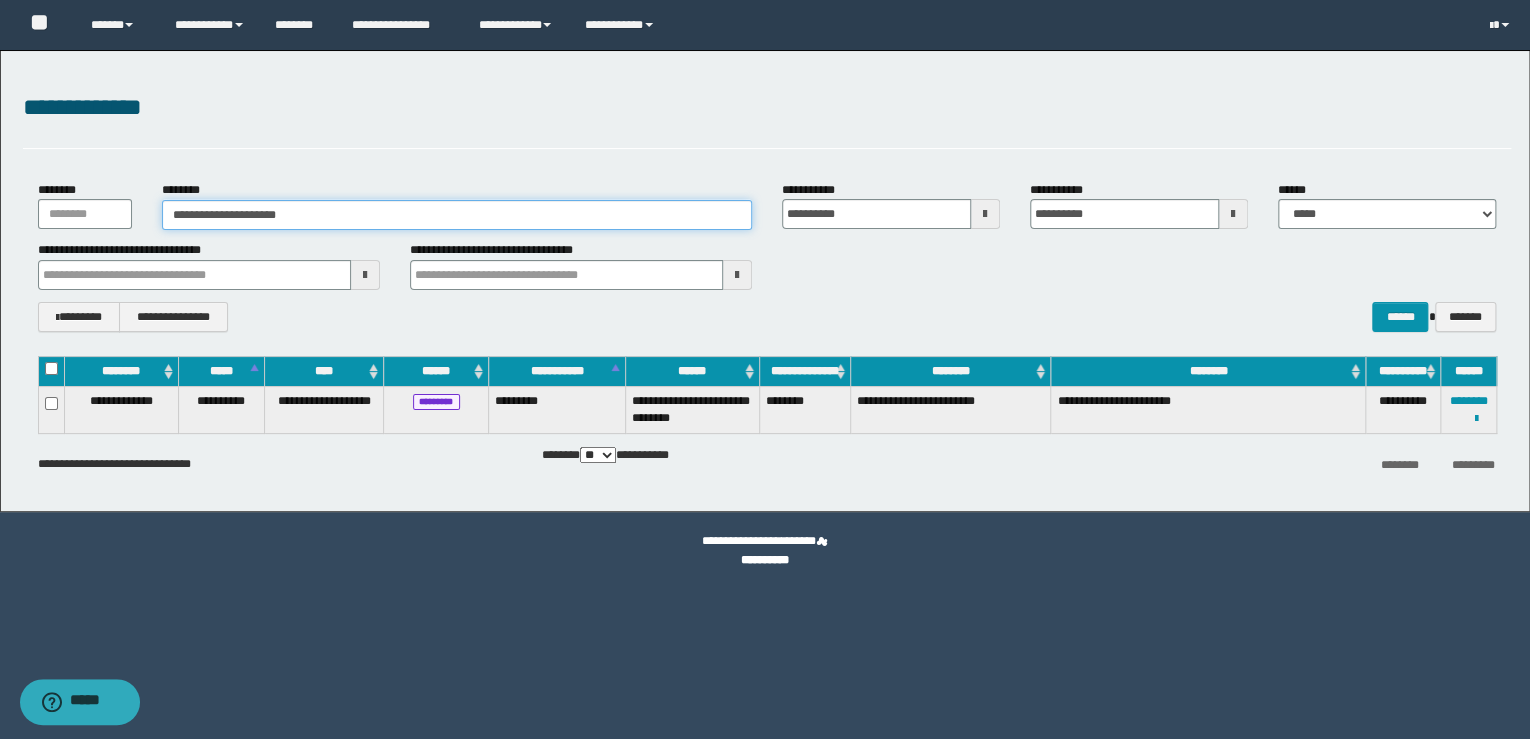 type on "**********" 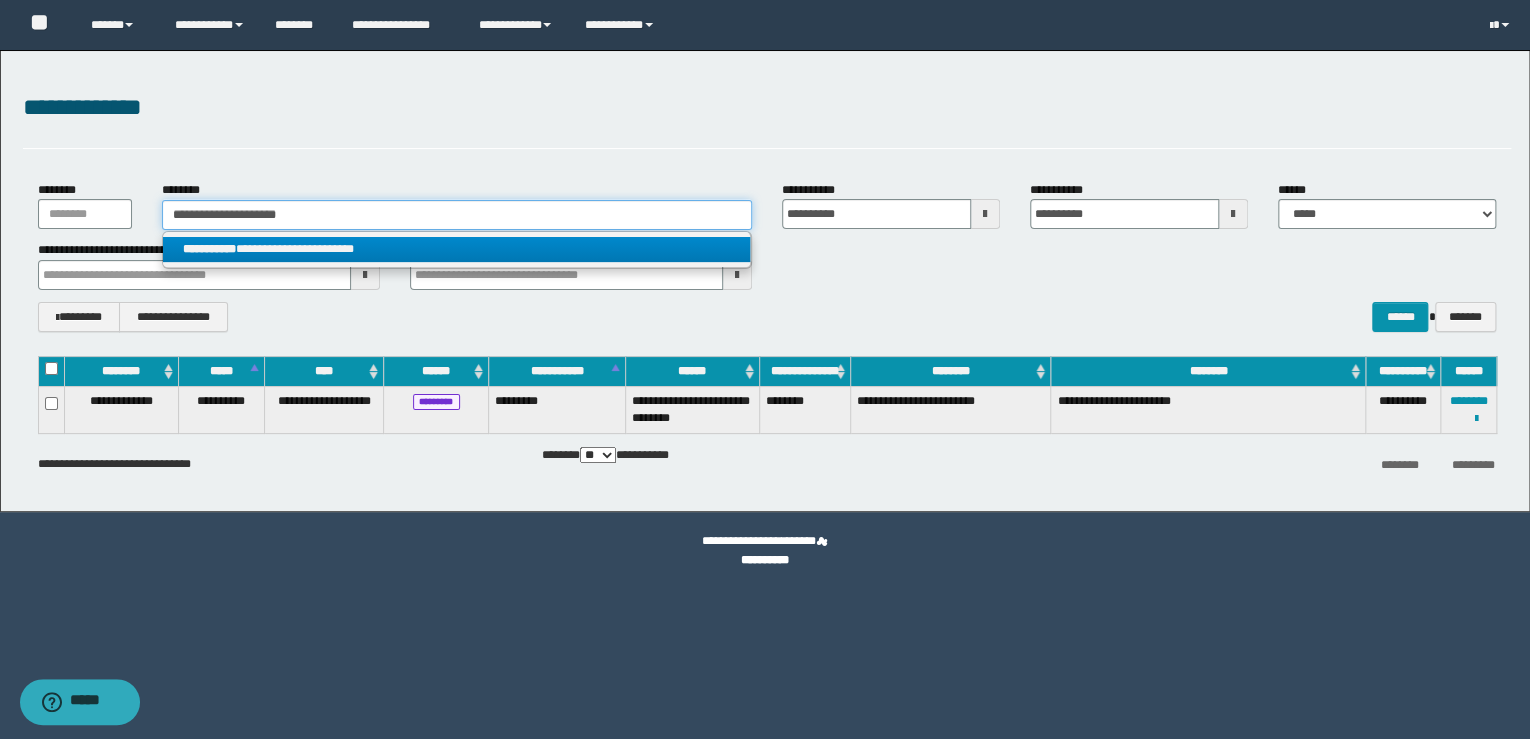 type on "**********" 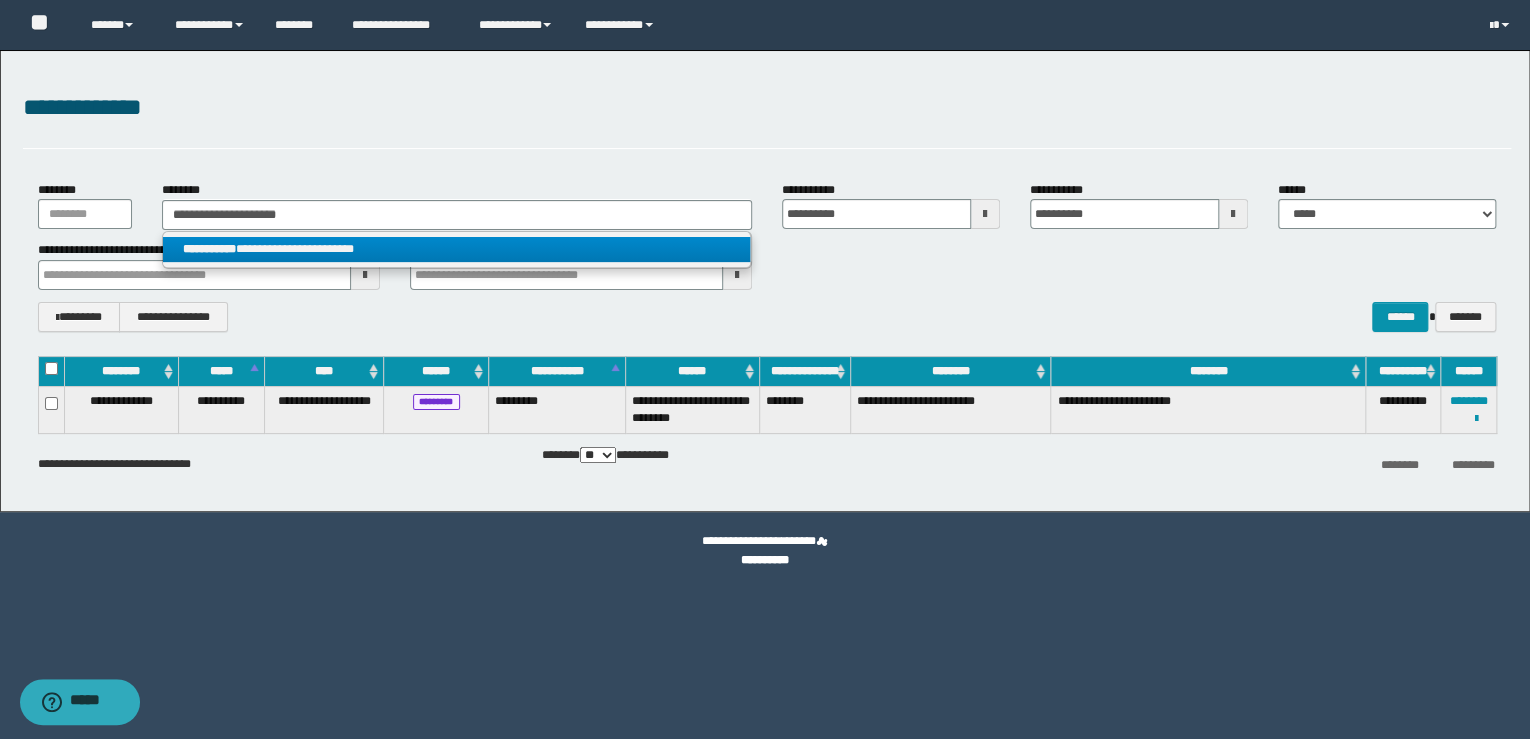 click on "**********" at bounding box center (209, 249) 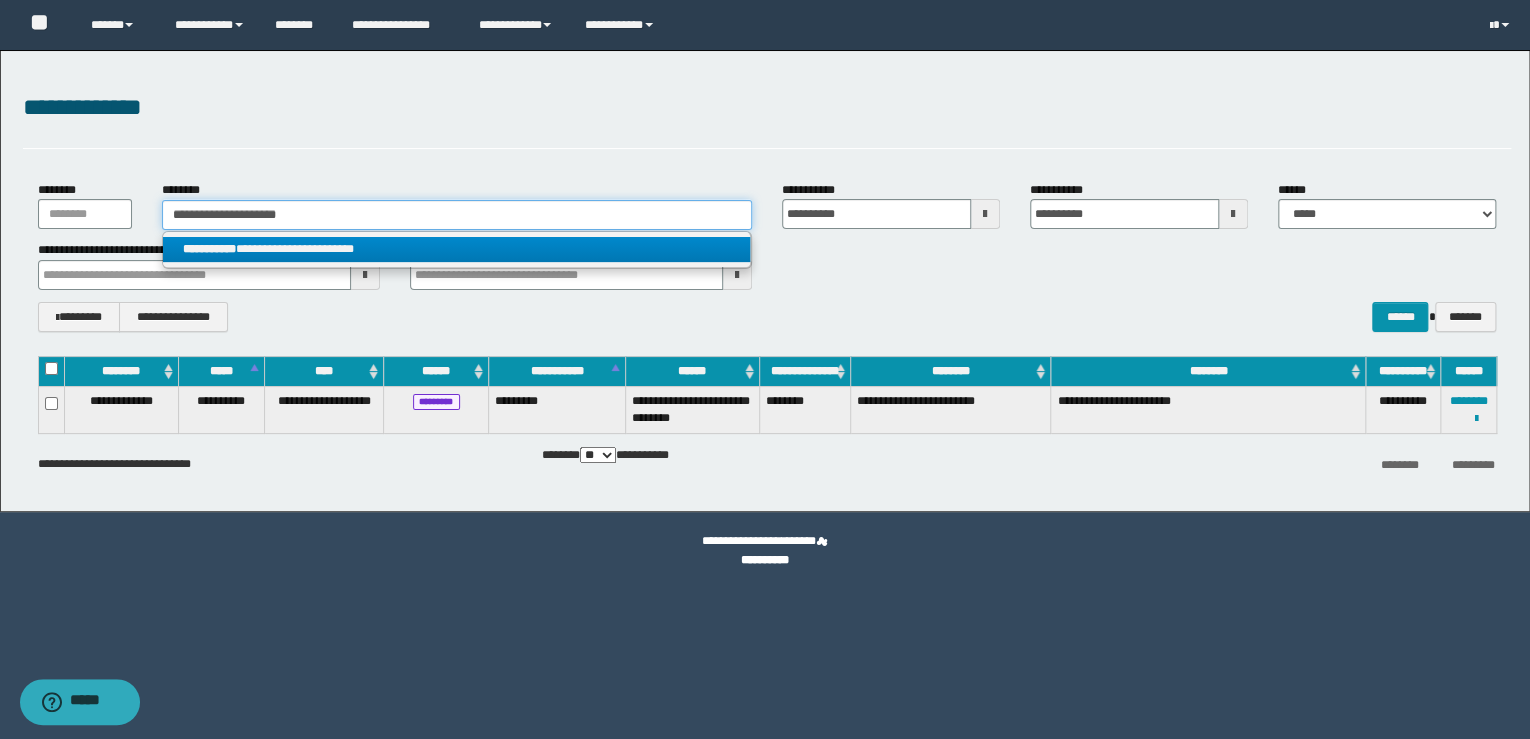 type 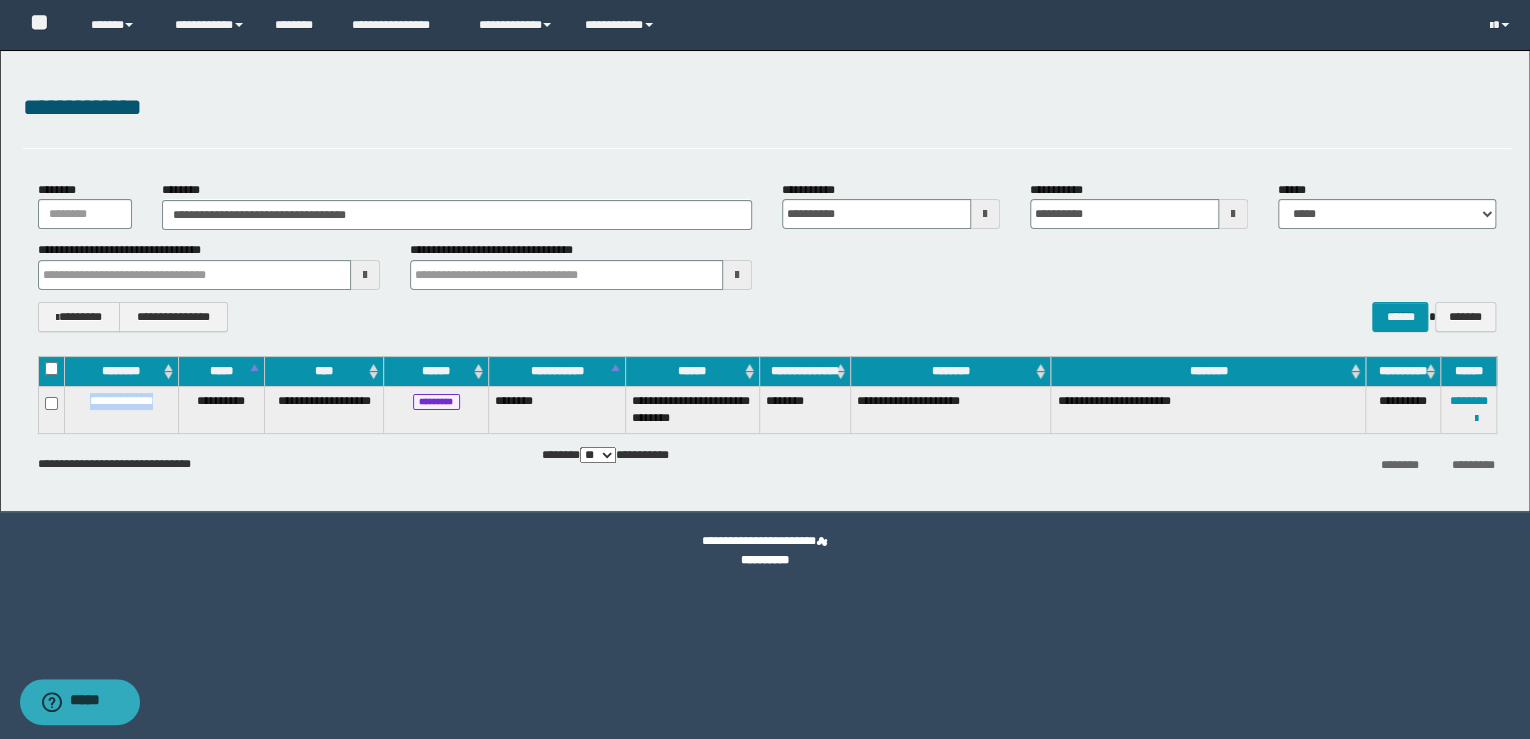 drag, startPoint x: 166, startPoint y: 397, endPoint x: 72, endPoint y: 400, distance: 94.04786 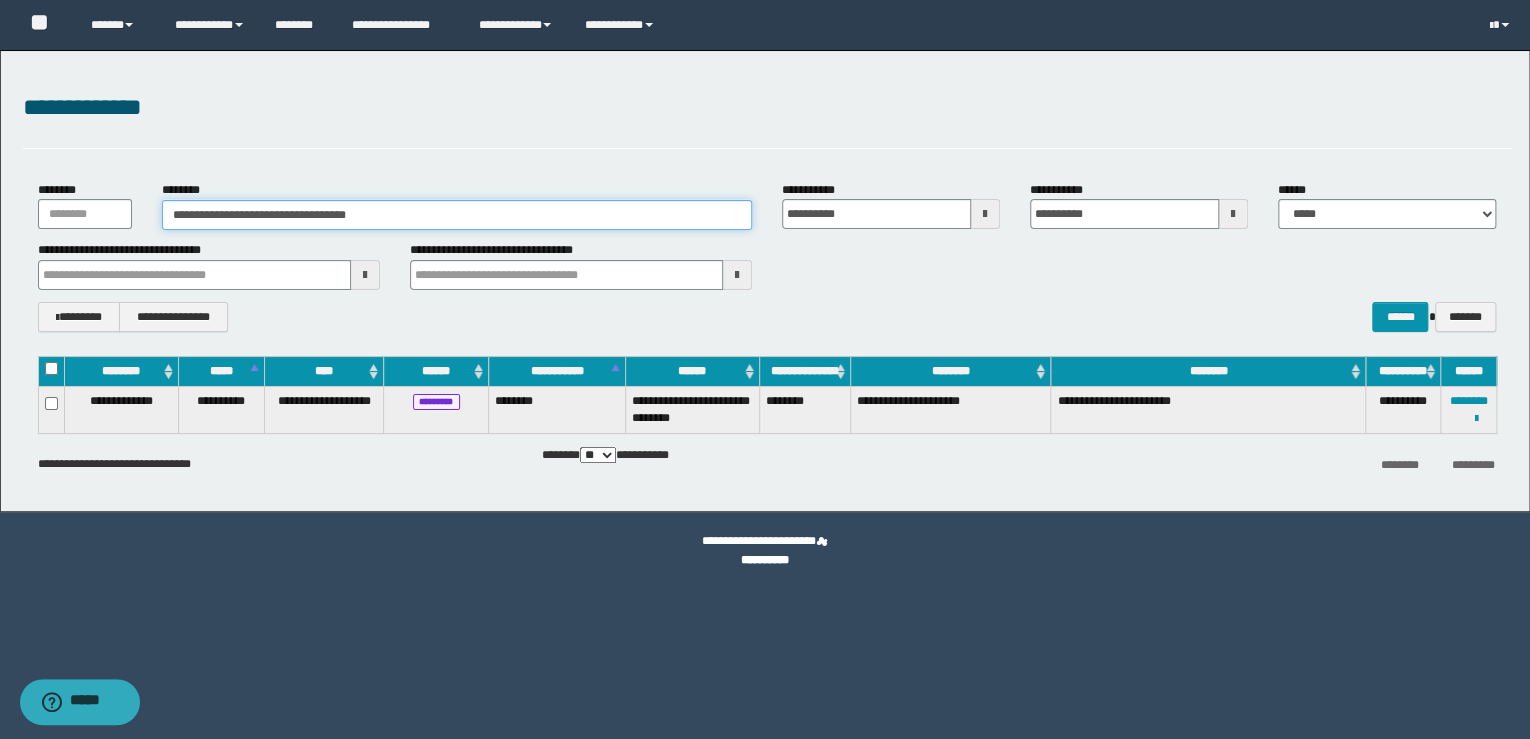 drag, startPoint x: 421, startPoint y: 207, endPoint x: -4, endPoint y: 195, distance: 425.16937 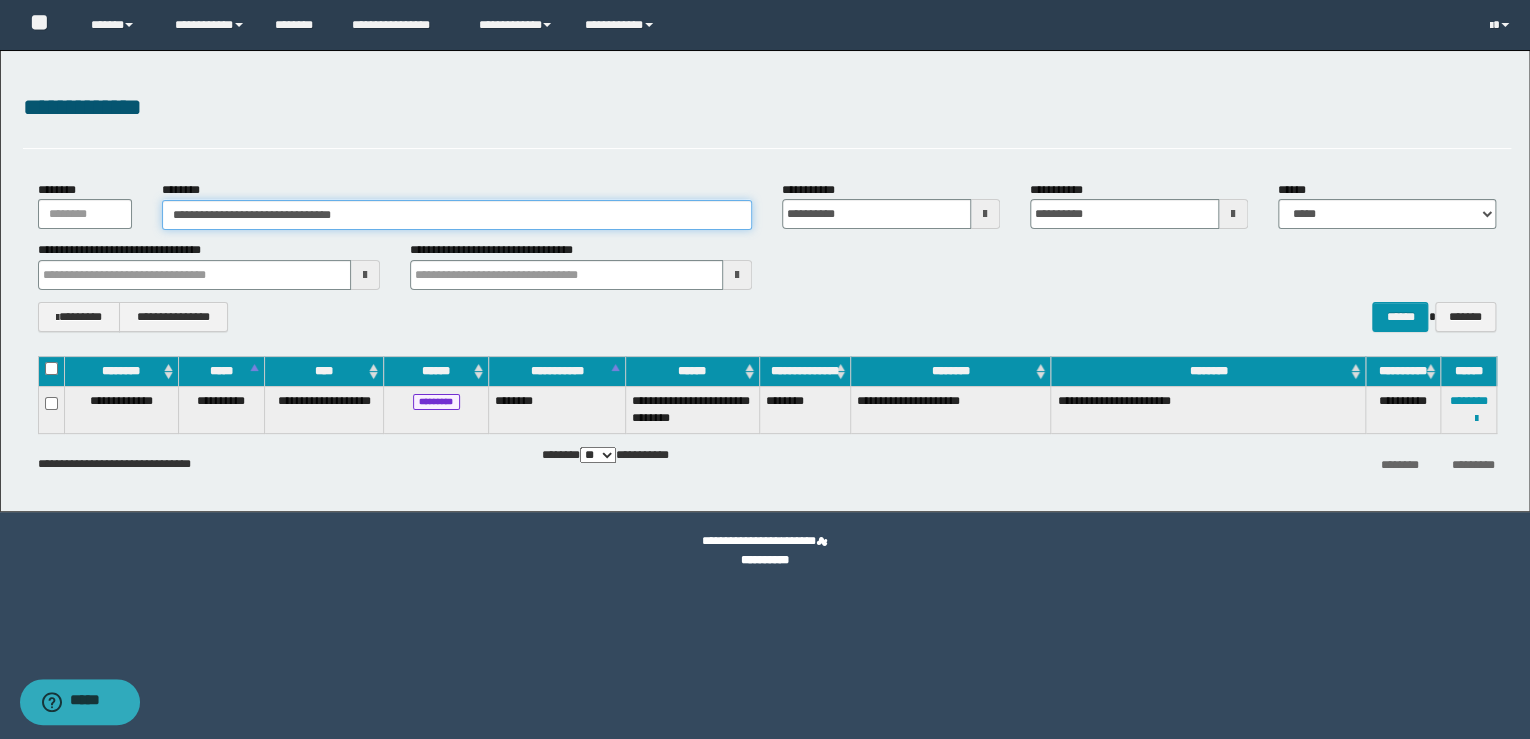 type on "**********" 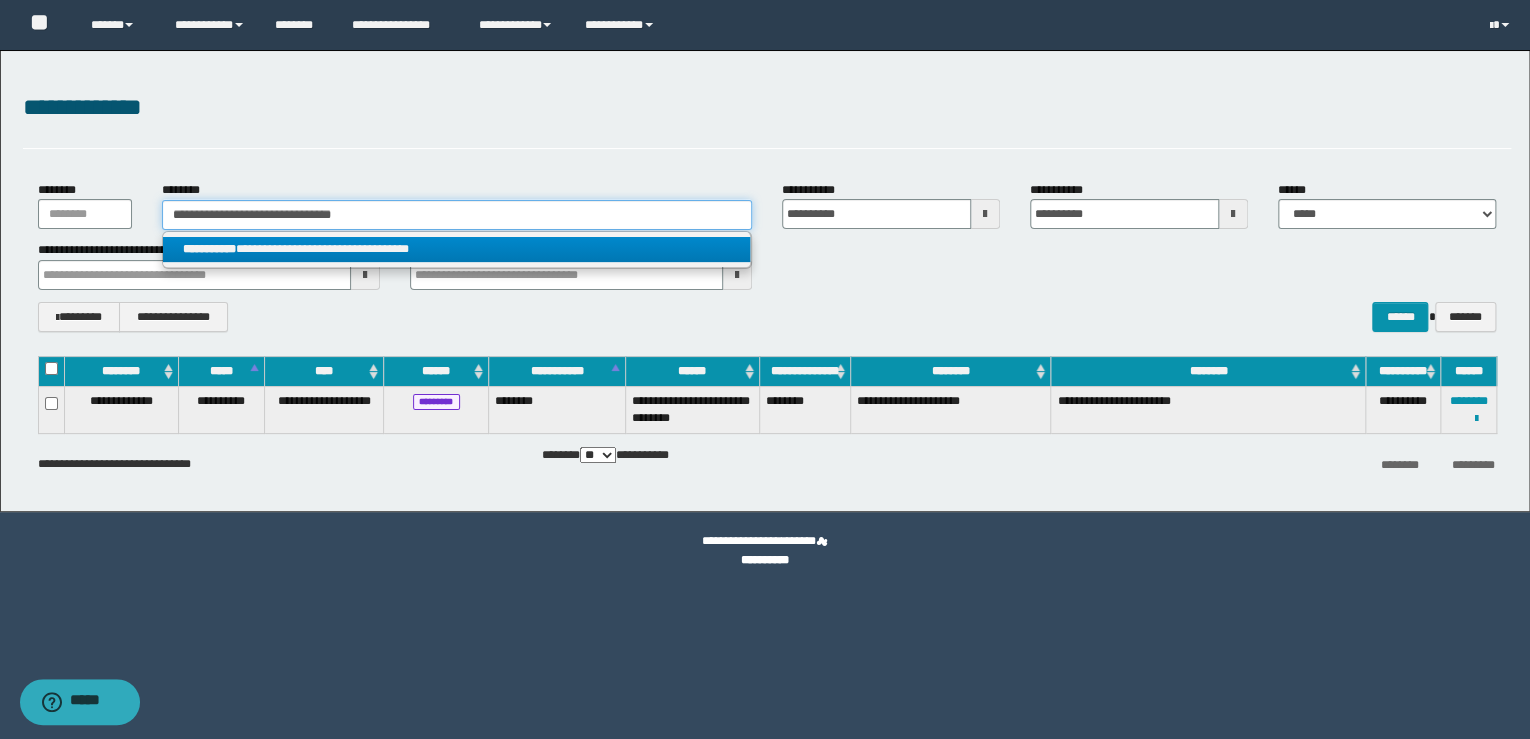 type on "**********" 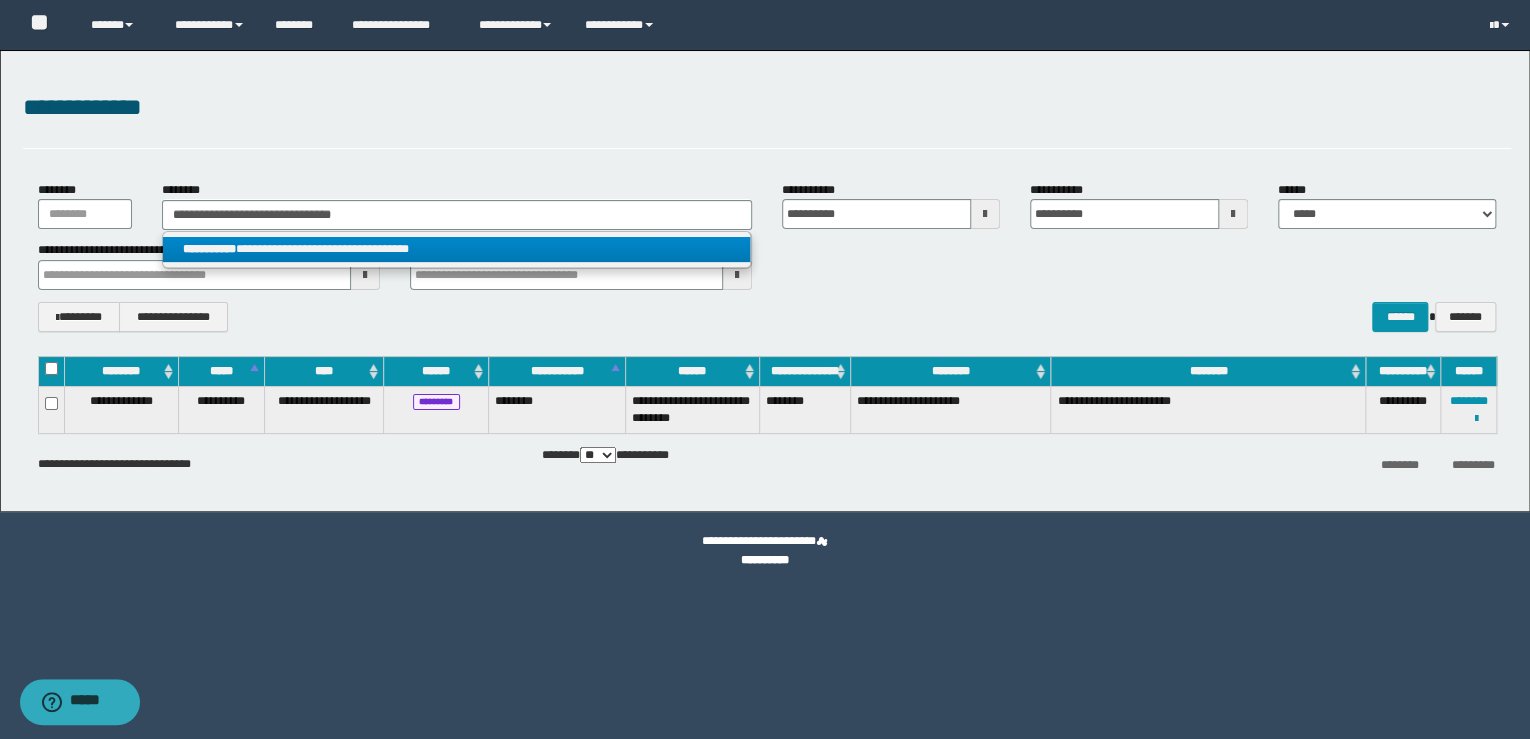 click on "**********" at bounding box center (457, 249) 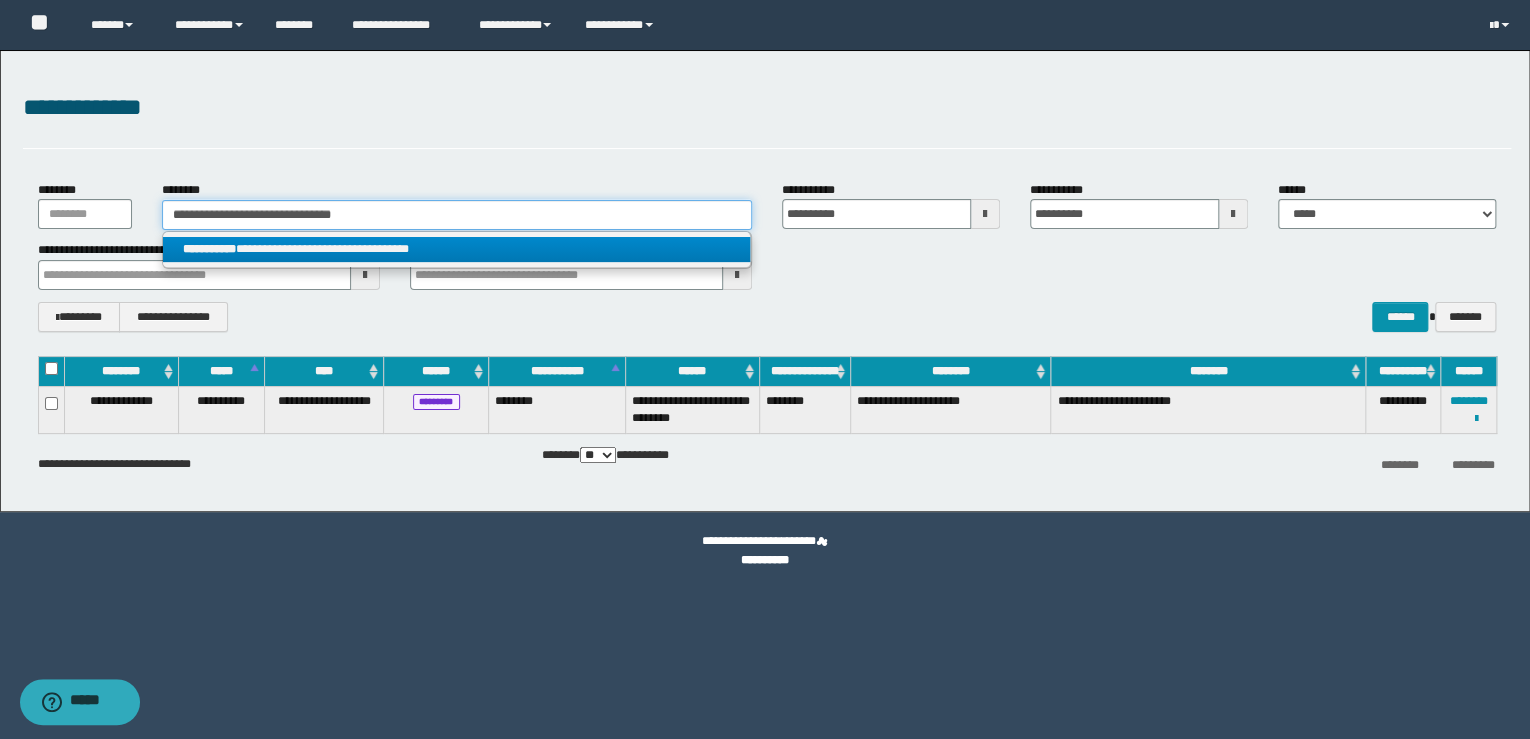 type 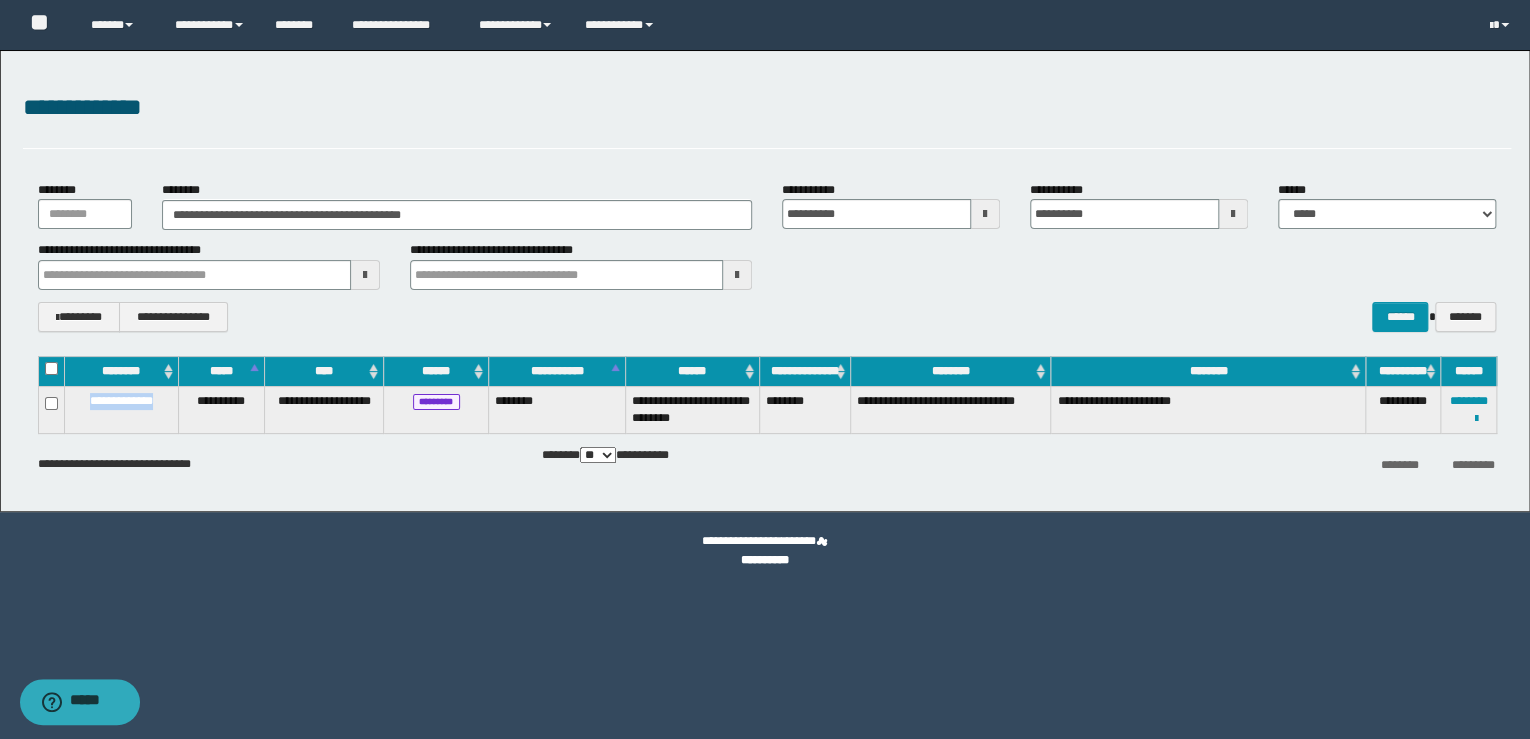 drag, startPoint x: 164, startPoint y: 400, endPoint x: 74, endPoint y: 405, distance: 90.13878 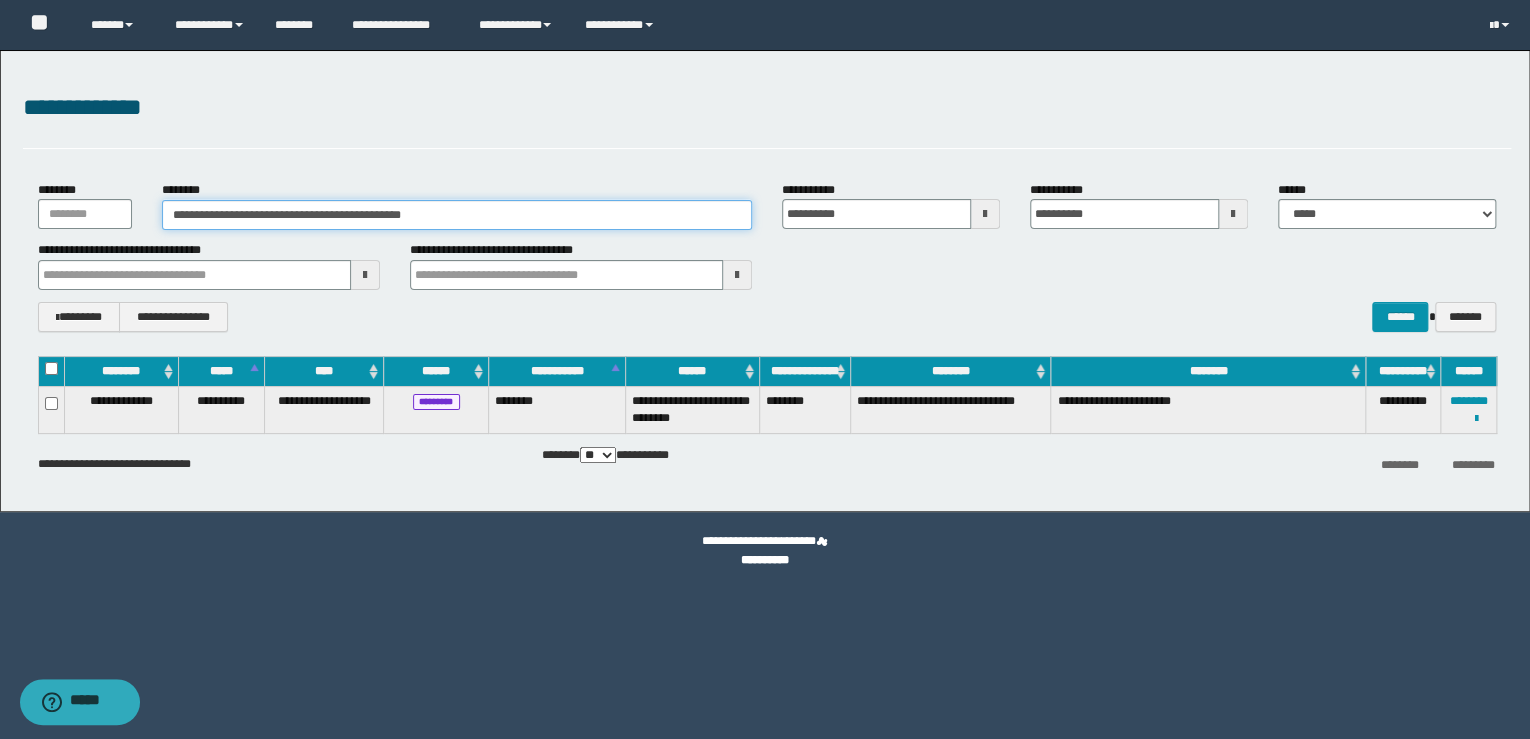 drag, startPoint x: 432, startPoint y: 213, endPoint x: -4, endPoint y: 199, distance: 436.2247 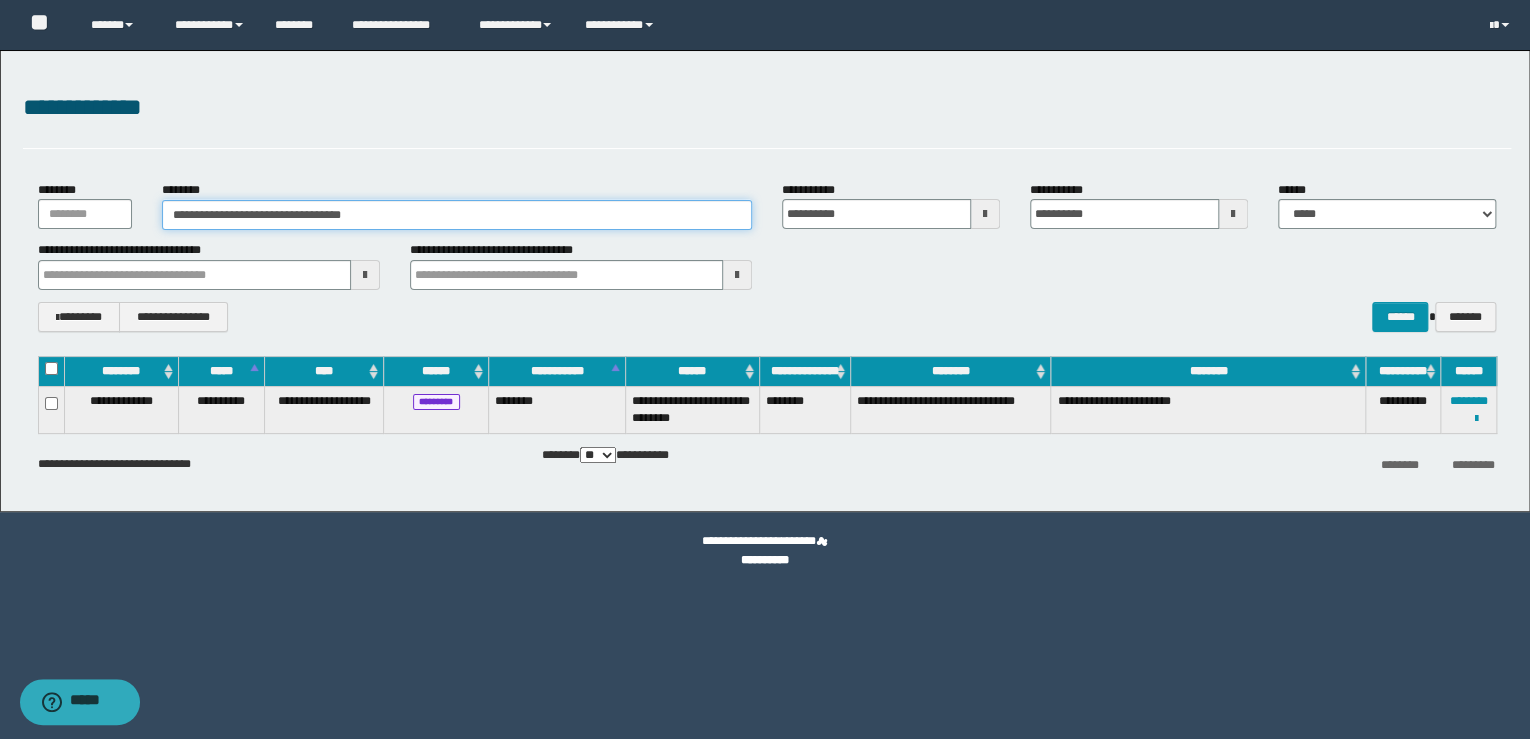 type on "**********" 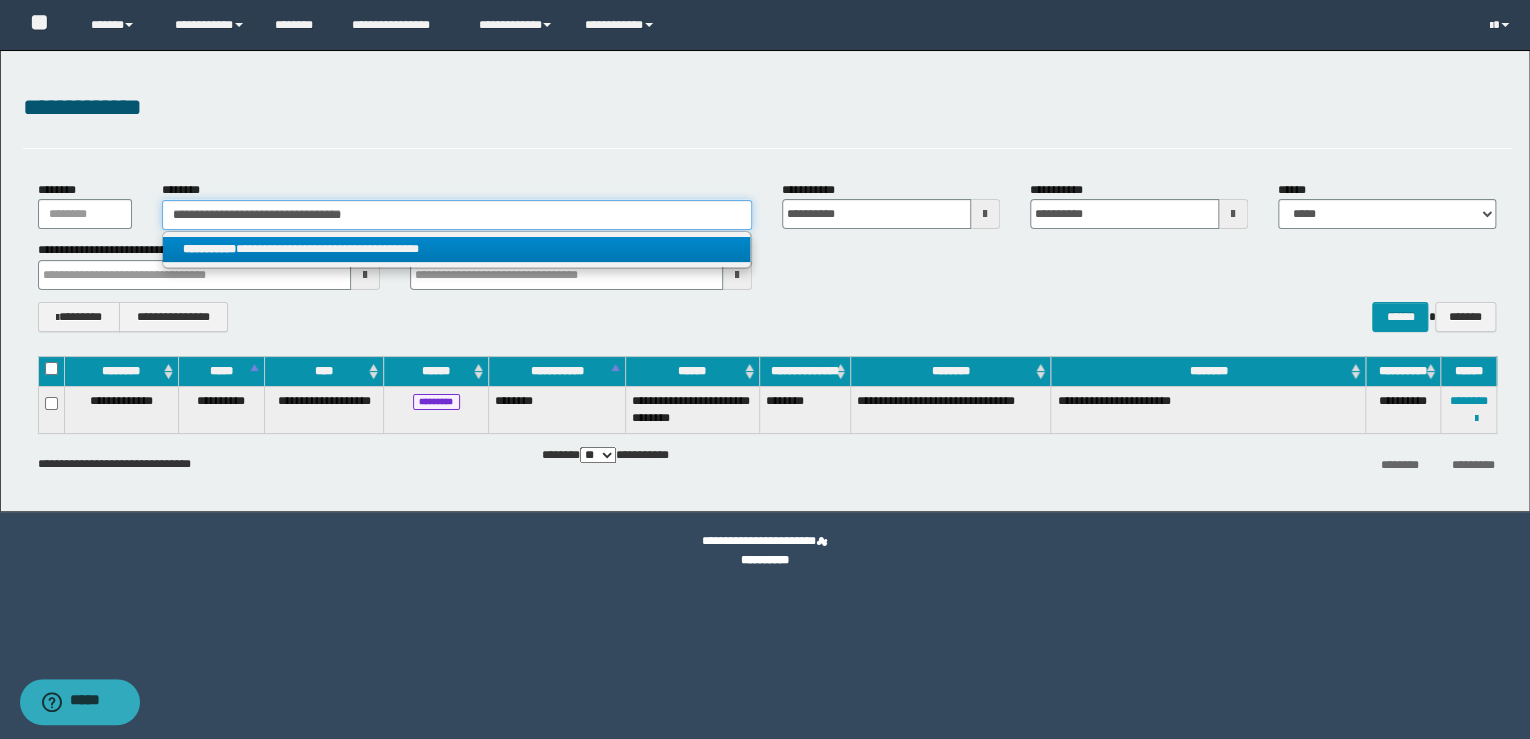 type on "**********" 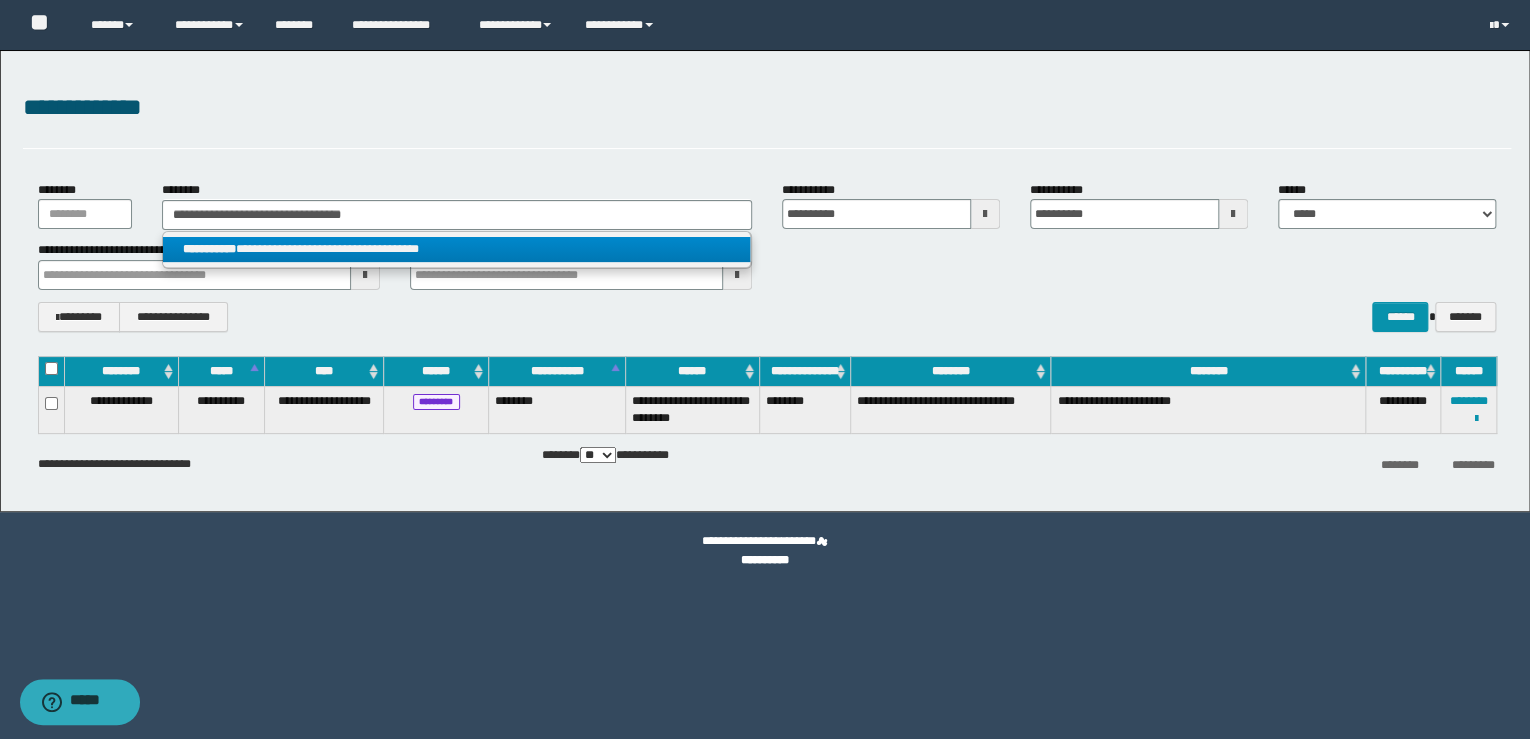 click on "**********" at bounding box center (457, 249) 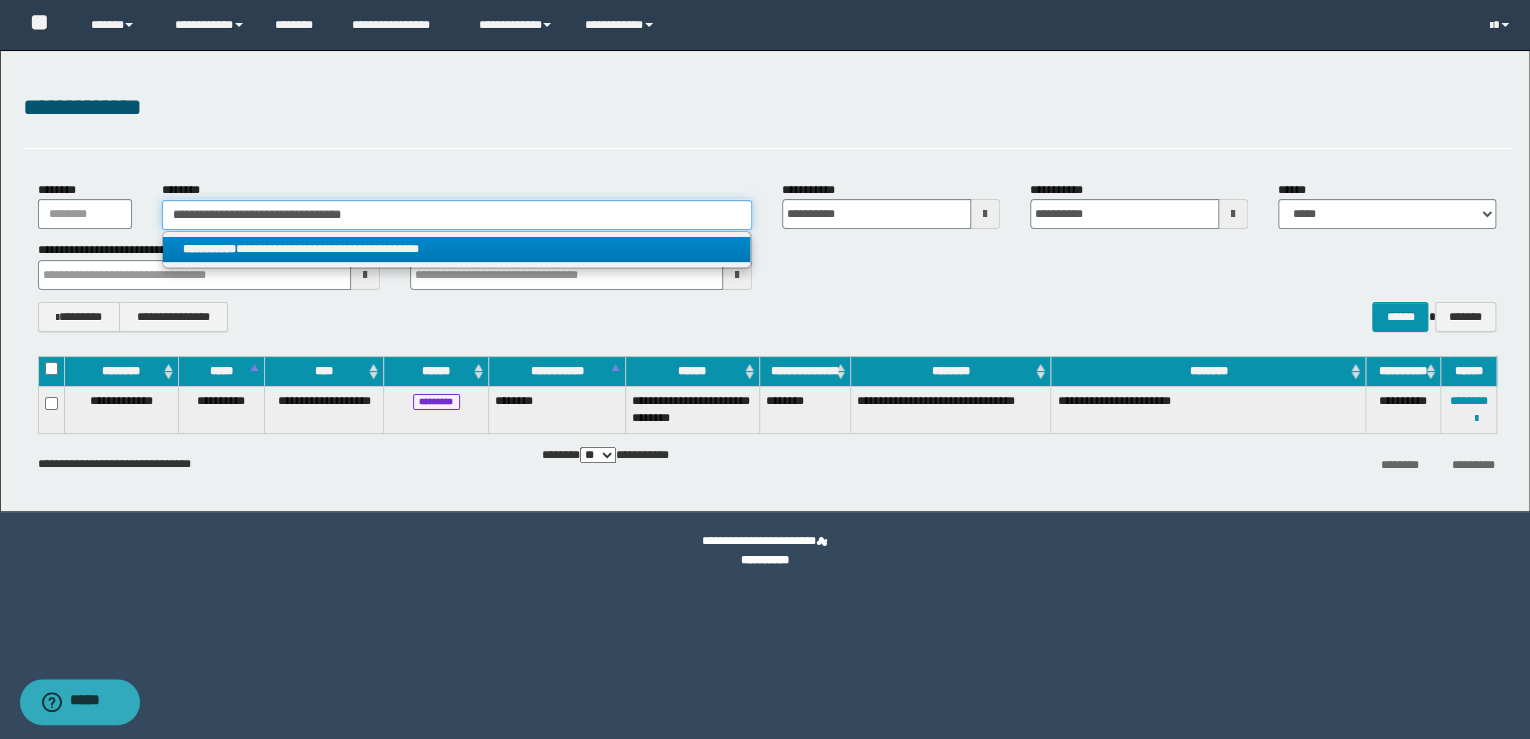 type 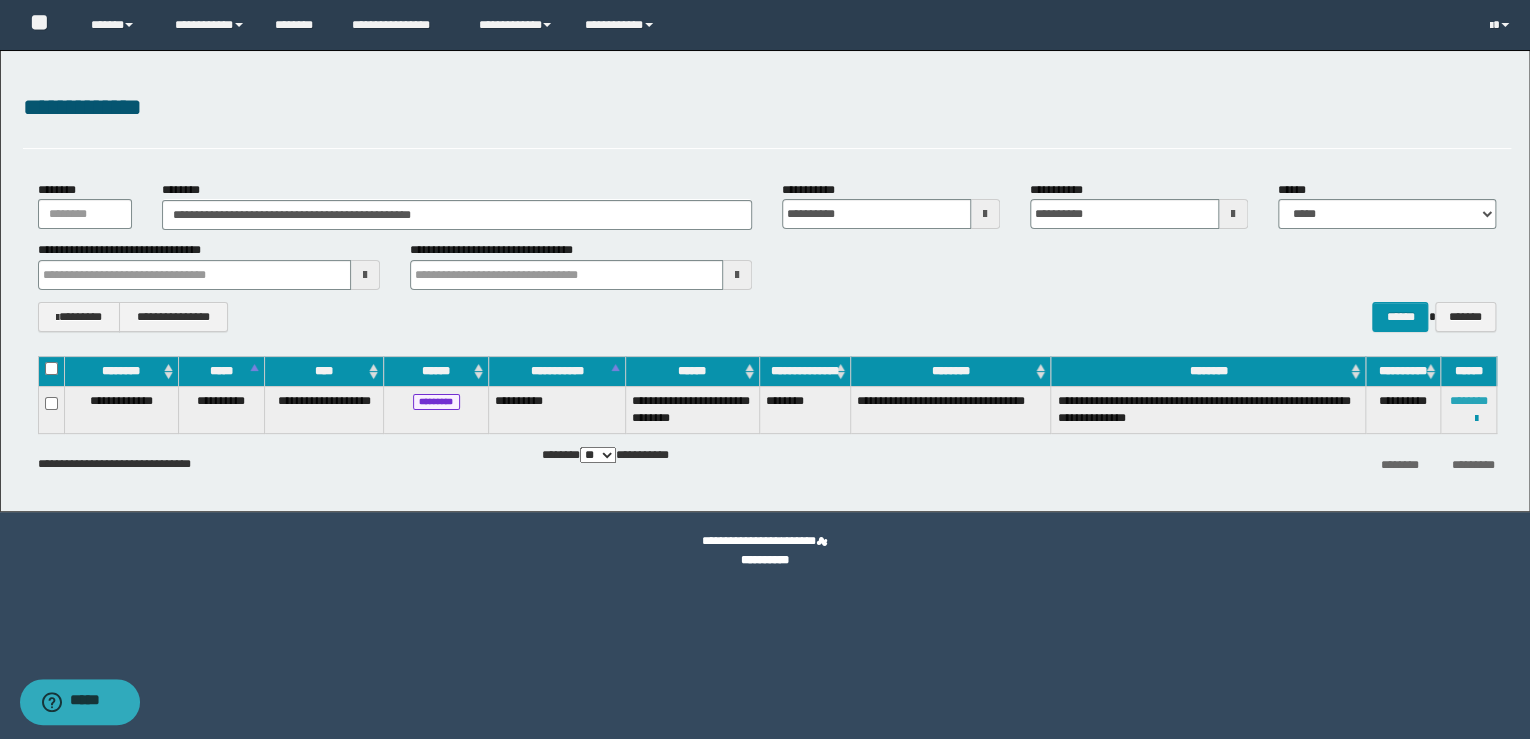 click on "********" at bounding box center (1469, 401) 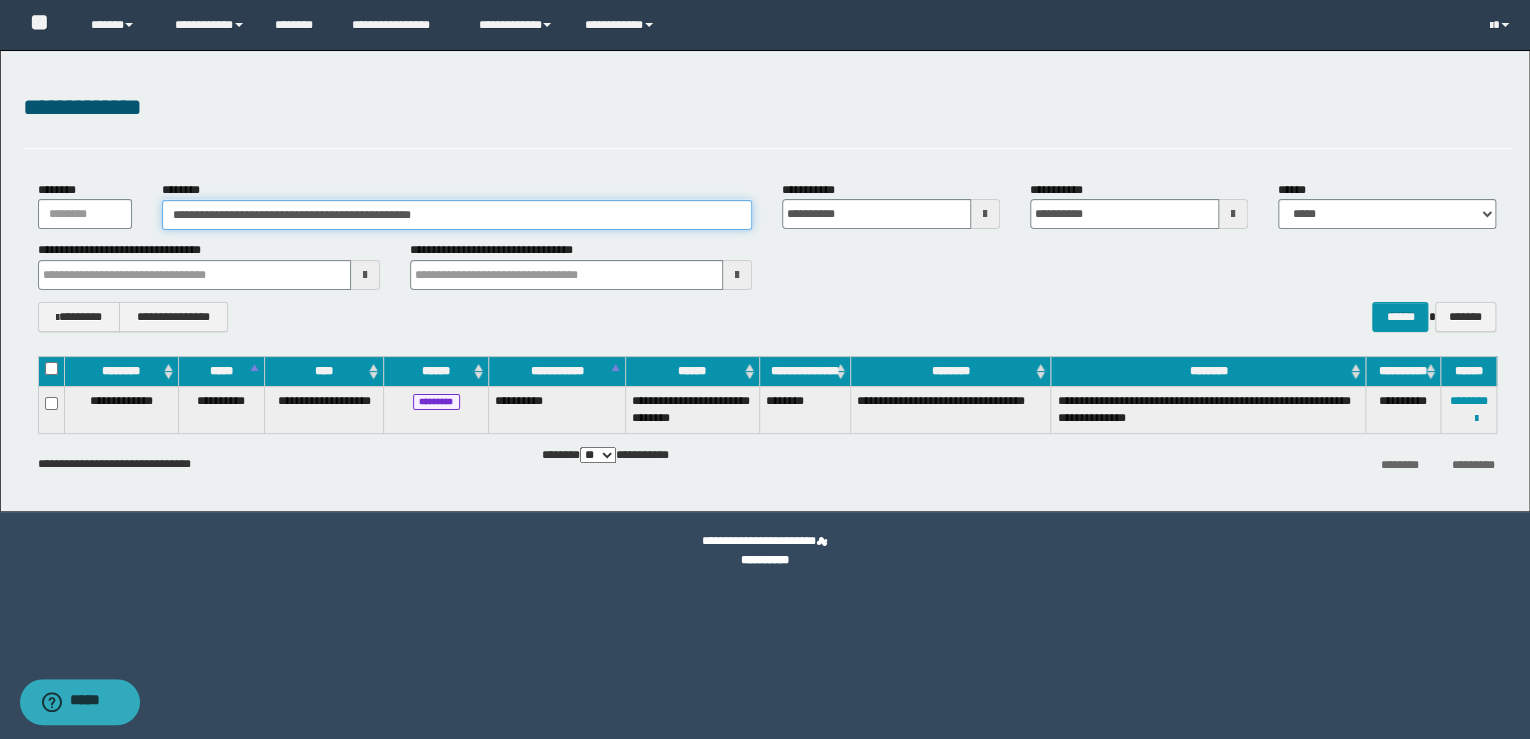 drag, startPoint x: 508, startPoint y: 216, endPoint x: -4, endPoint y: 151, distance: 516.1095 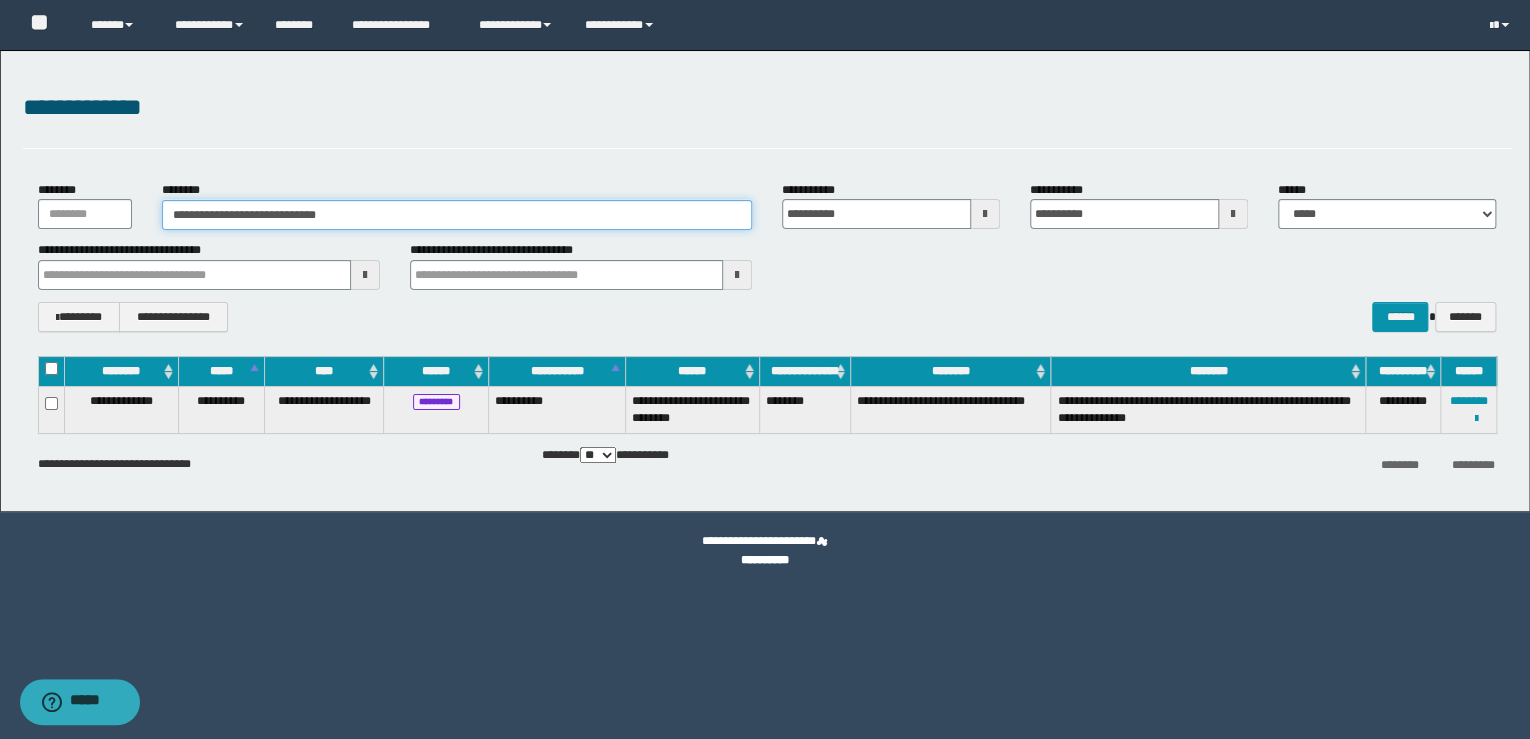 type on "**********" 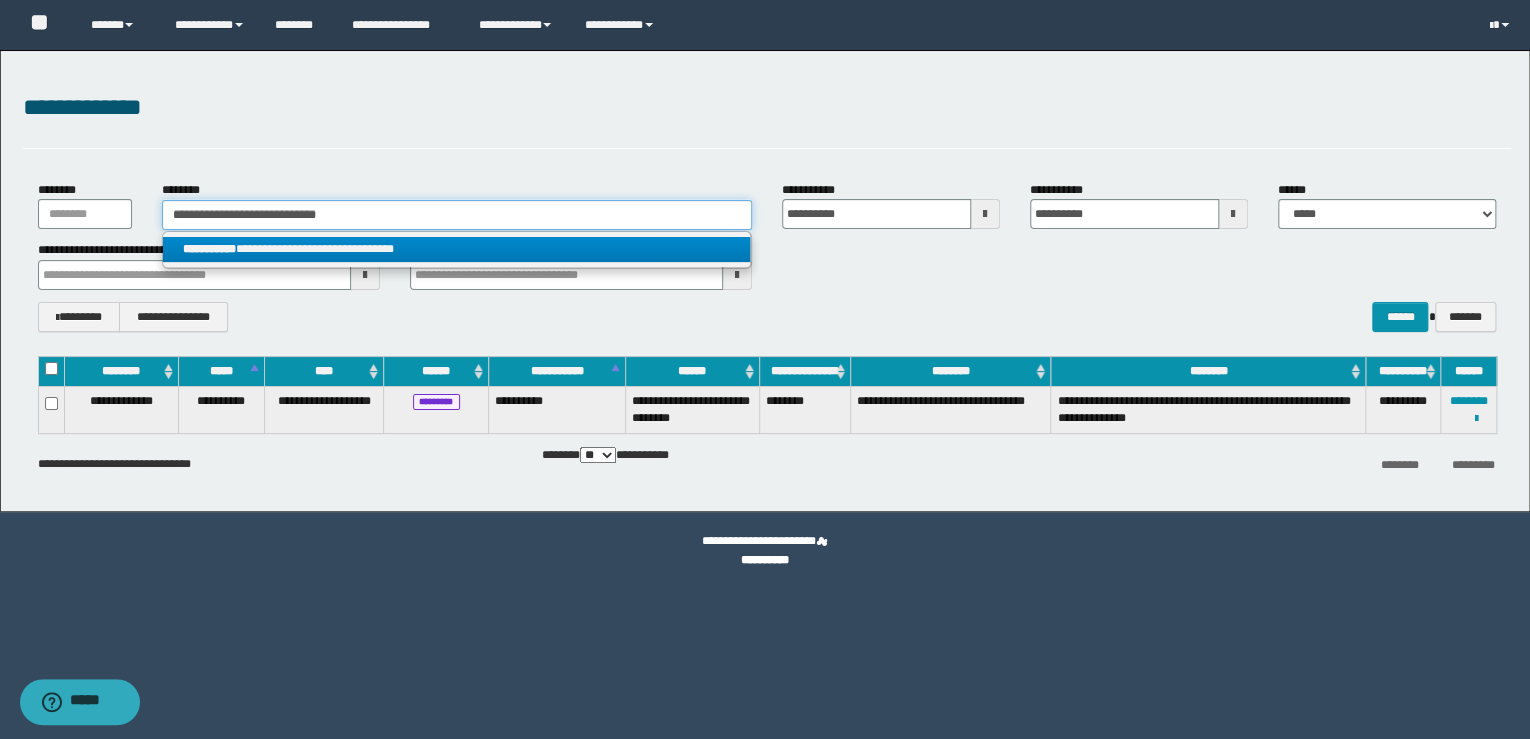type on "**********" 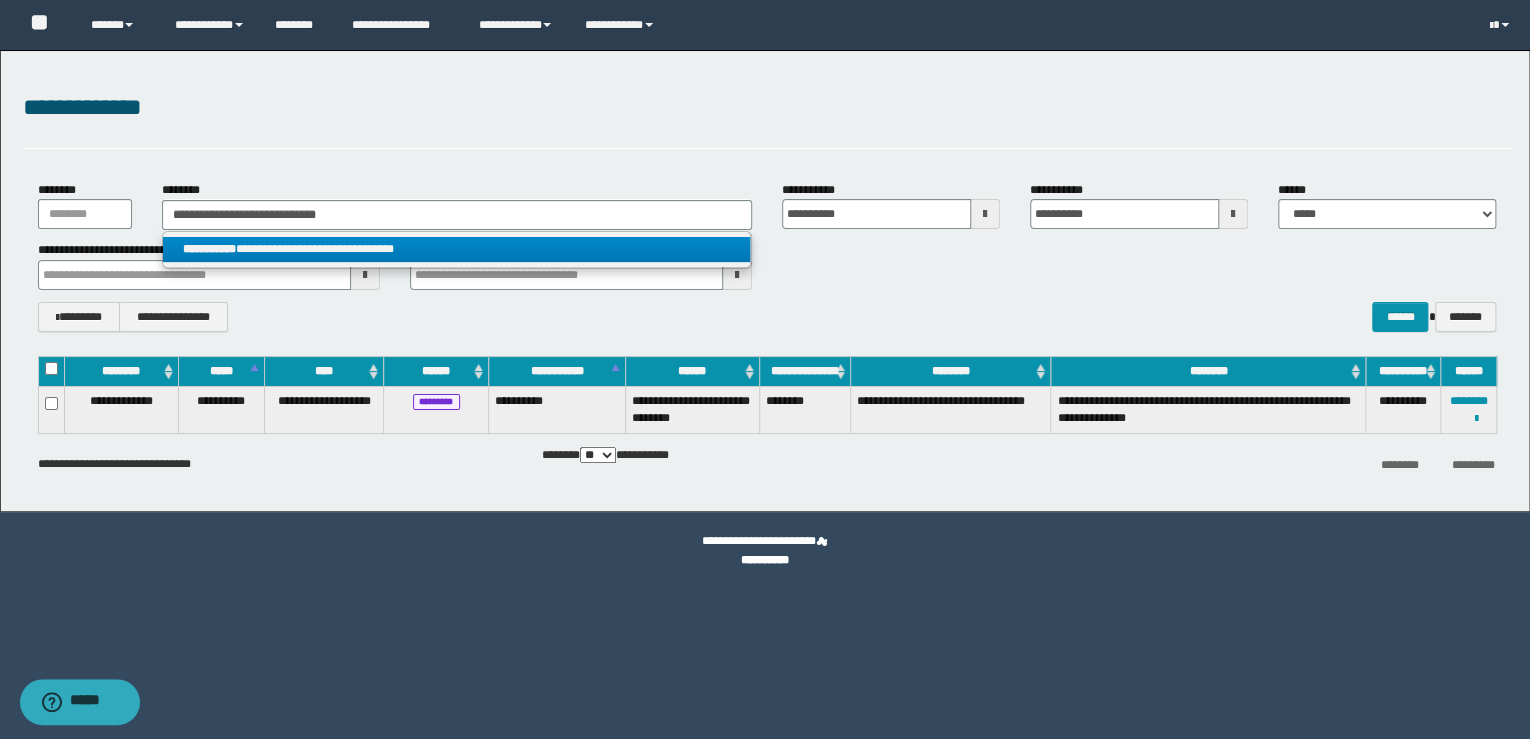 click on "**********" at bounding box center [457, 249] 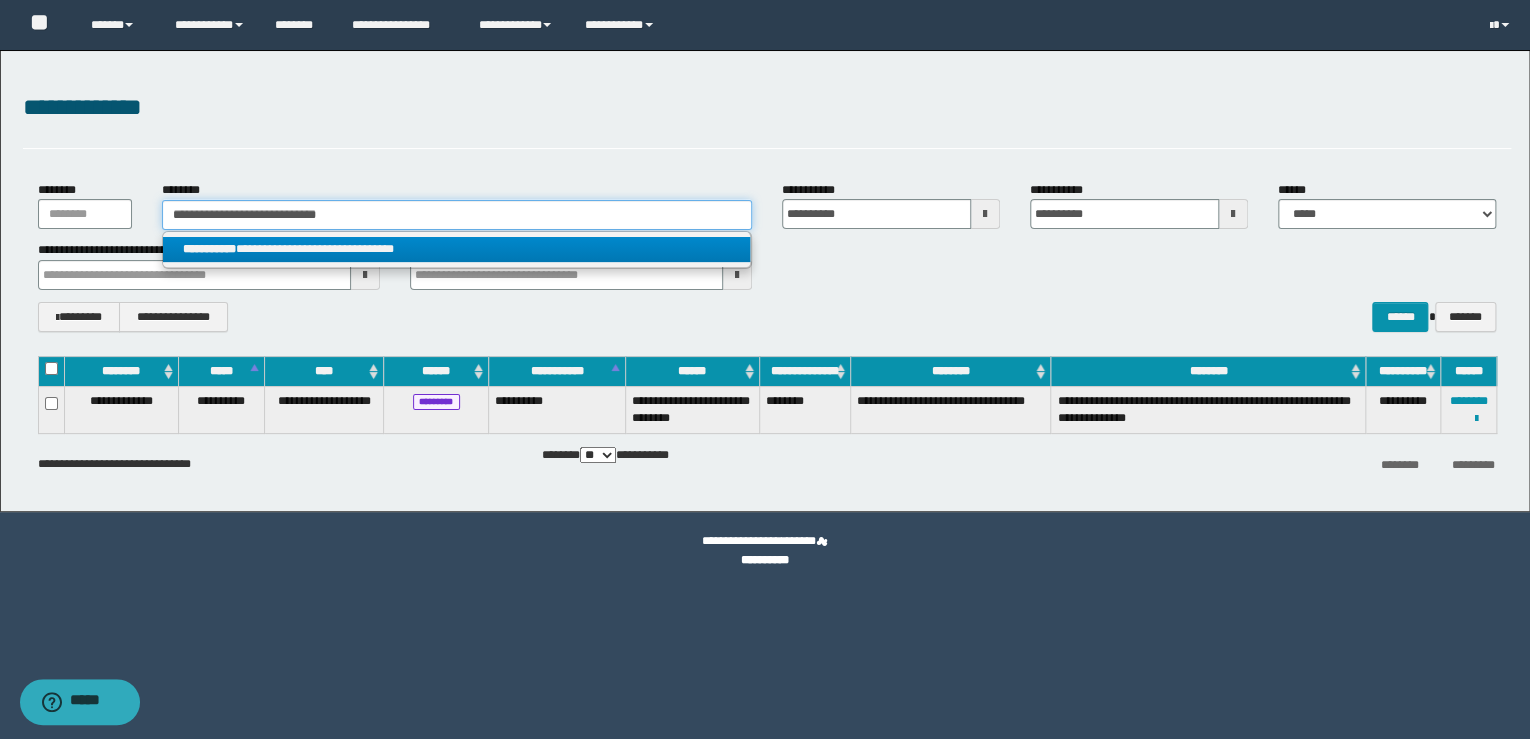 type 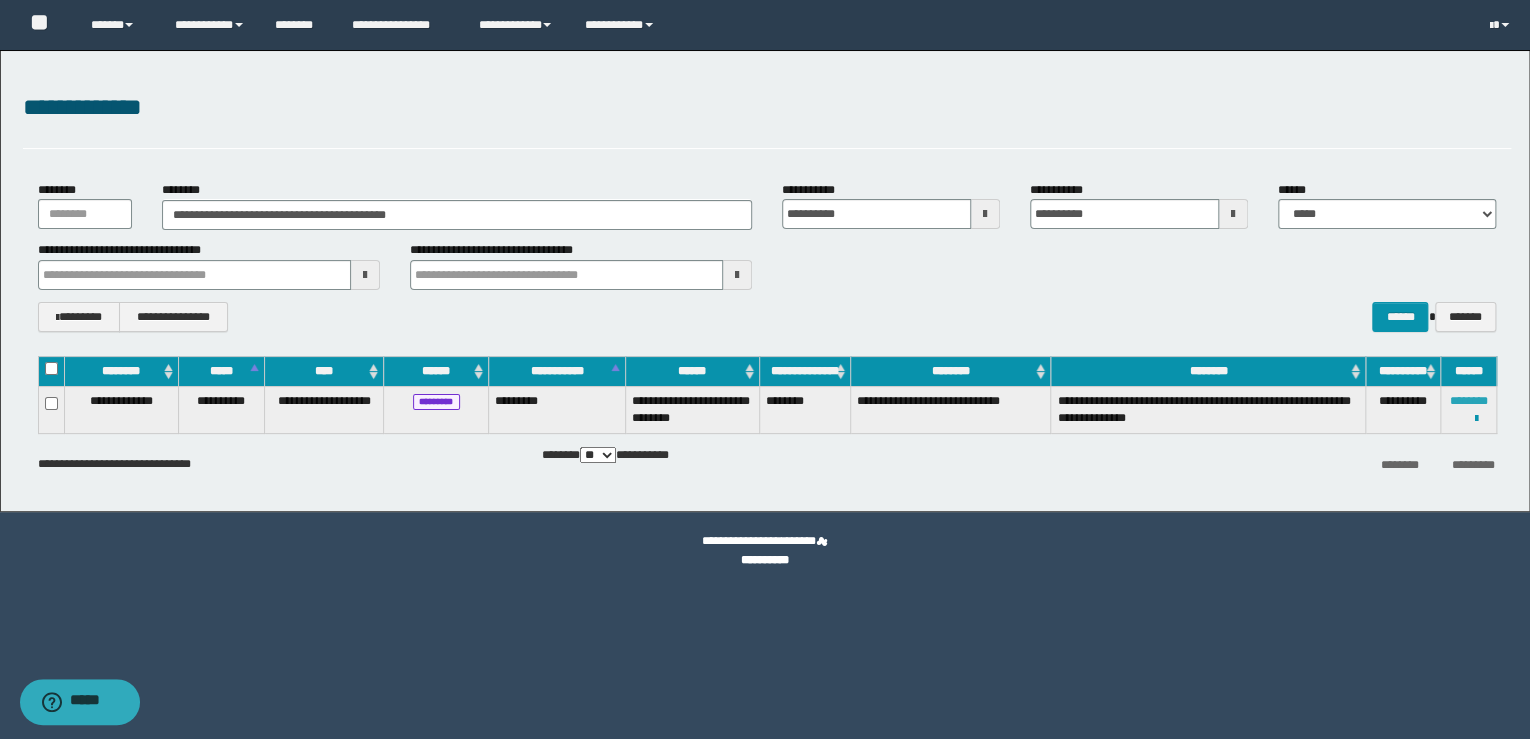 click on "********" at bounding box center [1469, 401] 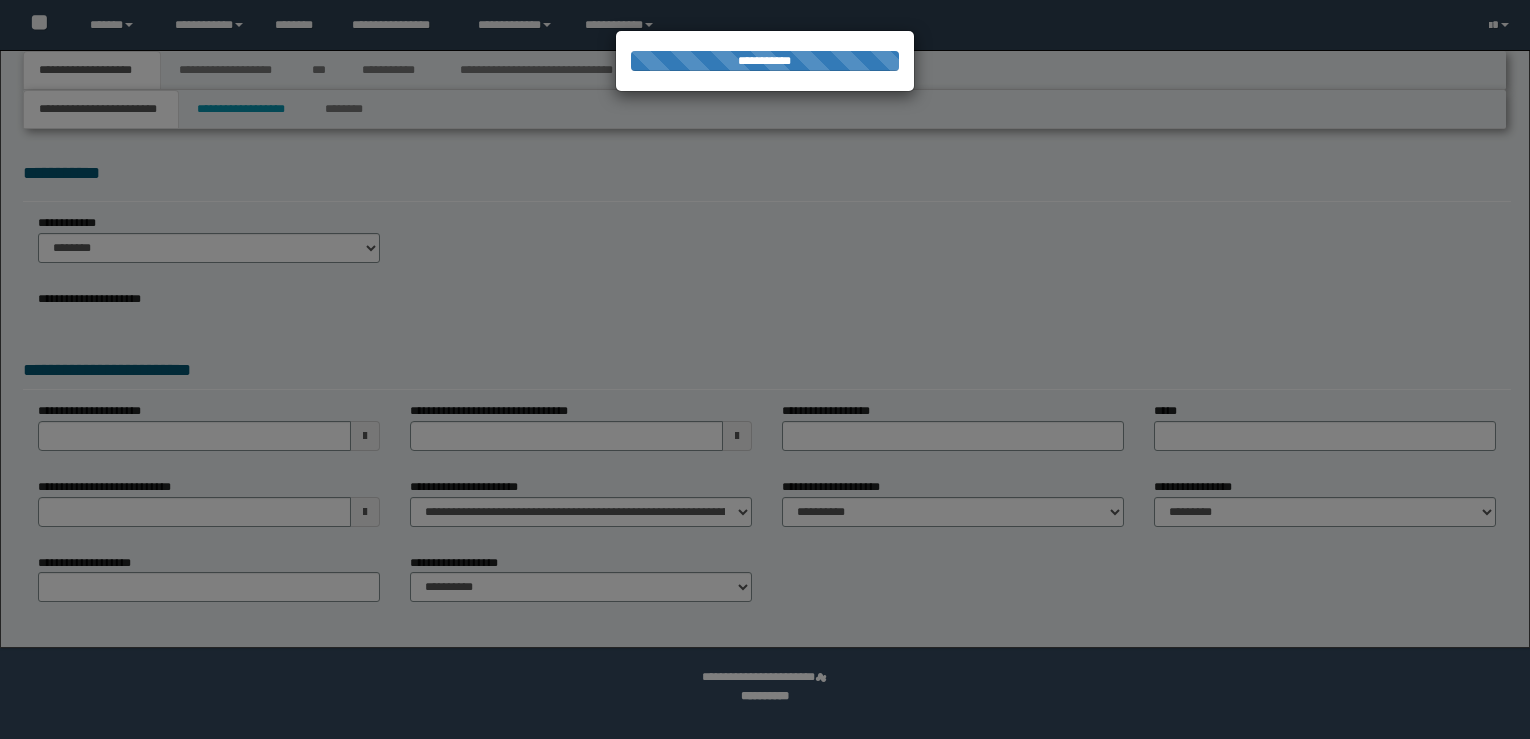 scroll, scrollTop: 0, scrollLeft: 0, axis: both 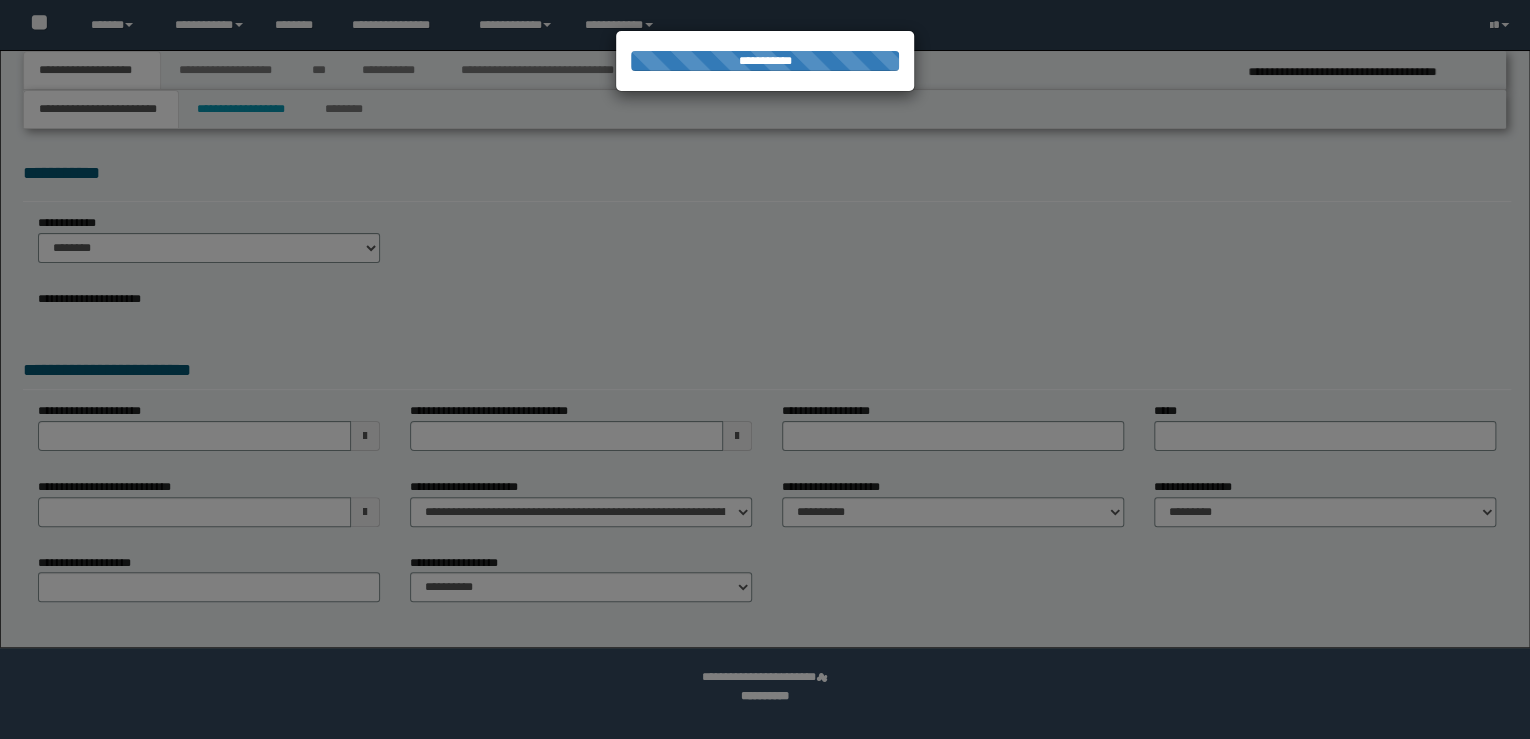 select on "**" 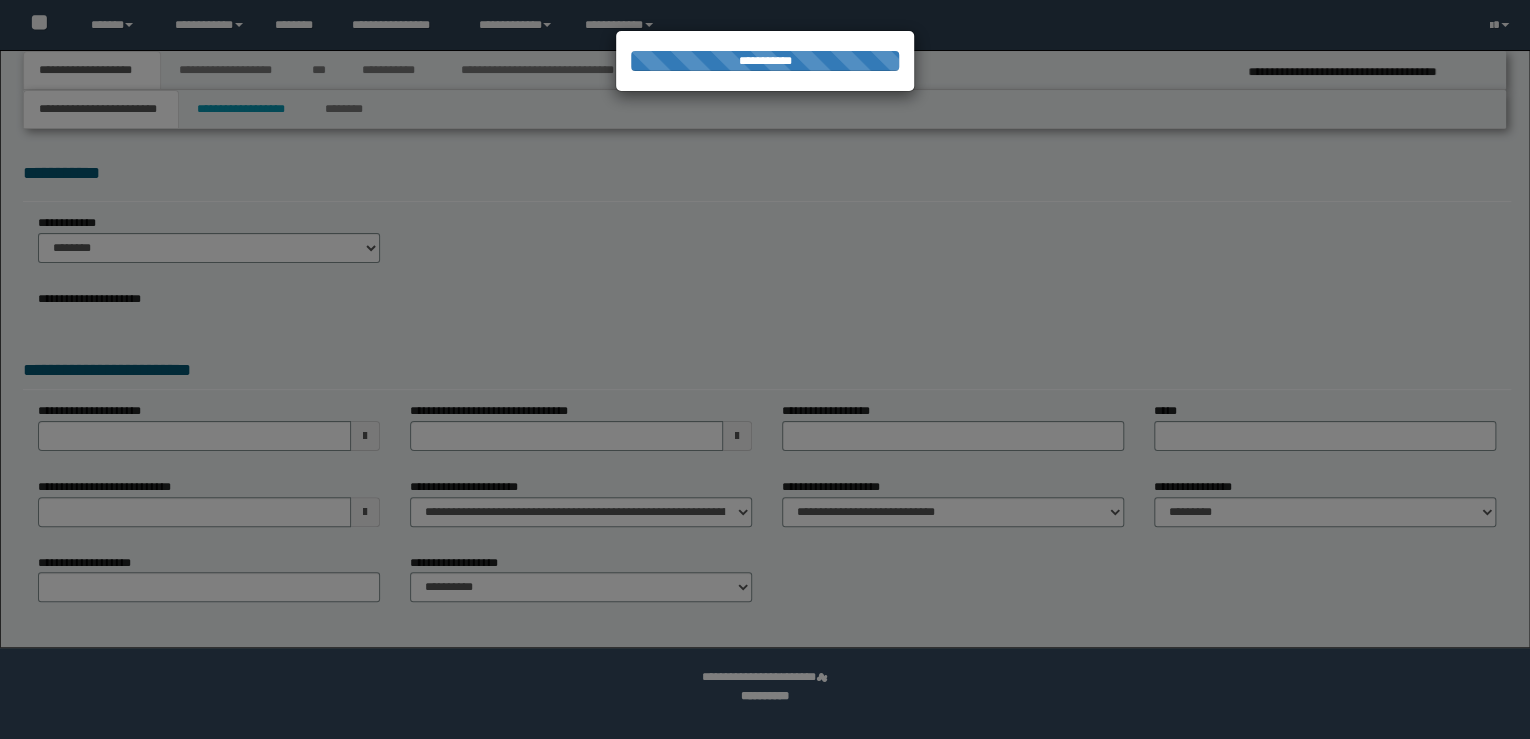 scroll, scrollTop: 0, scrollLeft: 0, axis: both 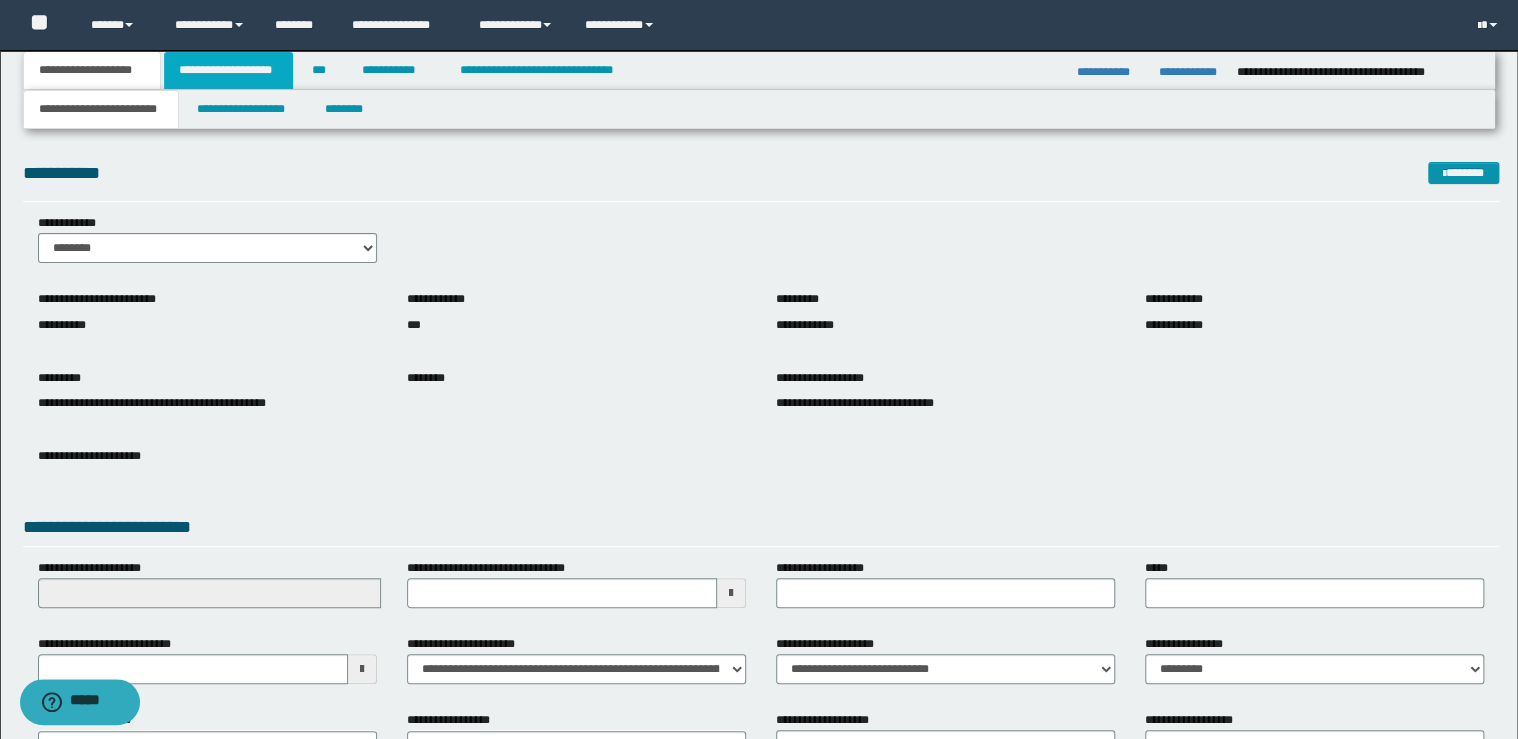 click on "**********" at bounding box center [228, 70] 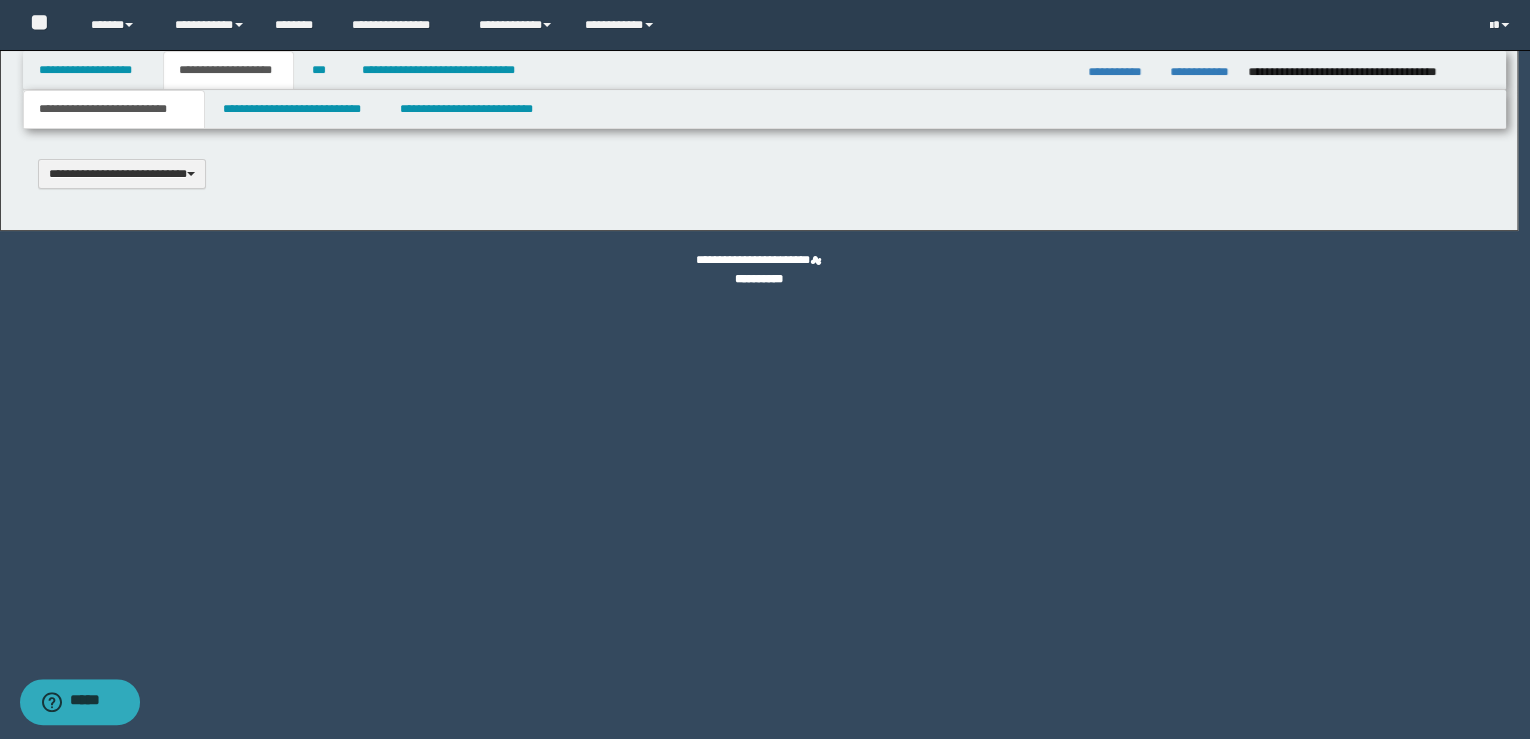 type 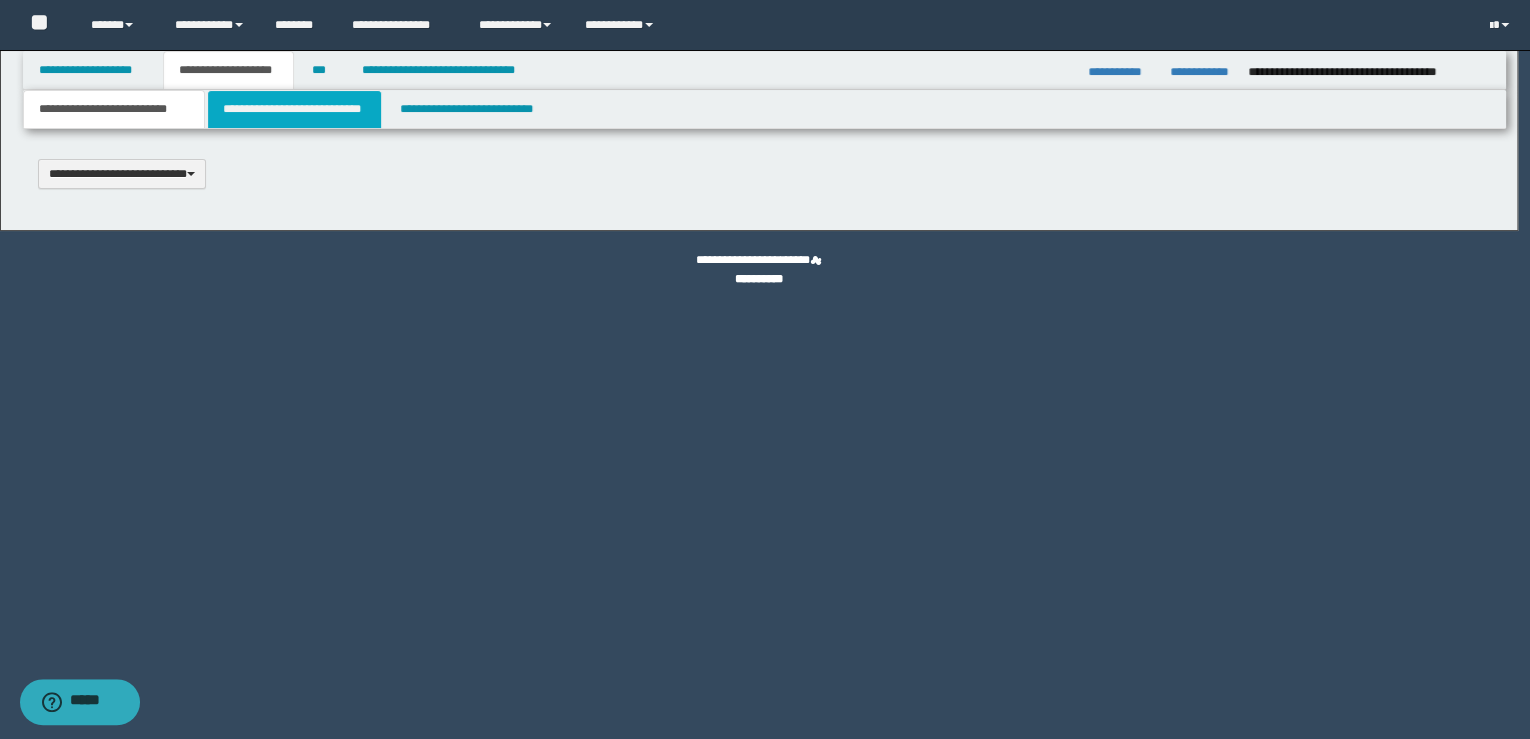 type on "**********" 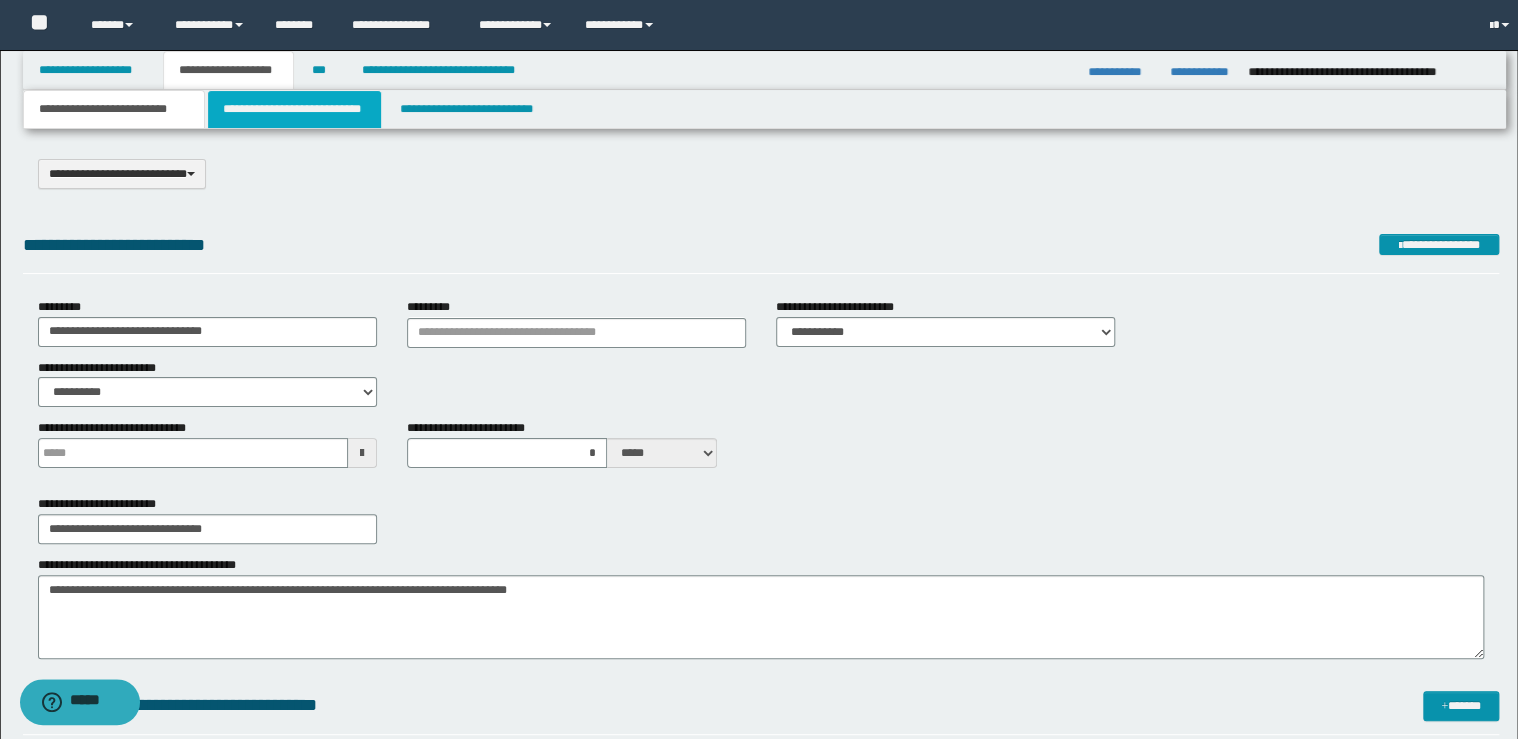 click on "**********" at bounding box center (294, 109) 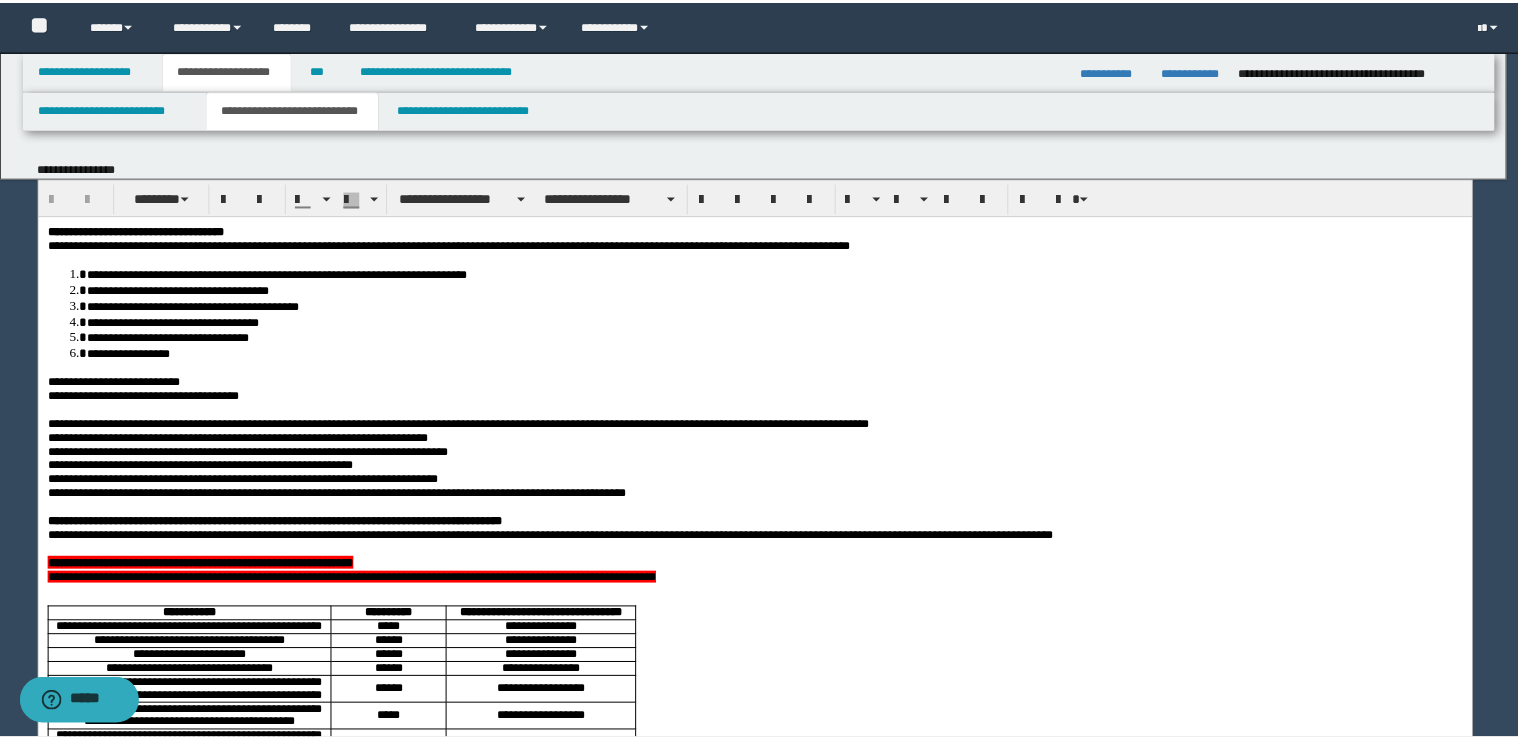 scroll, scrollTop: 0, scrollLeft: 0, axis: both 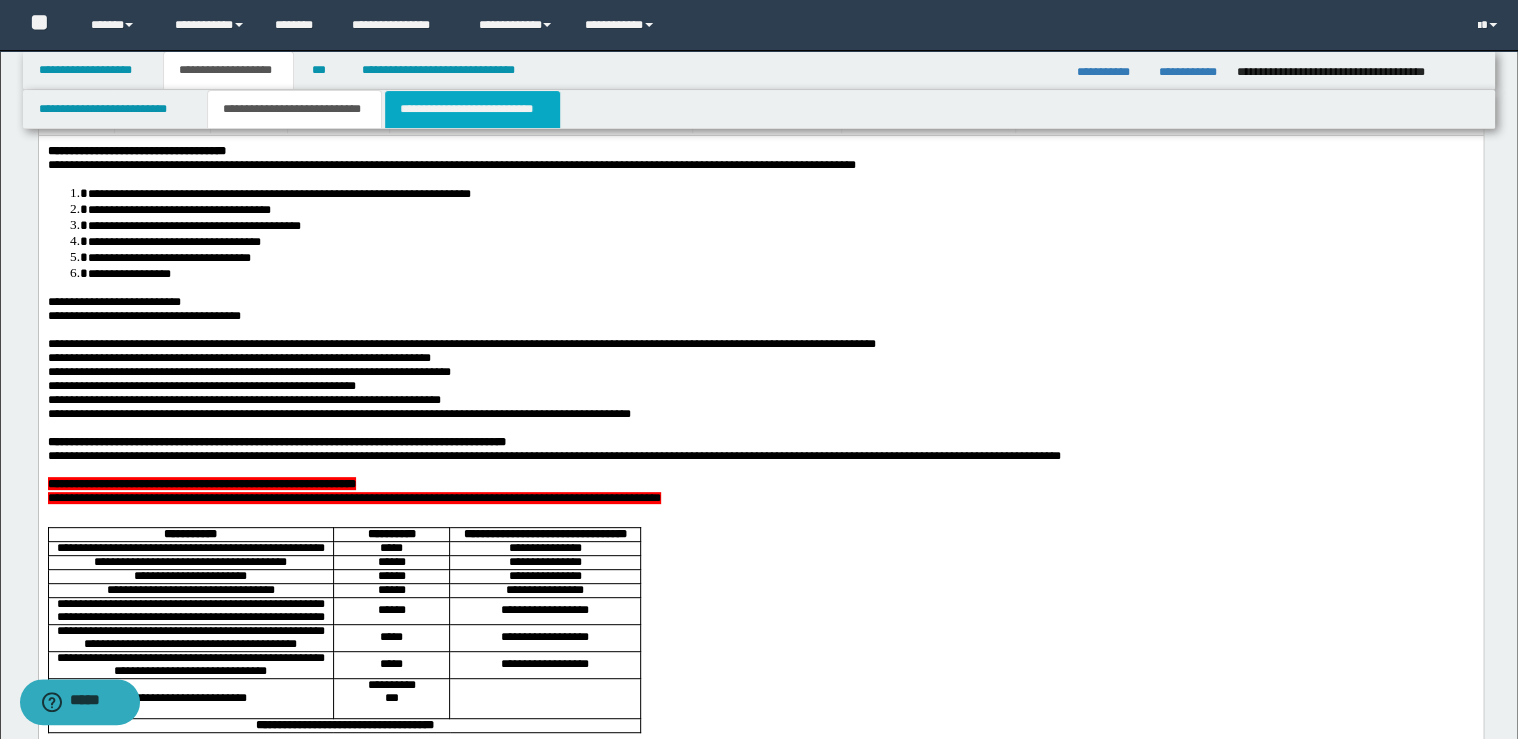 click on "**********" at bounding box center (472, 109) 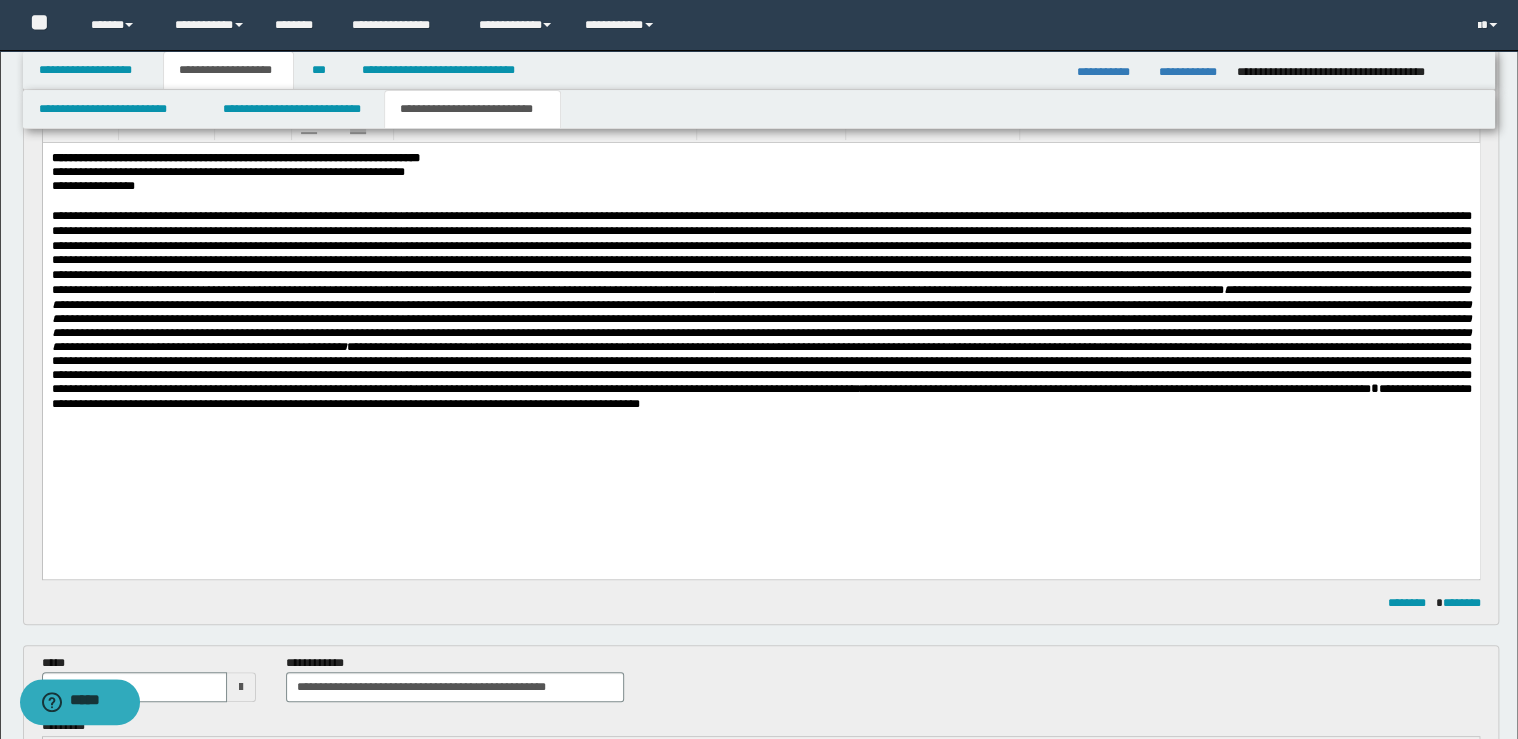 scroll, scrollTop: 0, scrollLeft: 0, axis: both 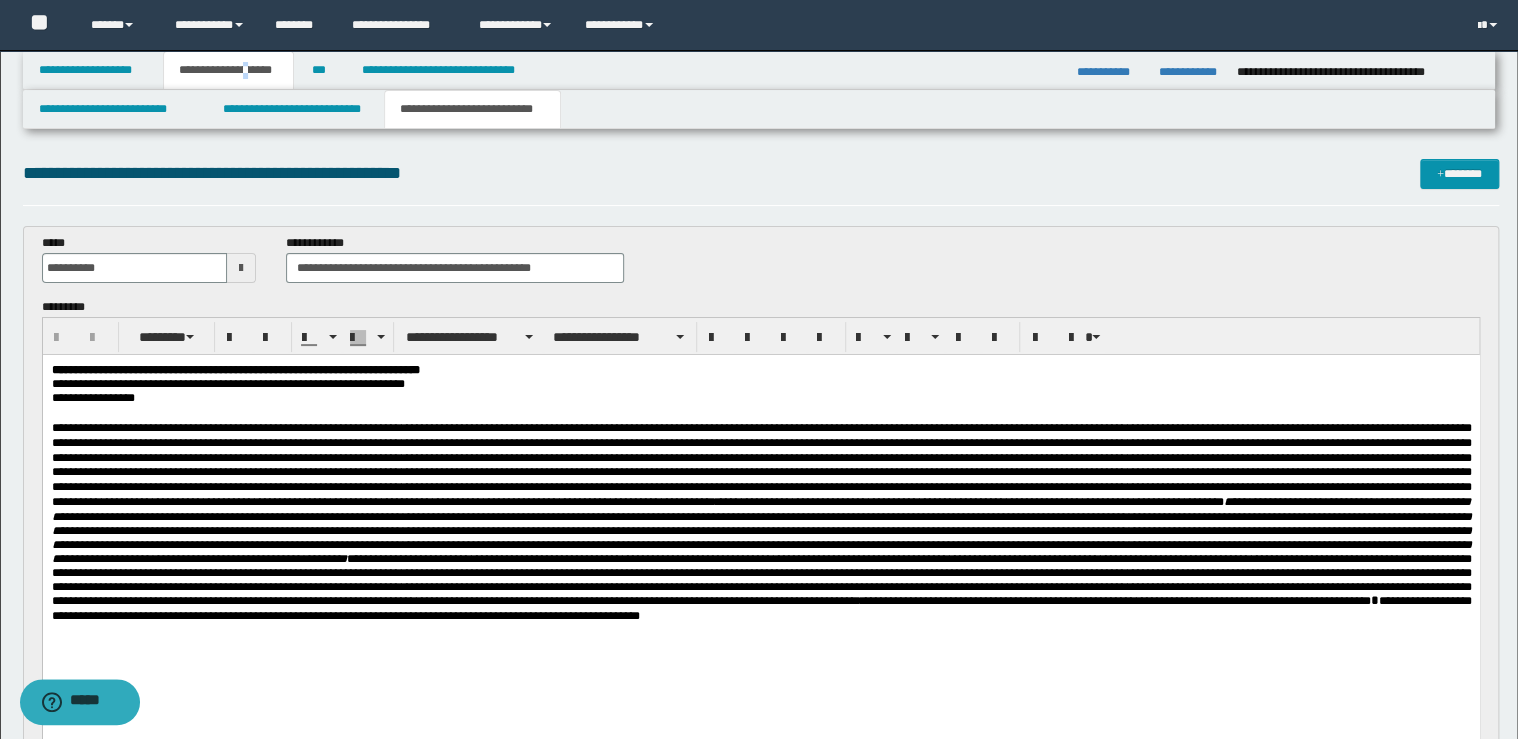 click on "**********" at bounding box center [759, 70] 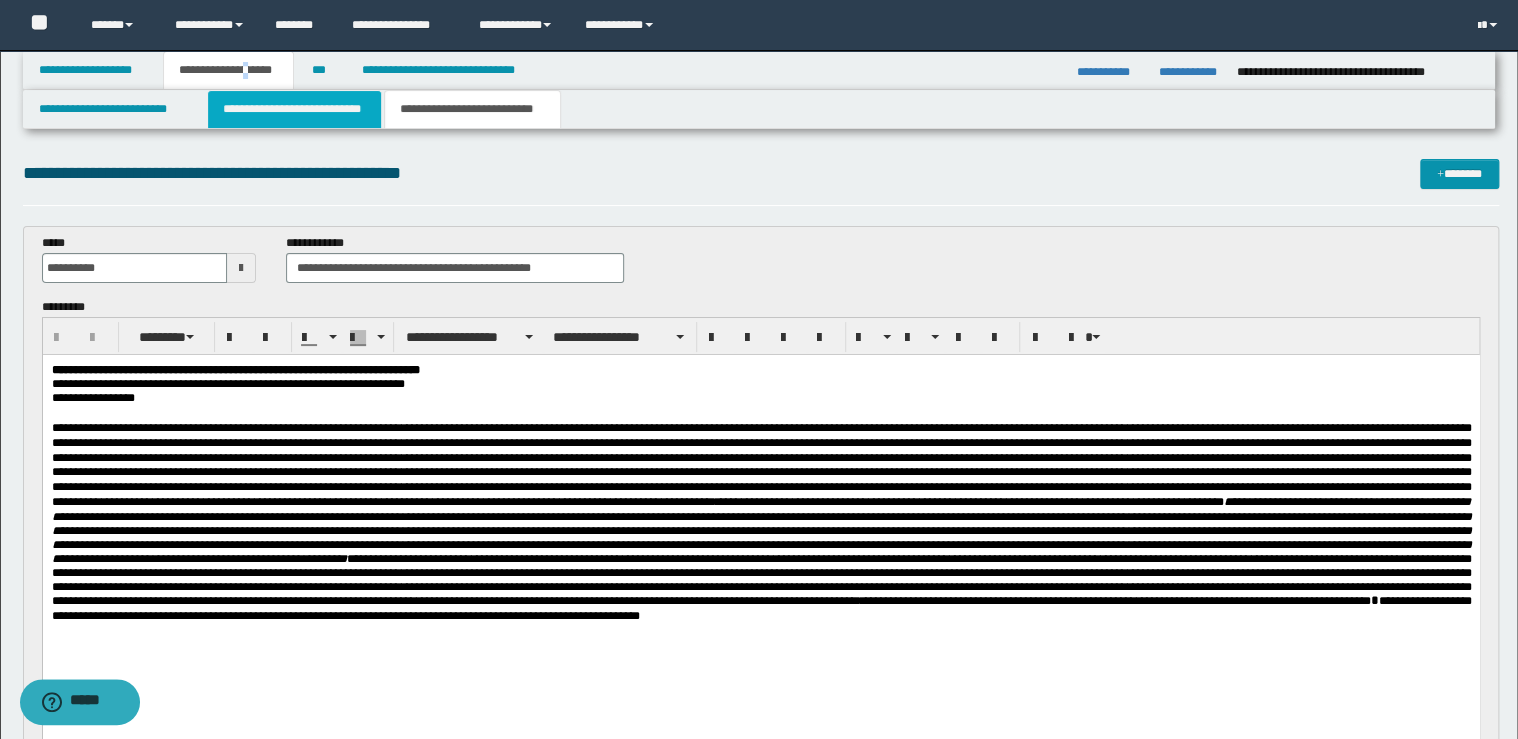 drag, startPoint x: 252, startPoint y: 88, endPoint x: 258, endPoint y: 103, distance: 16.155495 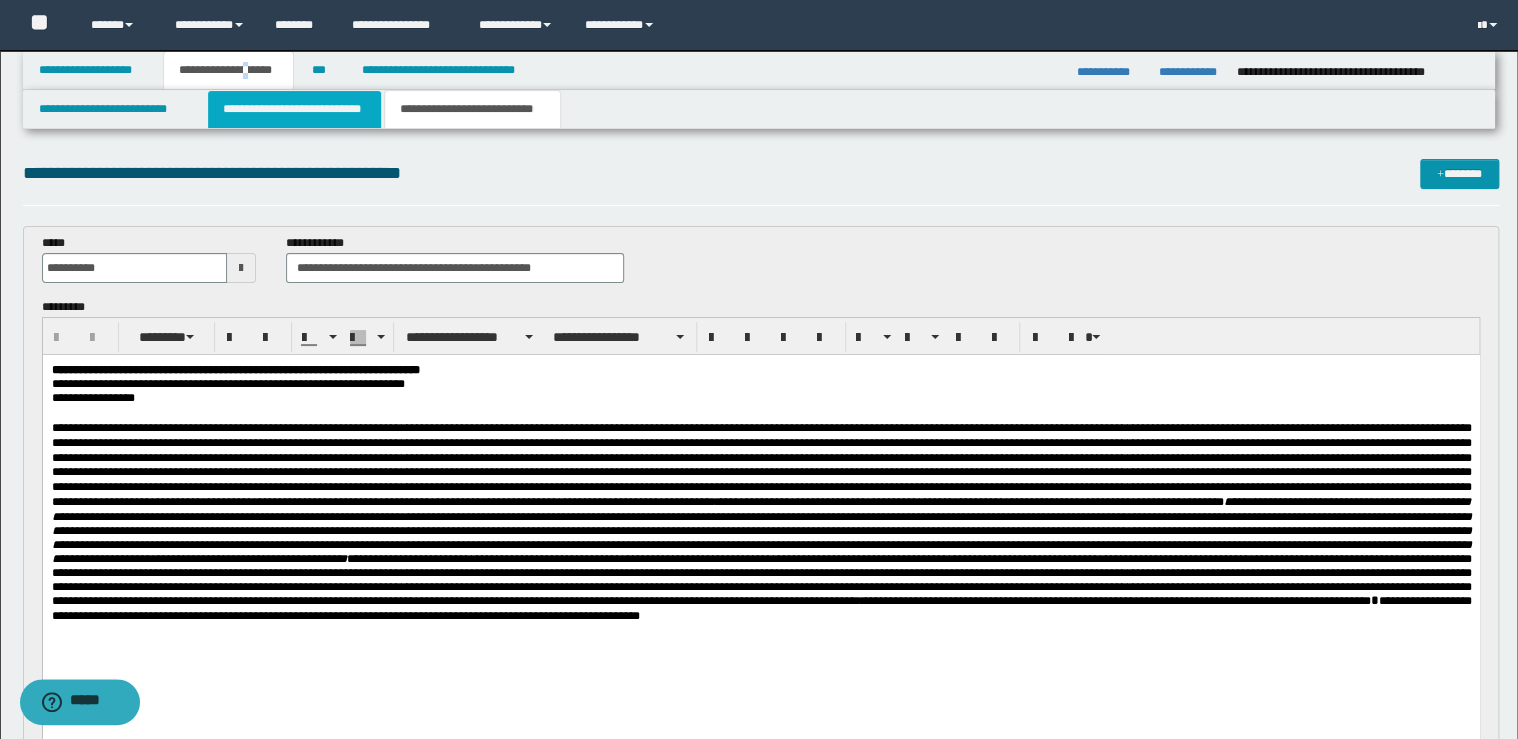 click on "**********" at bounding box center [294, 109] 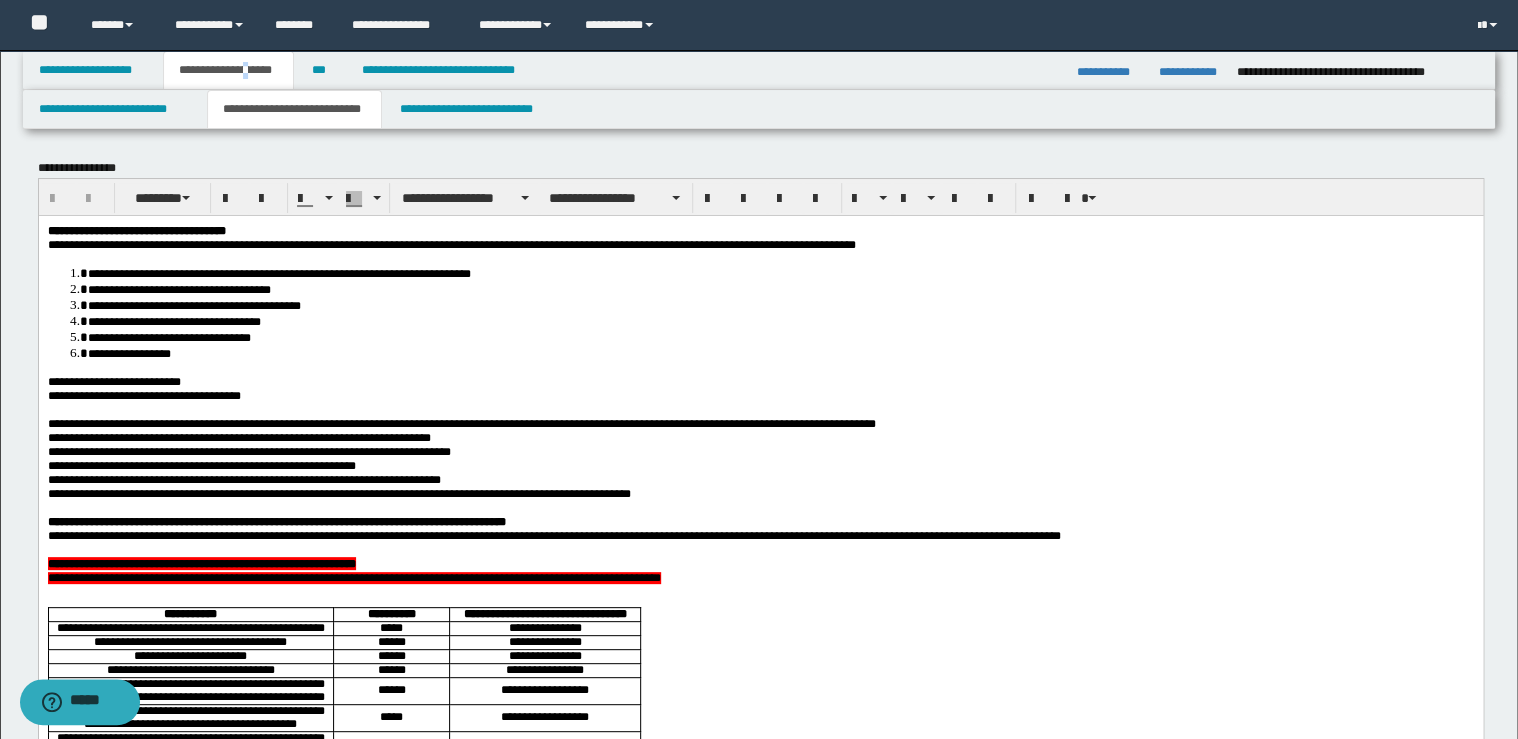 click on "**********" at bounding box center [294, 109] 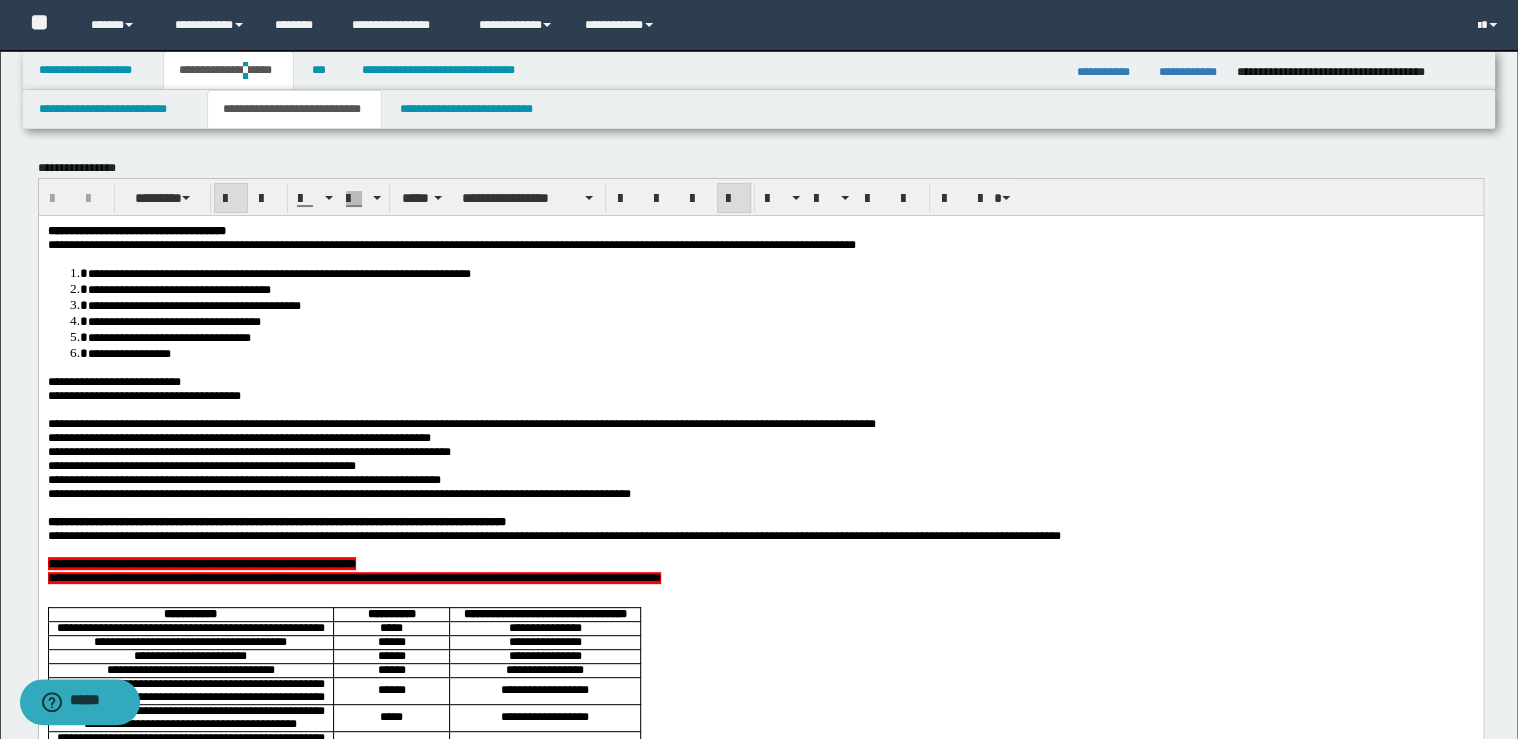 click on "**********" at bounding box center [760, 230] 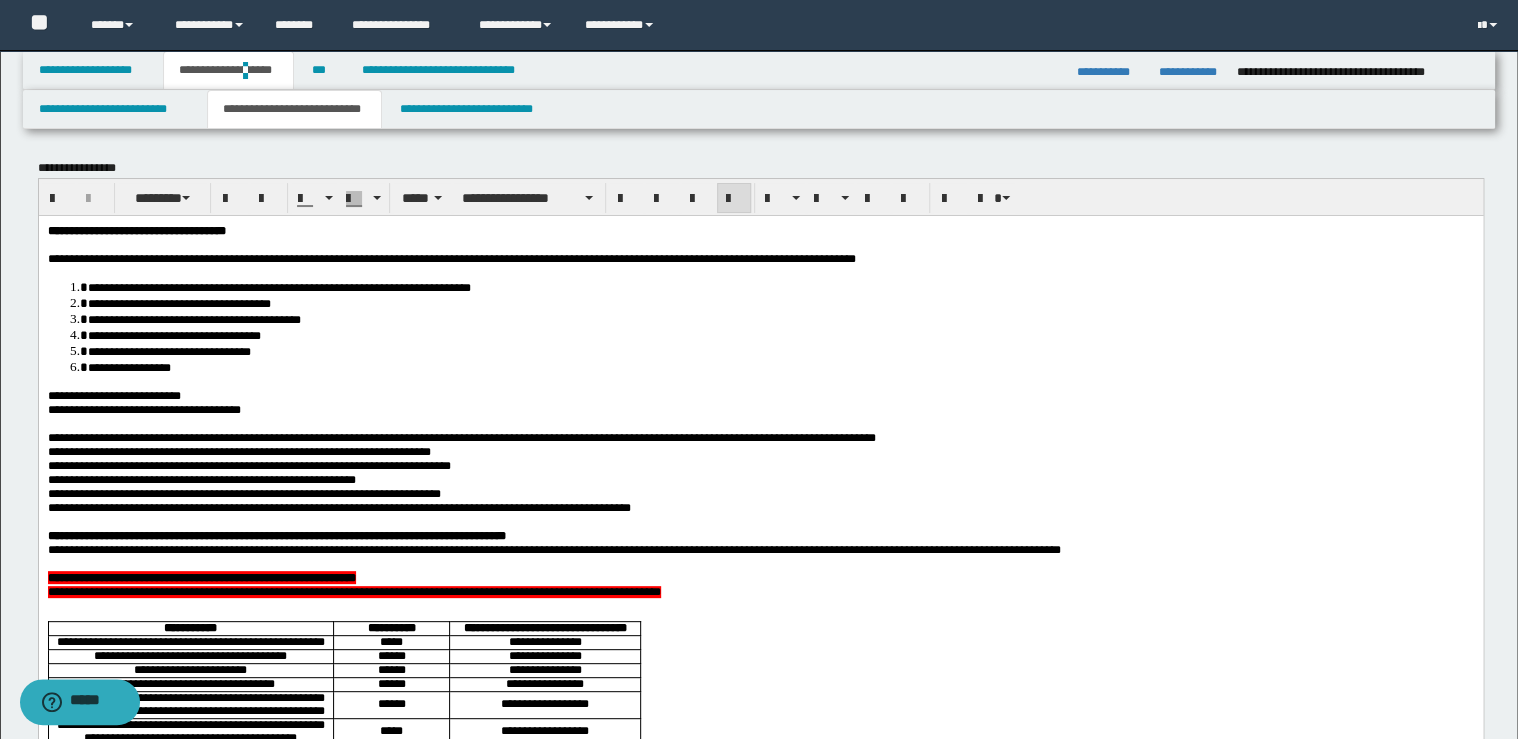 click on "**********" at bounding box center [113, 395] 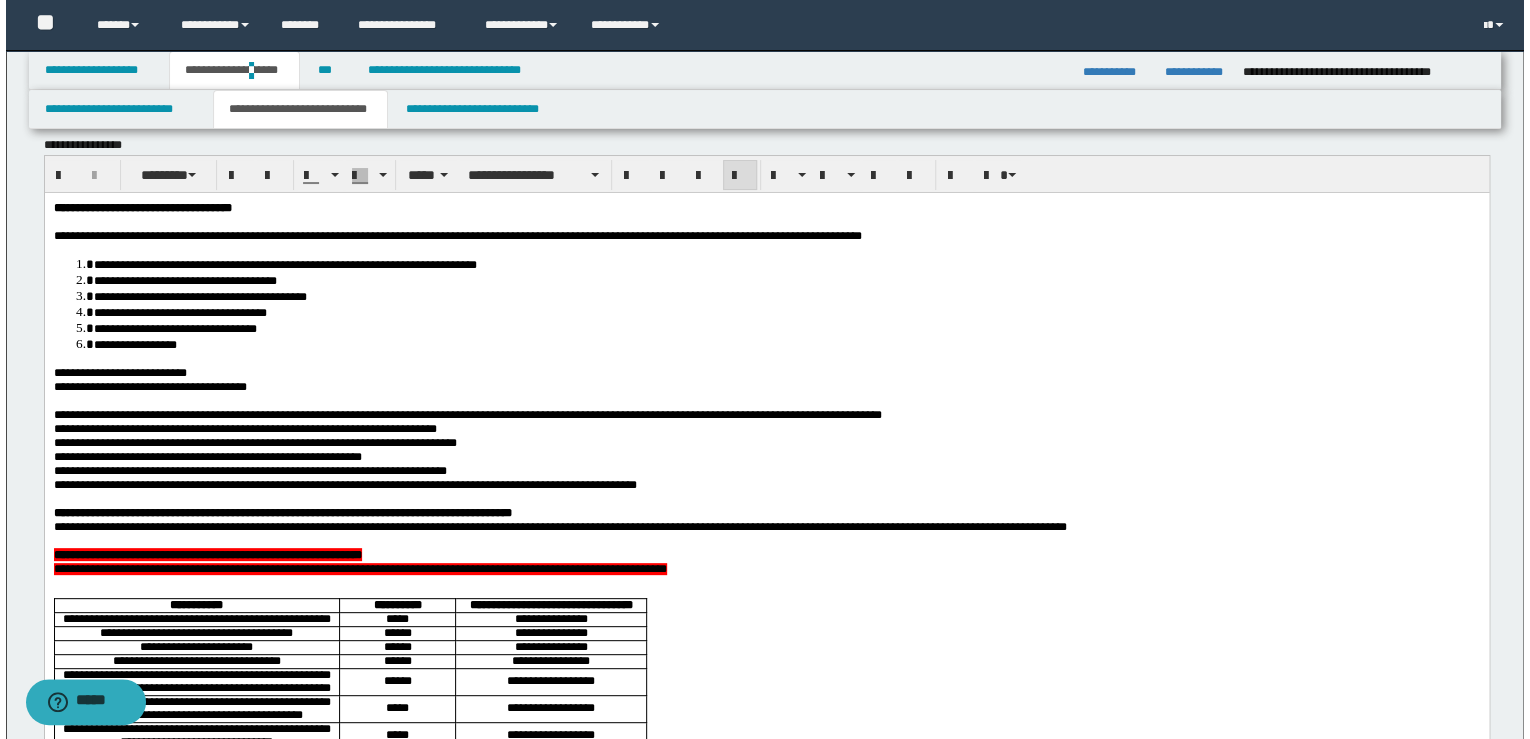 scroll, scrollTop: 0, scrollLeft: 0, axis: both 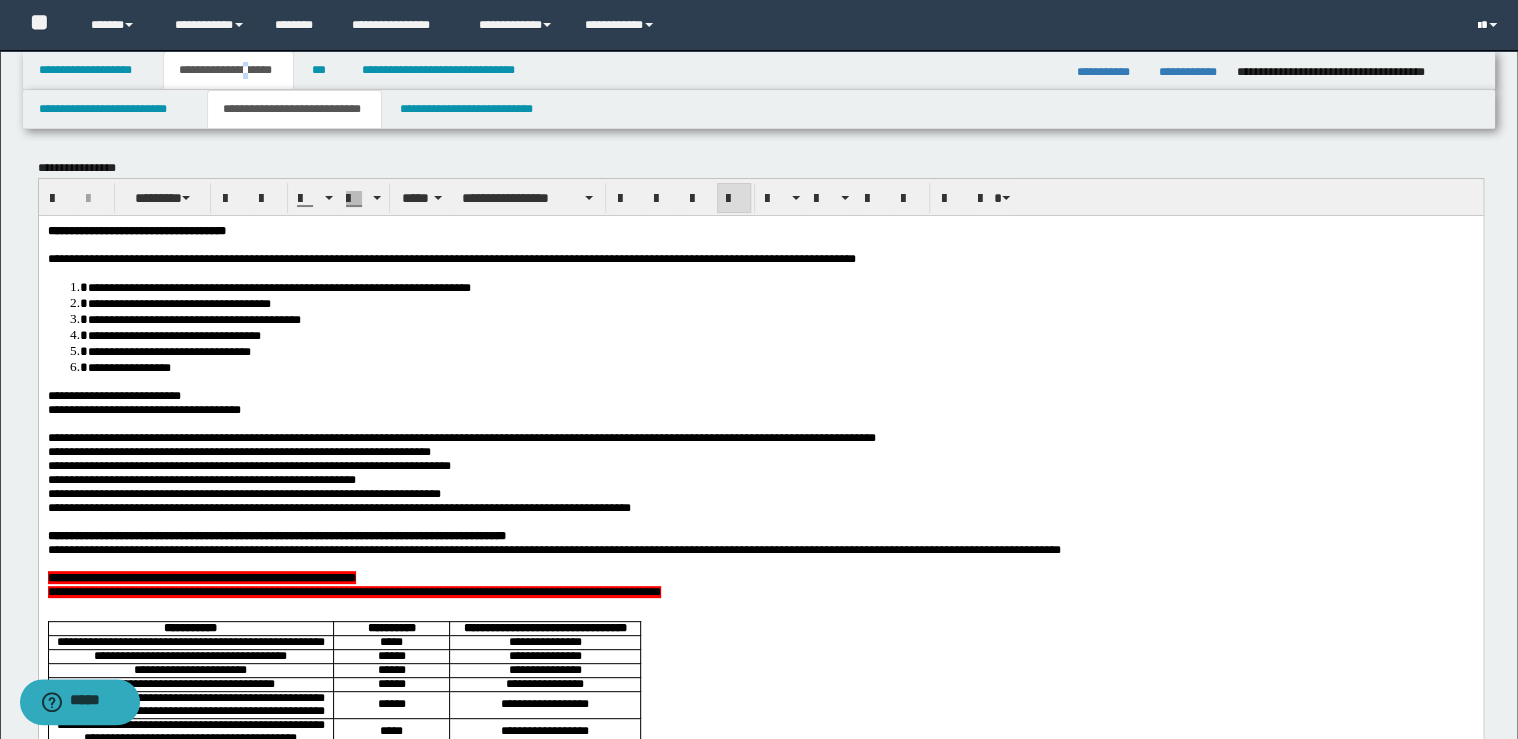 click at bounding box center [1489, 25] 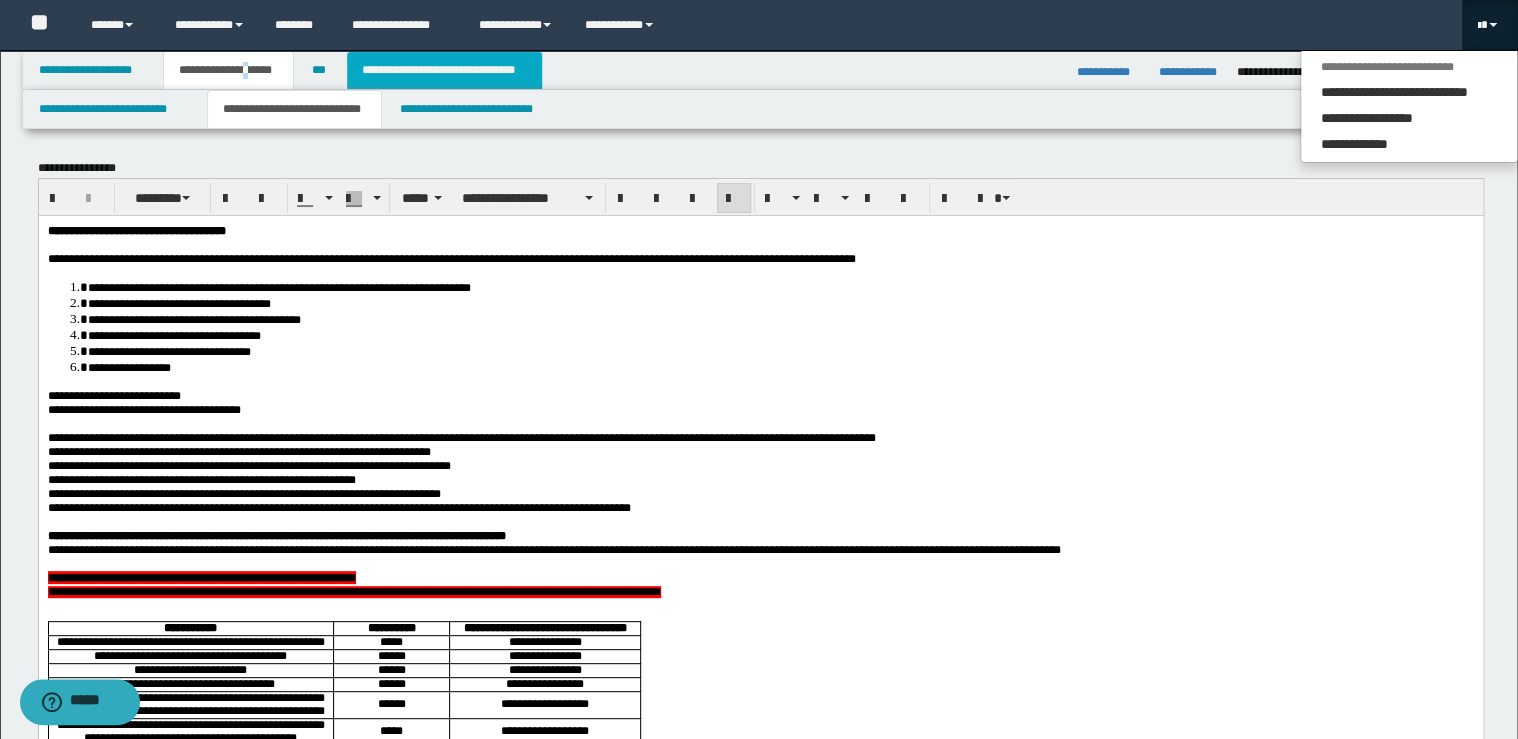 click on "**********" at bounding box center (444, 70) 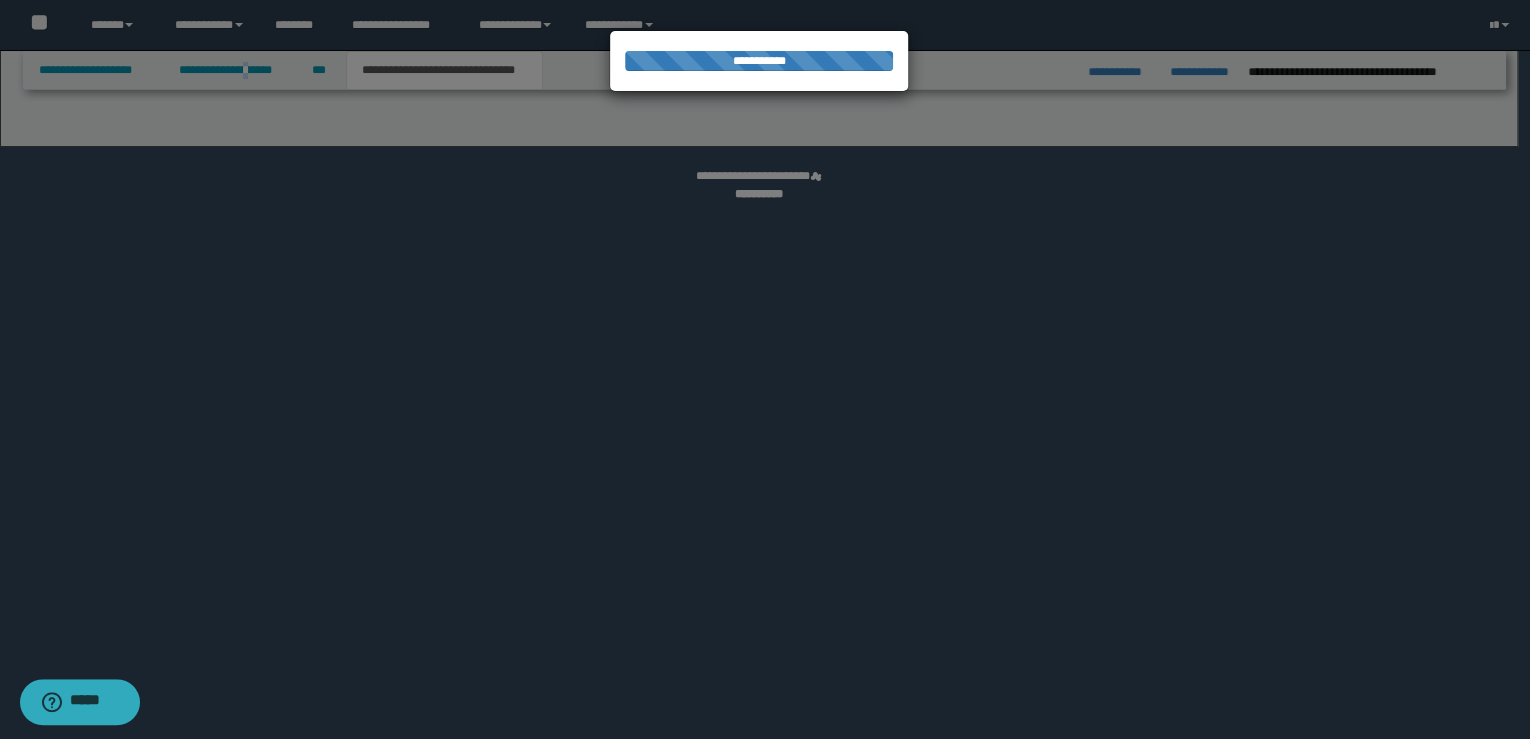select on "*" 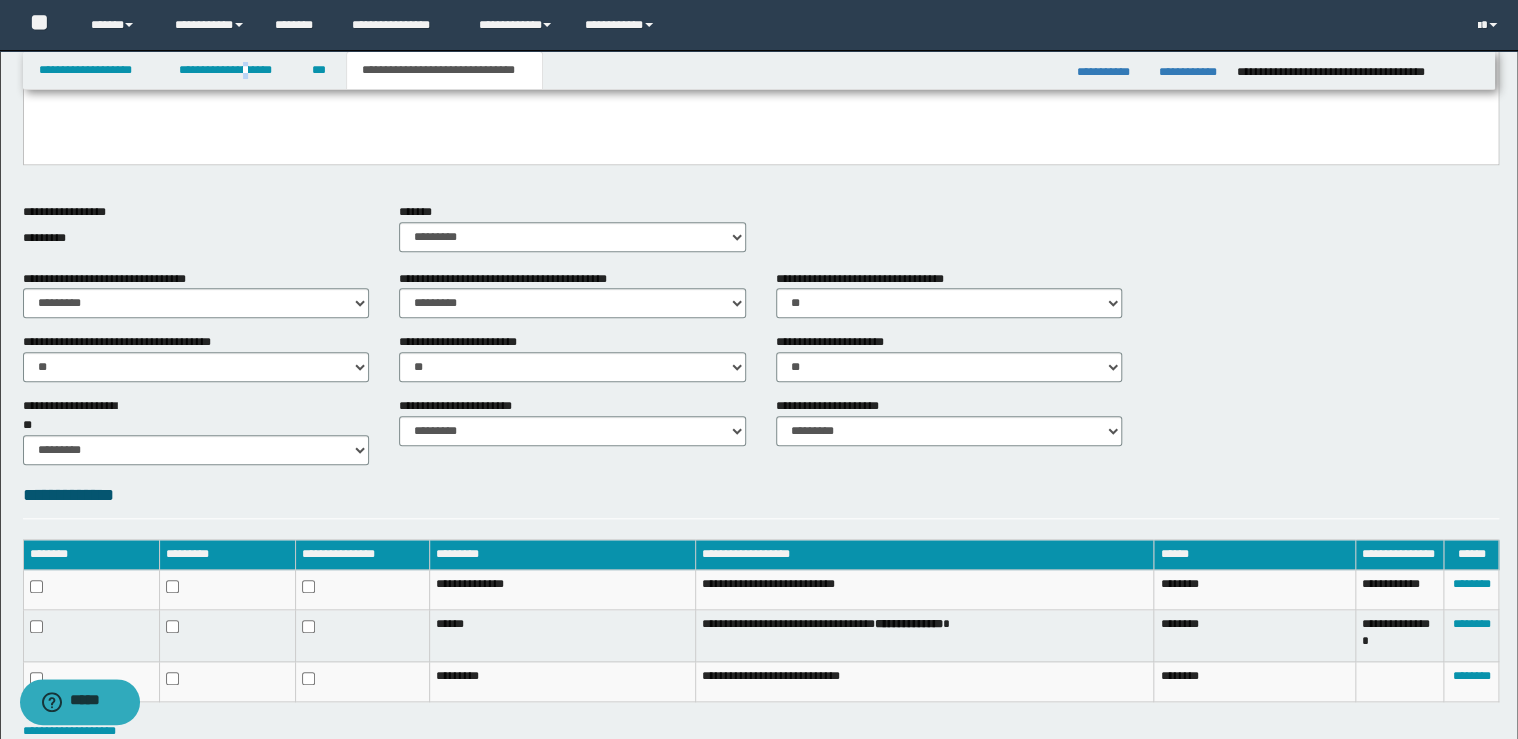 scroll, scrollTop: 792, scrollLeft: 0, axis: vertical 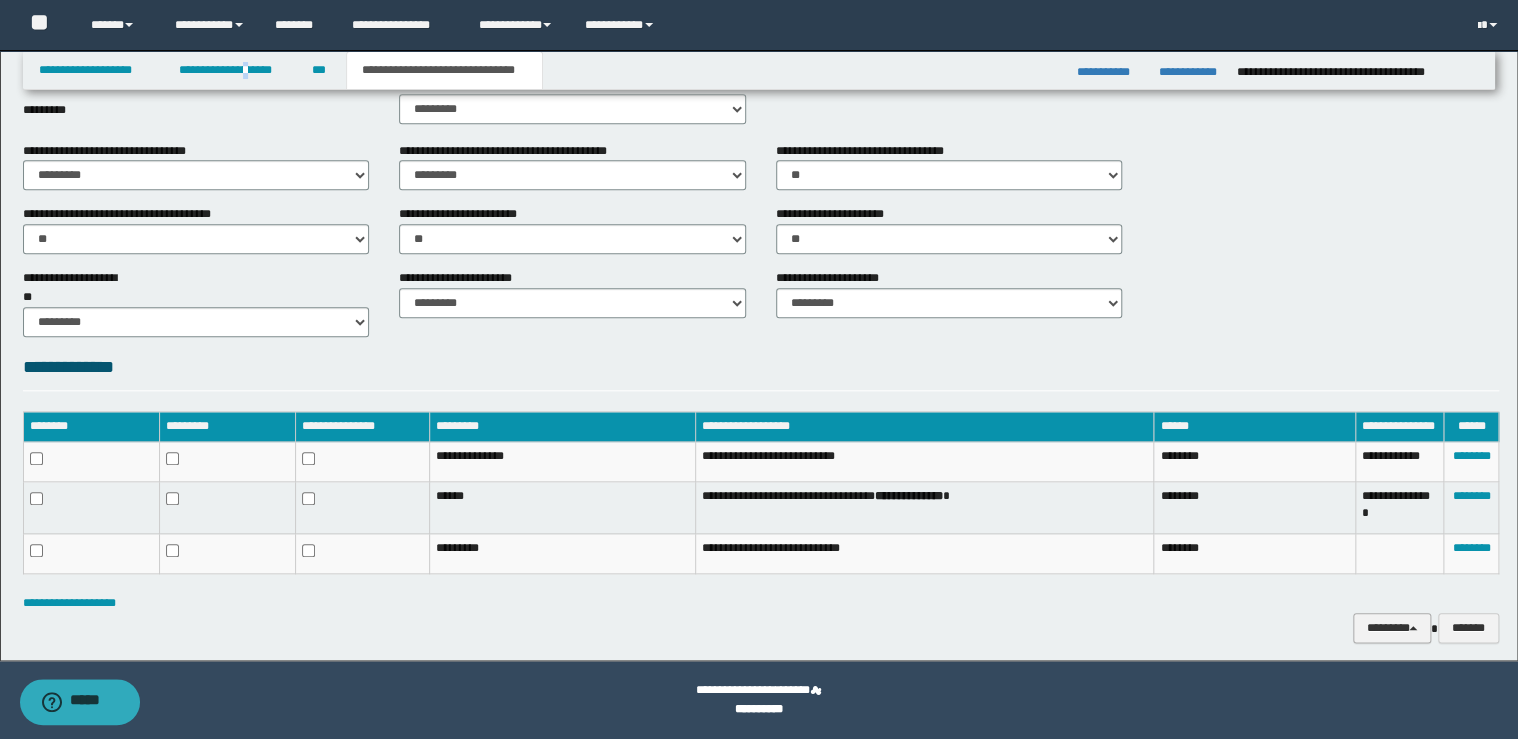 click at bounding box center [1413, 628] 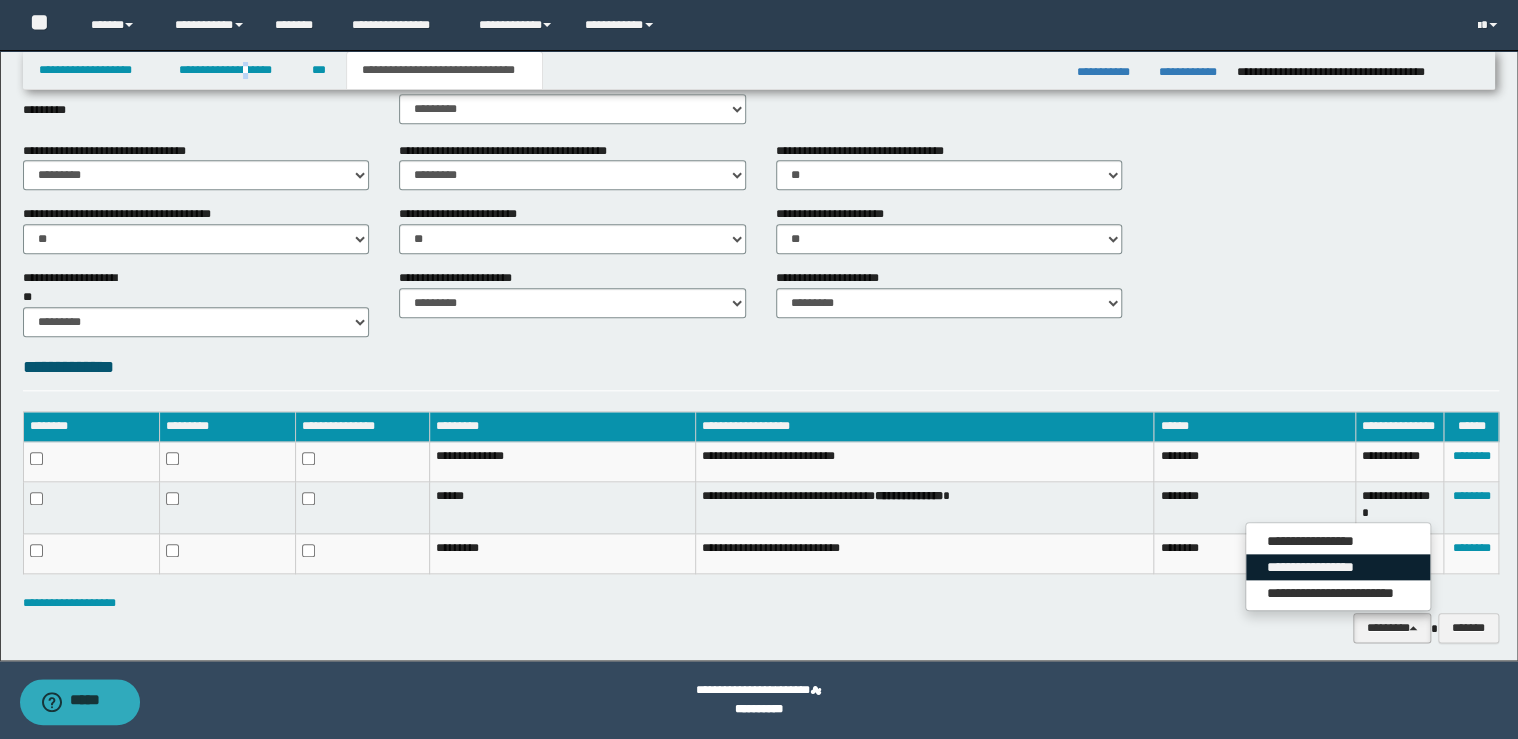 click on "**********" at bounding box center (1338, 567) 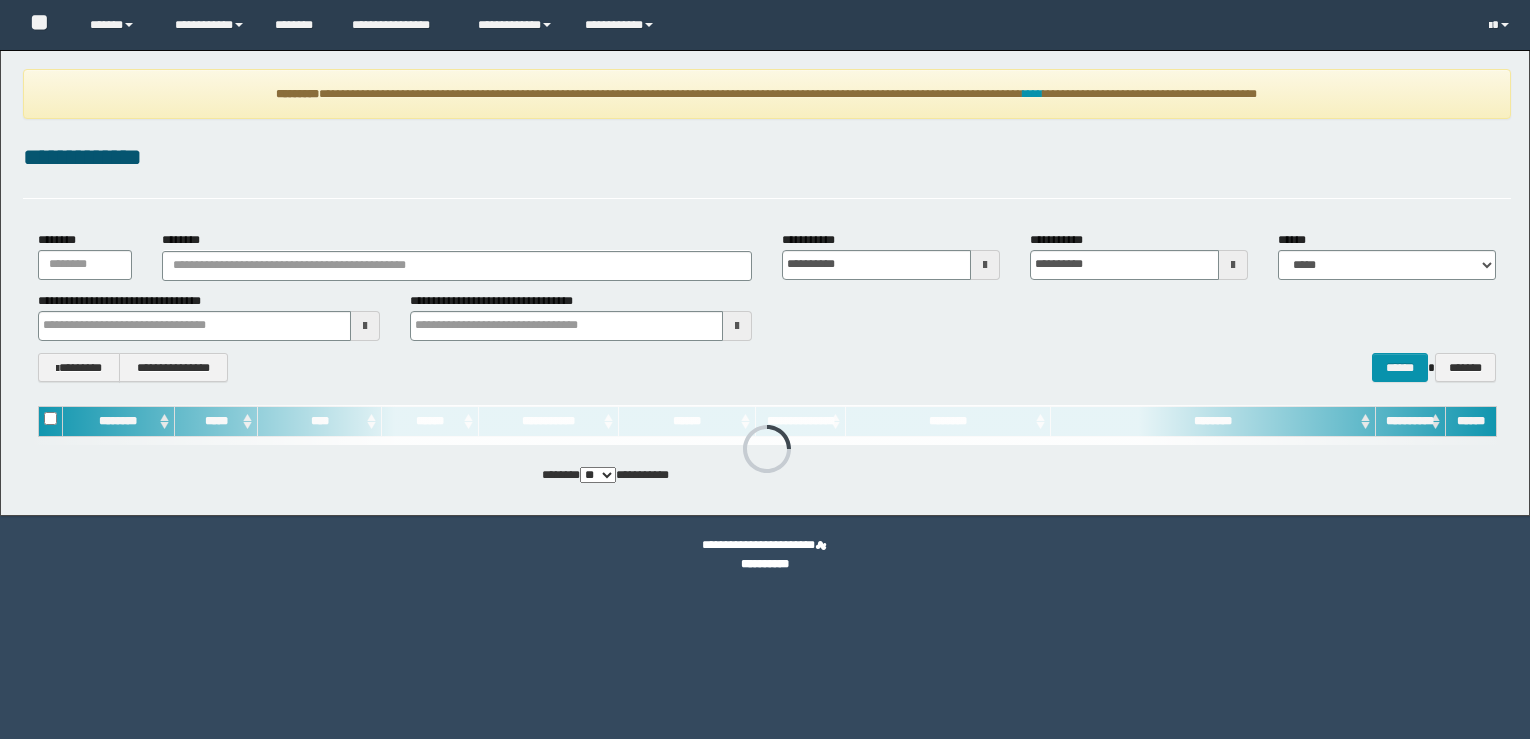 scroll, scrollTop: 0, scrollLeft: 0, axis: both 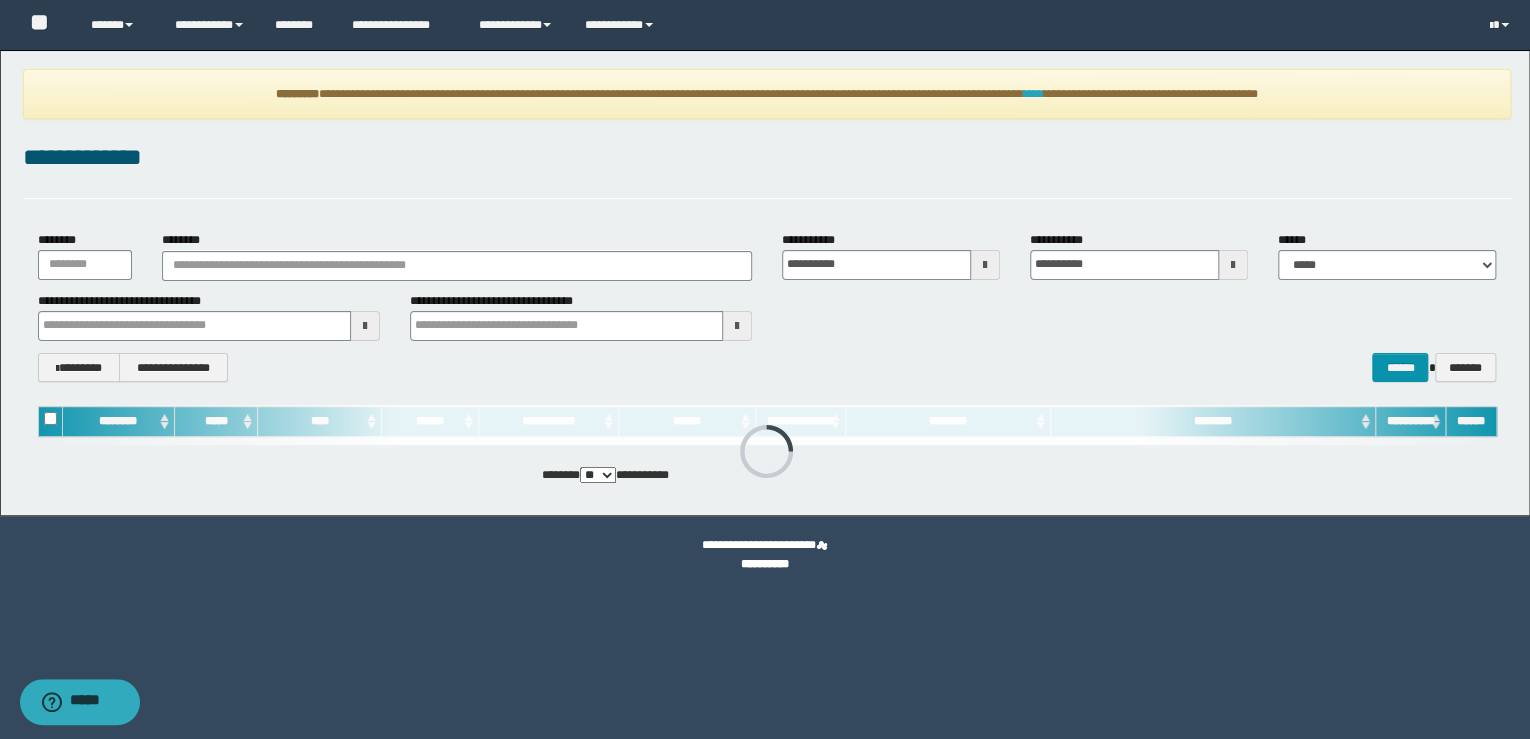 click on "****" at bounding box center (1033, 94) 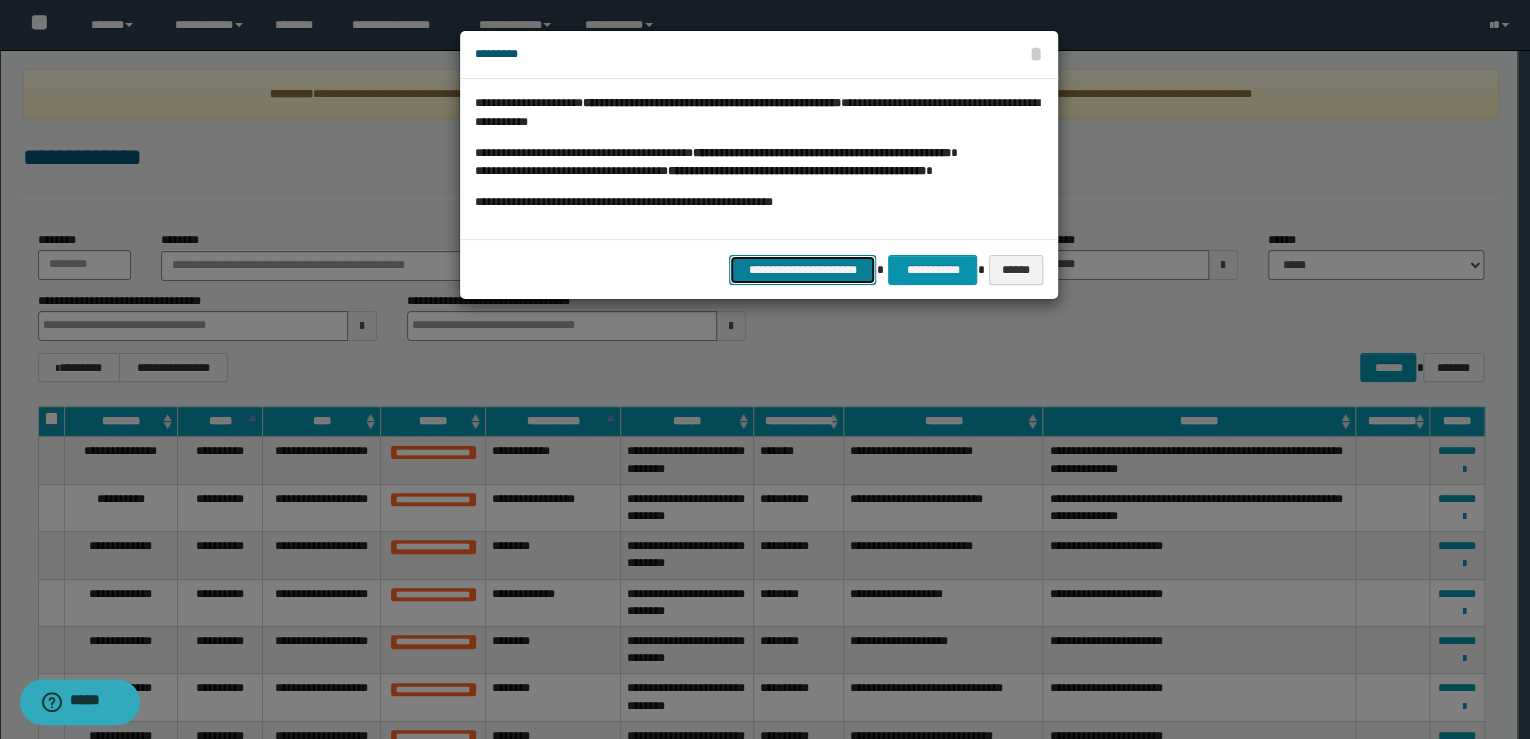 click on "**********" at bounding box center (803, 270) 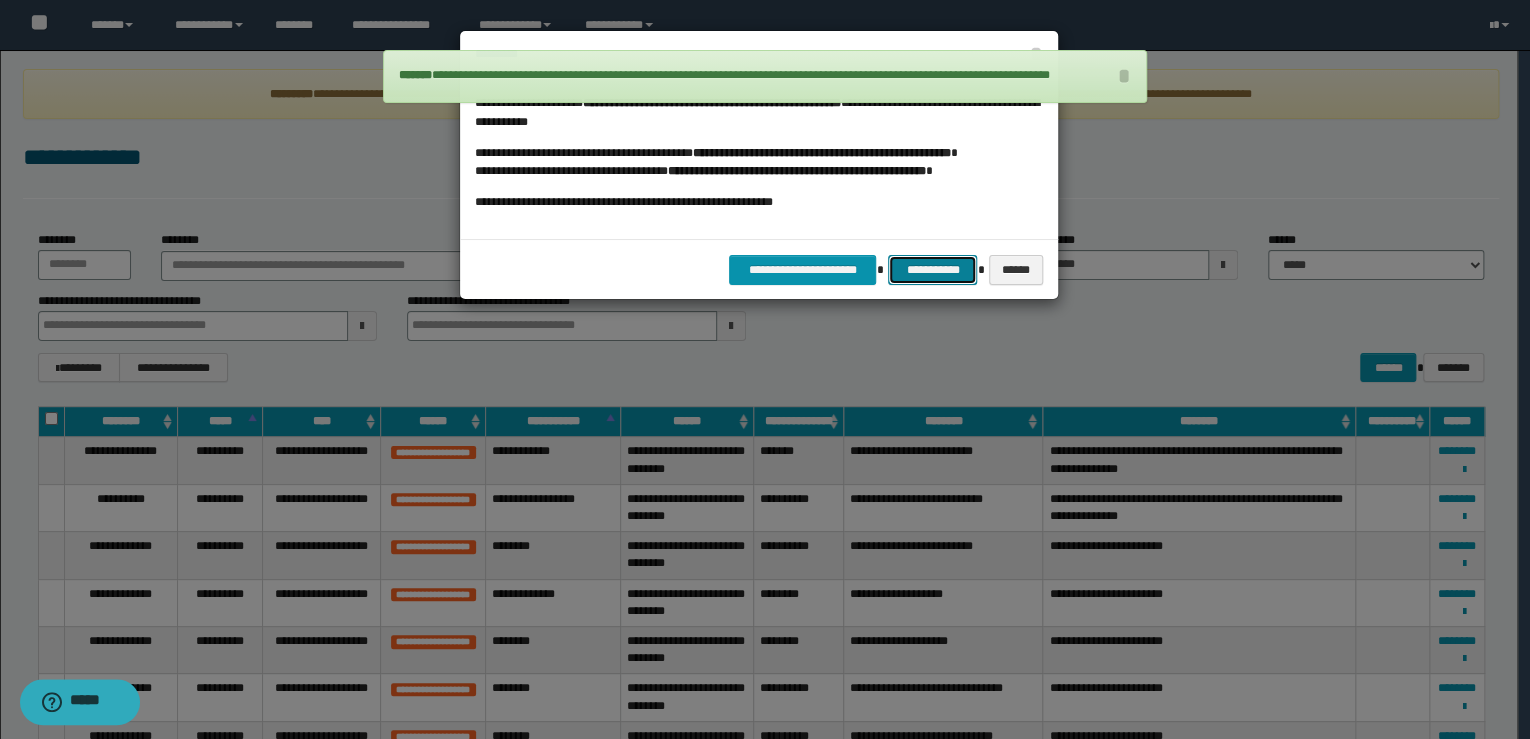 click on "**********" at bounding box center [932, 270] 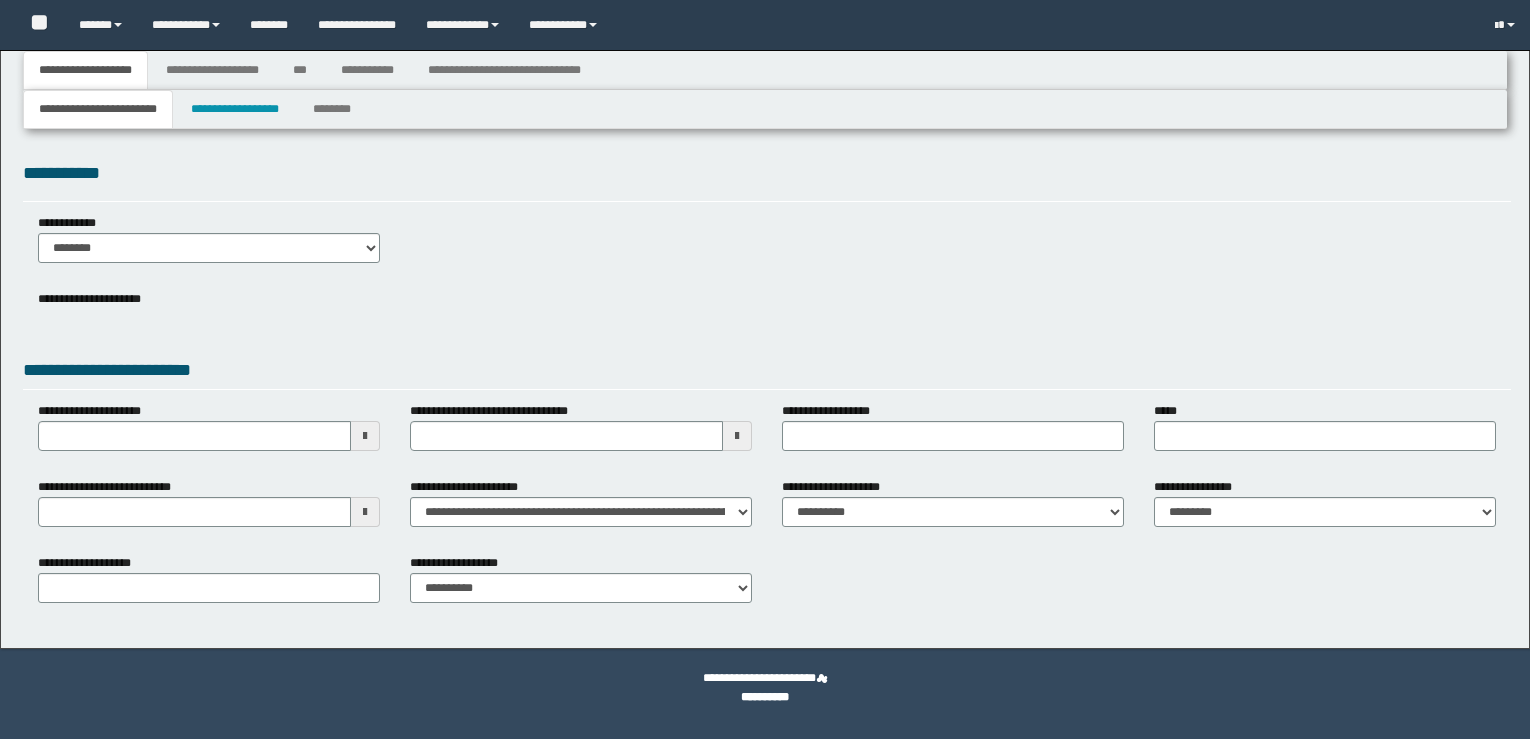 type 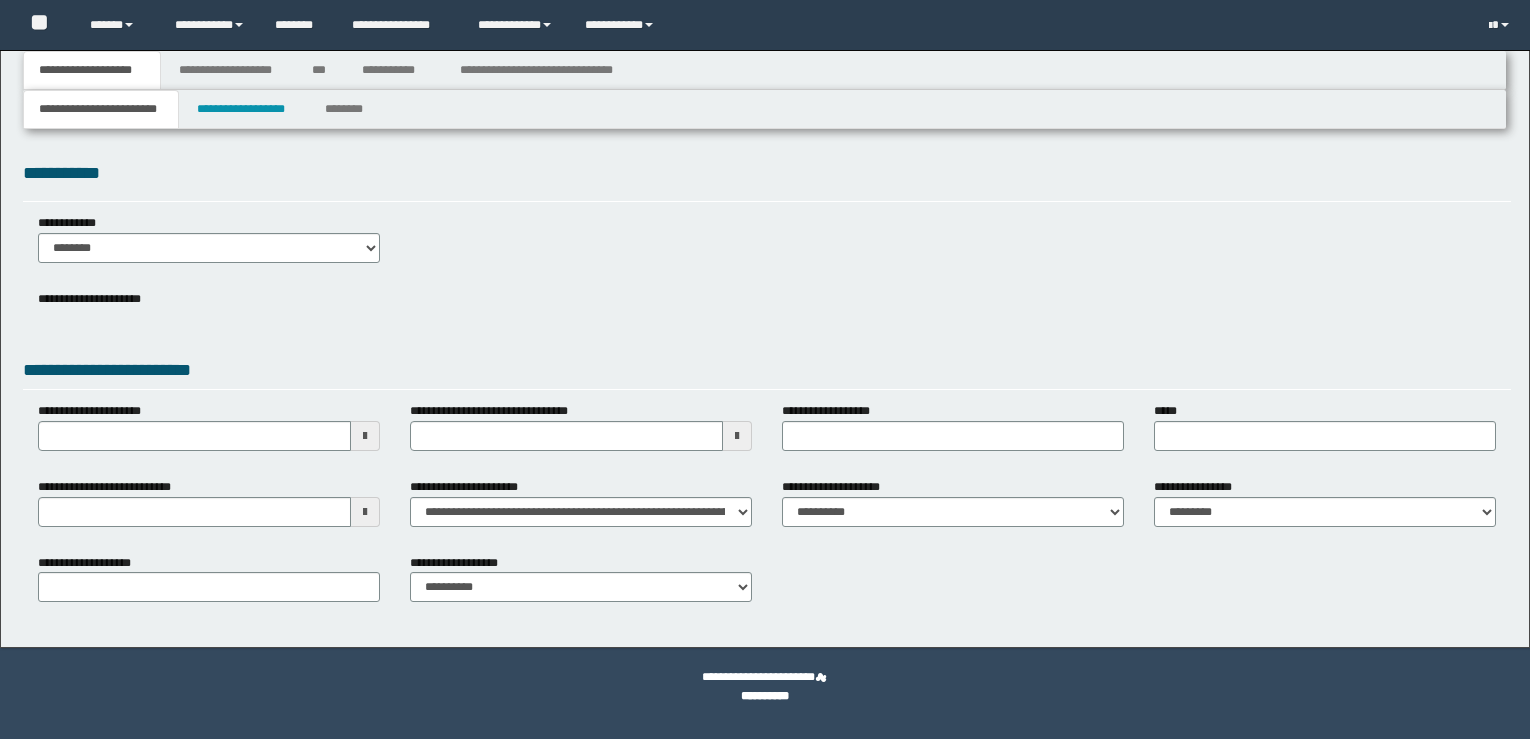 scroll, scrollTop: 0, scrollLeft: 0, axis: both 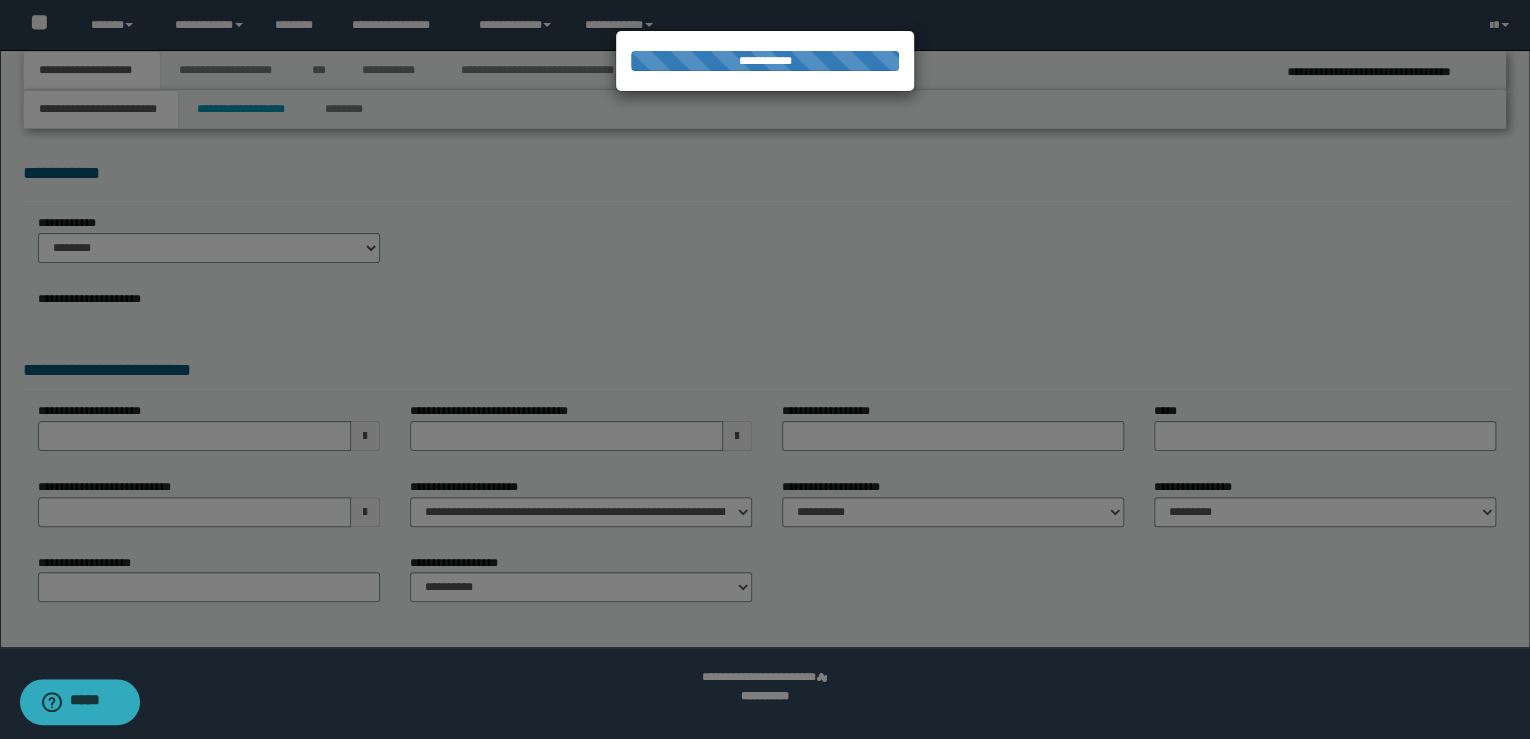type on "**********" 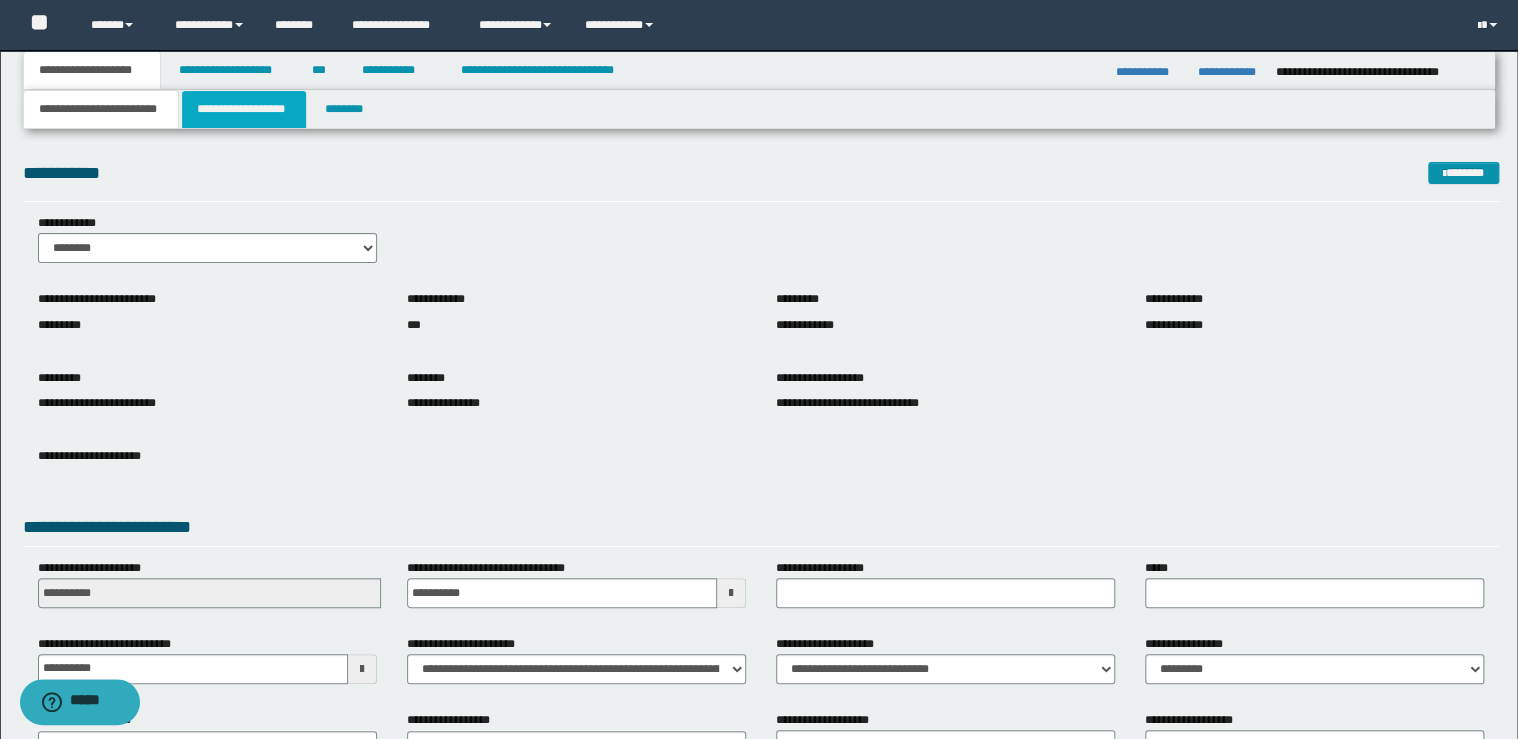 click on "**********" at bounding box center [244, 109] 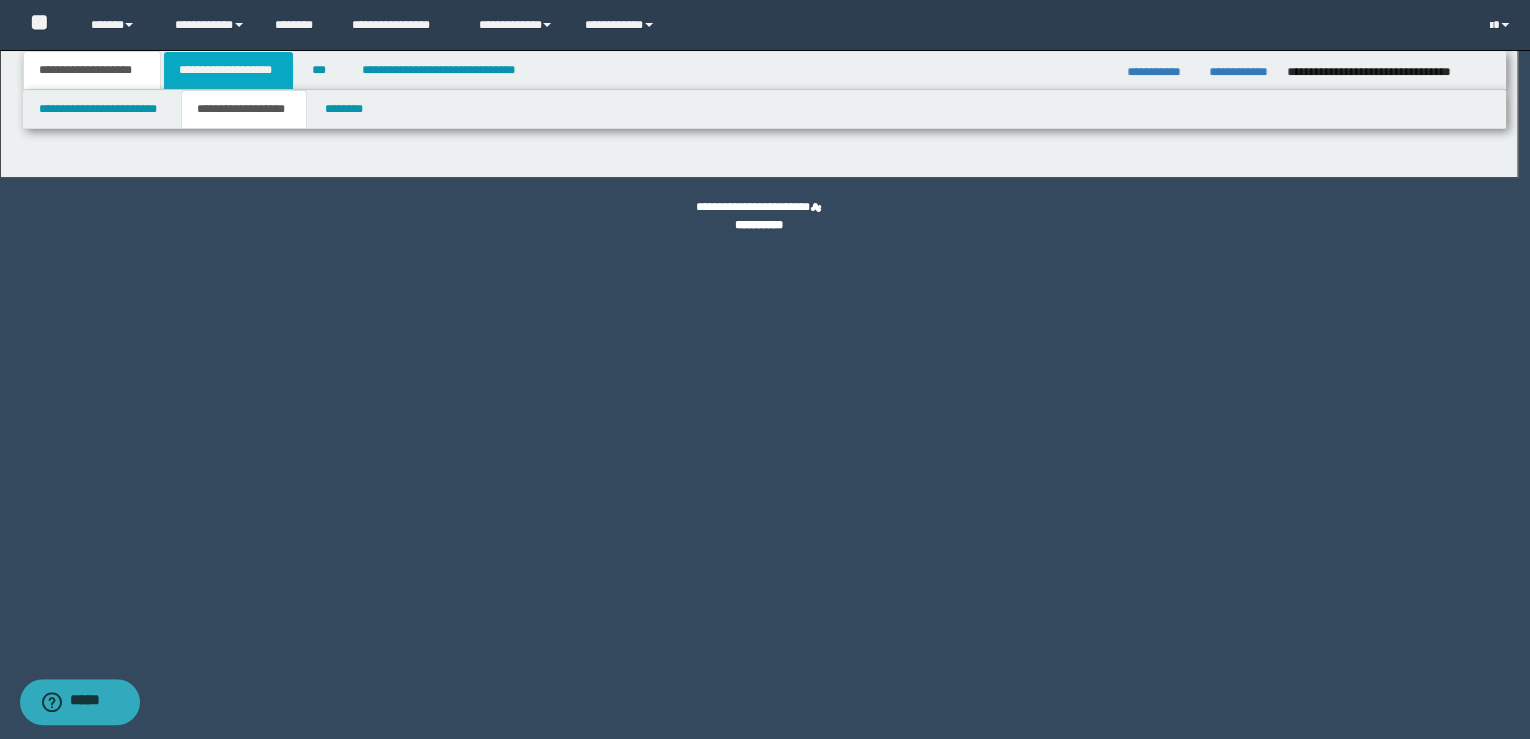 select on "*" 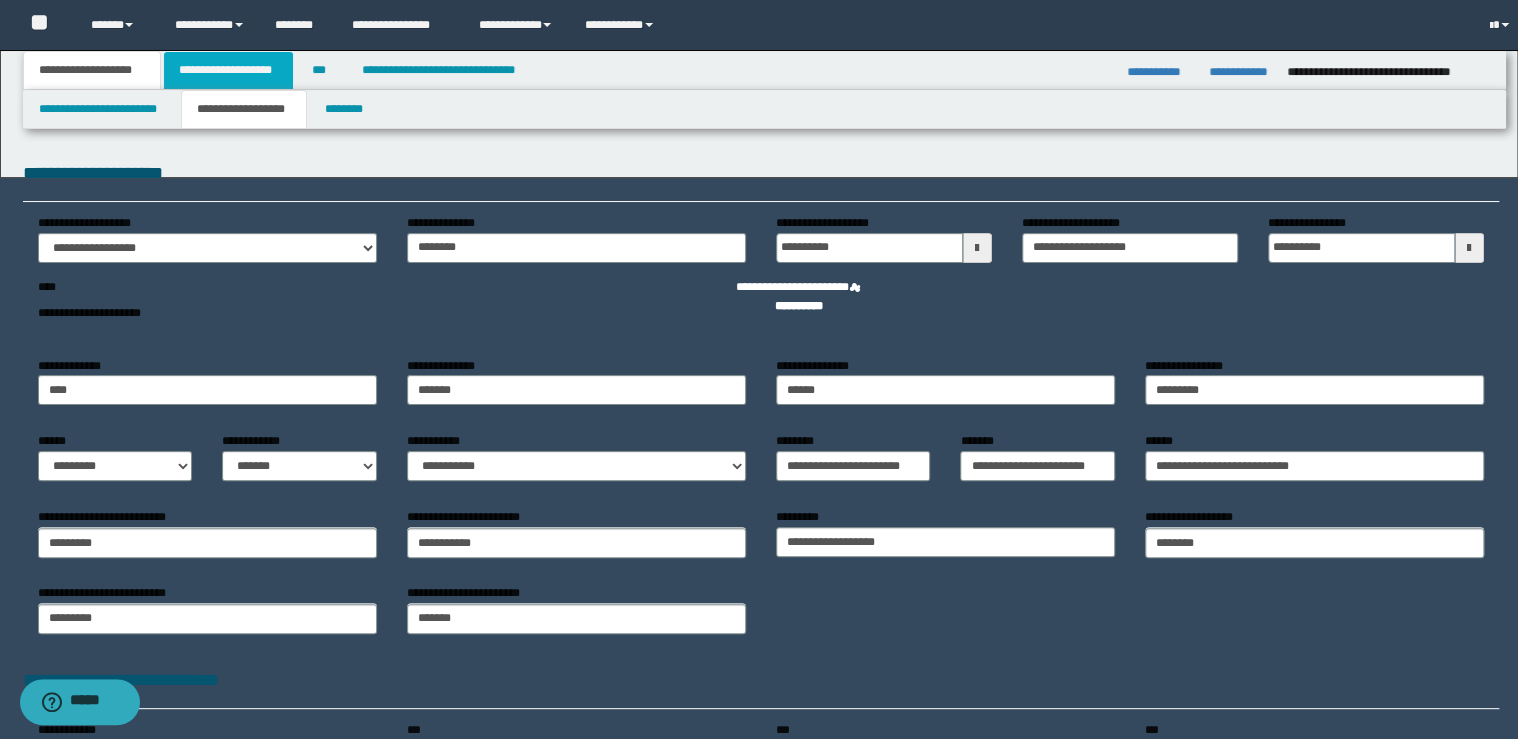 click on "**********" at bounding box center [228, 70] 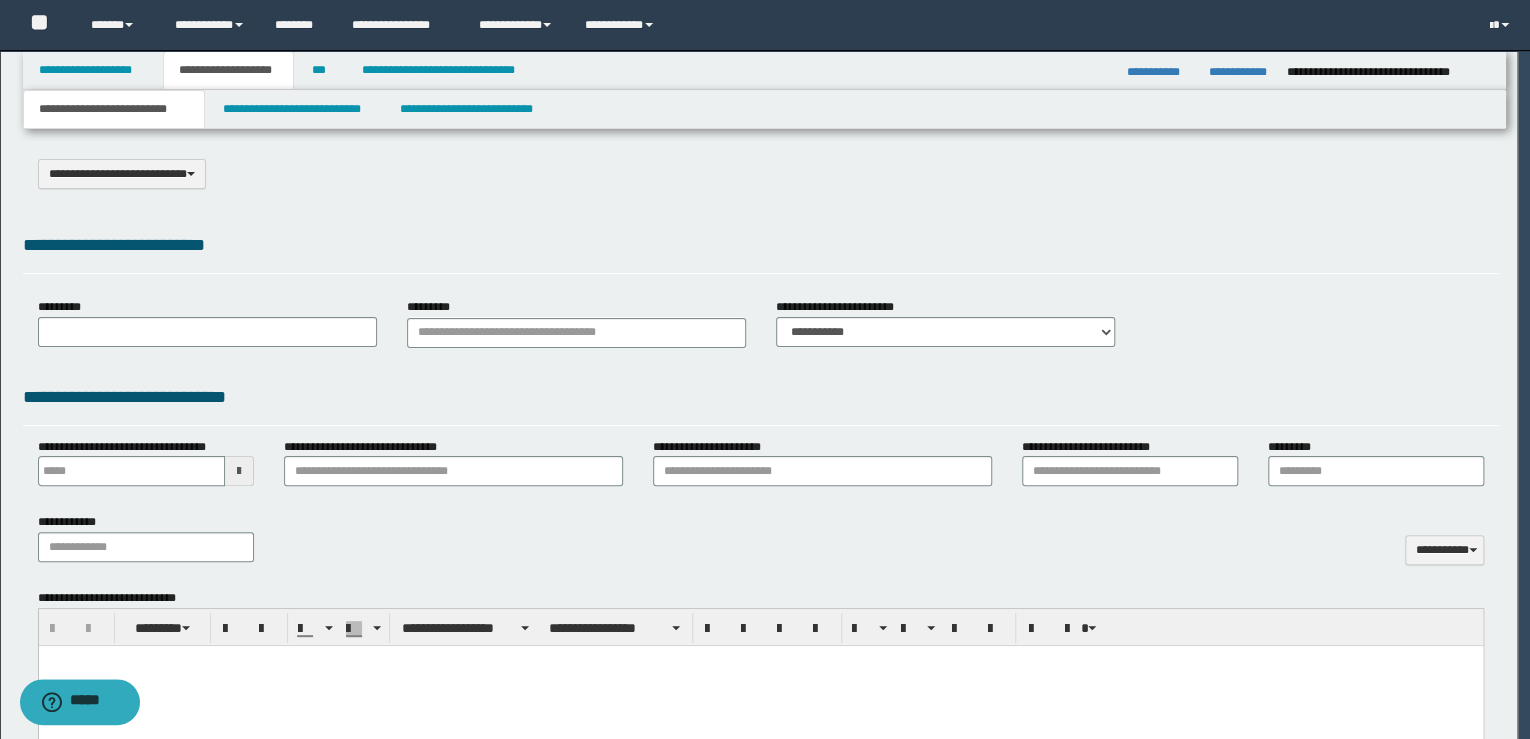 type on "******" 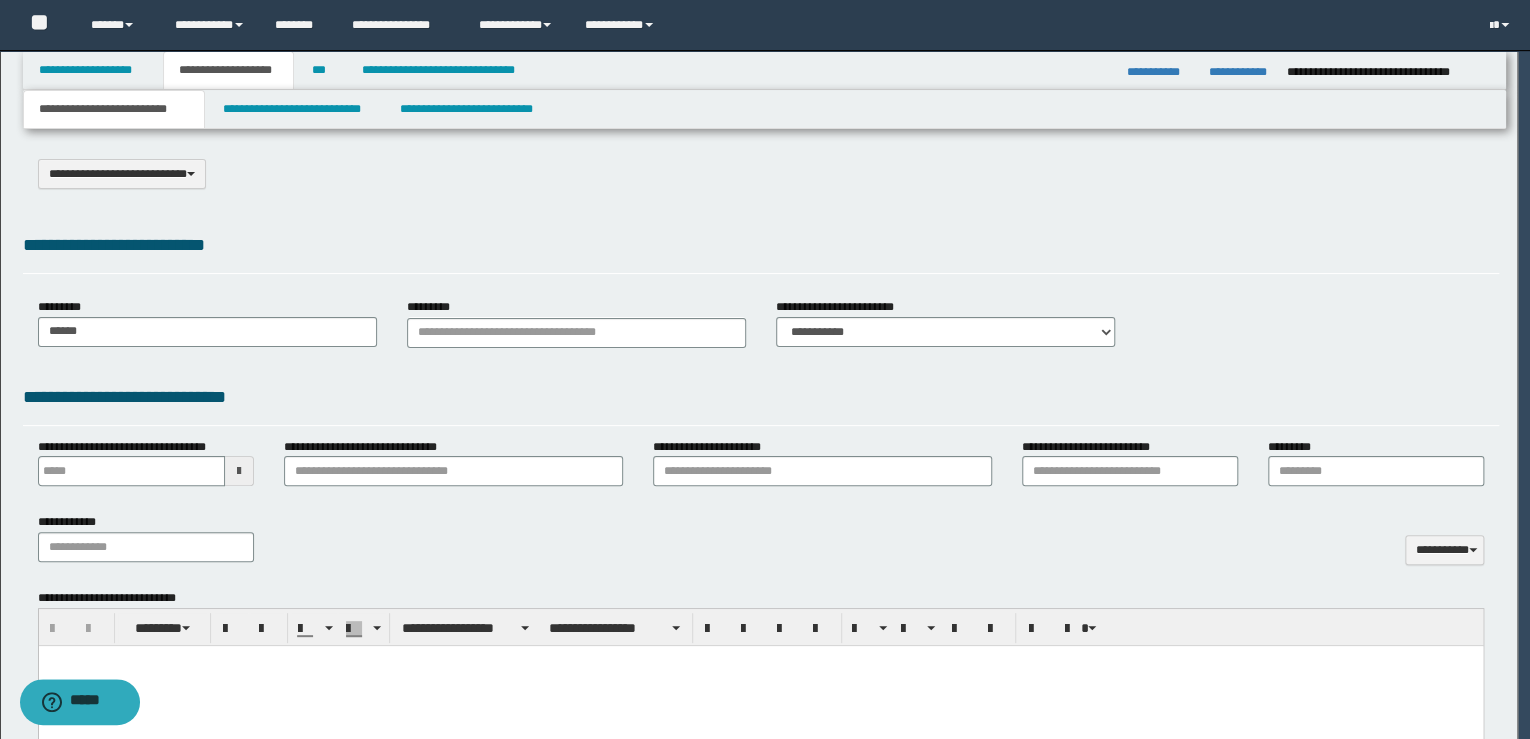 scroll, scrollTop: 0, scrollLeft: 0, axis: both 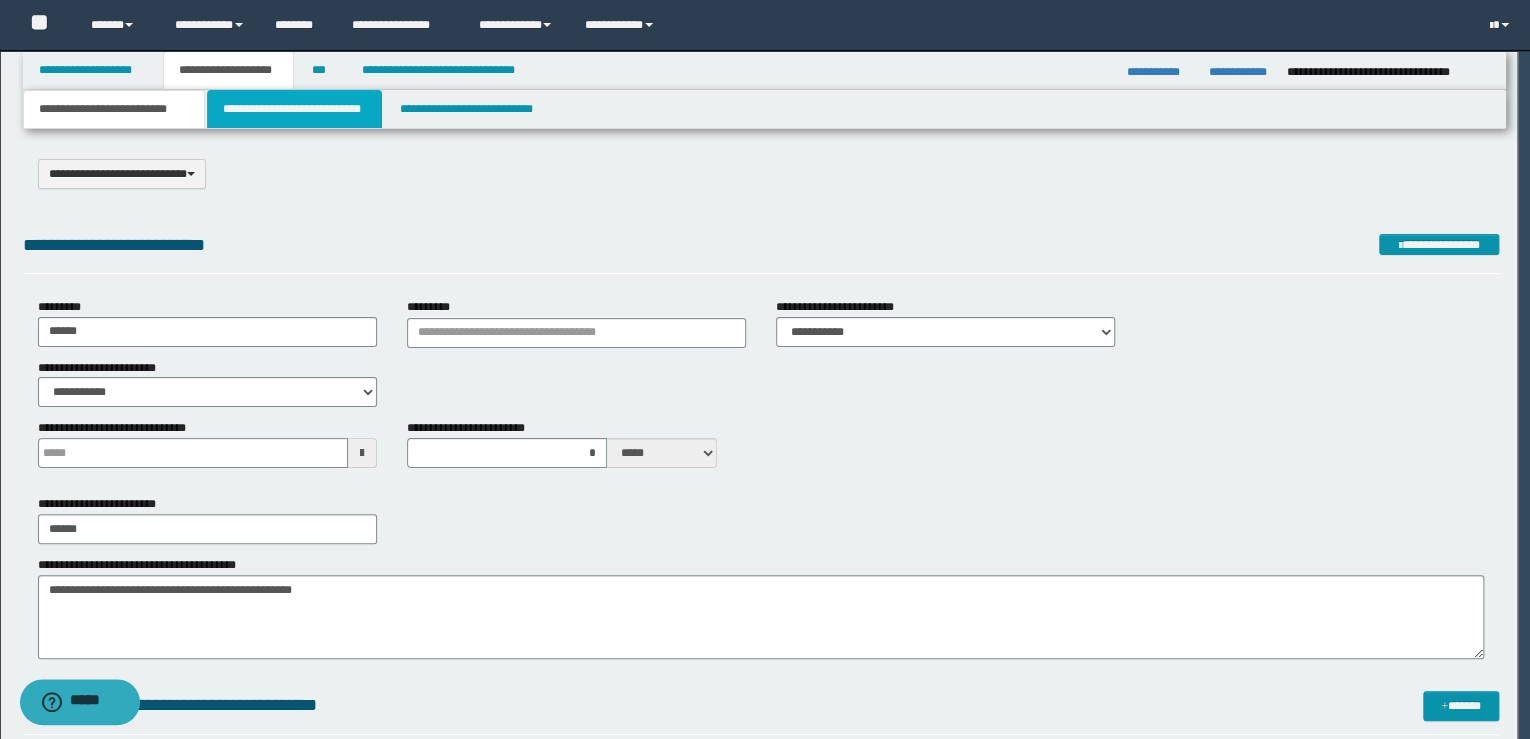 click on "**********" at bounding box center [294, 109] 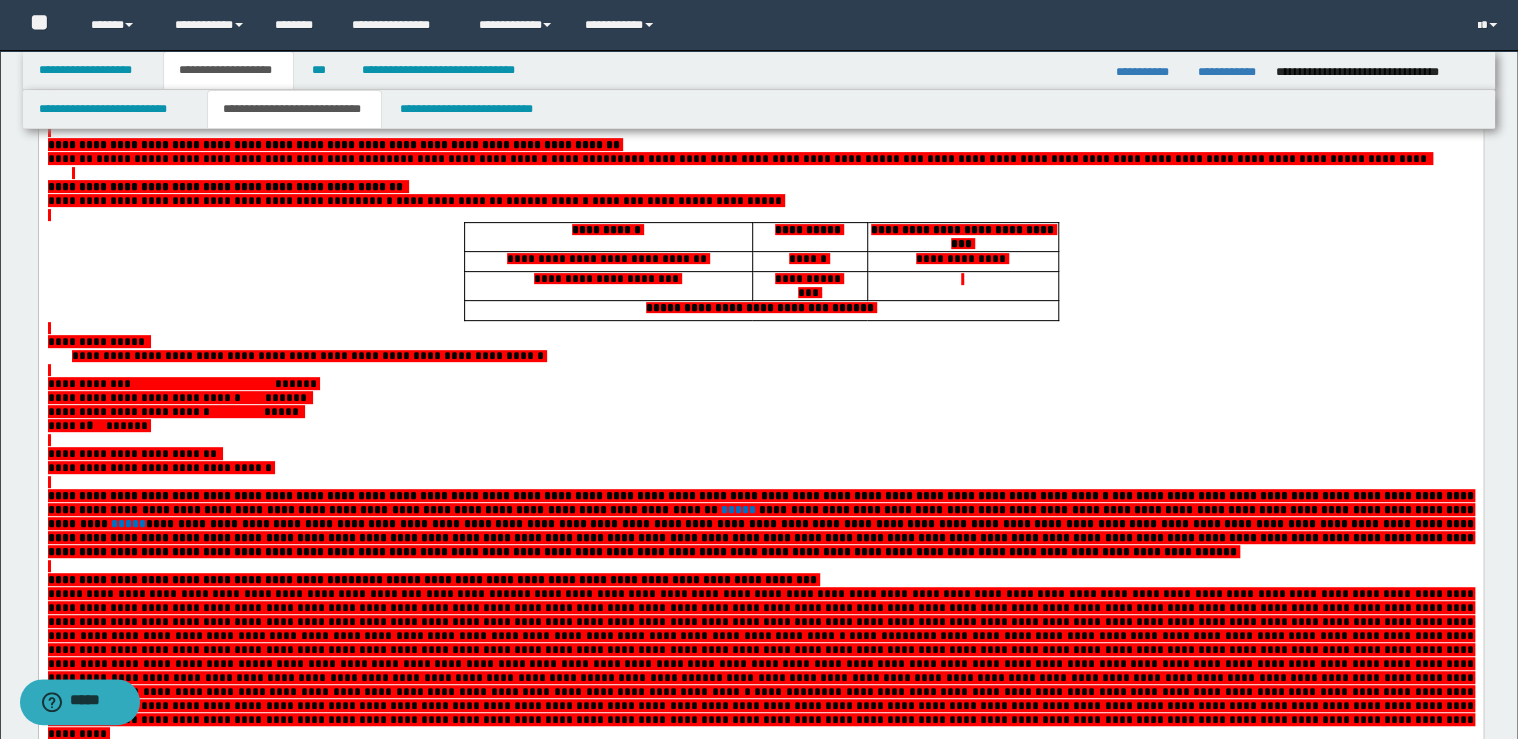 scroll, scrollTop: 0, scrollLeft: 0, axis: both 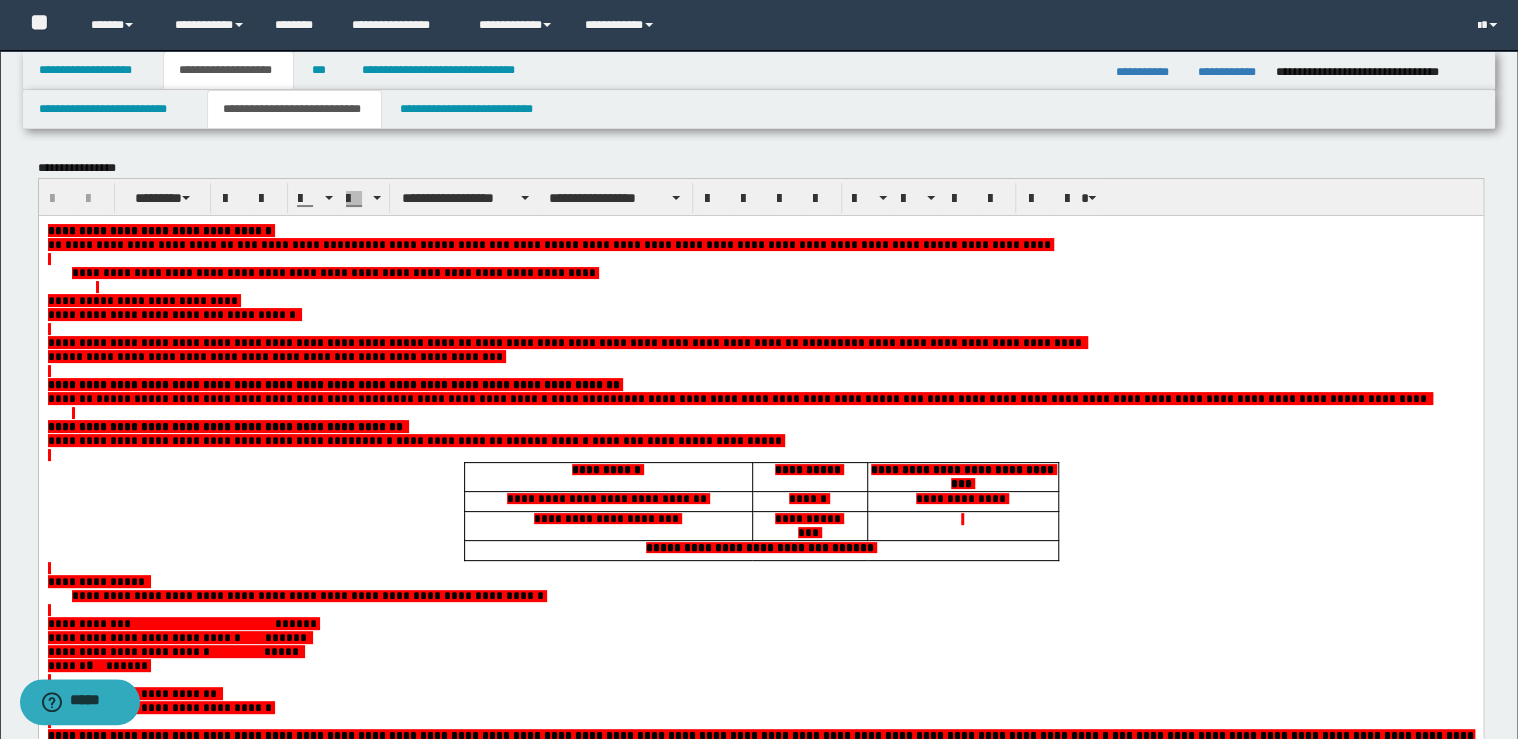 click on "**********" at bounding box center [760, 623] 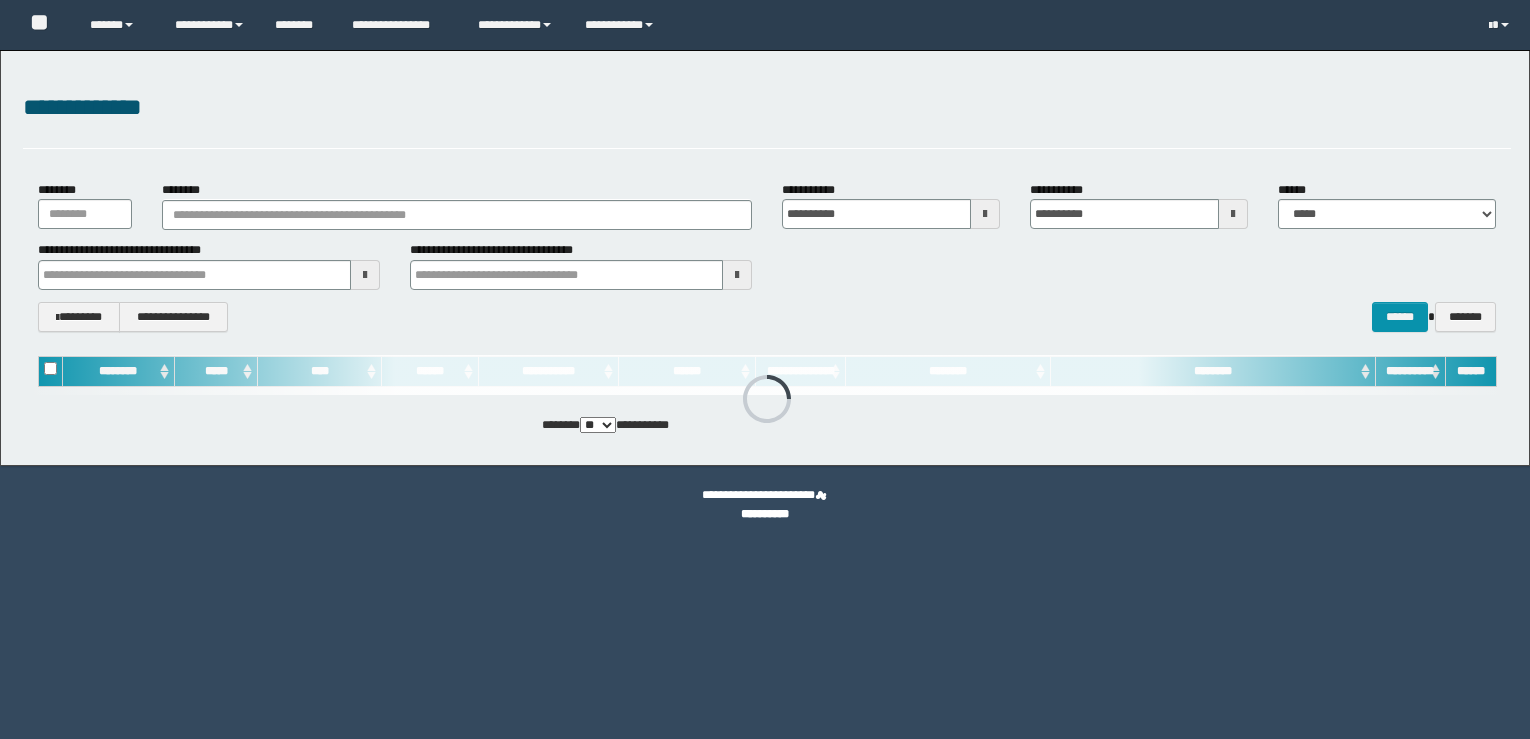 scroll, scrollTop: 0, scrollLeft: 0, axis: both 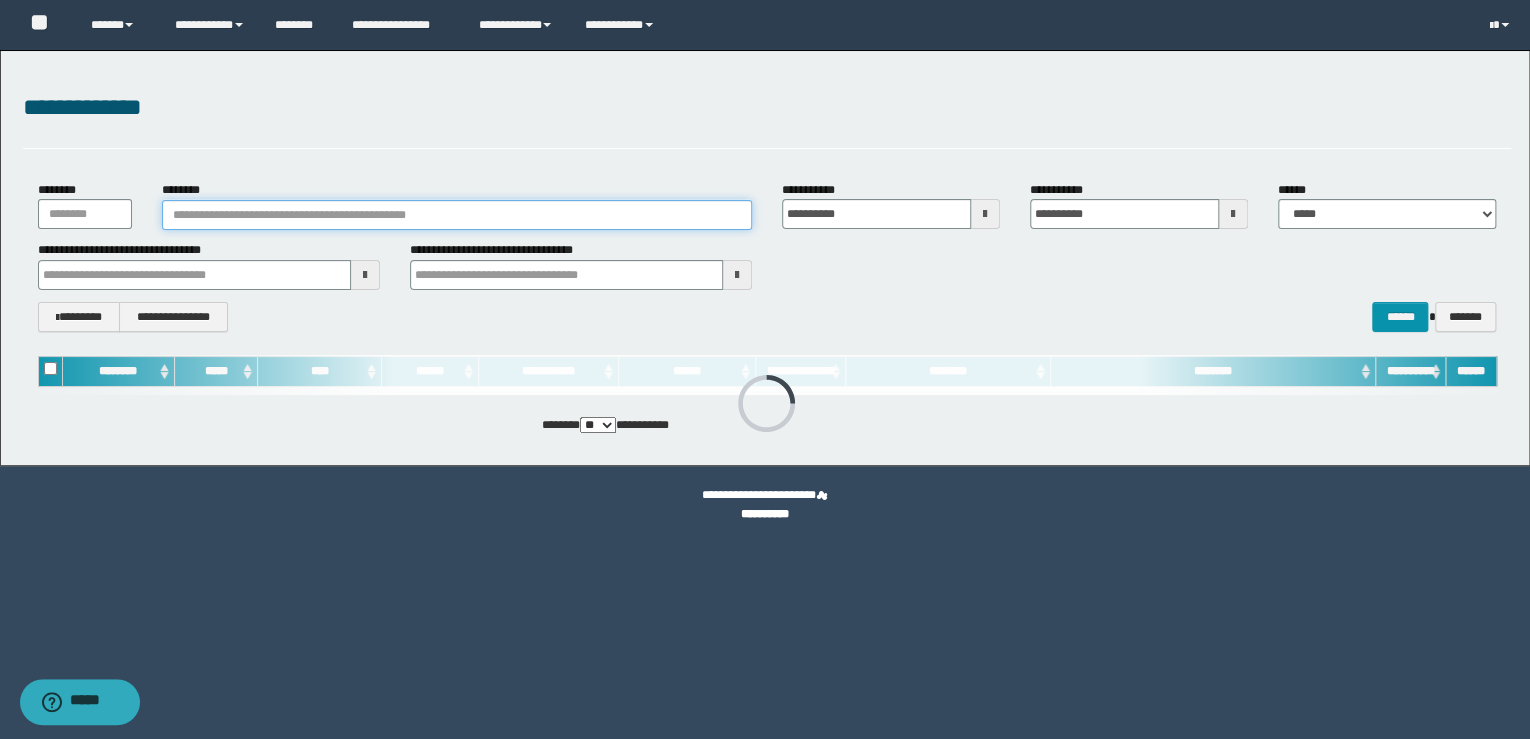 click on "********" at bounding box center (457, 215) 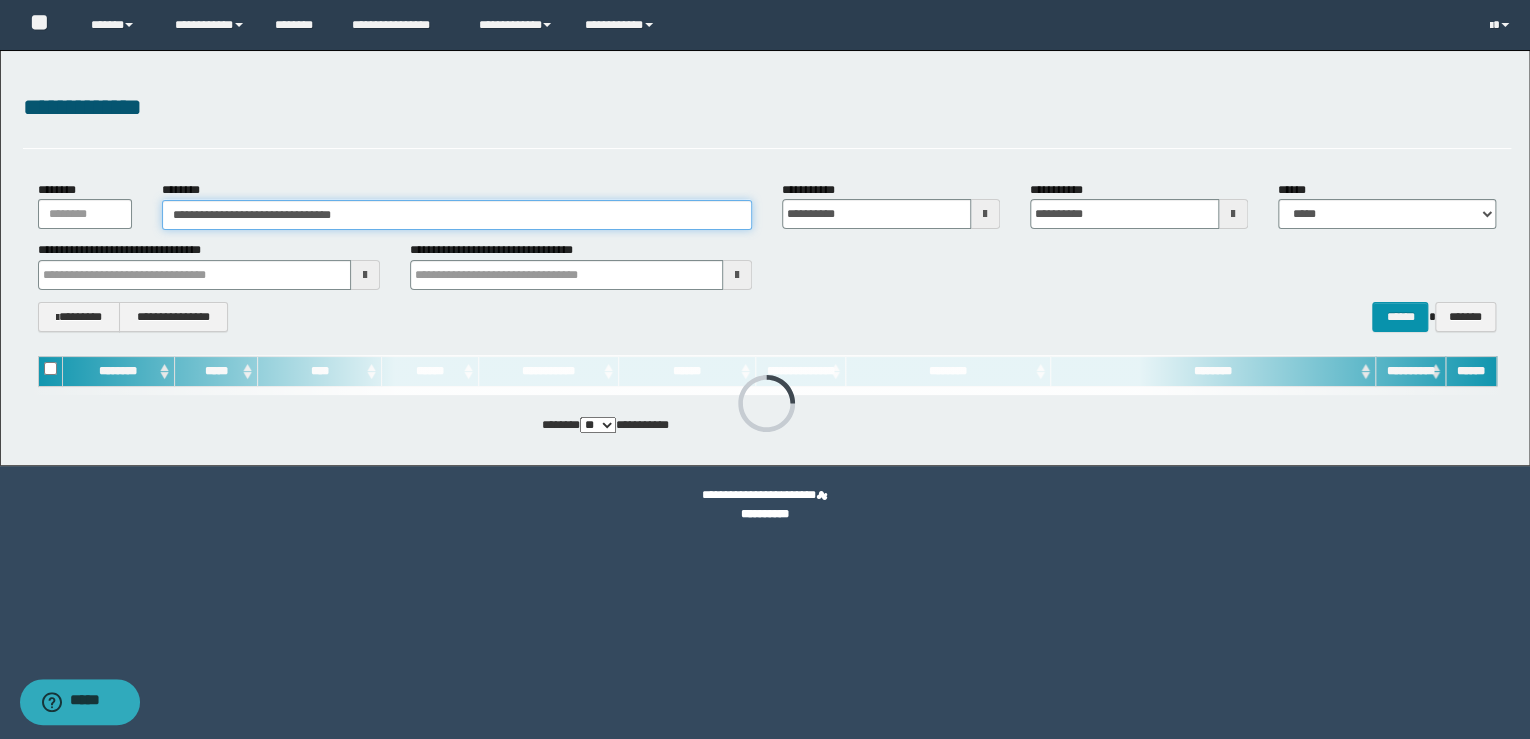 type on "**********" 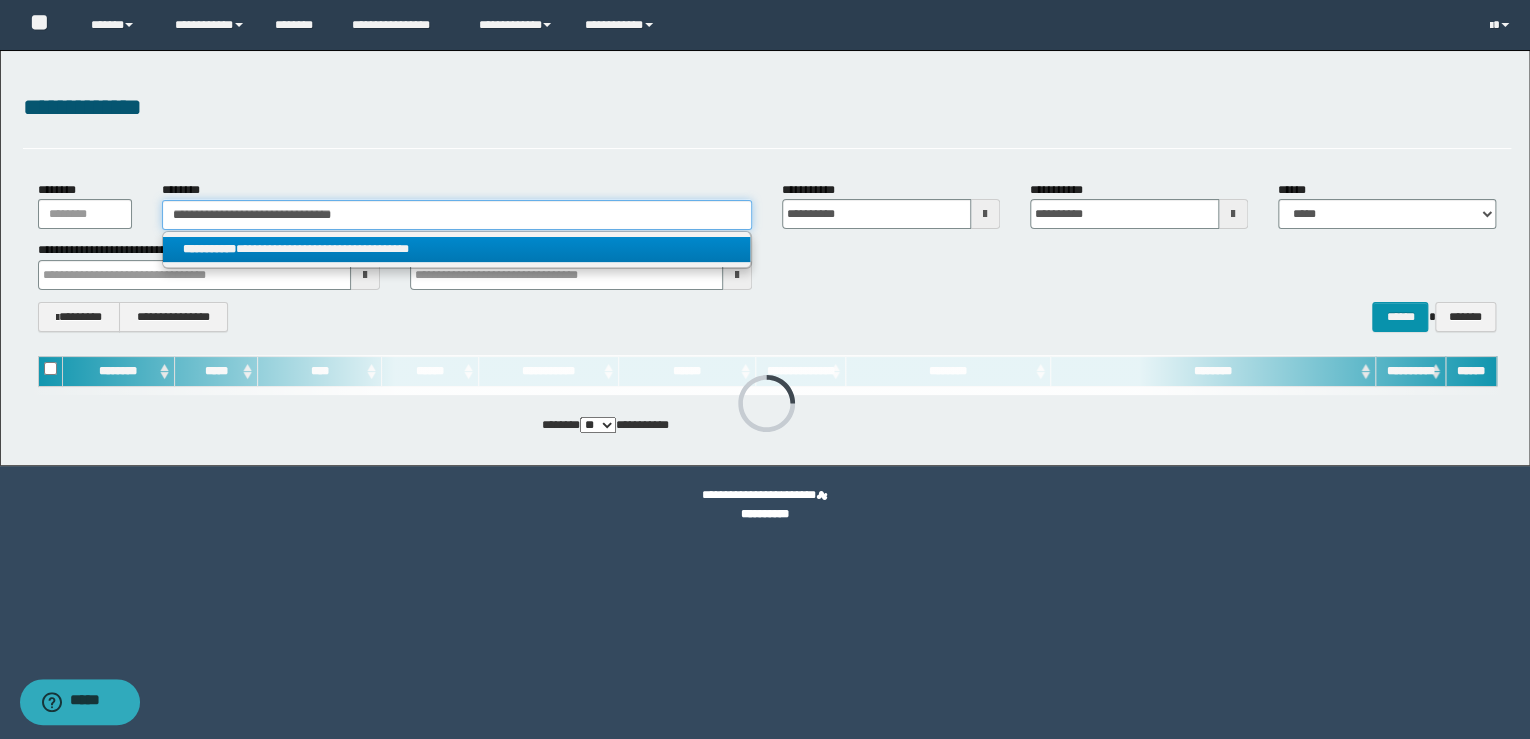 type on "**********" 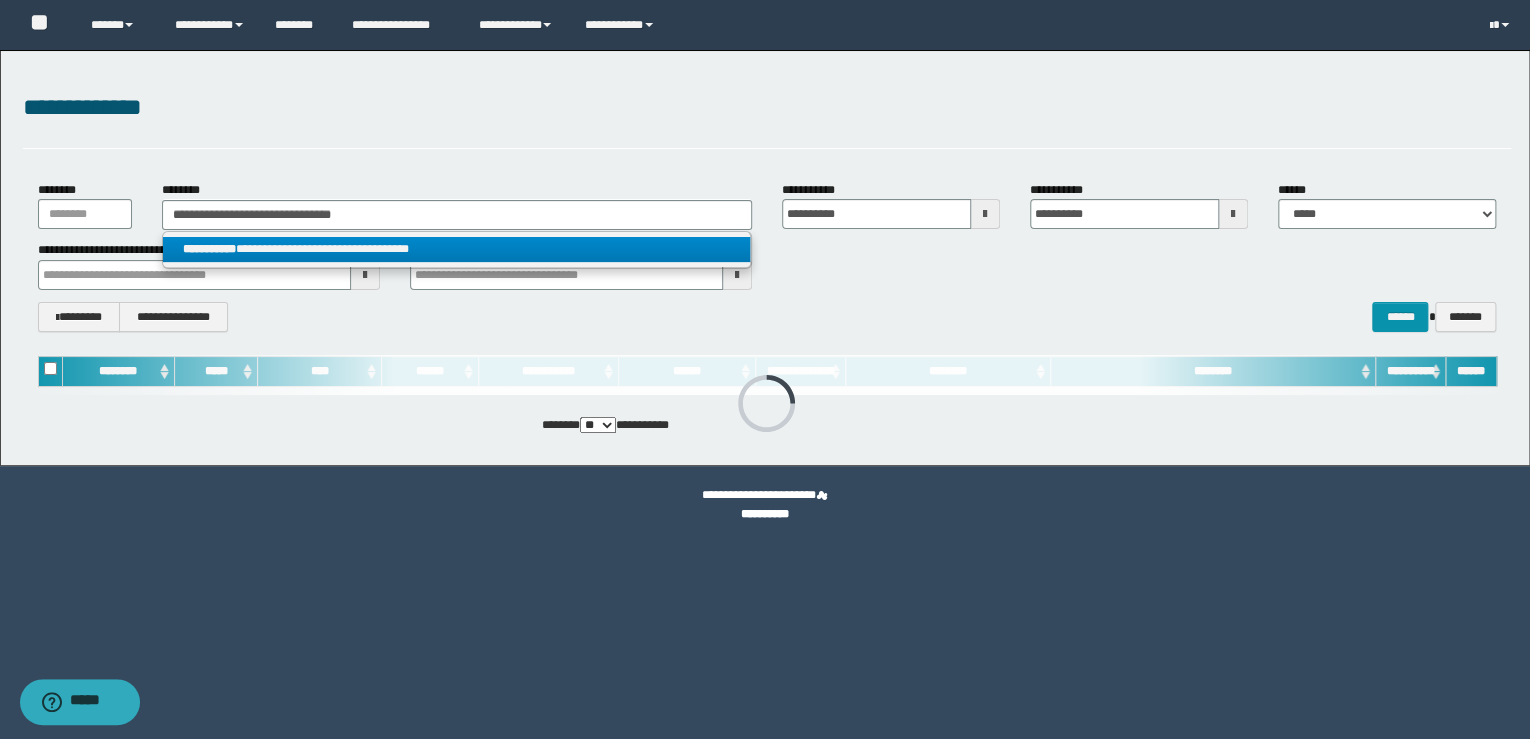 click on "**********" at bounding box center [457, 249] 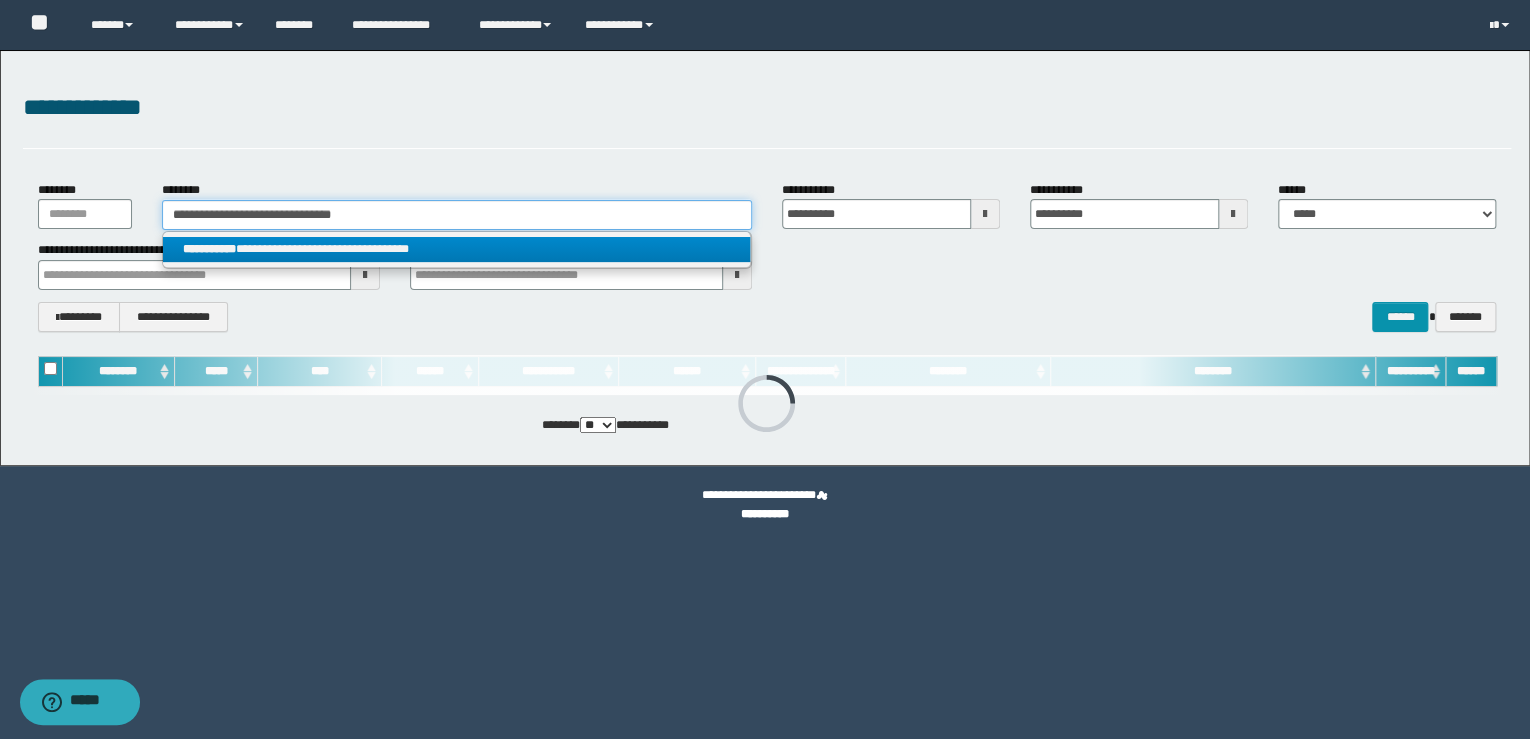 type 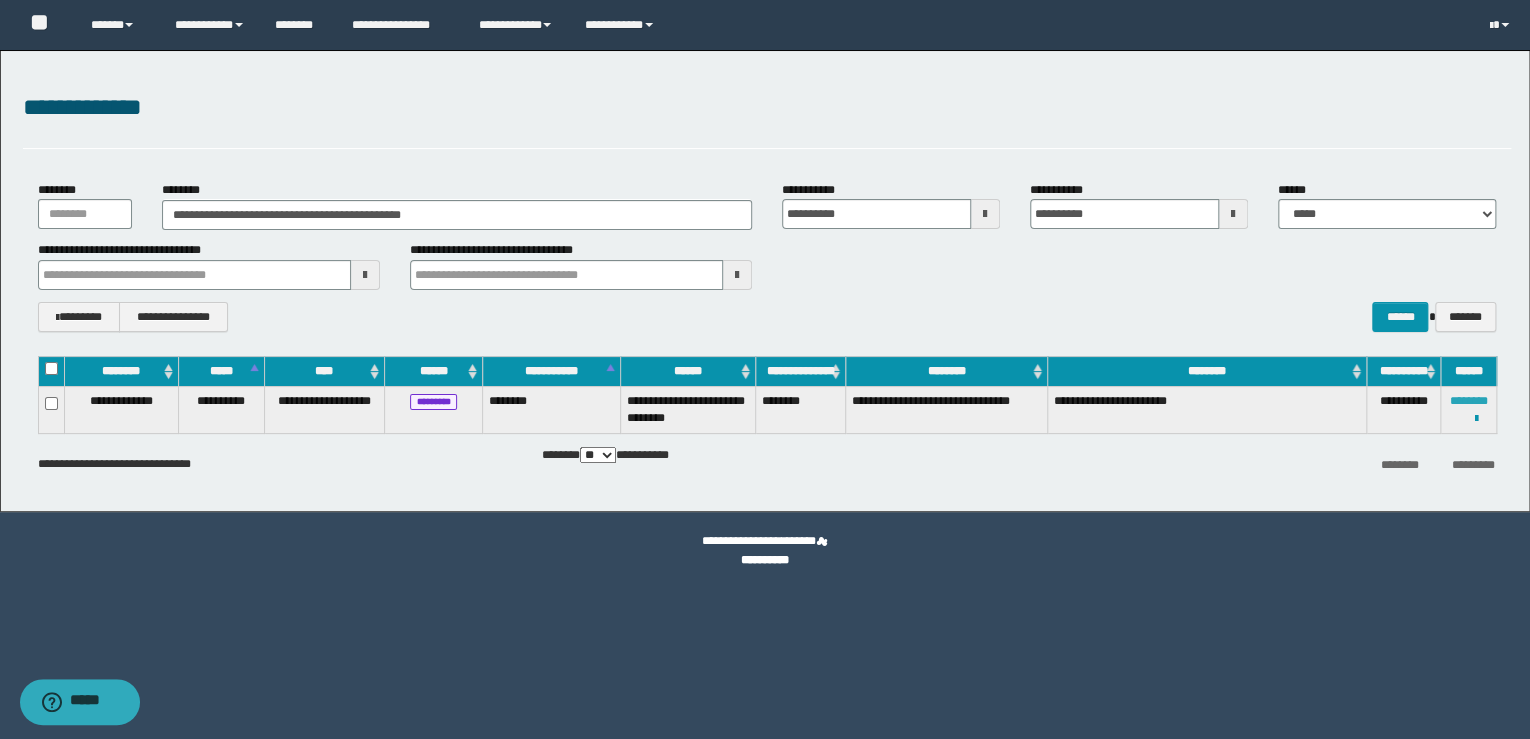 click on "********" at bounding box center [1469, 401] 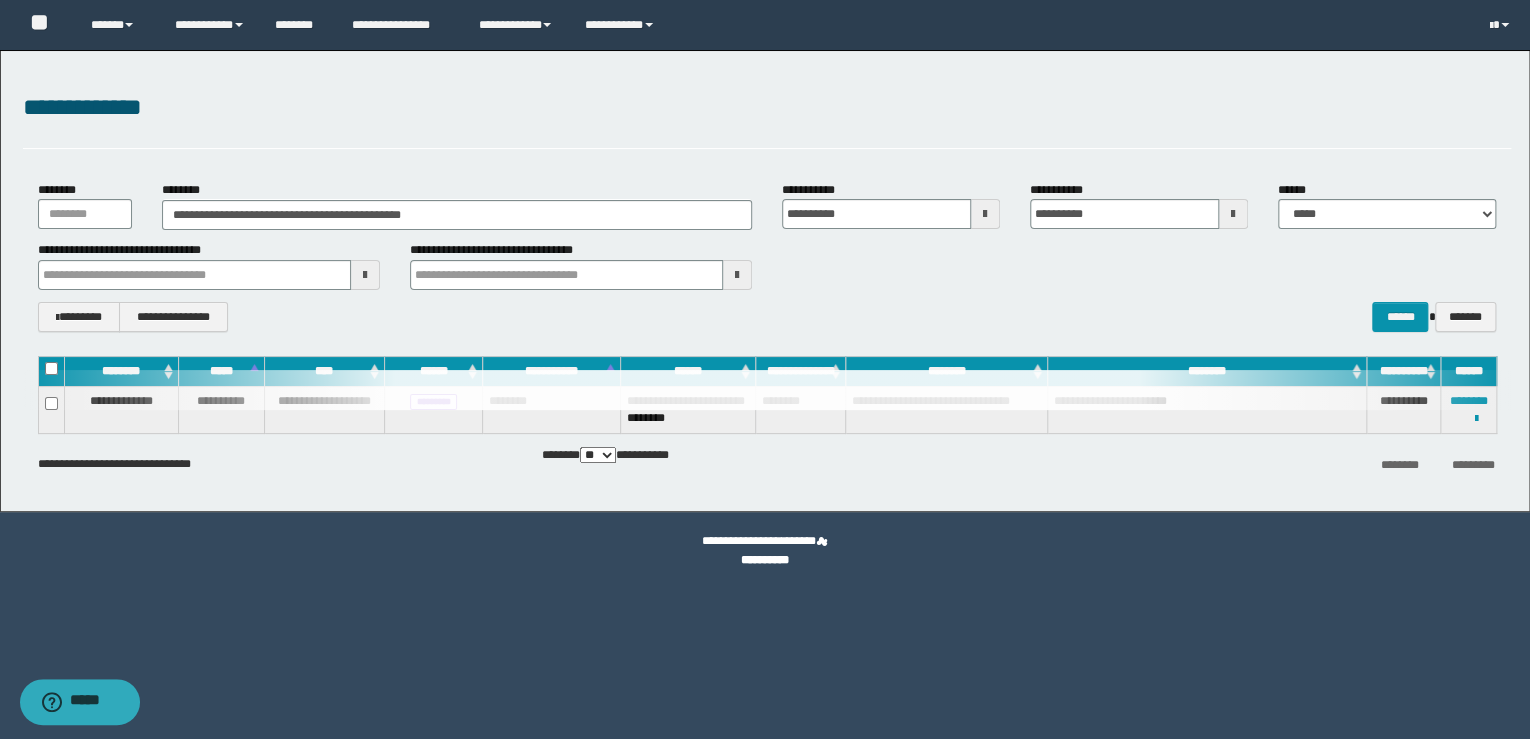 click on "**********" at bounding box center [767, 108] 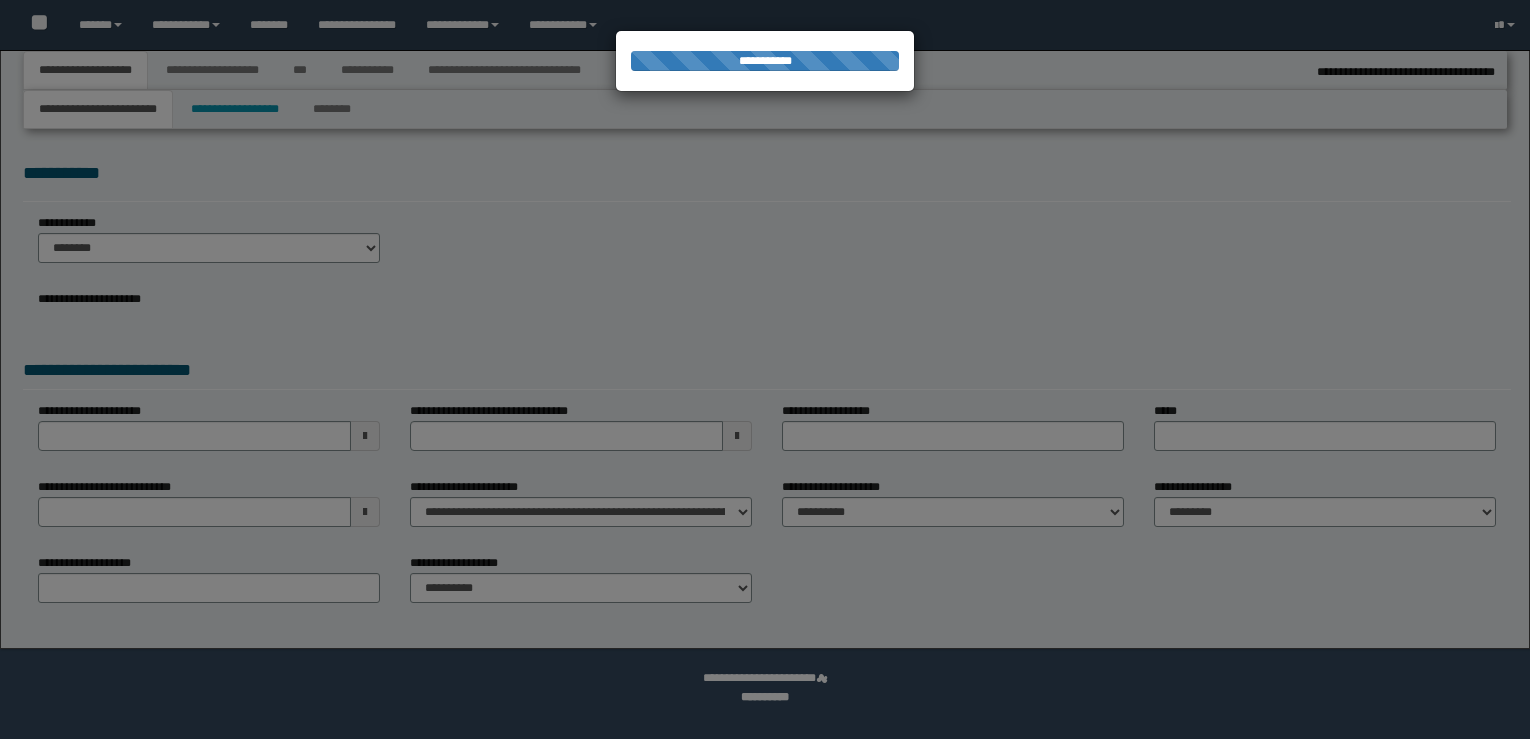 select on "*" 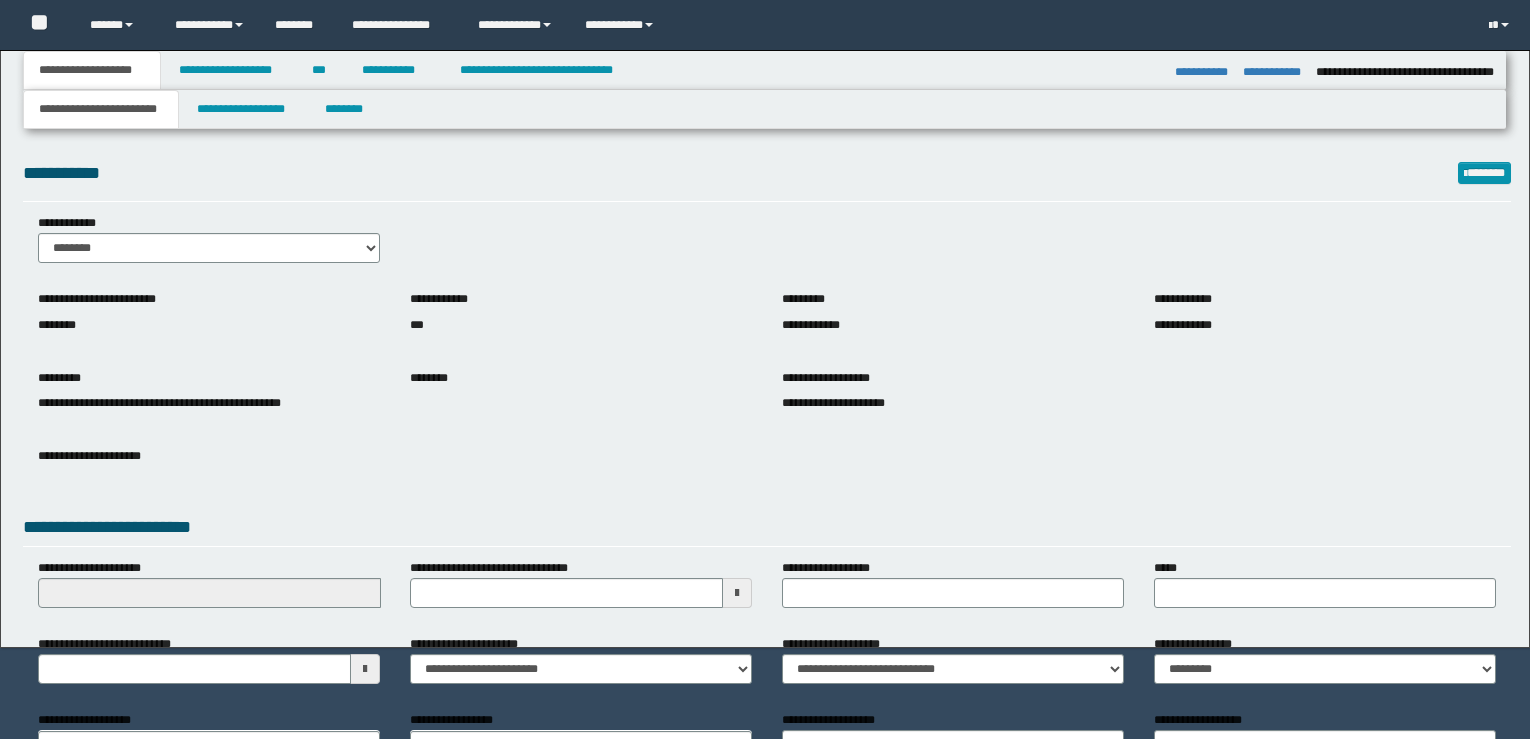 scroll, scrollTop: 0, scrollLeft: 0, axis: both 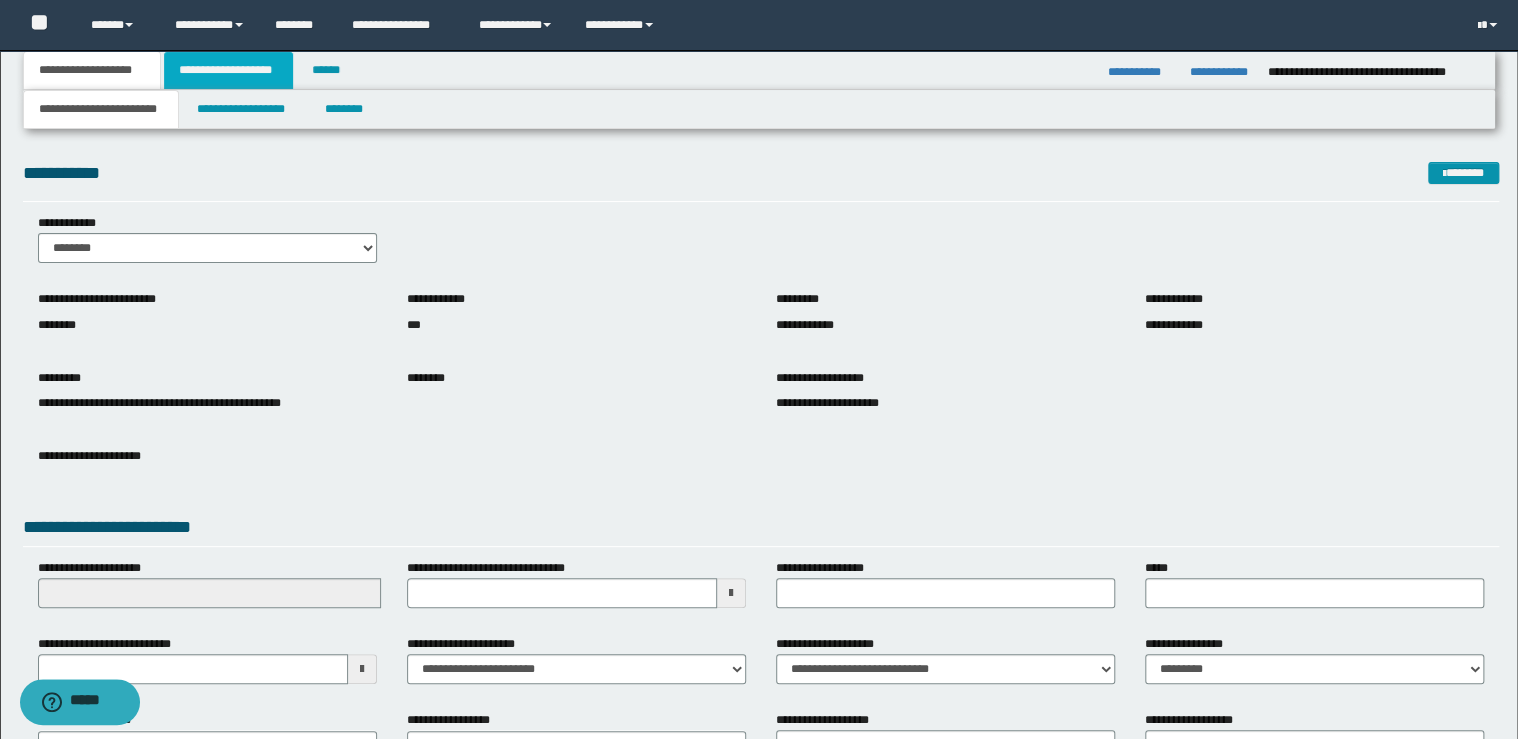 drag, startPoint x: 232, startPoint y: 82, endPoint x: 265, endPoint y: 104, distance: 39.661064 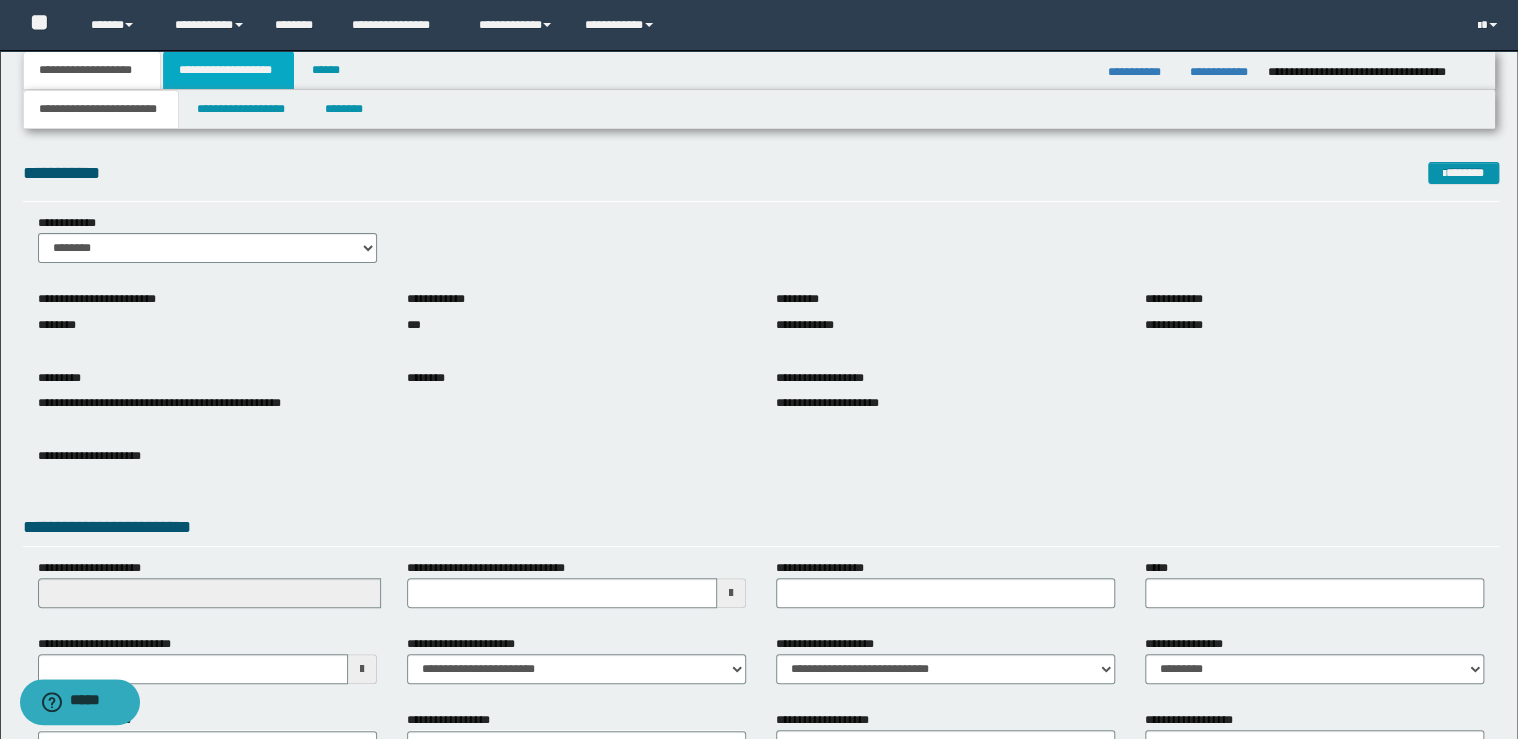 click on "**********" at bounding box center (228, 70) 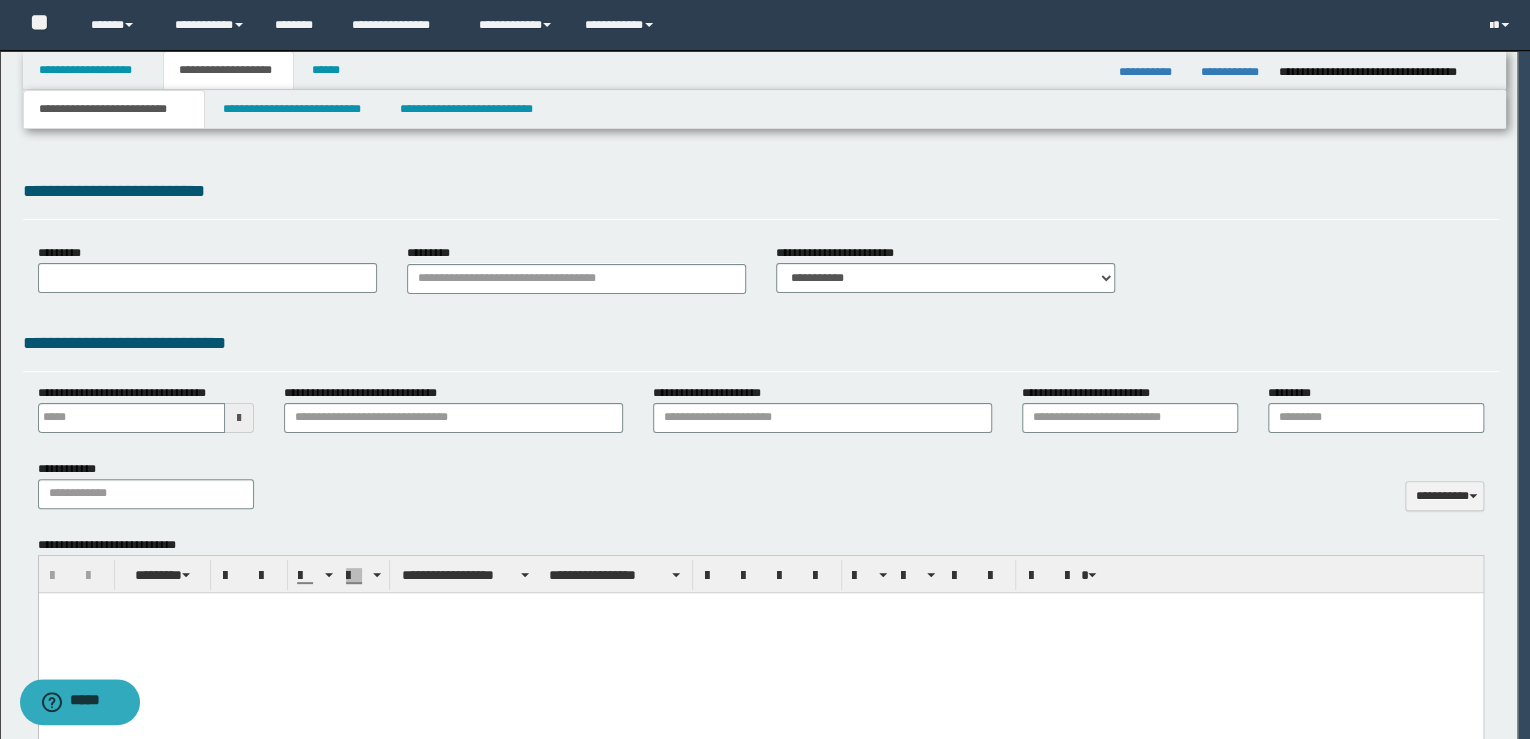 type on "**********" 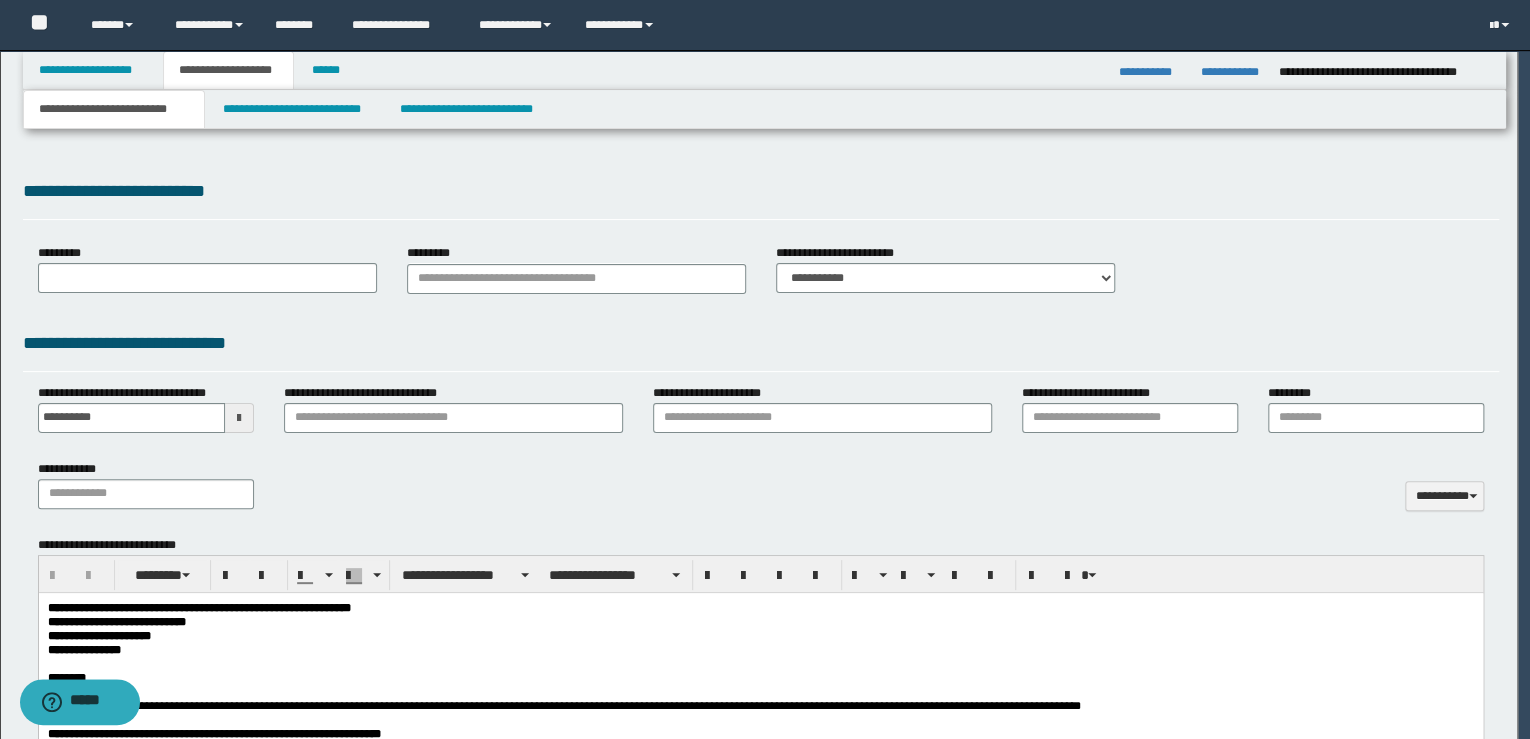 scroll, scrollTop: 0, scrollLeft: 0, axis: both 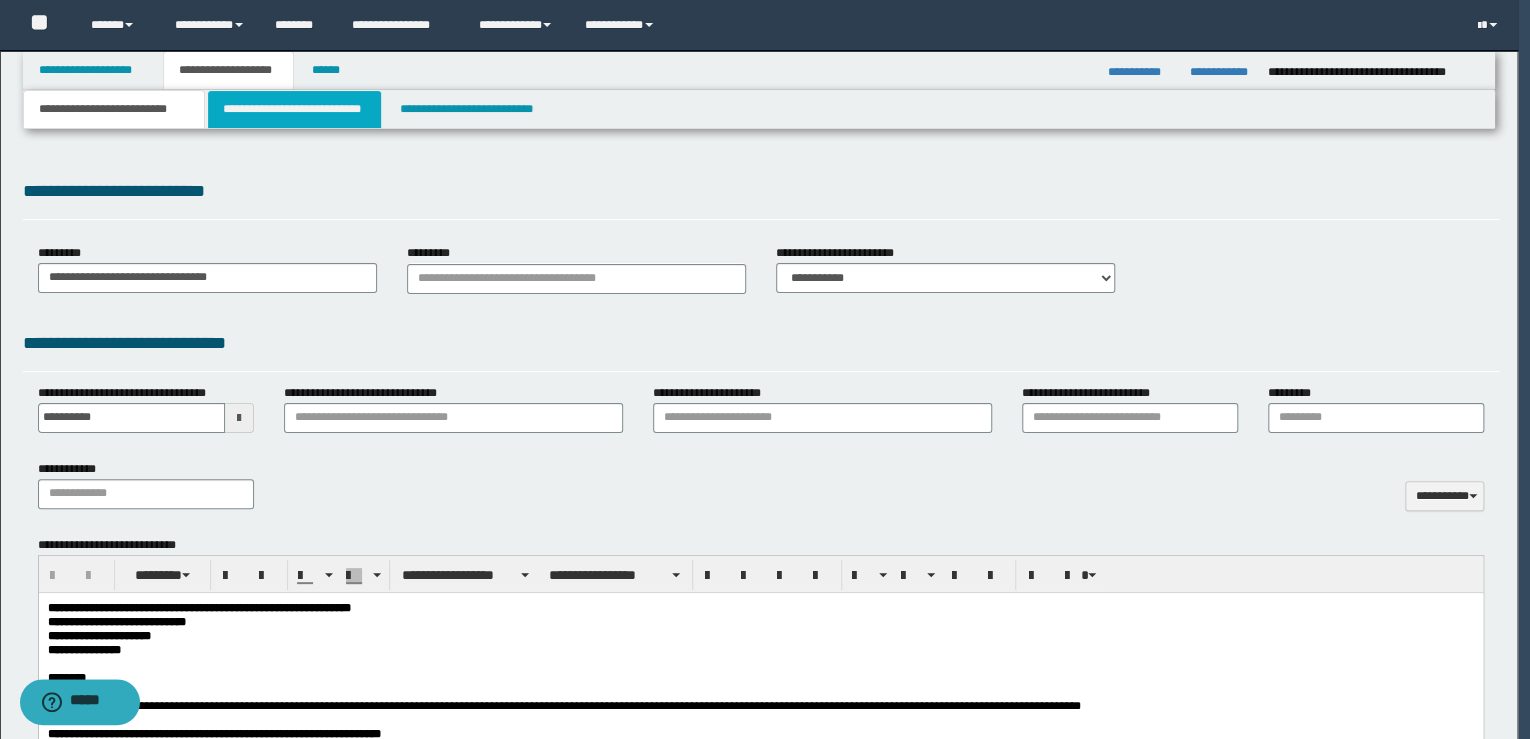 click on "**********" at bounding box center (294, 109) 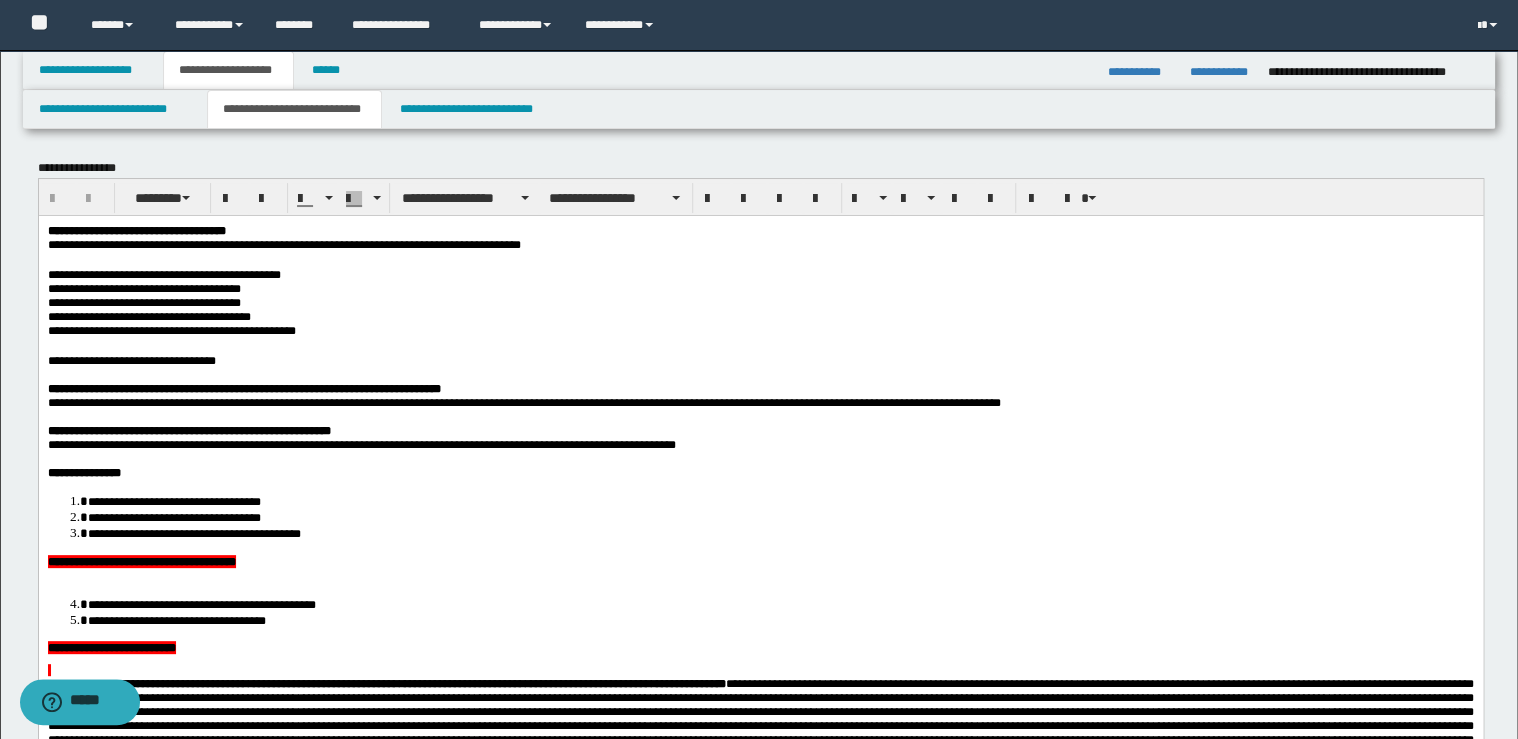 scroll, scrollTop: 160, scrollLeft: 0, axis: vertical 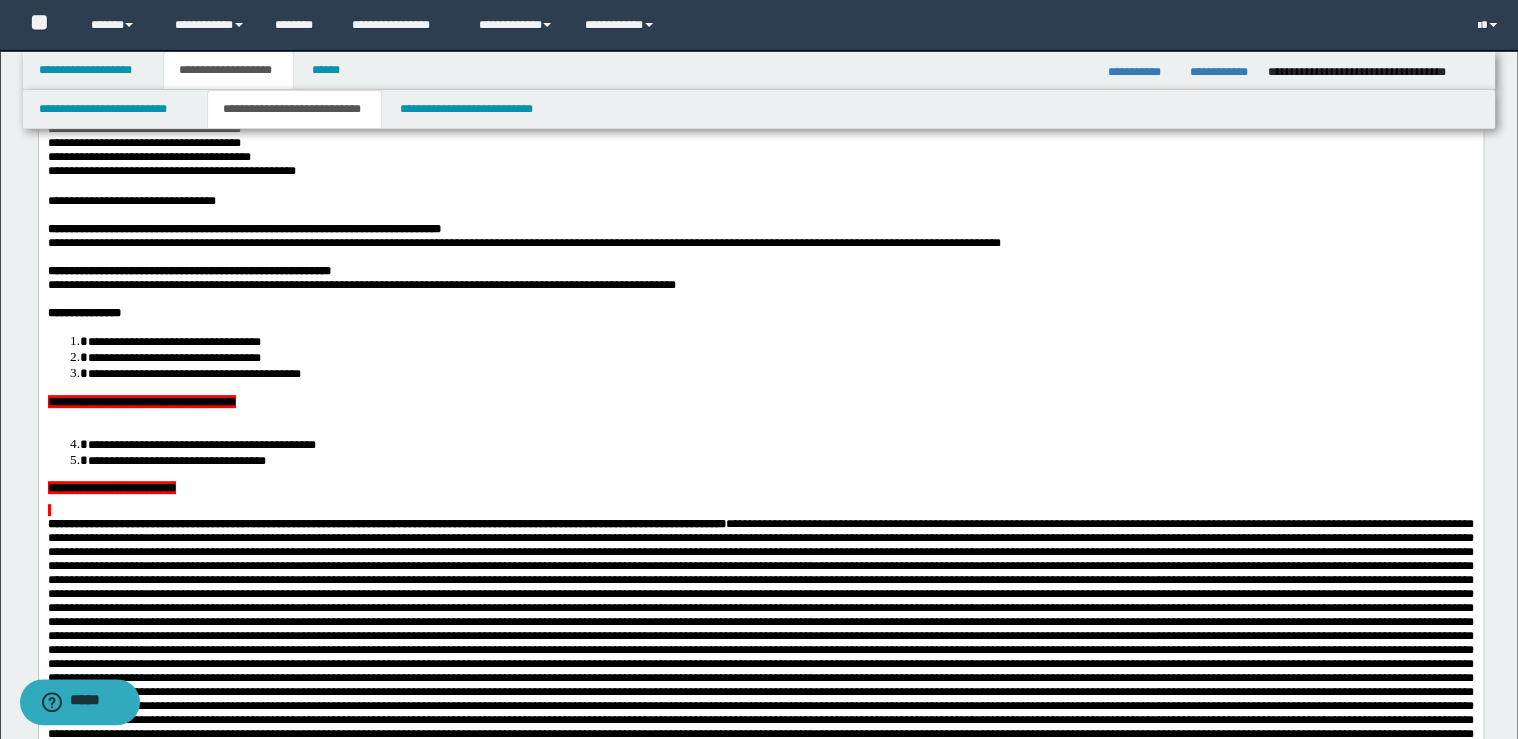 click on "**********" at bounding box center (141, 401) 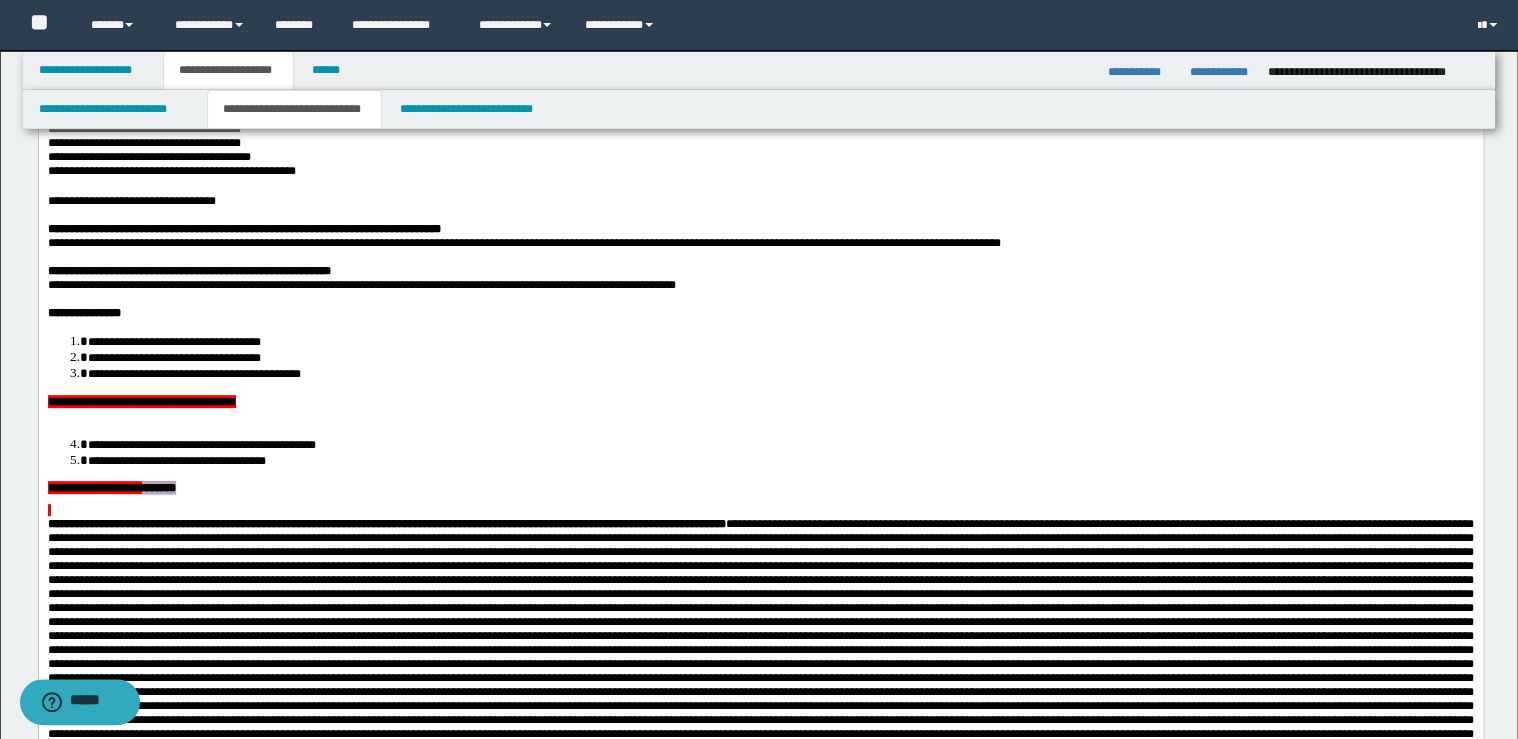 drag, startPoint x: 191, startPoint y: 524, endPoint x: 165, endPoint y: 524, distance: 26 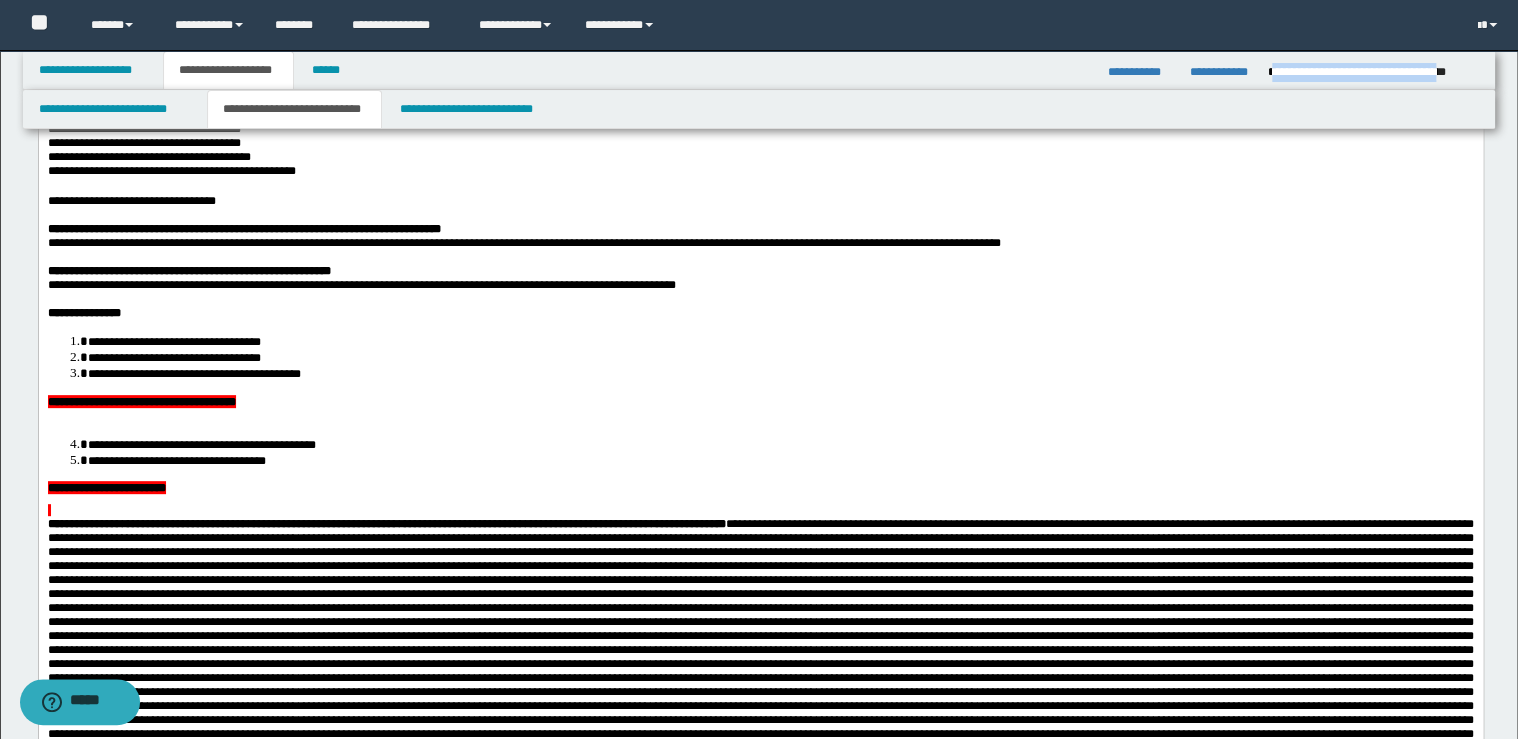 drag, startPoint x: 1270, startPoint y: 71, endPoint x: 1473, endPoint y: 74, distance: 203.02217 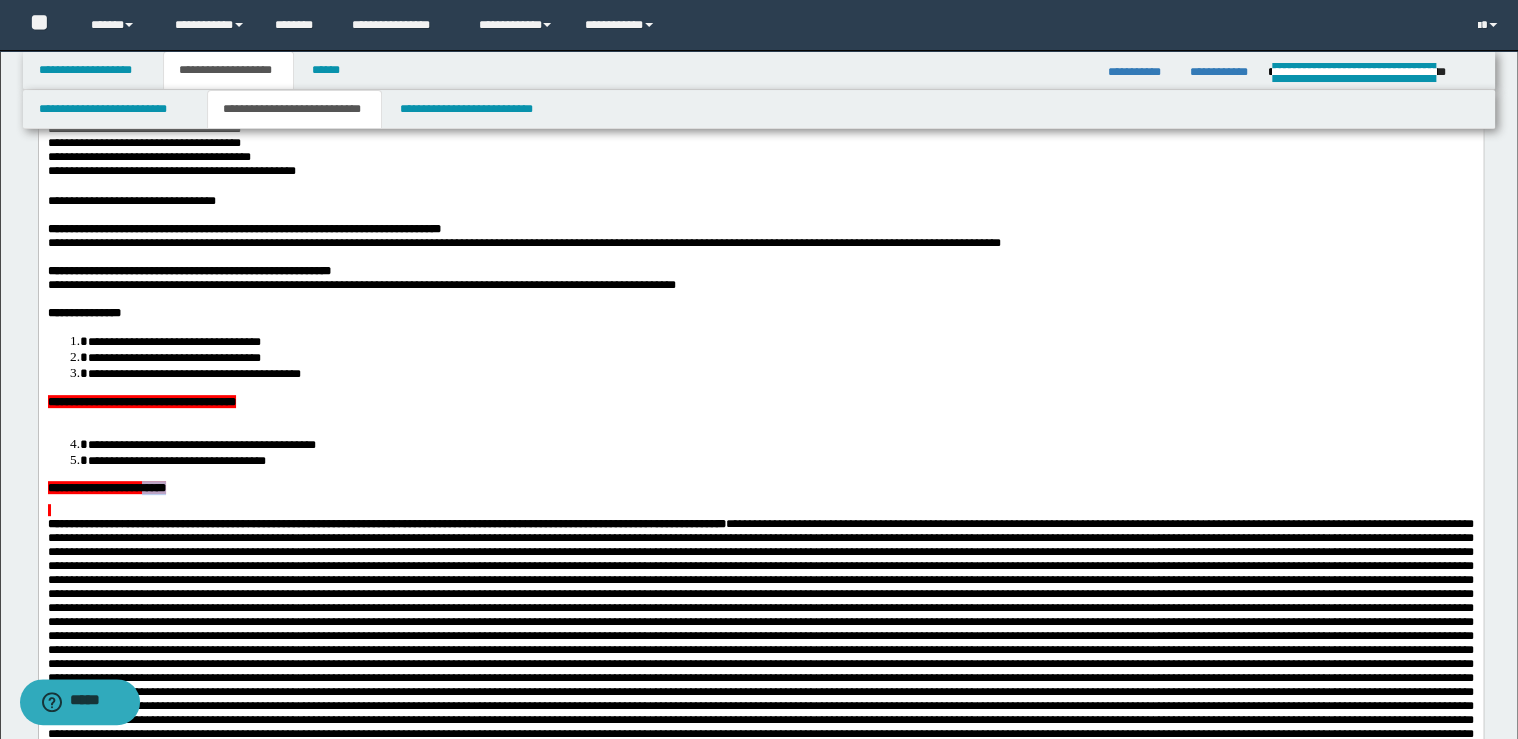 drag, startPoint x: 214, startPoint y: 525, endPoint x: 167, endPoint y: 530, distance: 47.26521 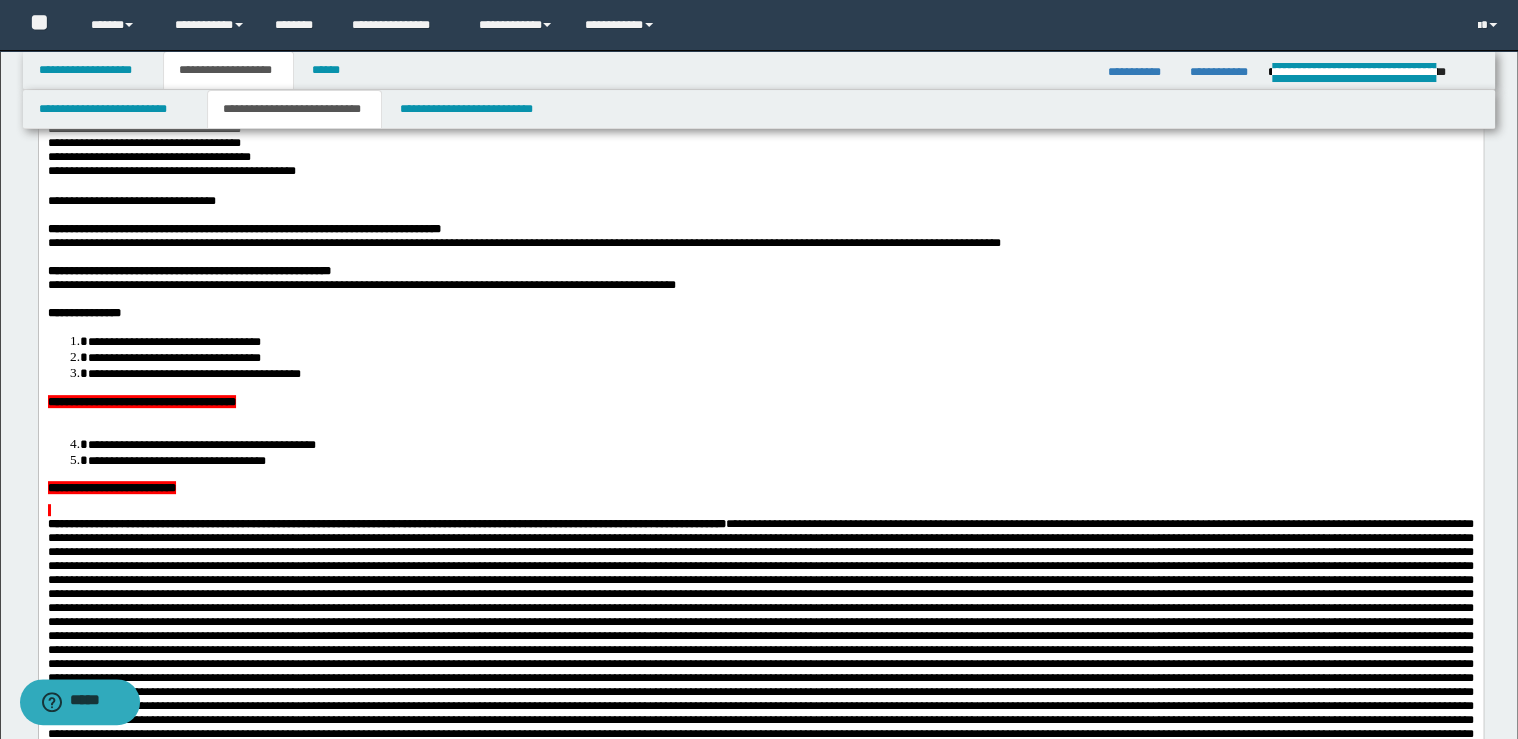 click on "**********" at bounding box center [780, 372] 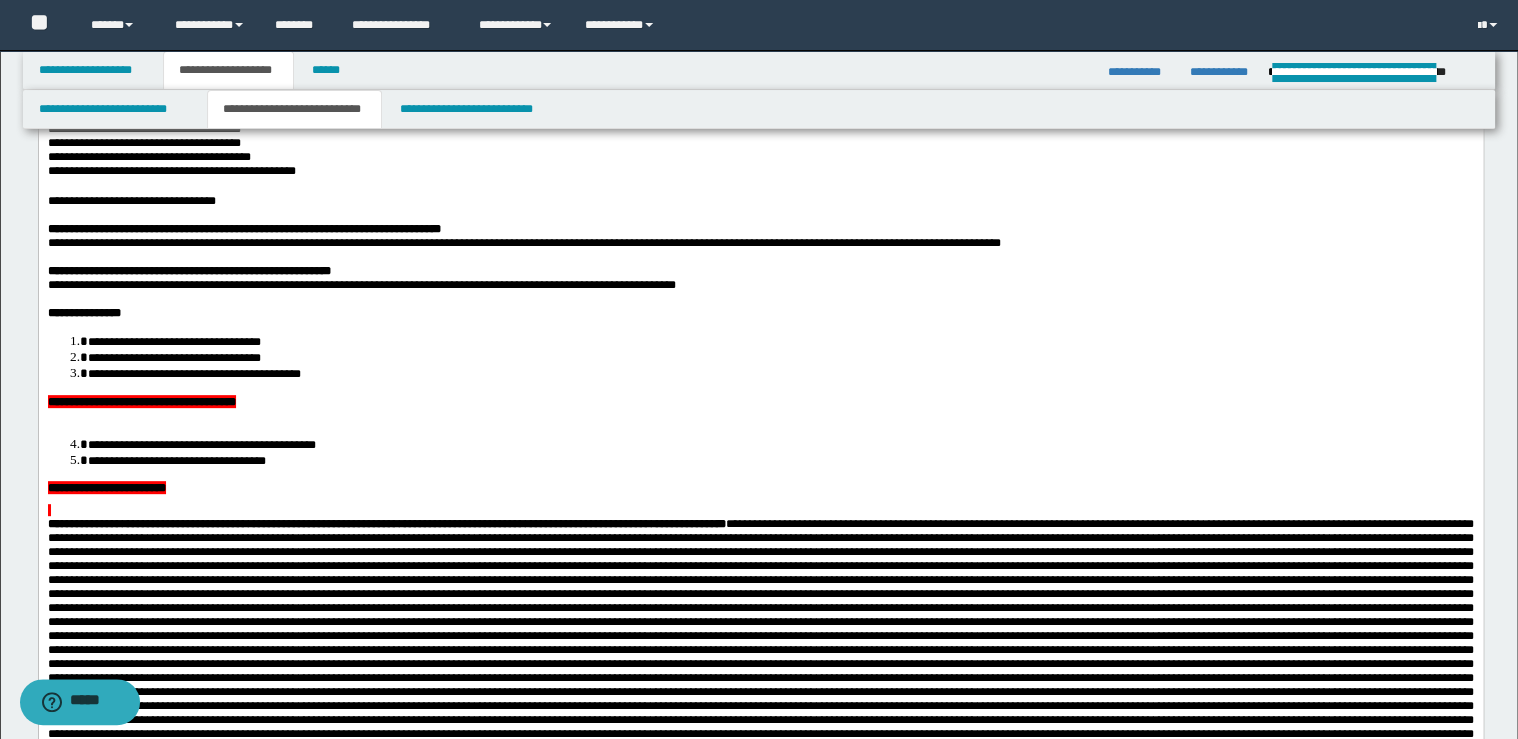 click at bounding box center [760, 415] 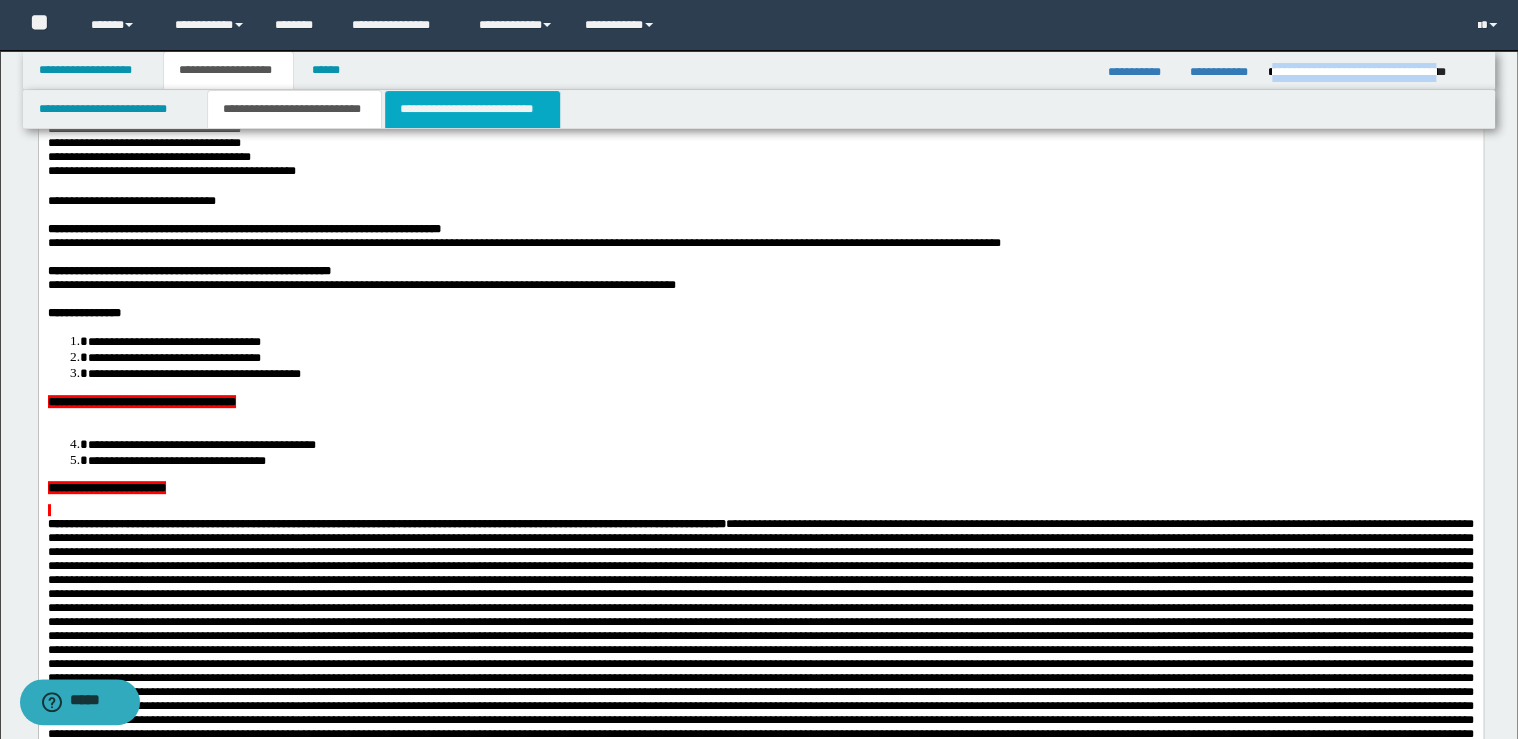 click on "**********" at bounding box center (472, 109) 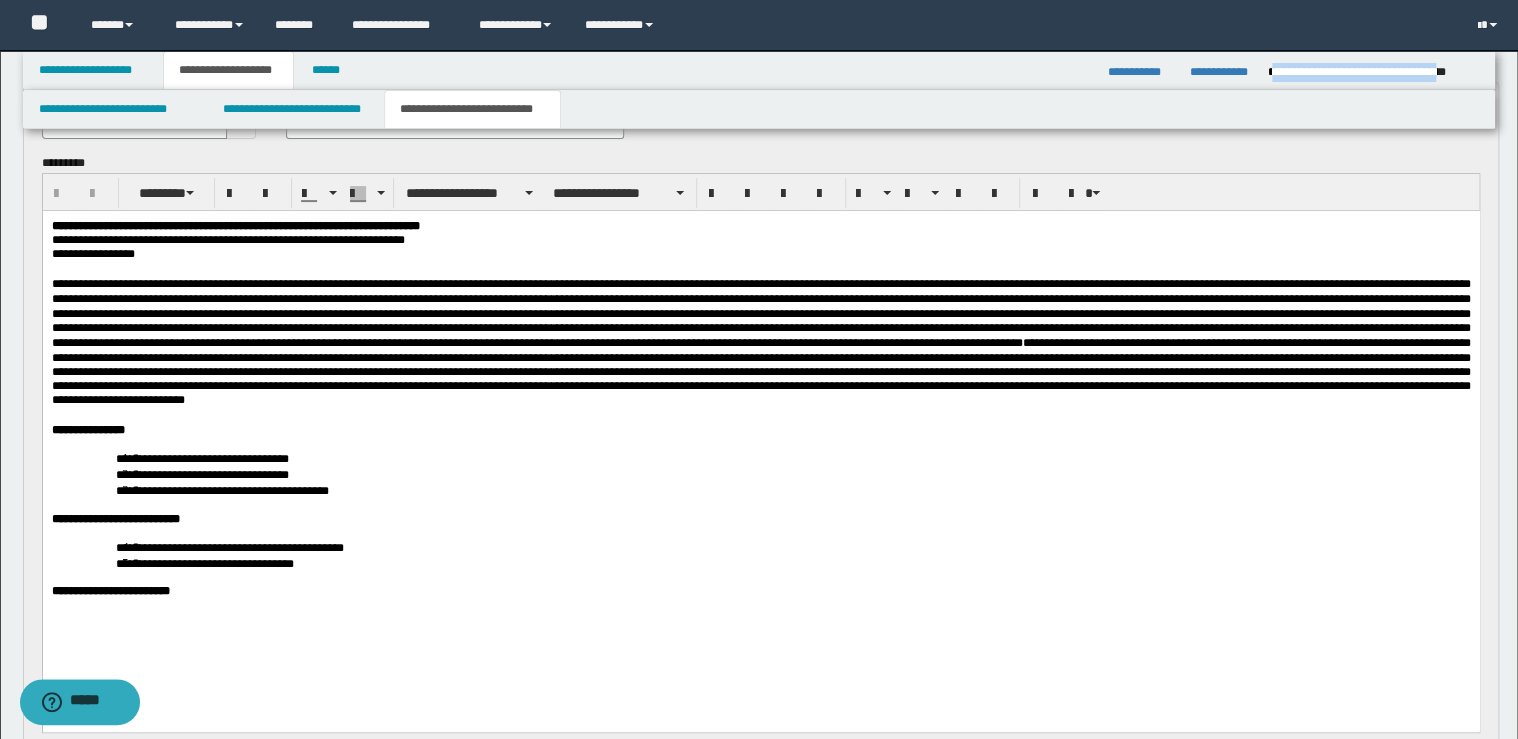 scroll, scrollTop: 400, scrollLeft: 0, axis: vertical 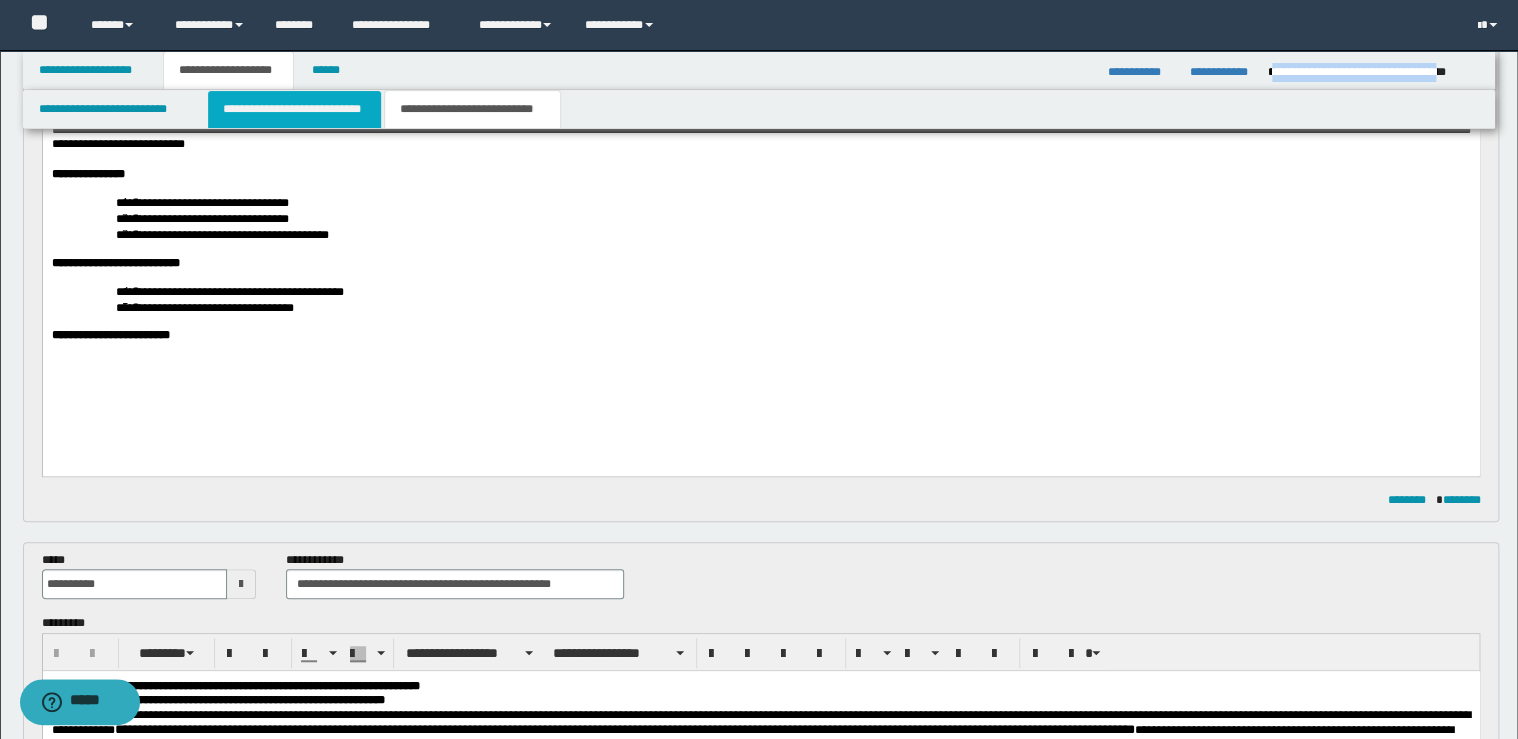 click on "**********" at bounding box center [294, 109] 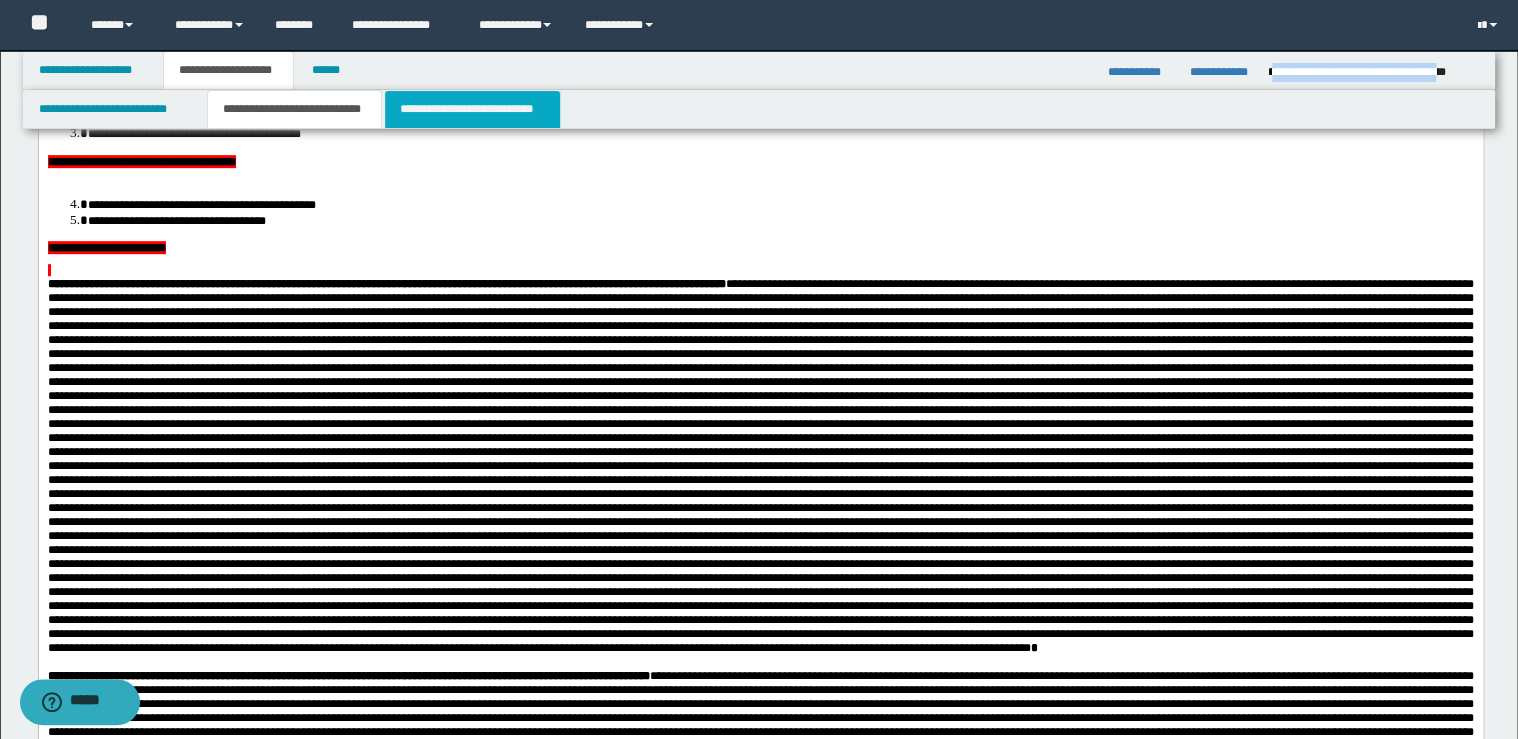 click on "**********" at bounding box center (472, 109) 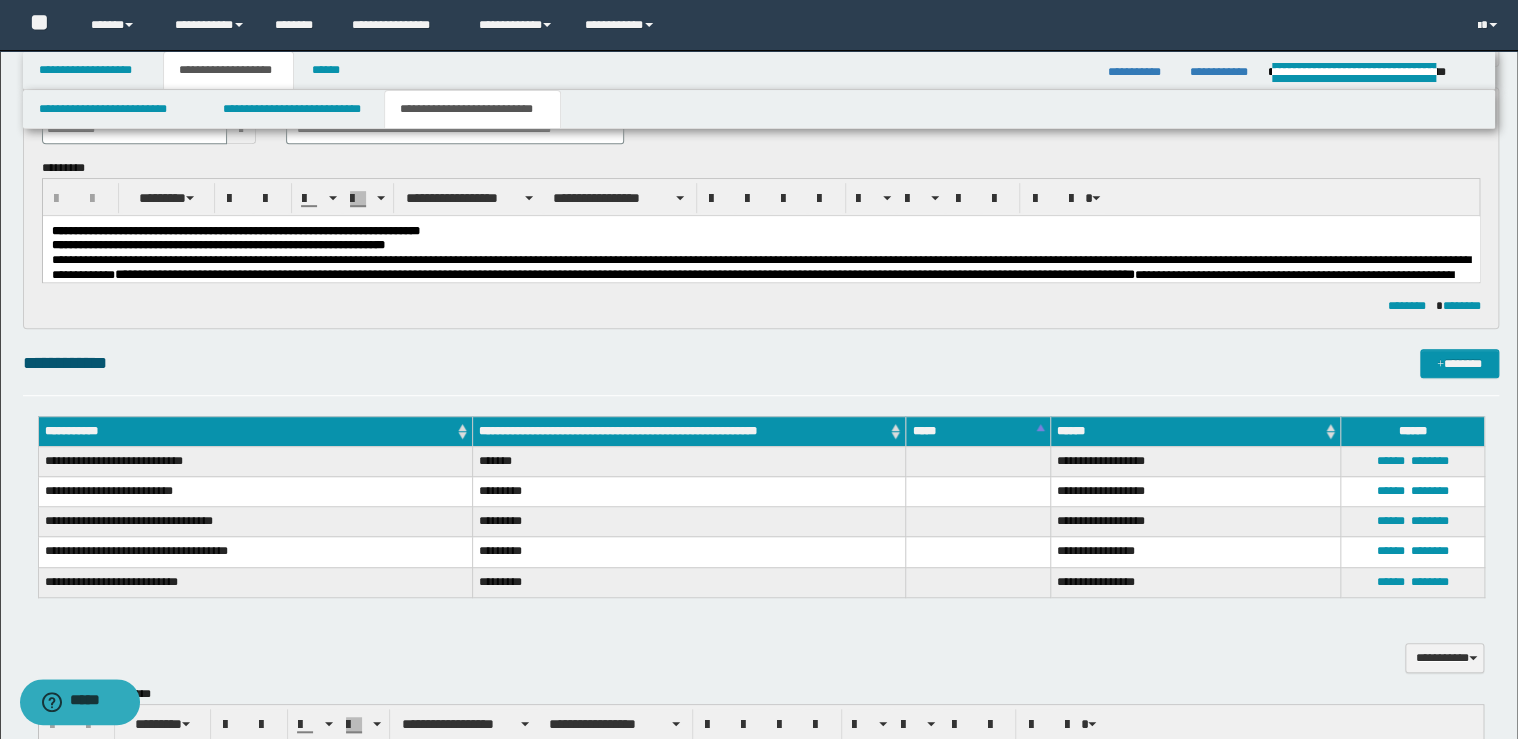 click on "**********" at bounding box center (761, 277) 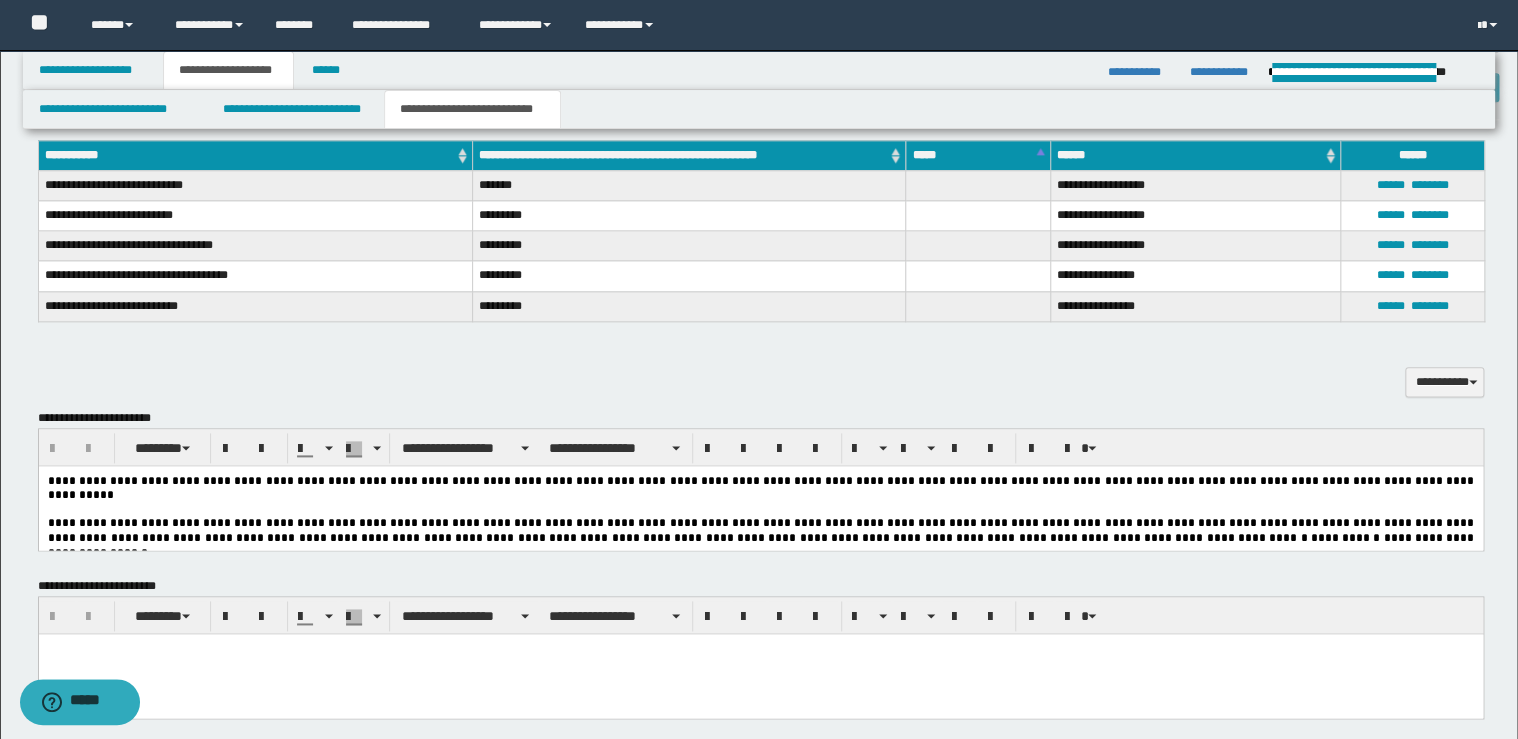 scroll, scrollTop: 1311, scrollLeft: 0, axis: vertical 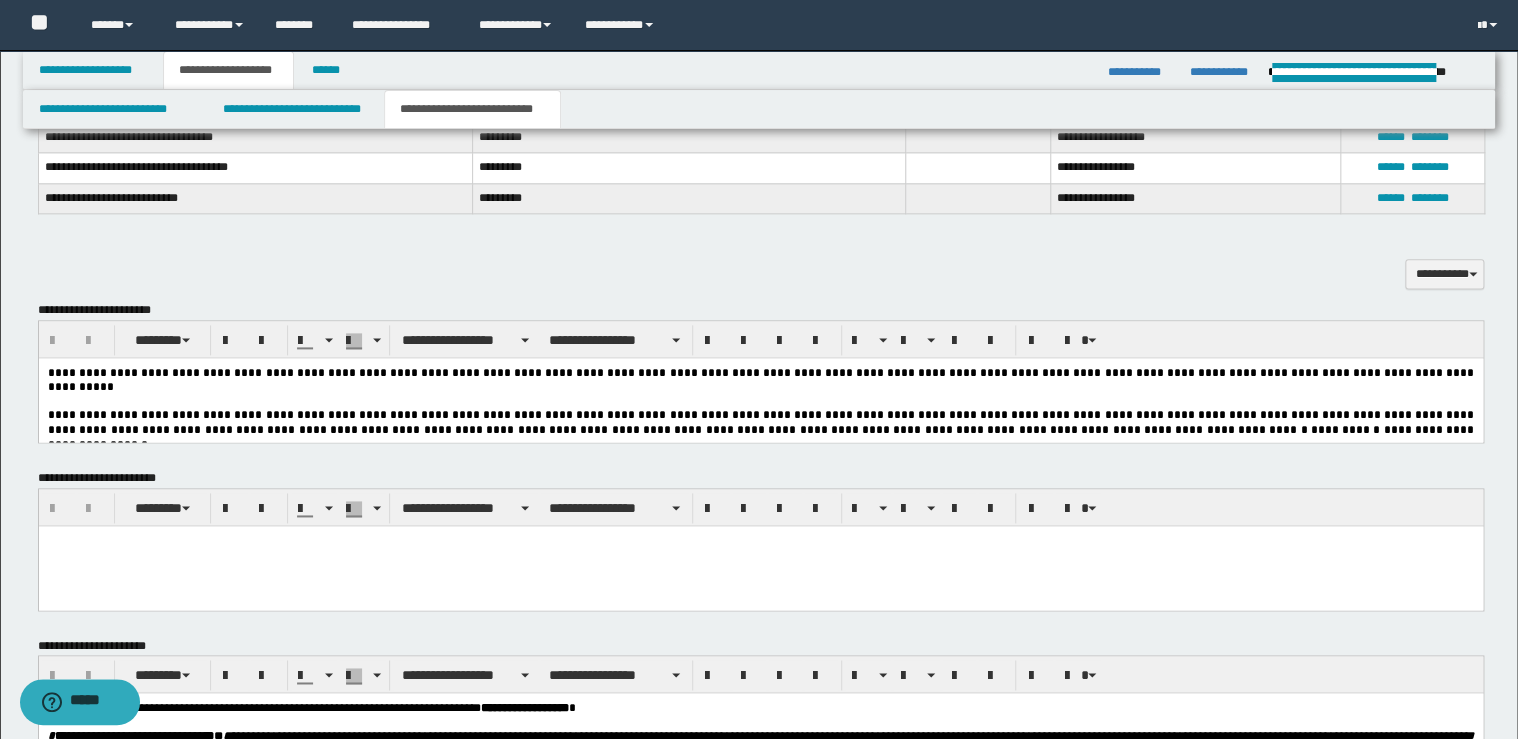 click on "**********" at bounding box center (761, 421) 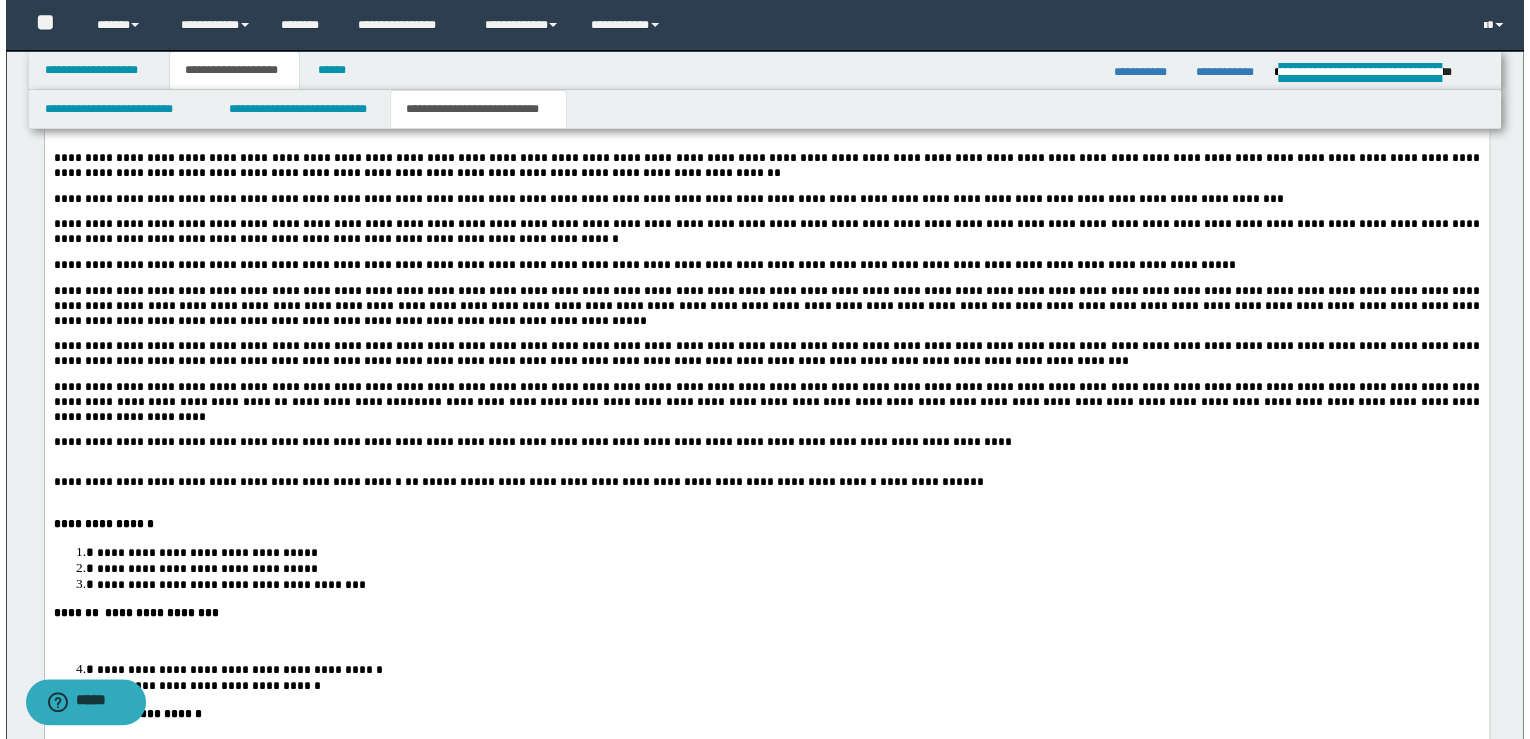 scroll, scrollTop: 2031, scrollLeft: 0, axis: vertical 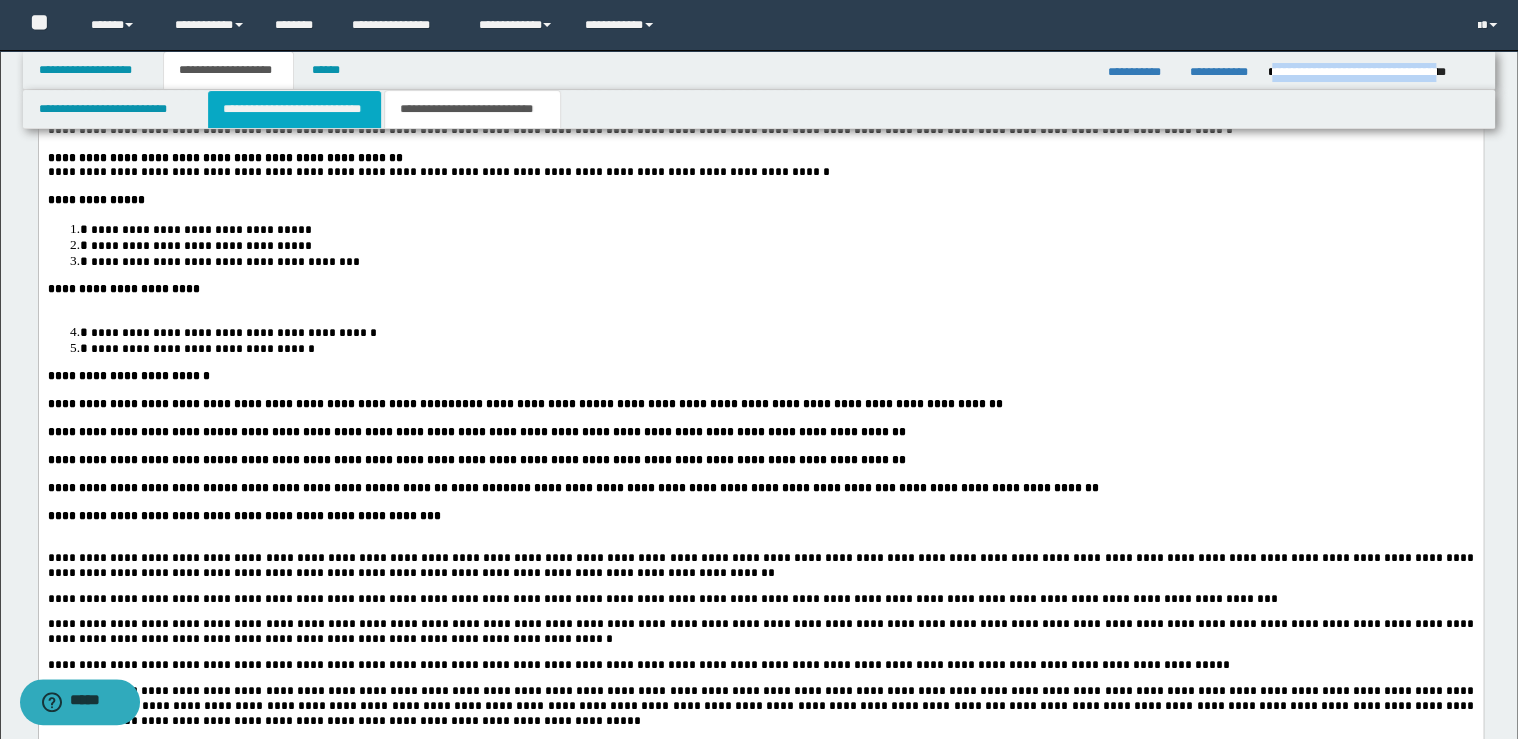 click on "**********" at bounding box center (294, 109) 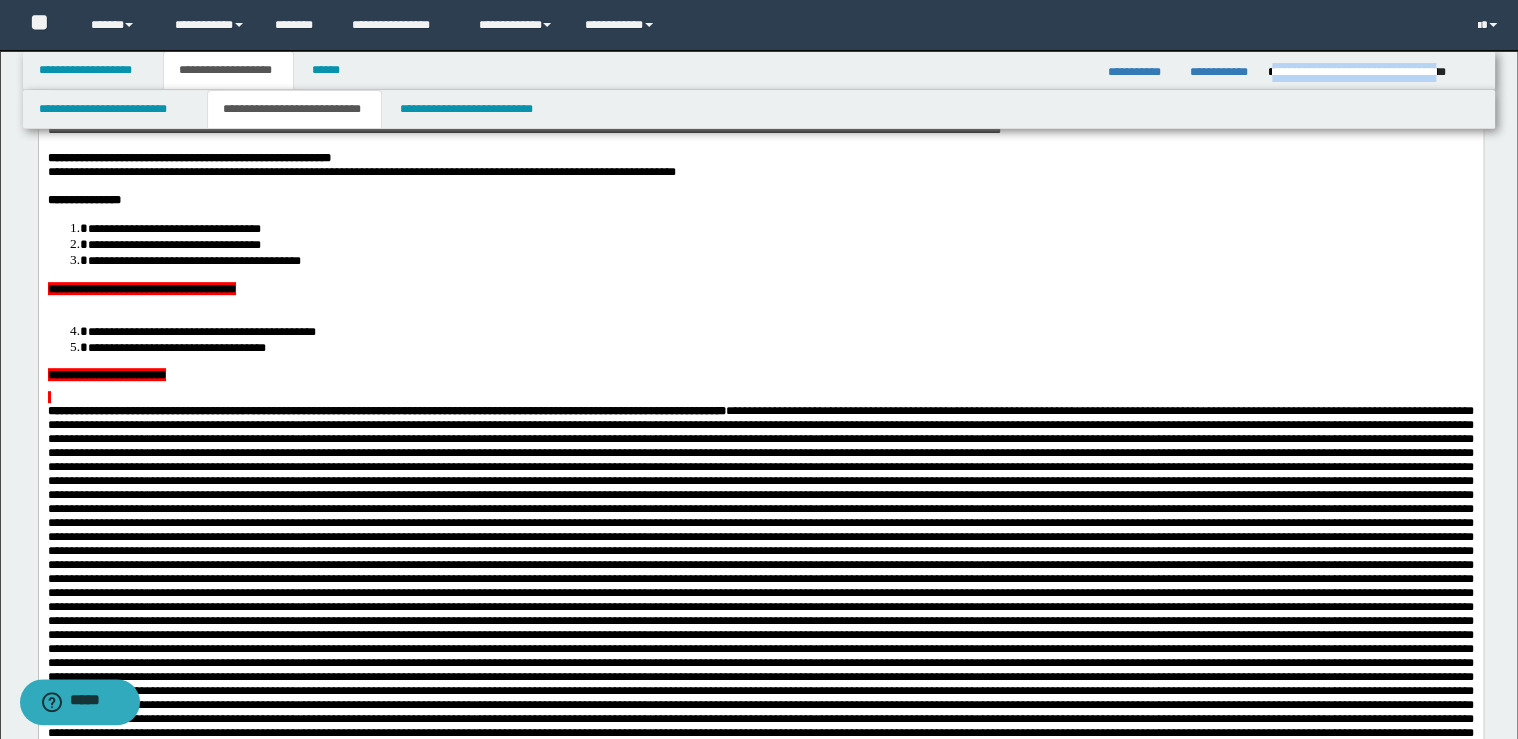 scroll, scrollTop: 31, scrollLeft: 0, axis: vertical 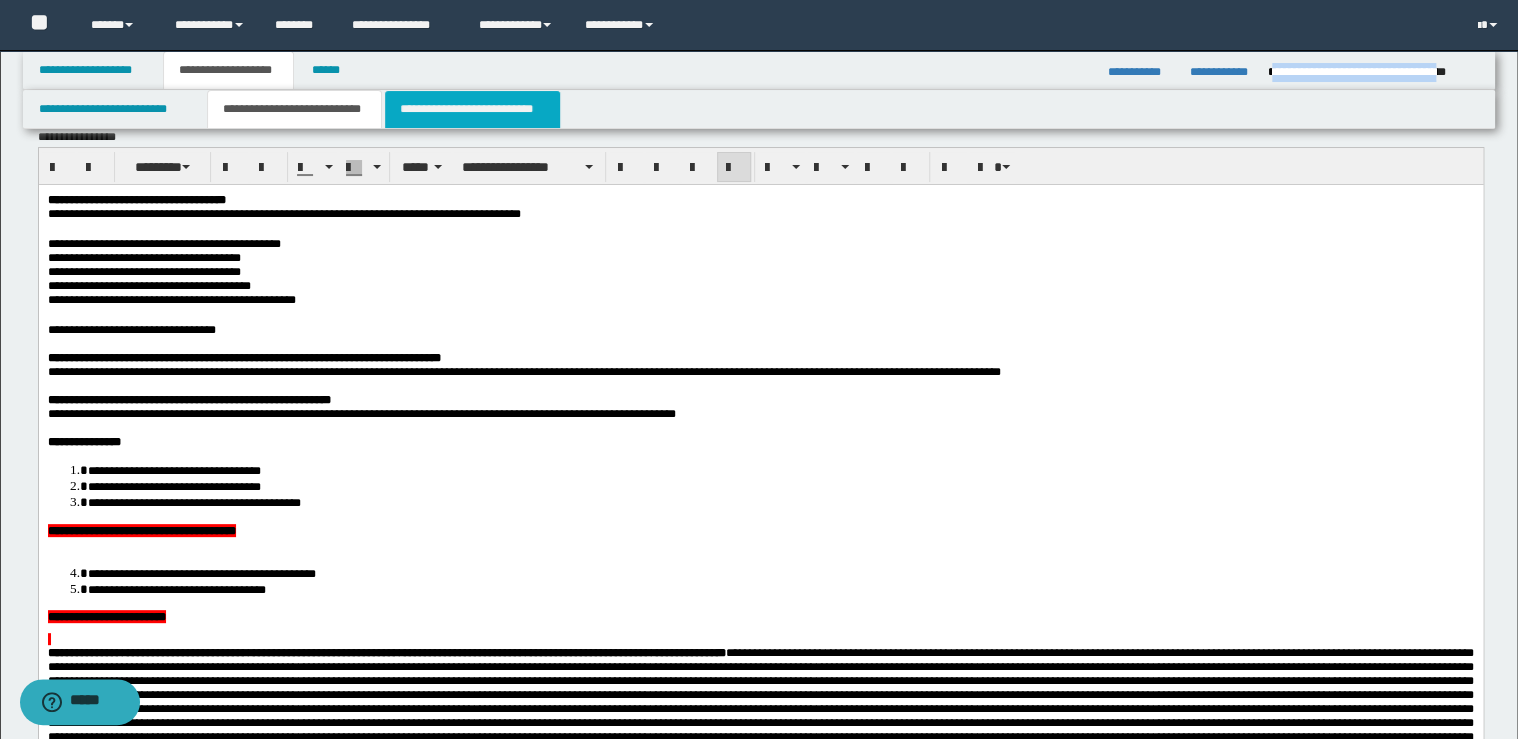 click on "**********" at bounding box center [472, 109] 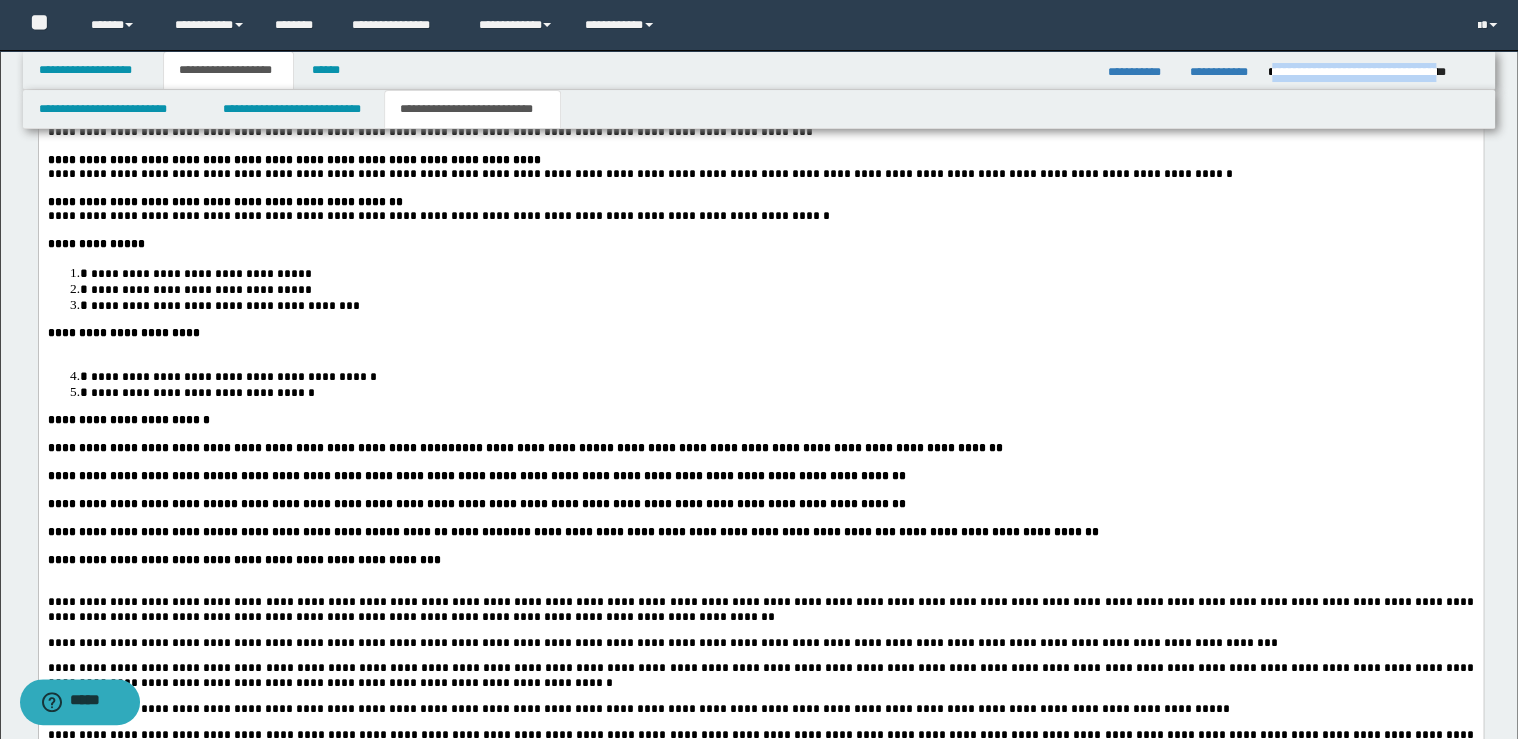 scroll, scrollTop: 1951, scrollLeft: 0, axis: vertical 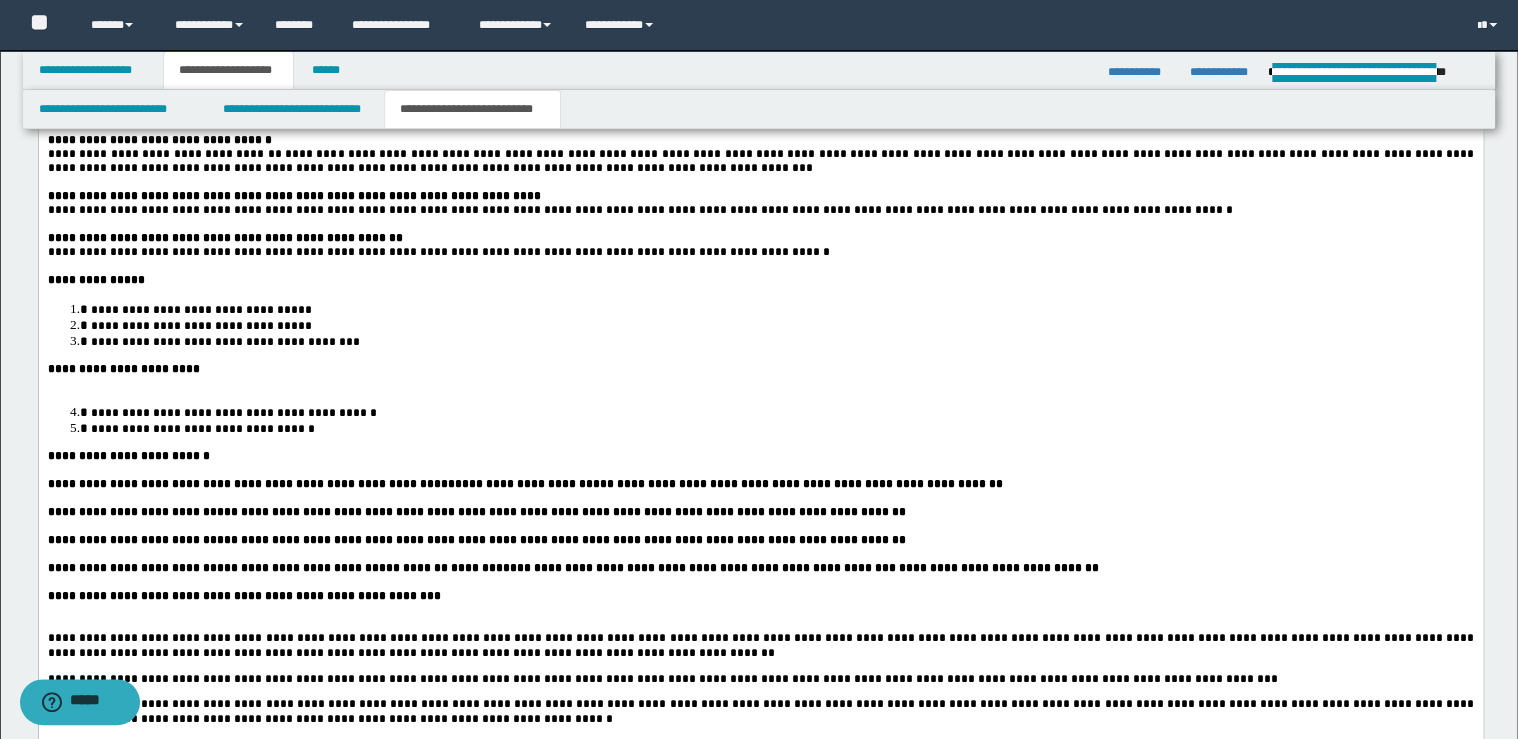 click on "**********" at bounding box center [760, 369] 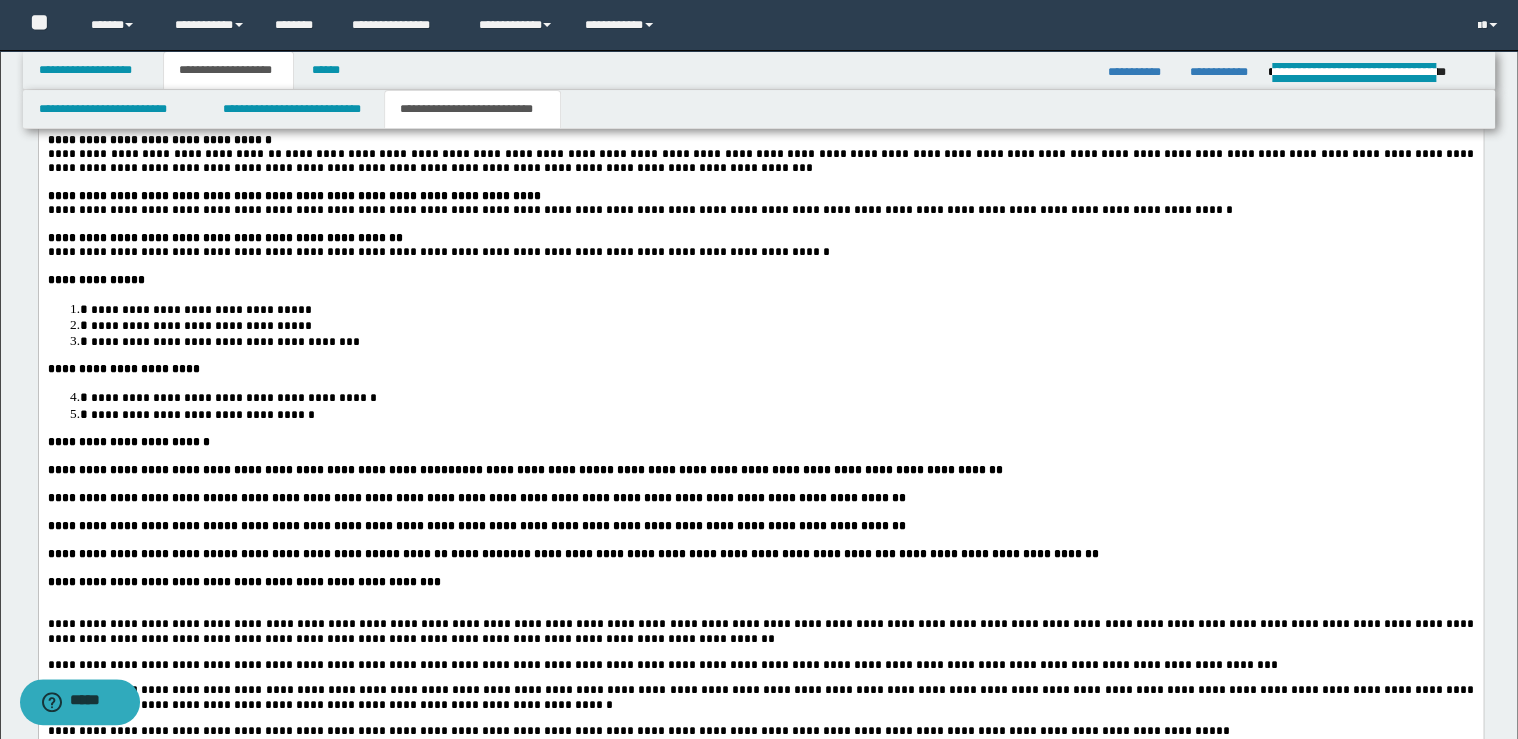 click on "**********" at bounding box center [760, 582] 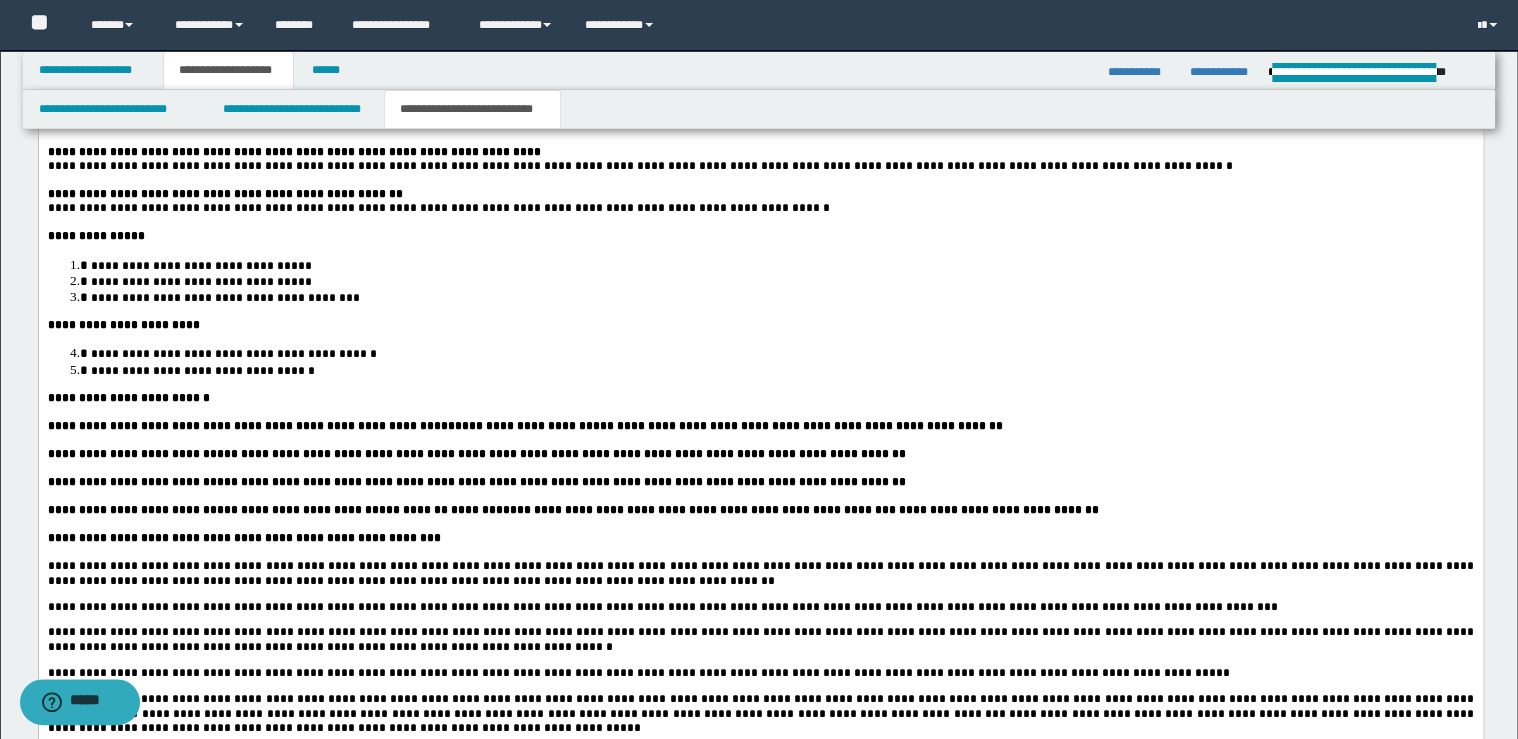 scroll, scrollTop: 2031, scrollLeft: 0, axis: vertical 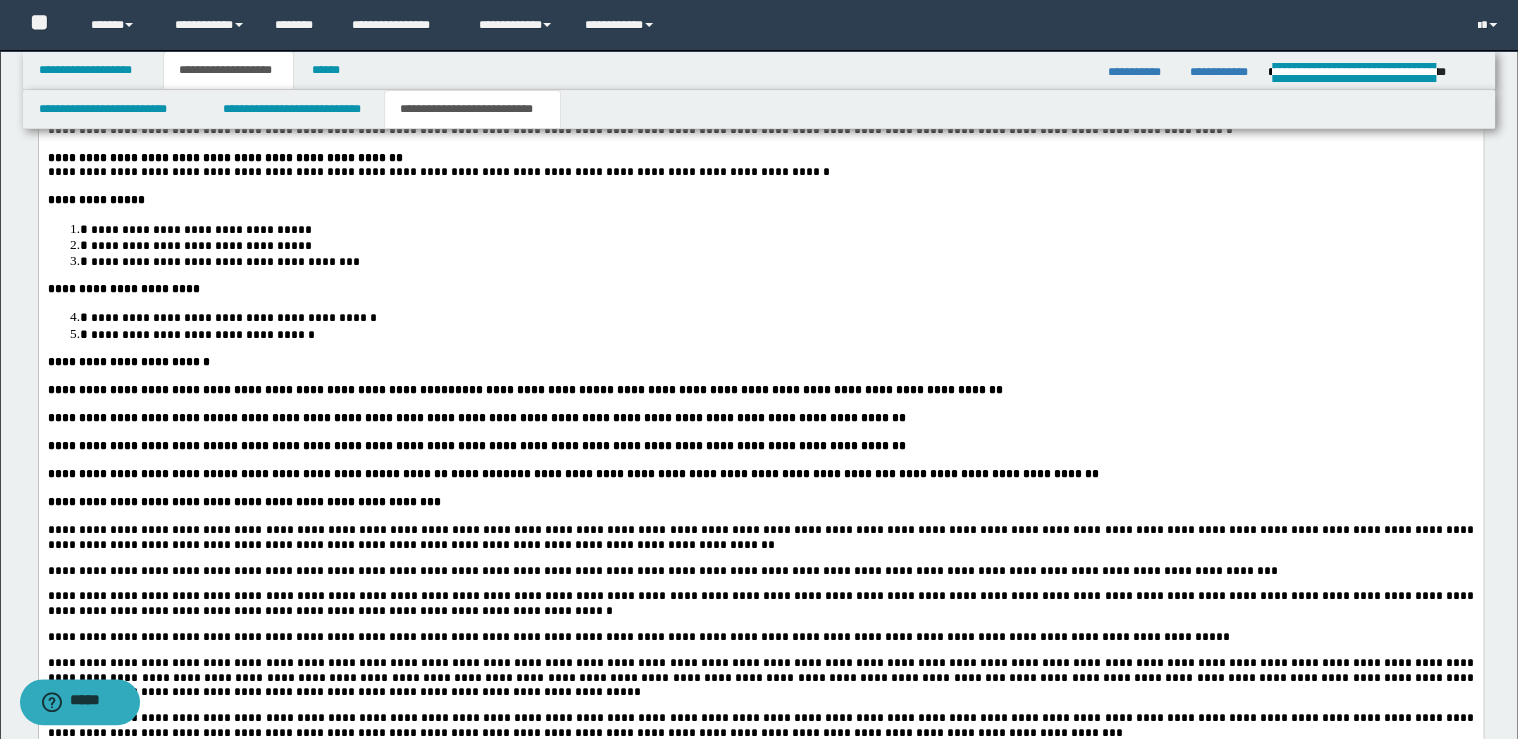 drag, startPoint x: 171, startPoint y: 296, endPoint x: 187, endPoint y: 298, distance: 16.124516 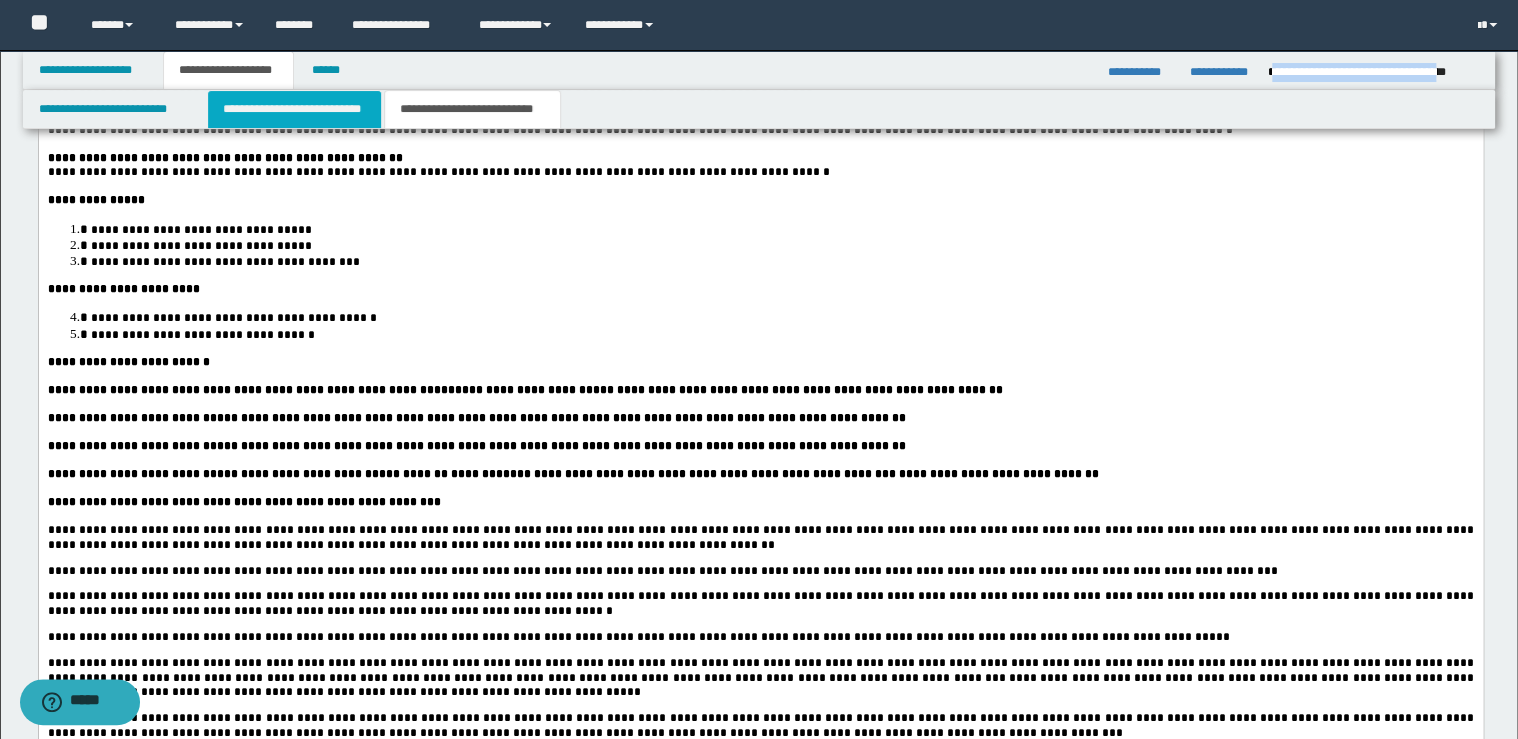 click on "**********" at bounding box center (294, 109) 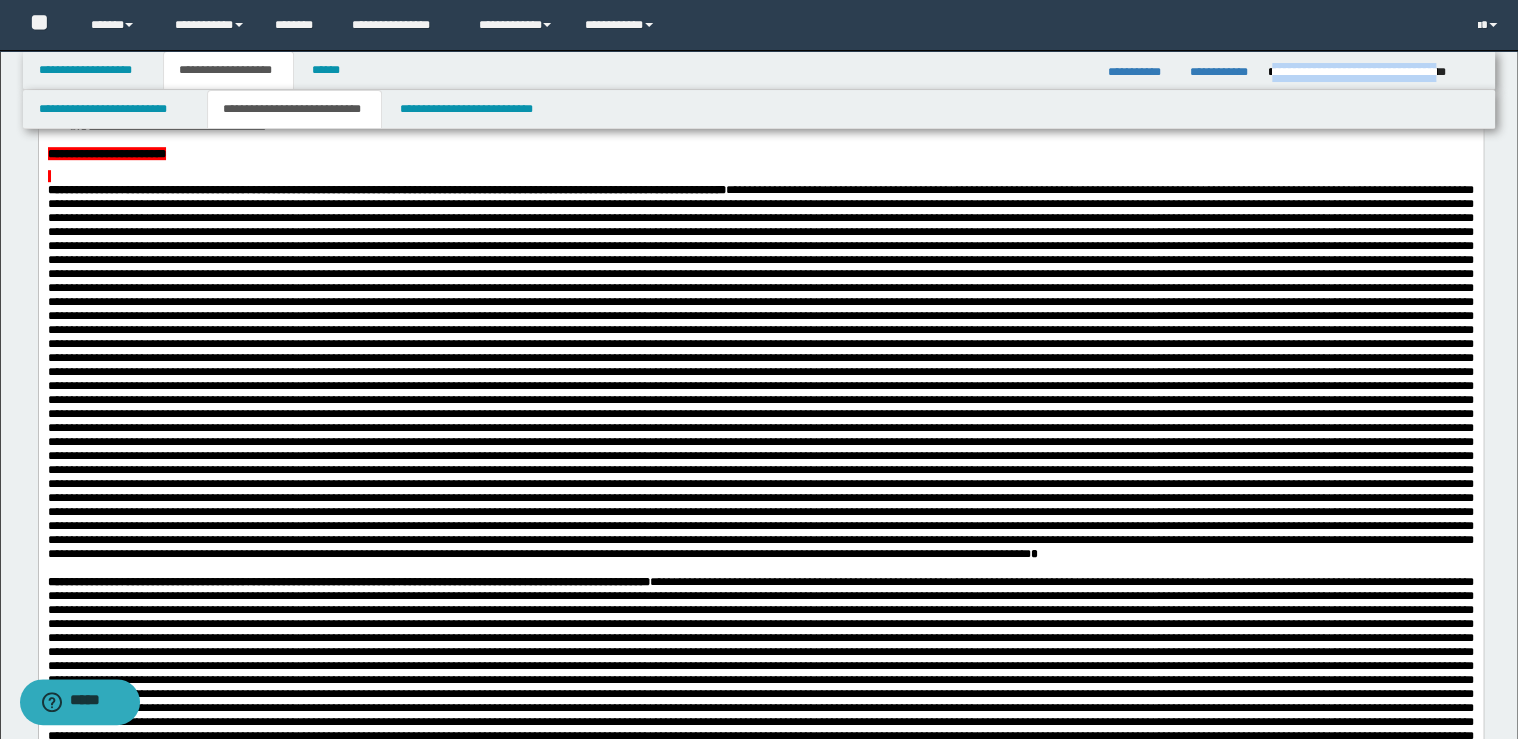scroll, scrollTop: 111, scrollLeft: 0, axis: vertical 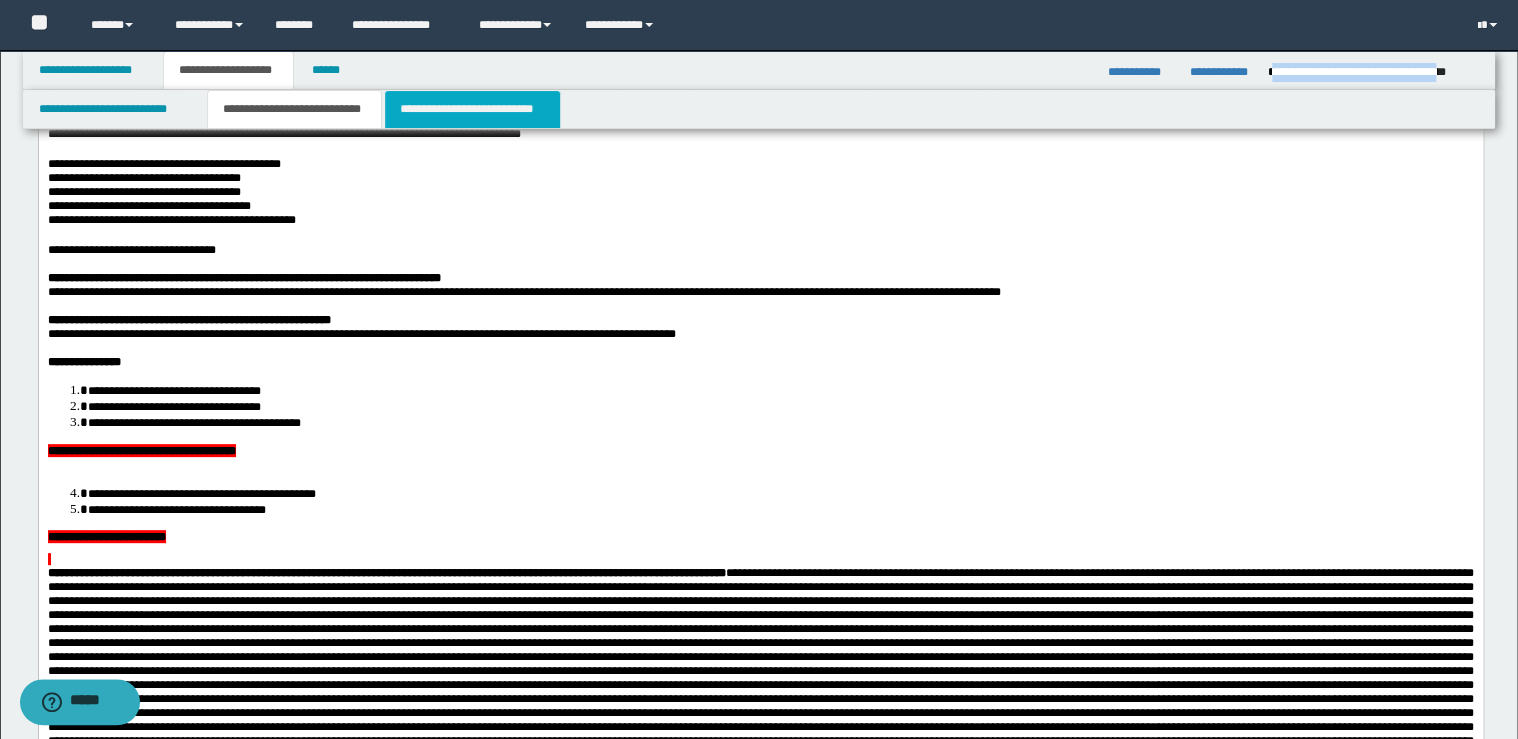 click on "**********" at bounding box center [472, 109] 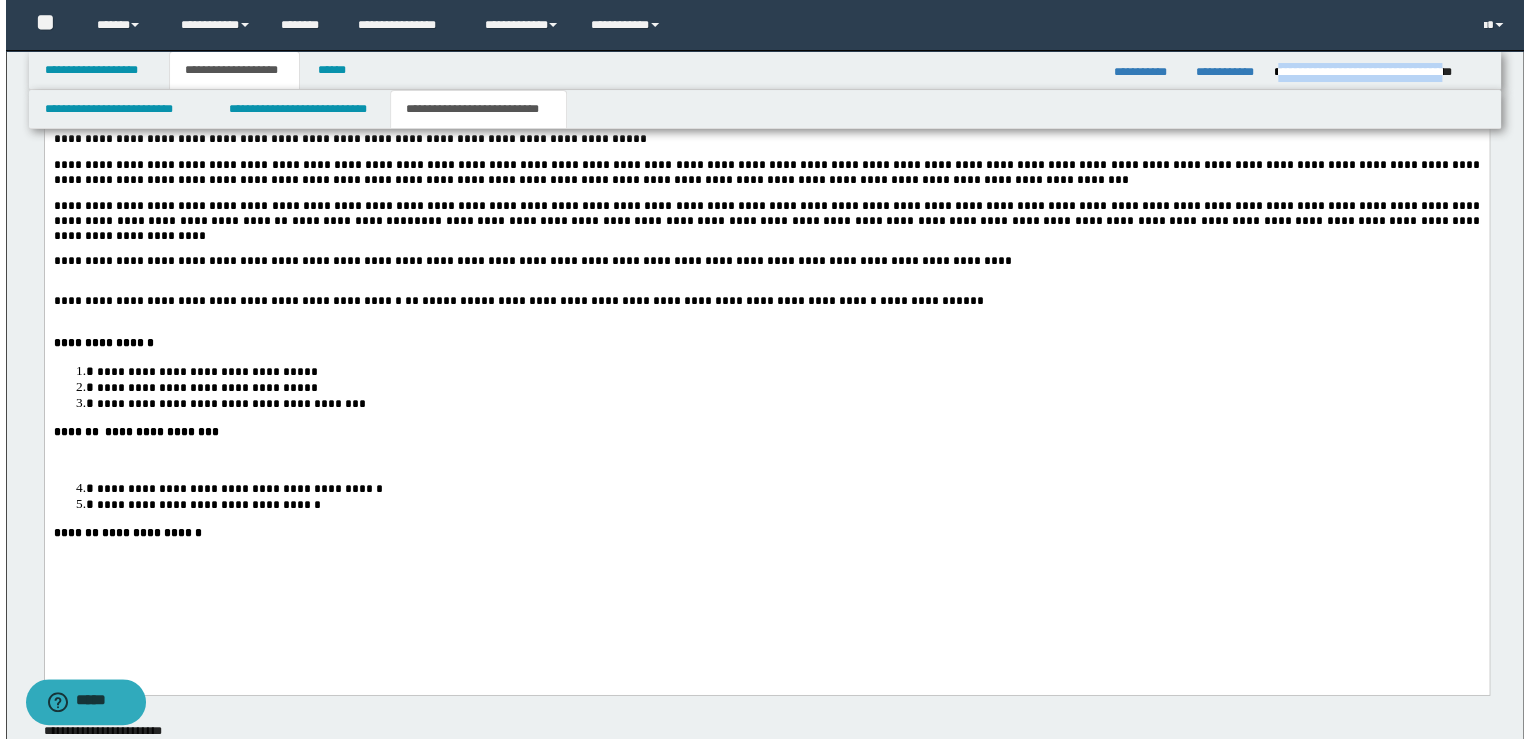 scroll, scrollTop: 2591, scrollLeft: 0, axis: vertical 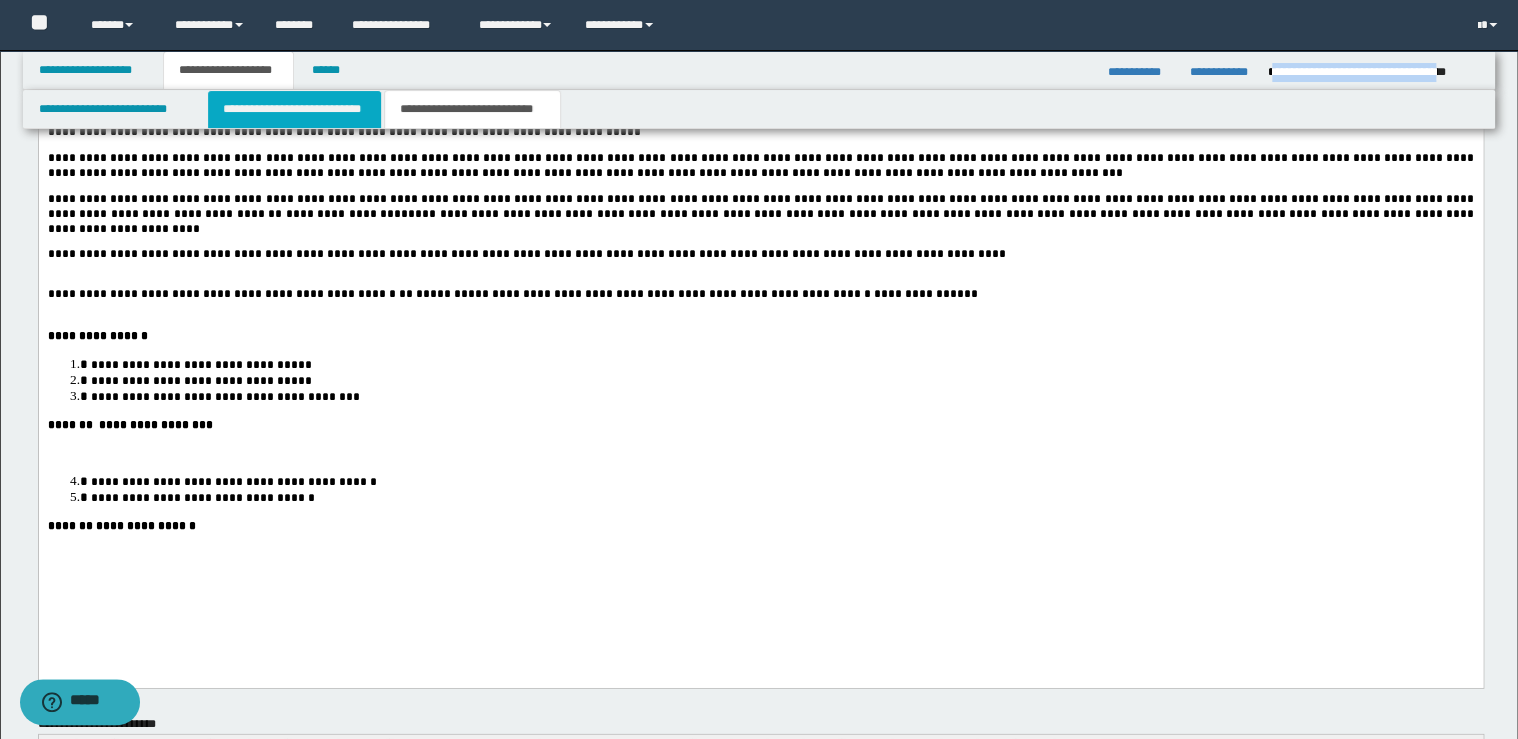 click on "**********" at bounding box center (294, 109) 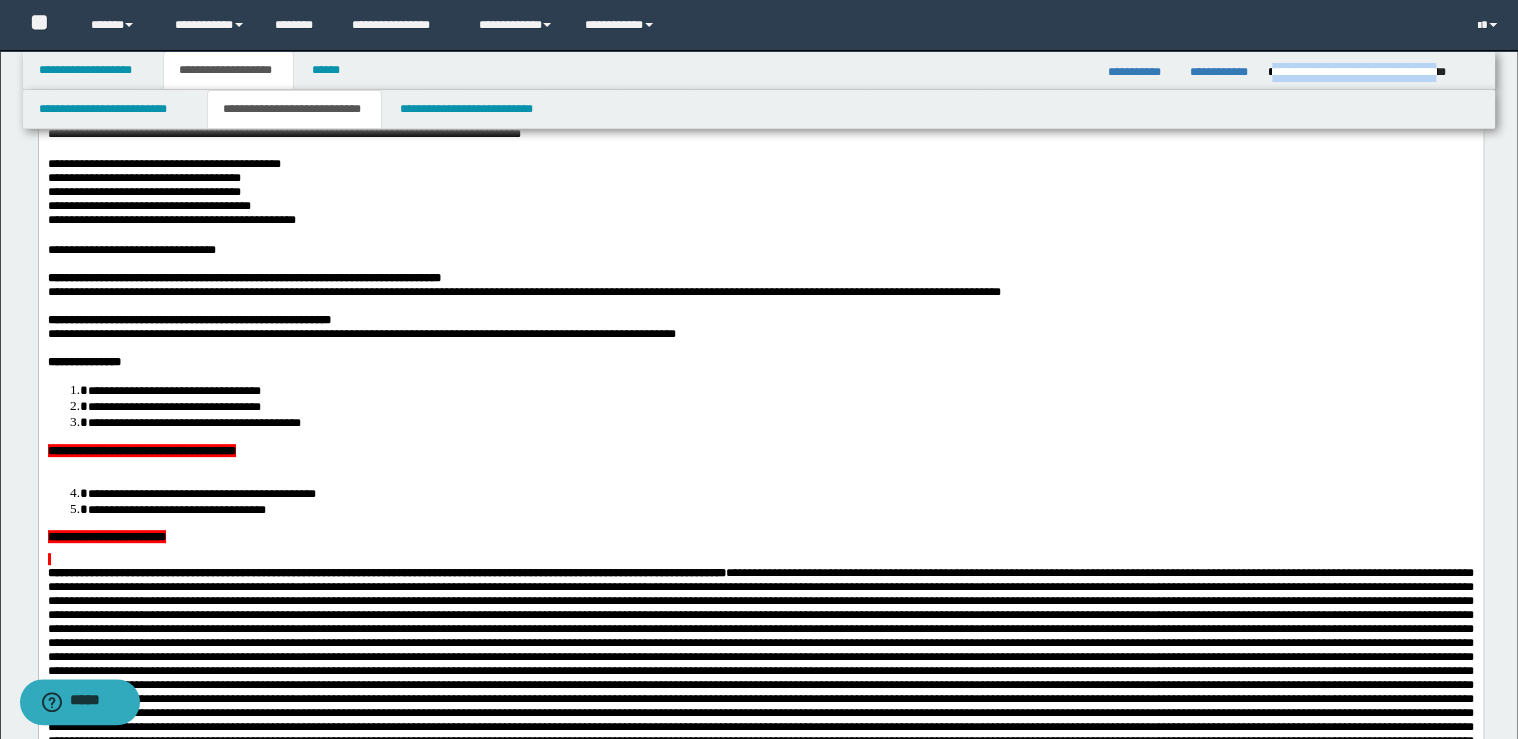 scroll, scrollTop: 0, scrollLeft: 0, axis: both 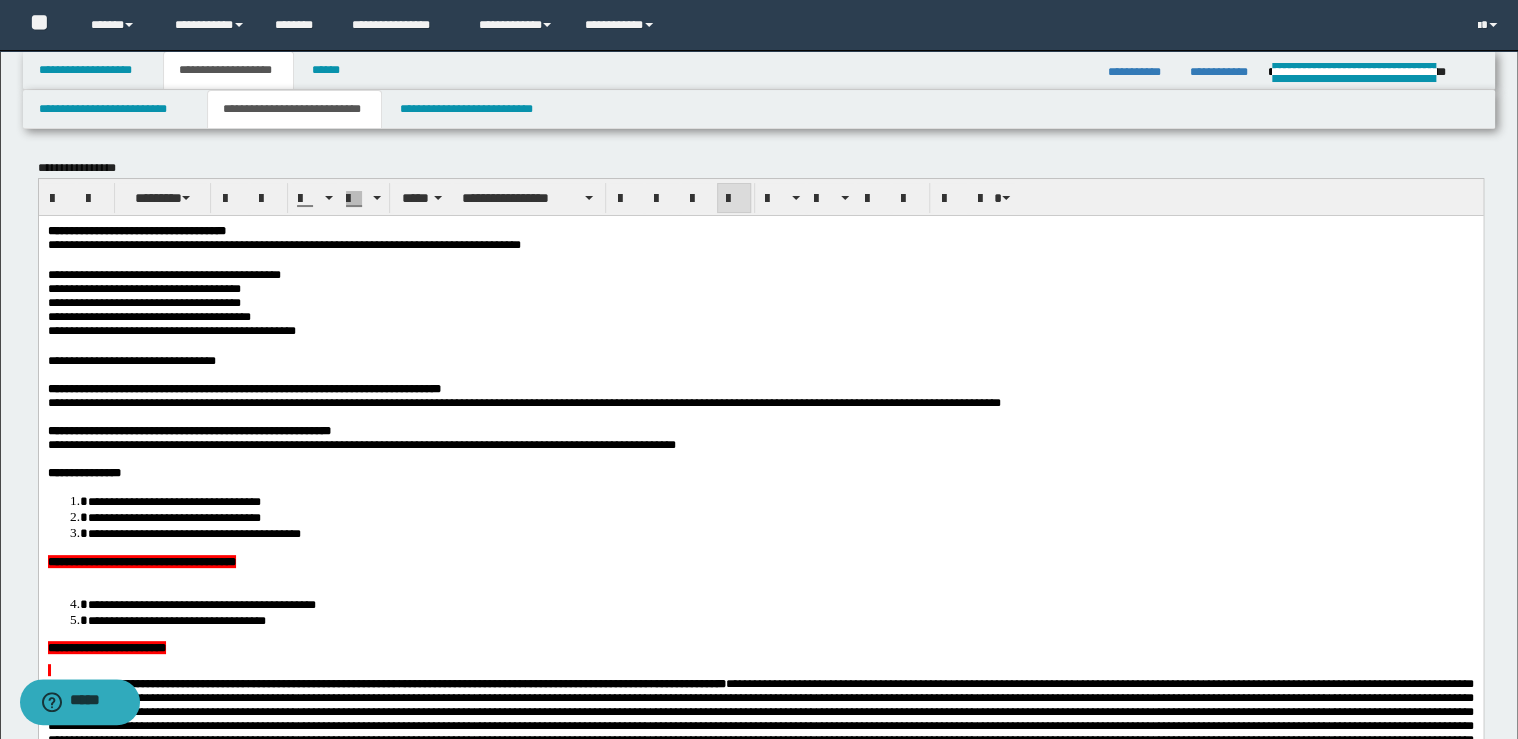 click on "**********" at bounding box center [131, 360] 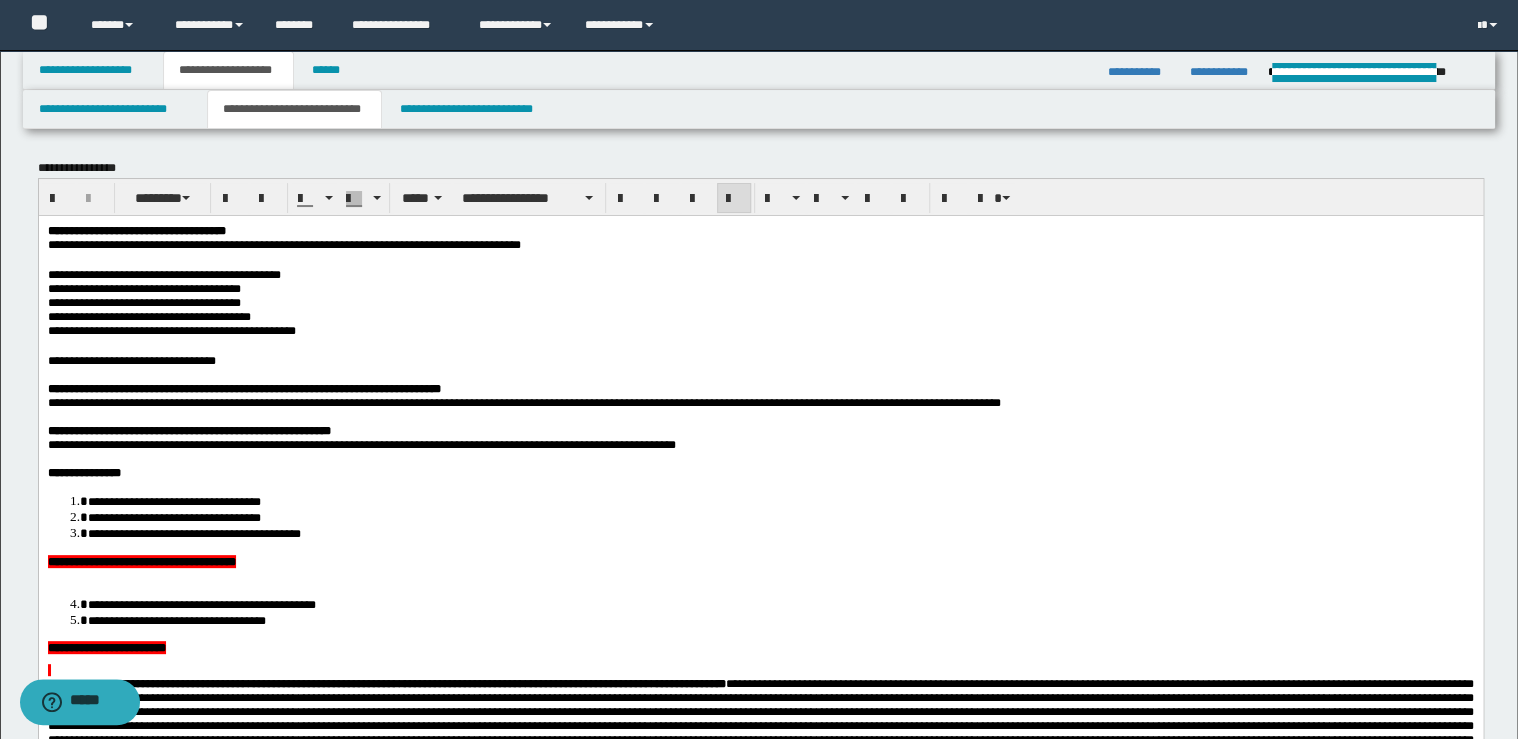 drag, startPoint x: 131, startPoint y: 374, endPoint x: 146, endPoint y: 380, distance: 16.155495 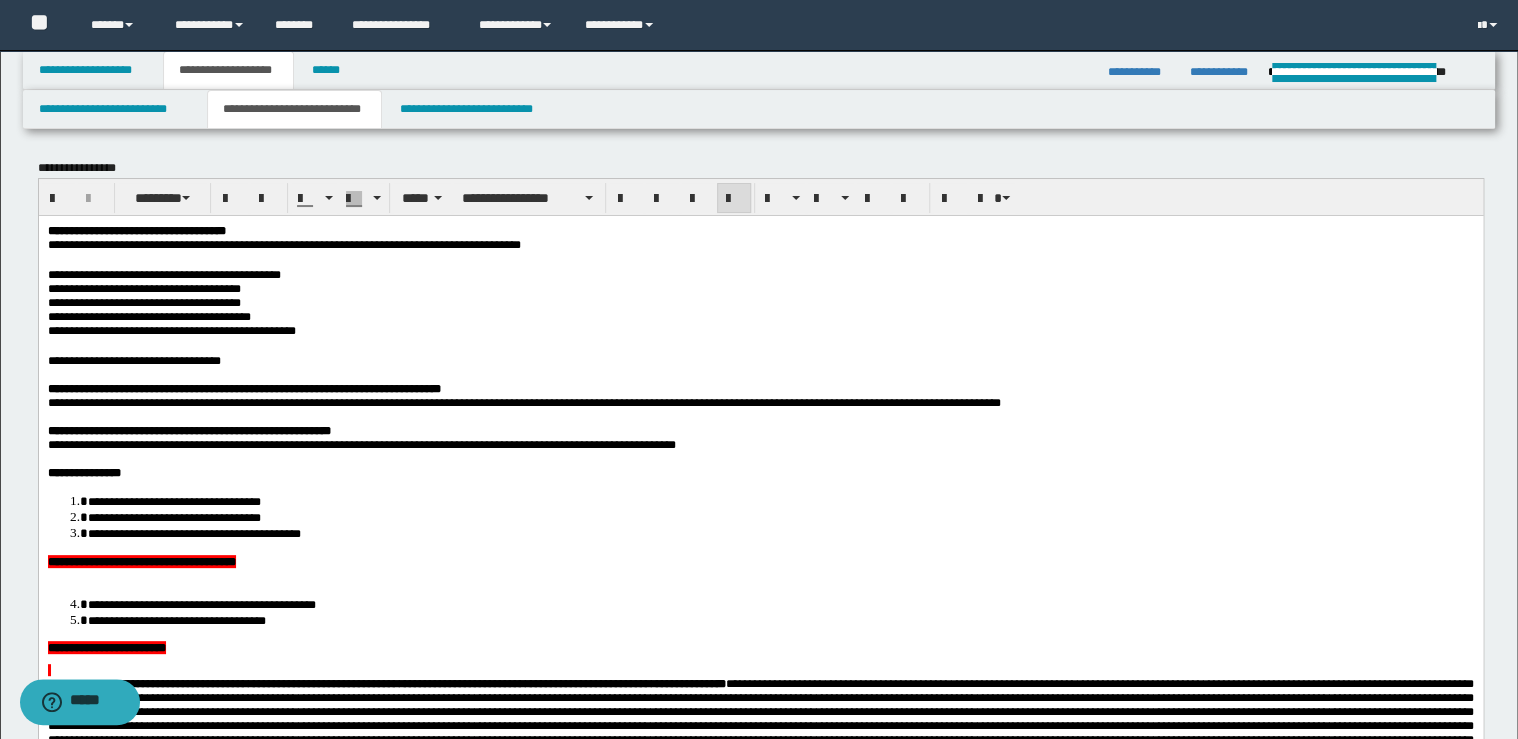 click at bounding box center [760, 575] 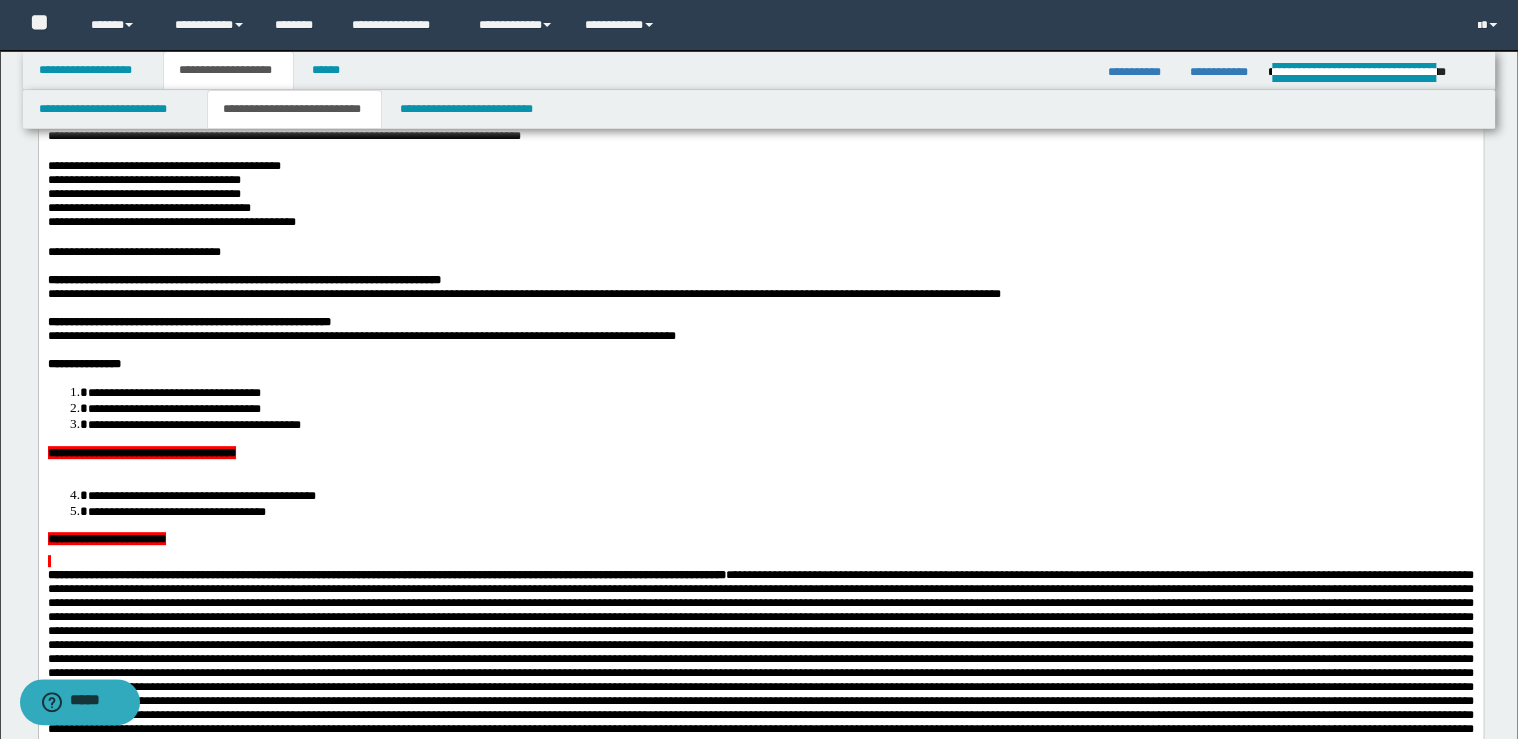 scroll, scrollTop: 160, scrollLeft: 0, axis: vertical 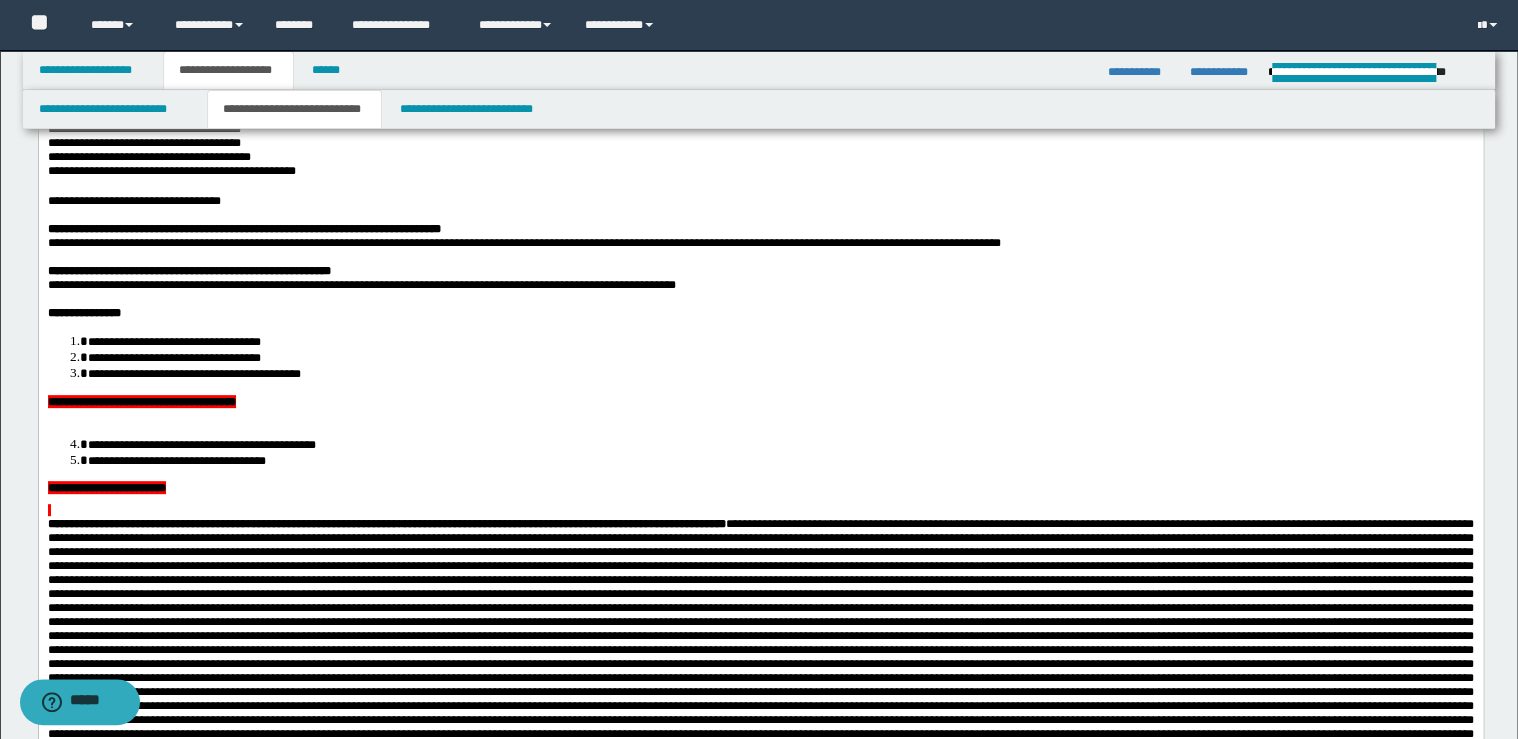click on "**********" at bounding box center [760, 228] 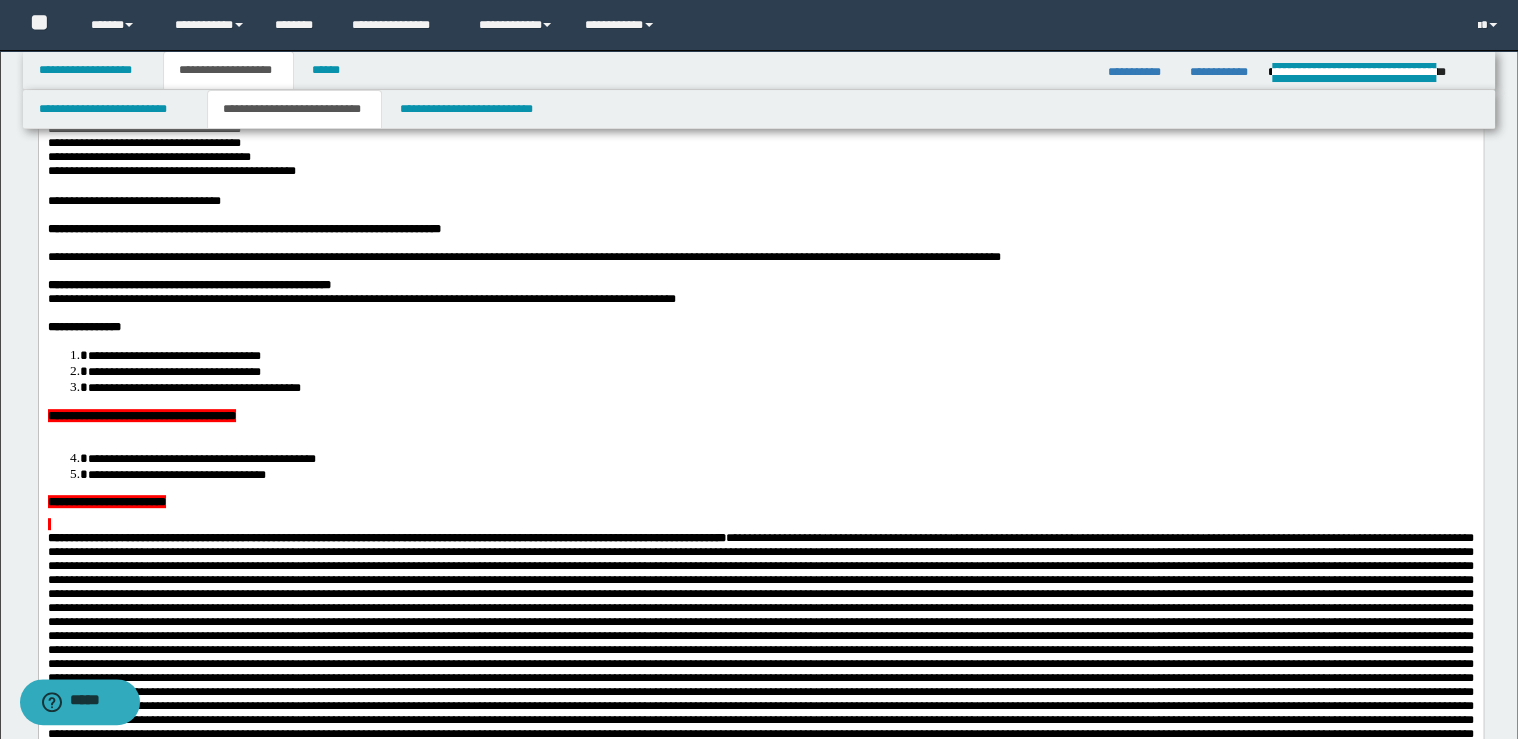 click on "**********" at bounding box center (760, 284) 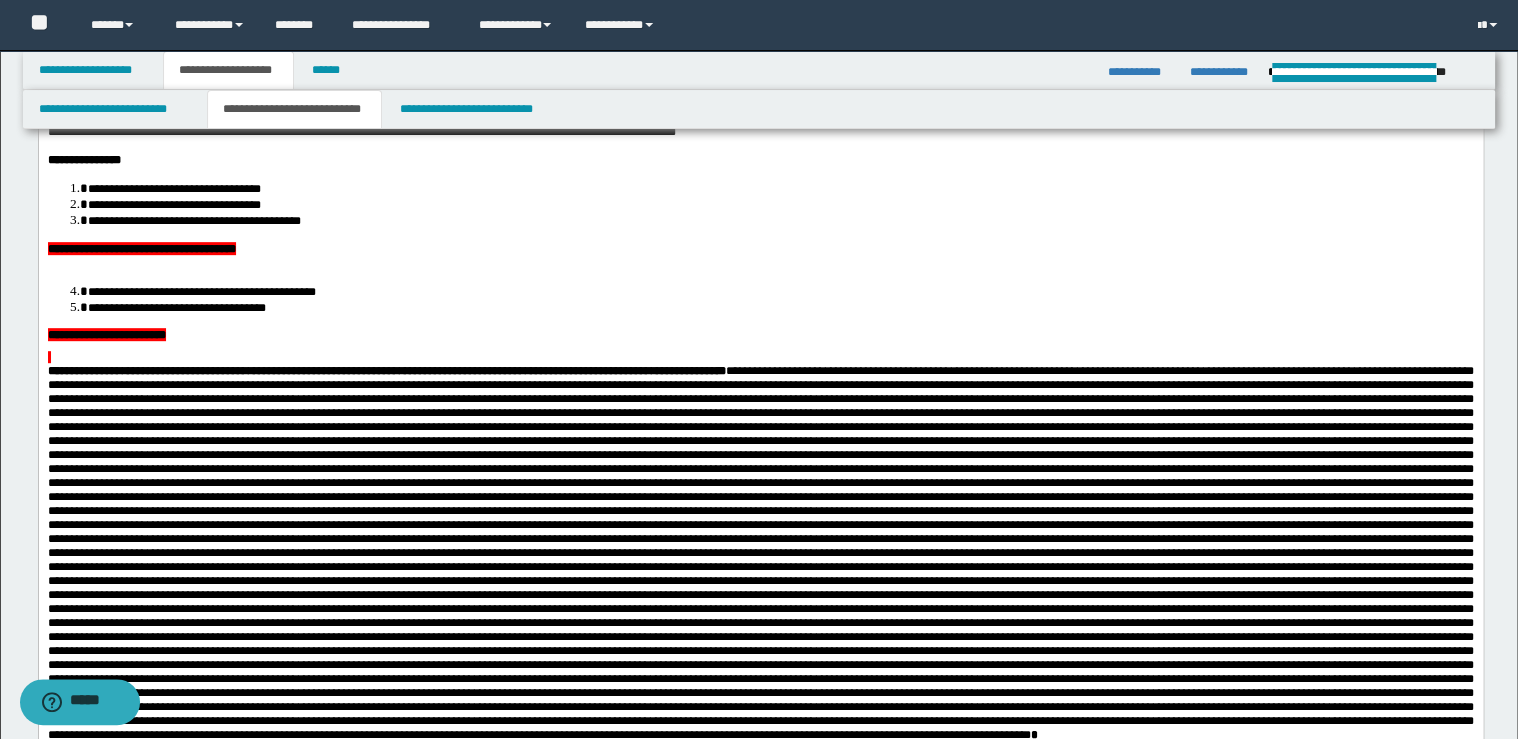 scroll, scrollTop: 400, scrollLeft: 0, axis: vertical 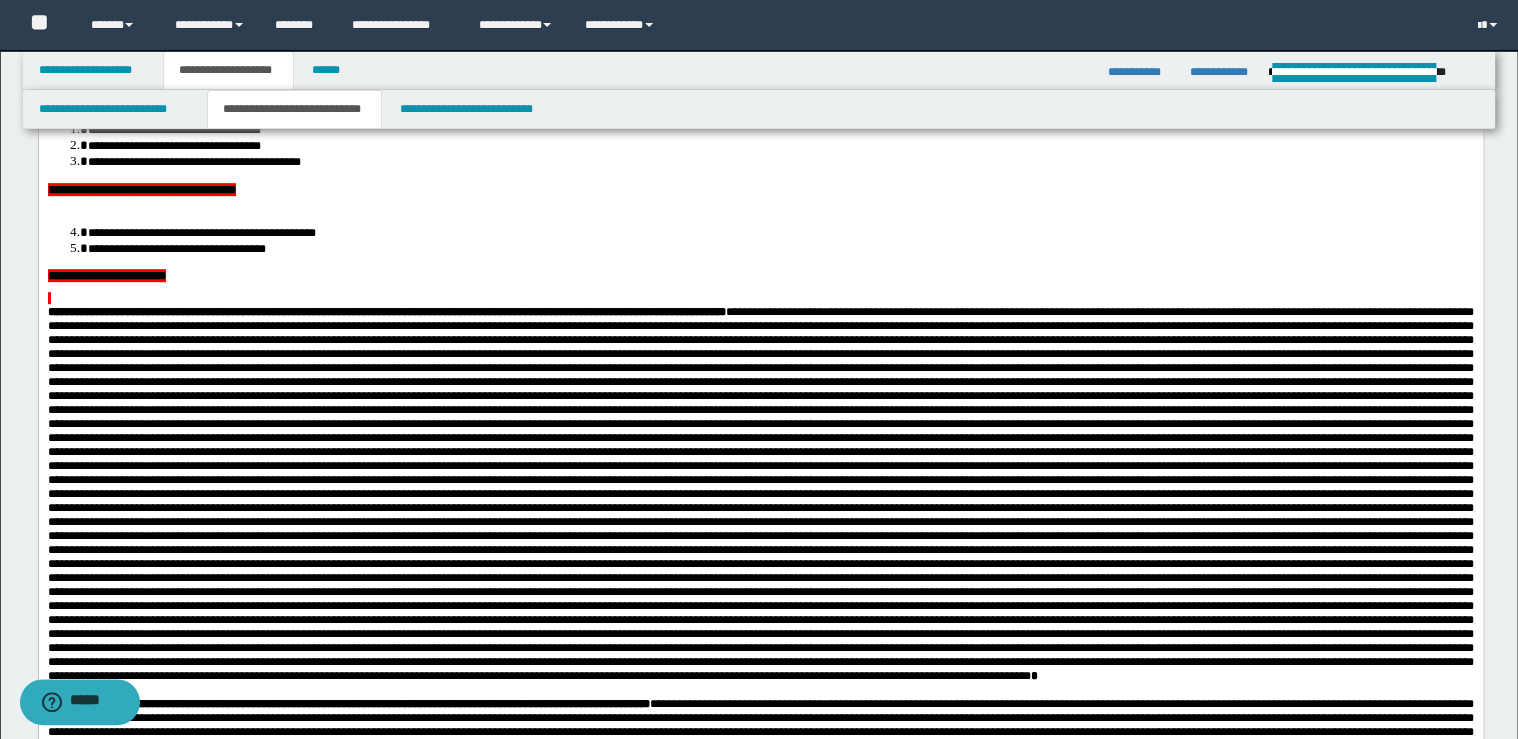 click at bounding box center (760, 298) 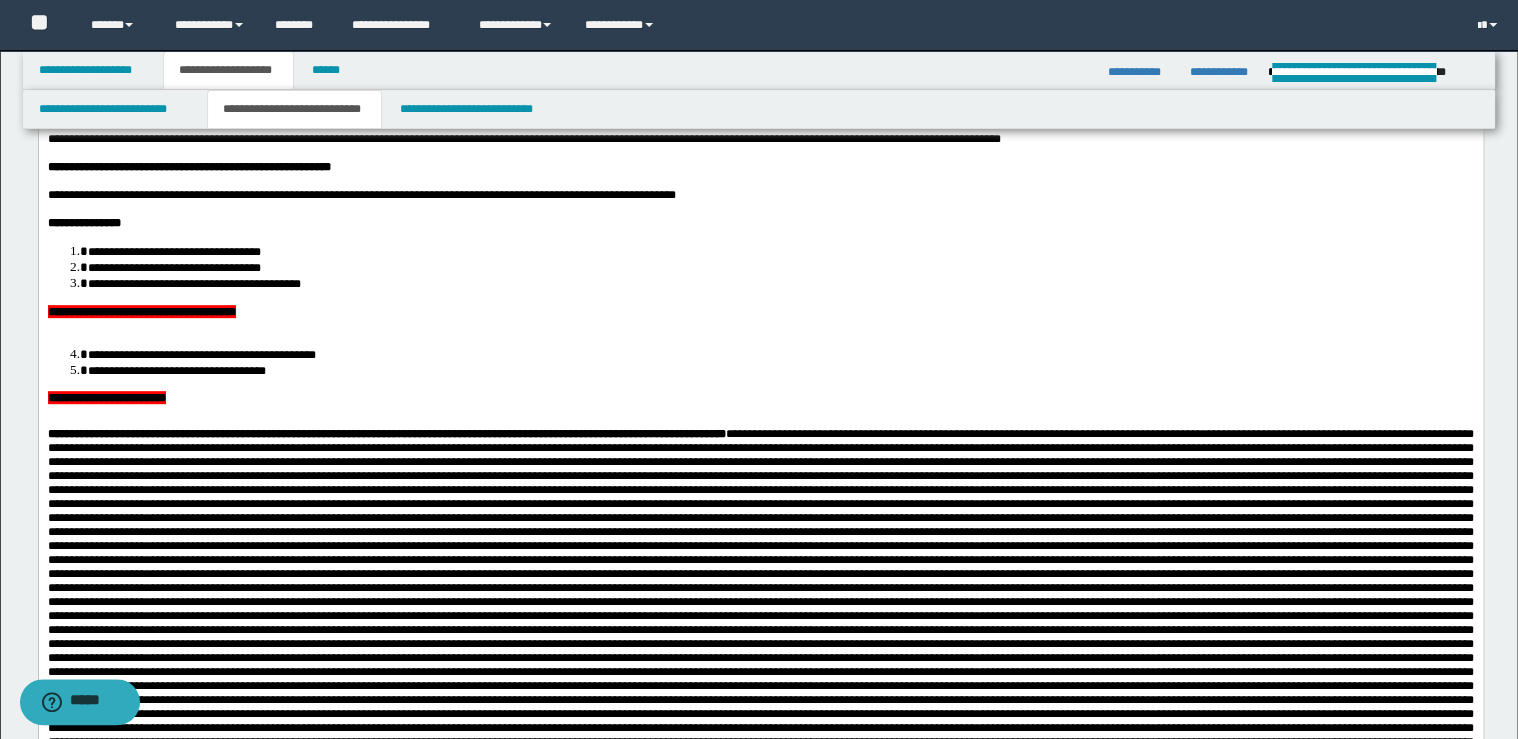 scroll, scrollTop: 240, scrollLeft: 0, axis: vertical 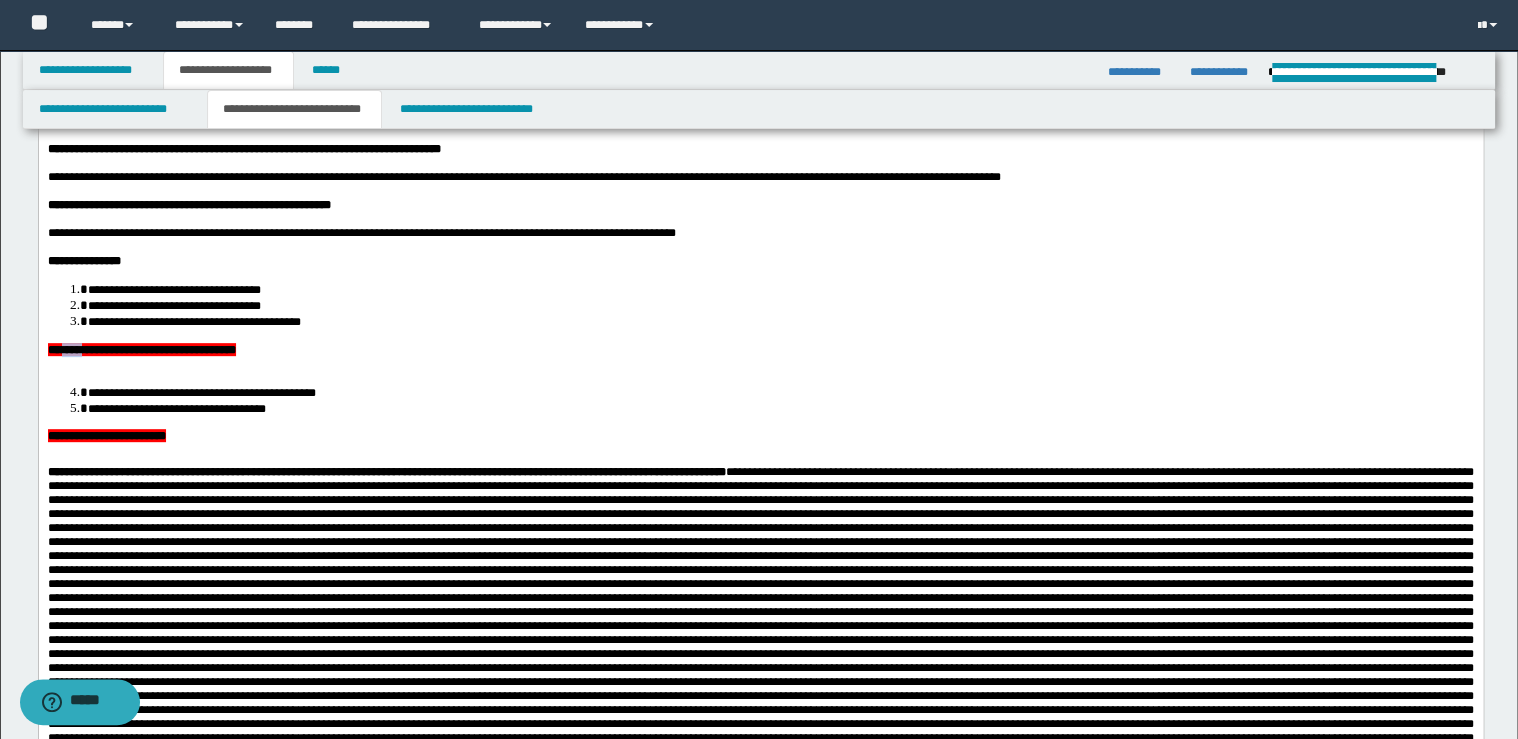 drag, startPoint x: 63, startPoint y: 381, endPoint x: 91, endPoint y: 384, distance: 28.160255 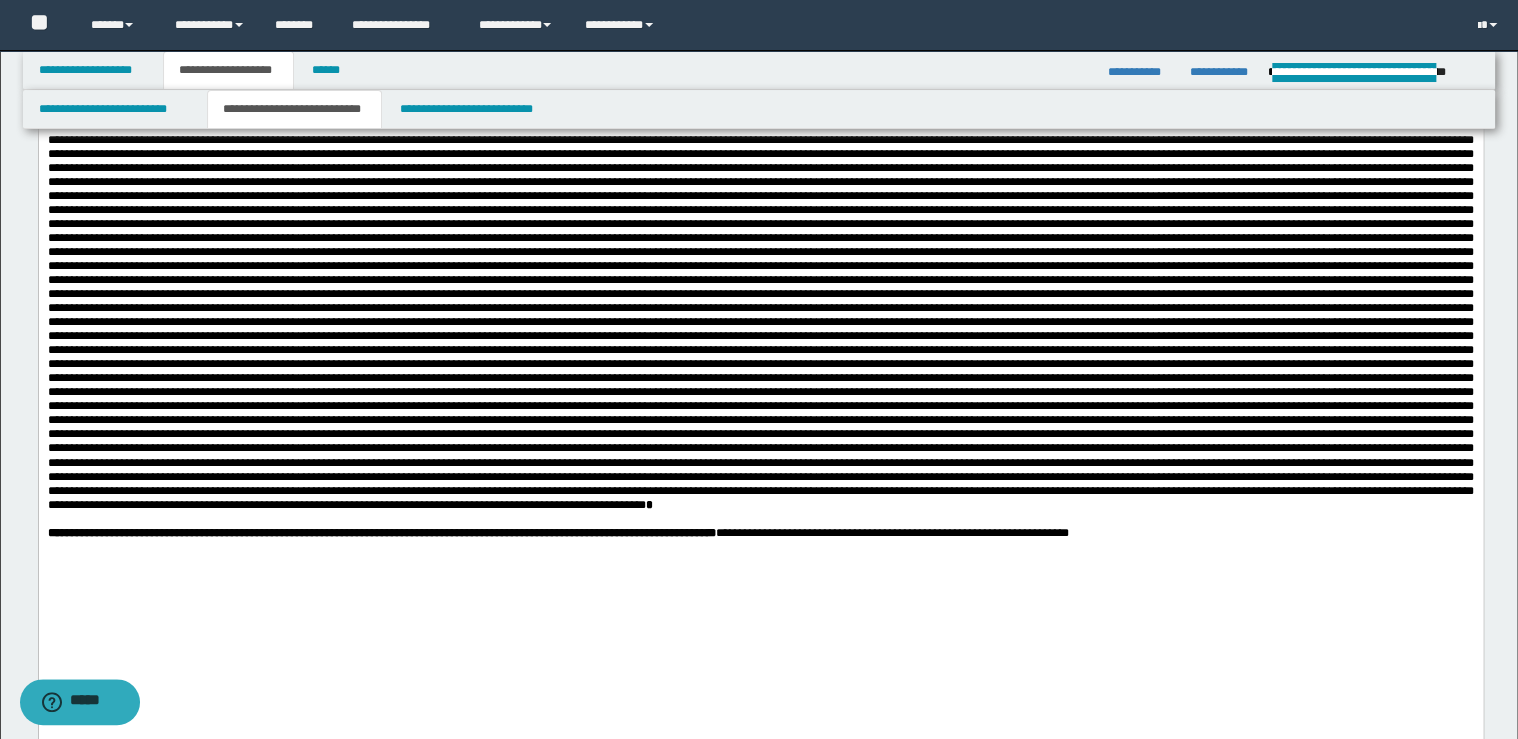 scroll, scrollTop: 1600, scrollLeft: 0, axis: vertical 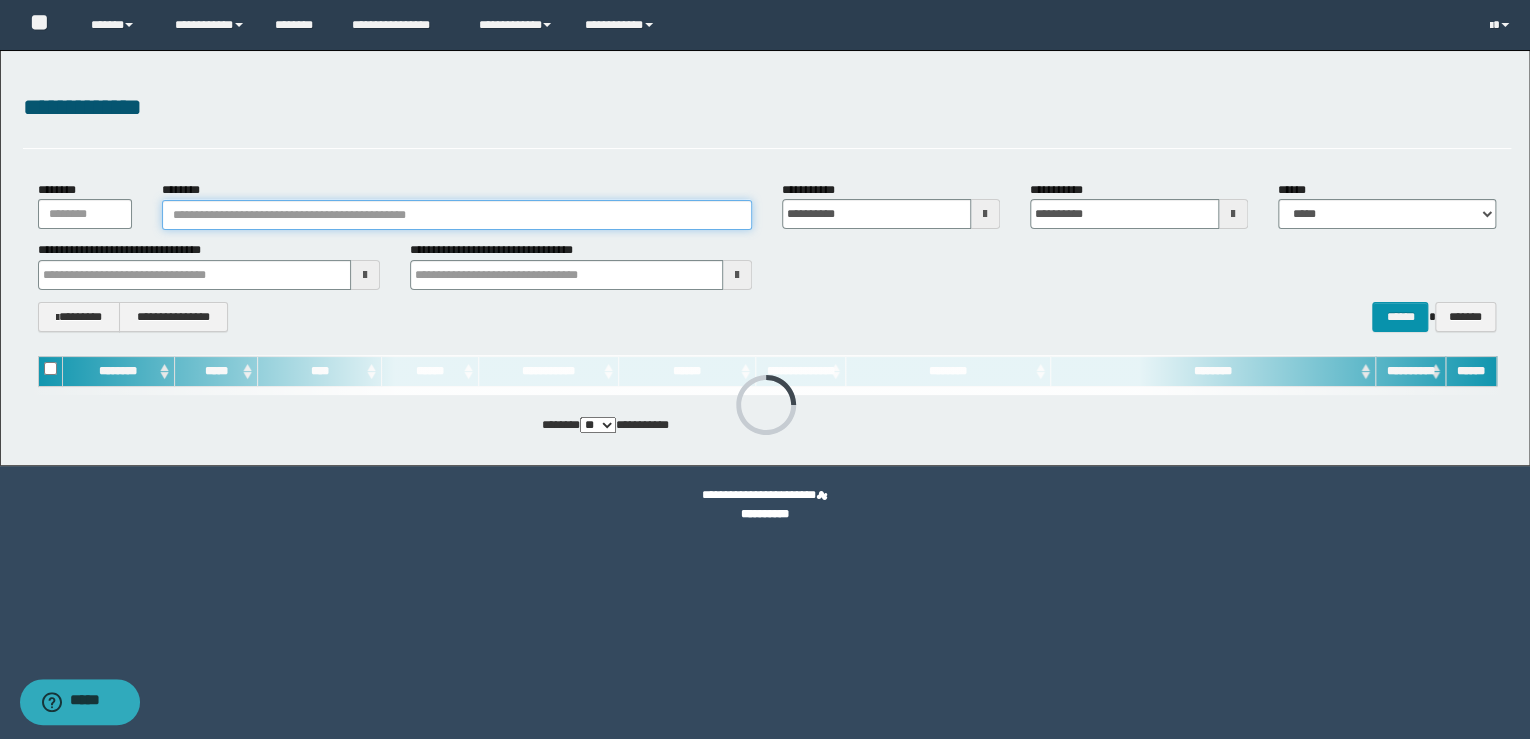 click on "********" at bounding box center [457, 215] 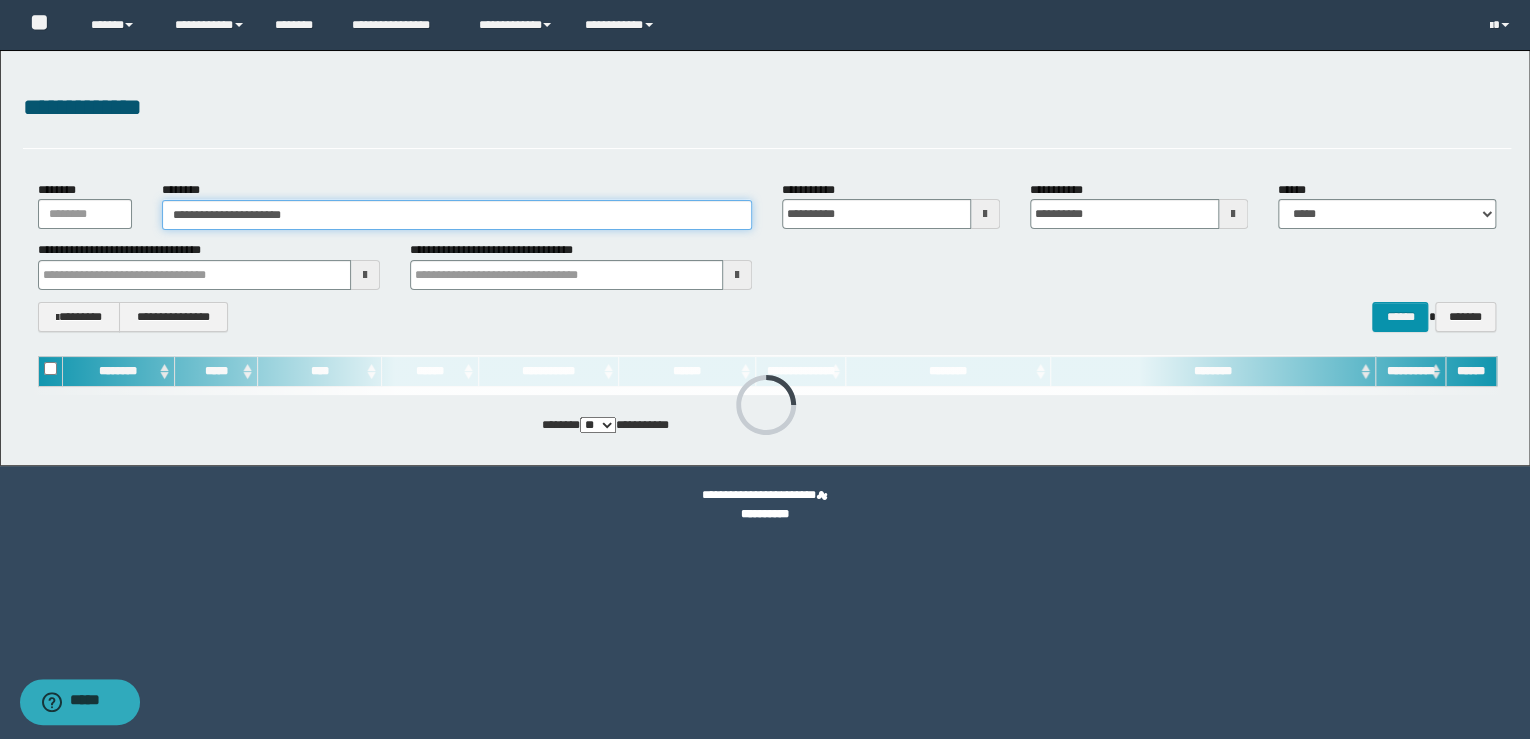 type on "**********" 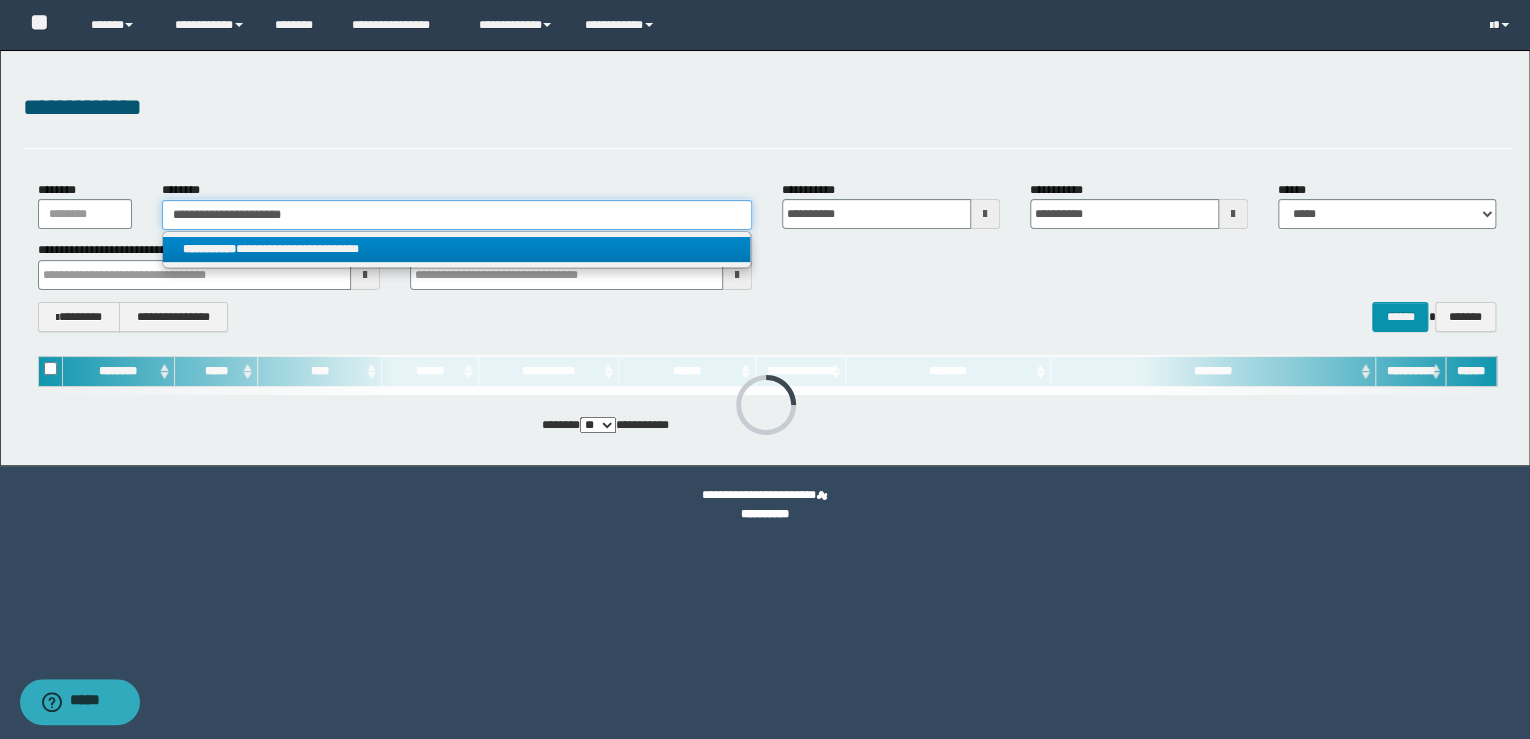 type on "**********" 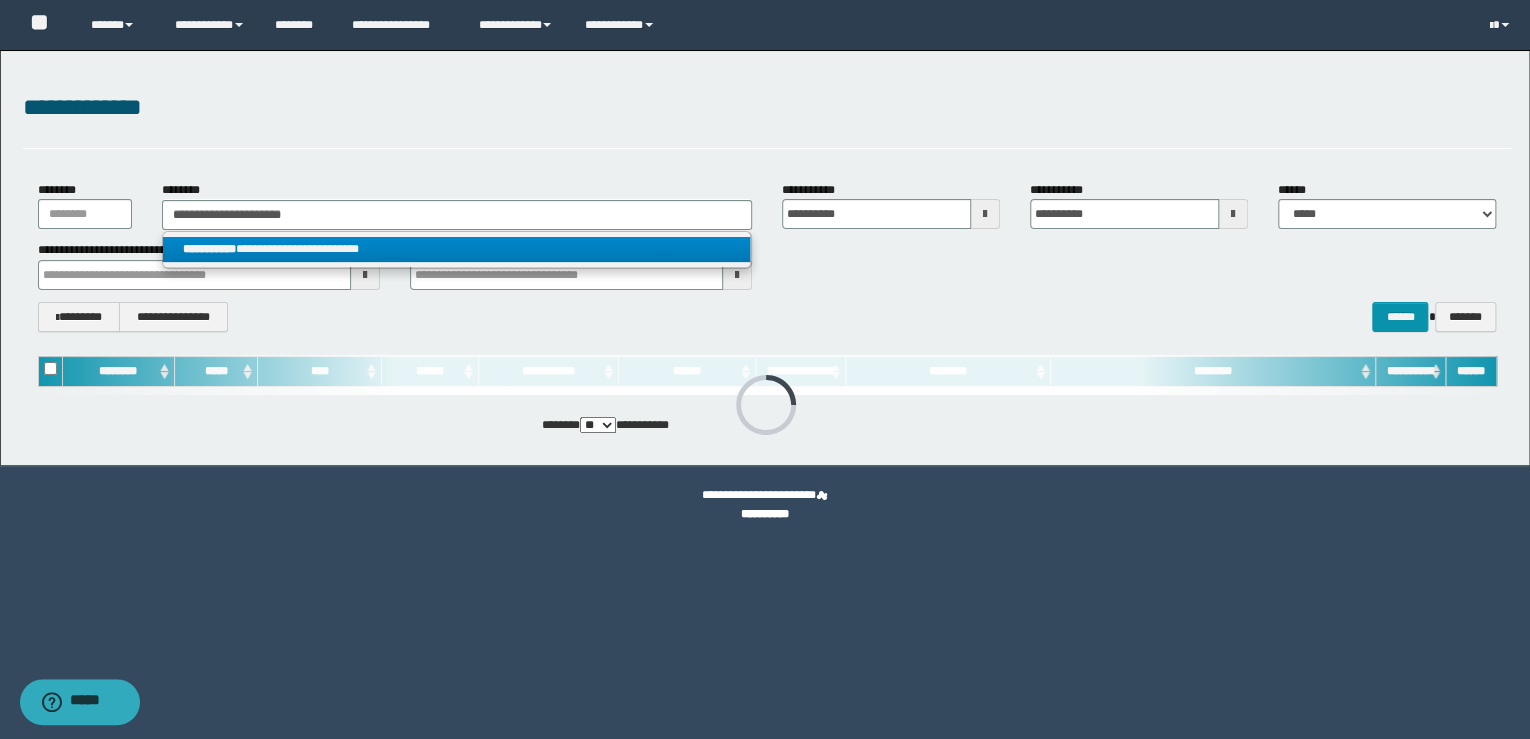 click on "**********" at bounding box center (457, 249) 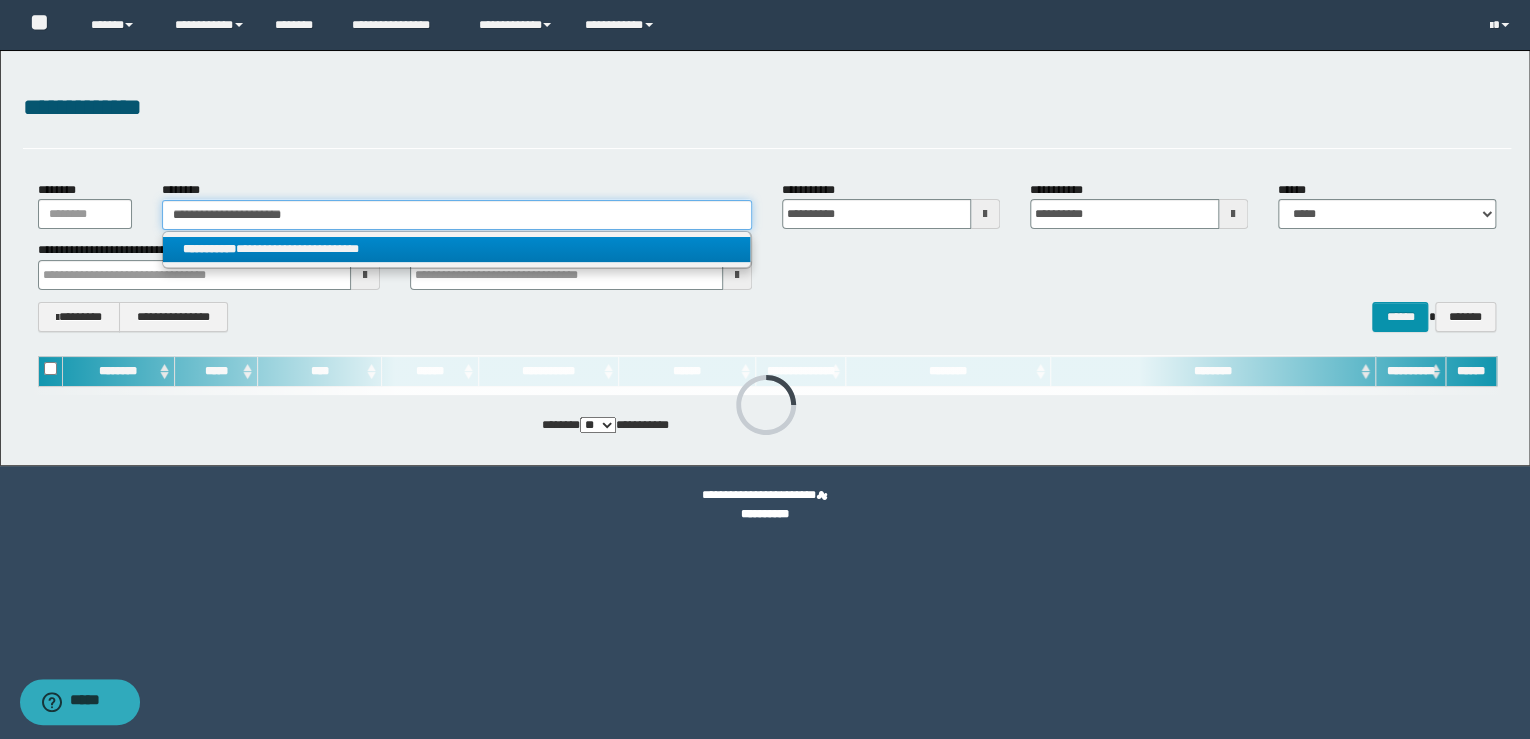 type 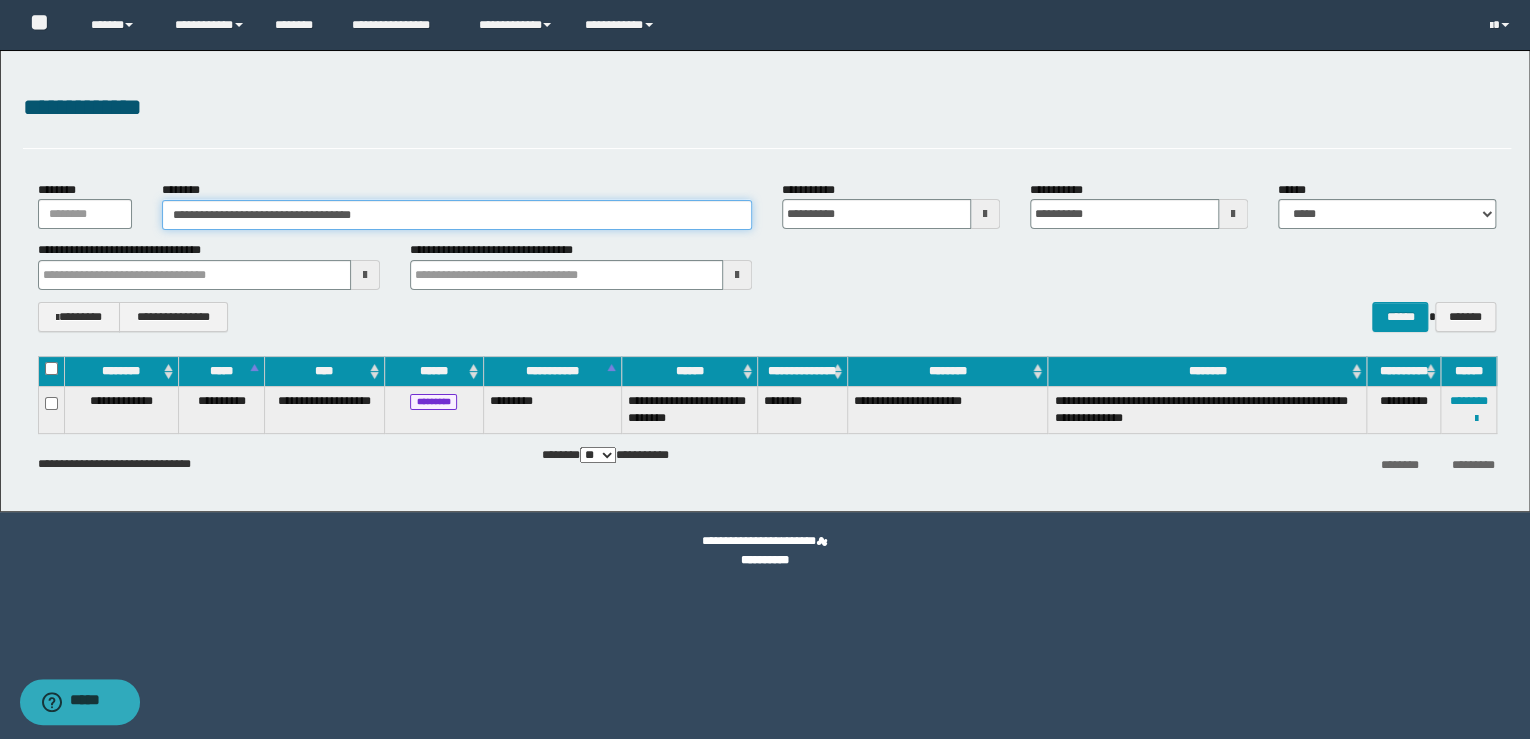 drag, startPoint x: 476, startPoint y: 217, endPoint x: -4, endPoint y: 239, distance: 480.5039 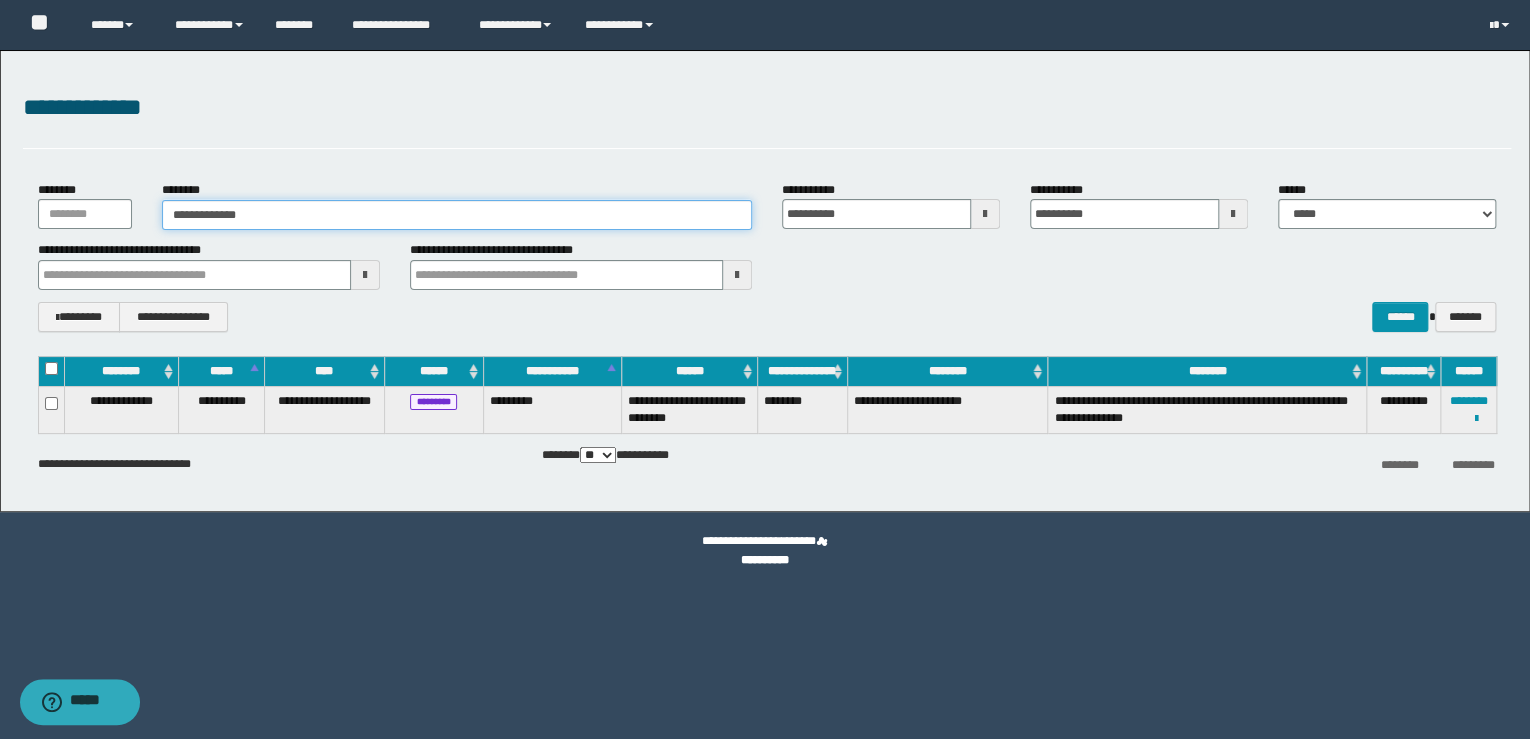 drag, startPoint x: 297, startPoint y: 221, endPoint x: 170, endPoint y: 214, distance: 127.192764 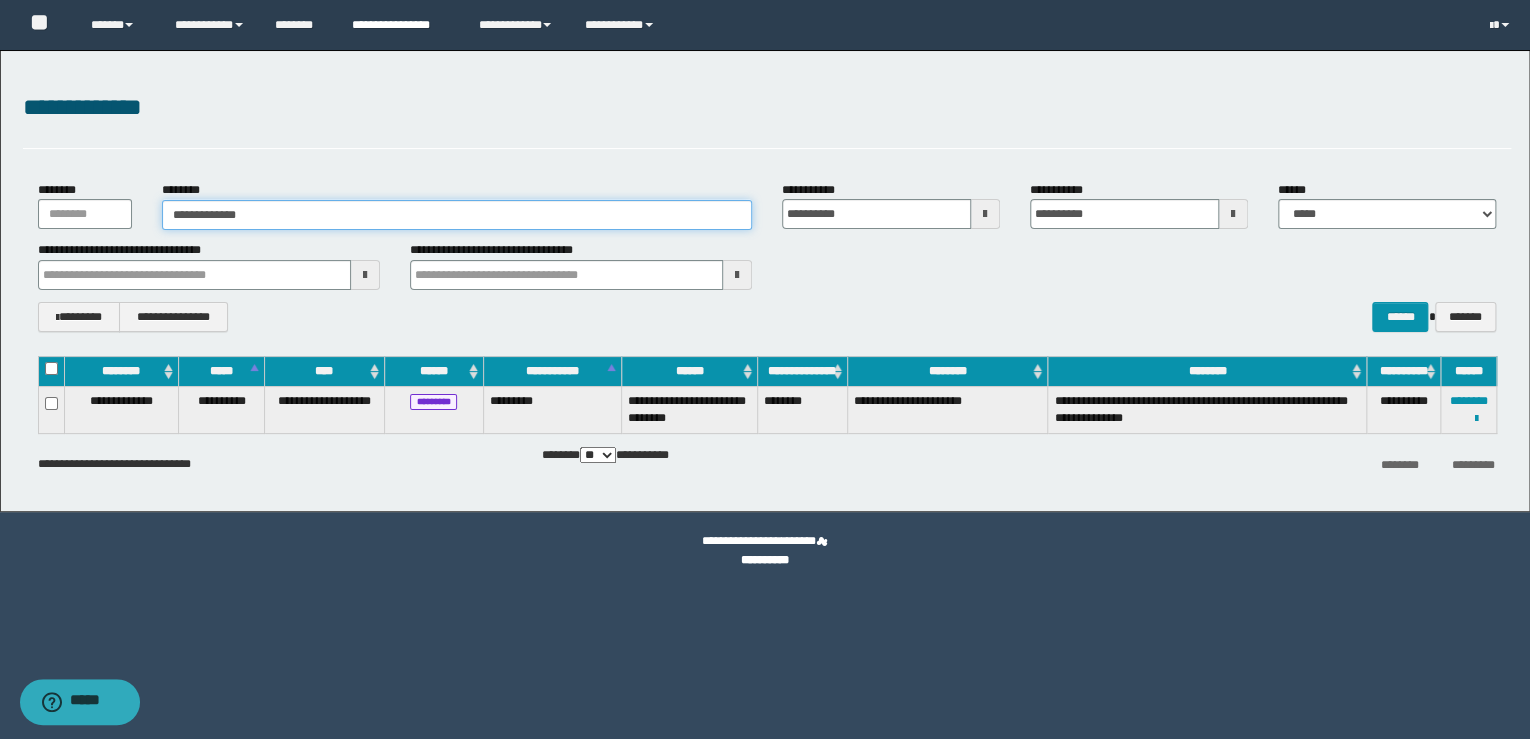 type on "**********" 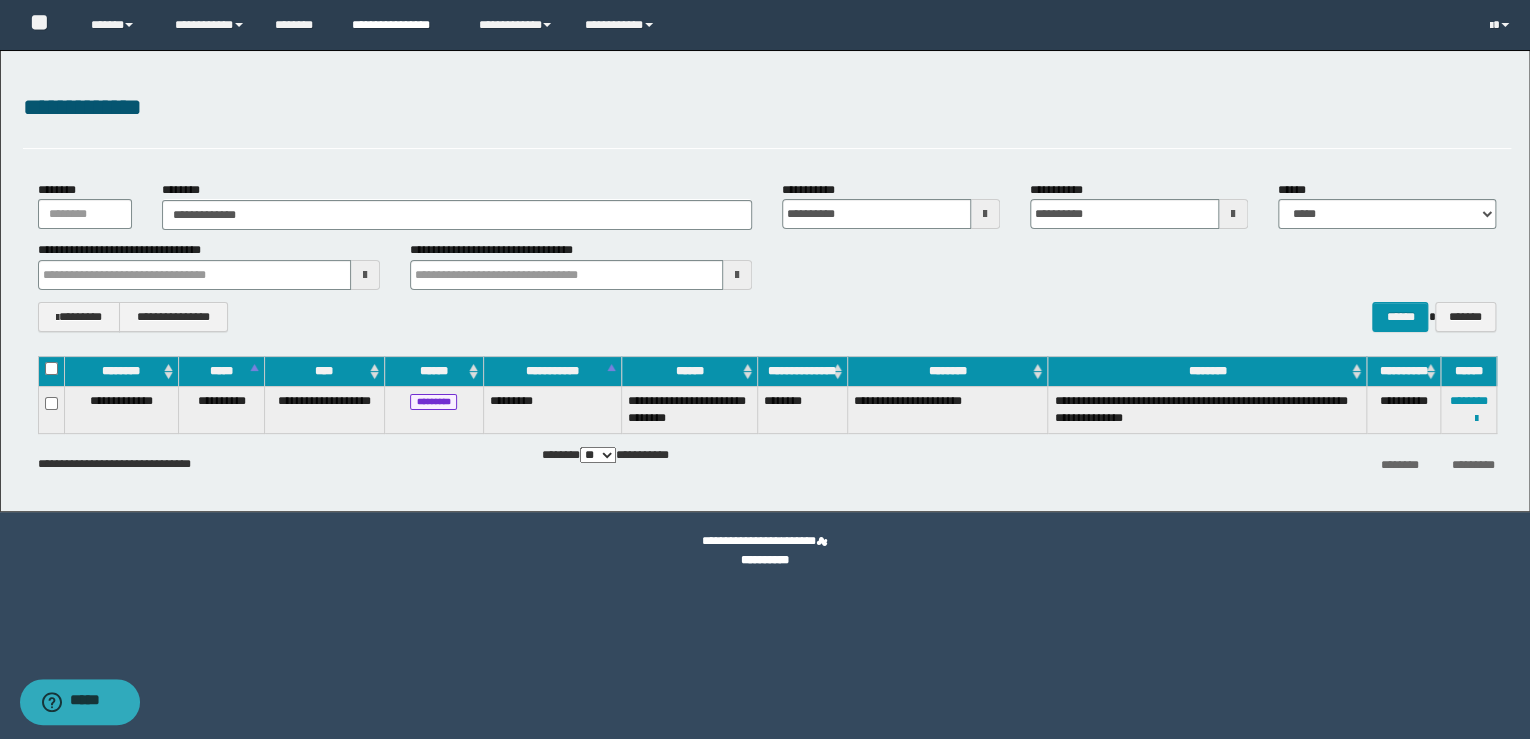 click on "**********" at bounding box center [400, 25] 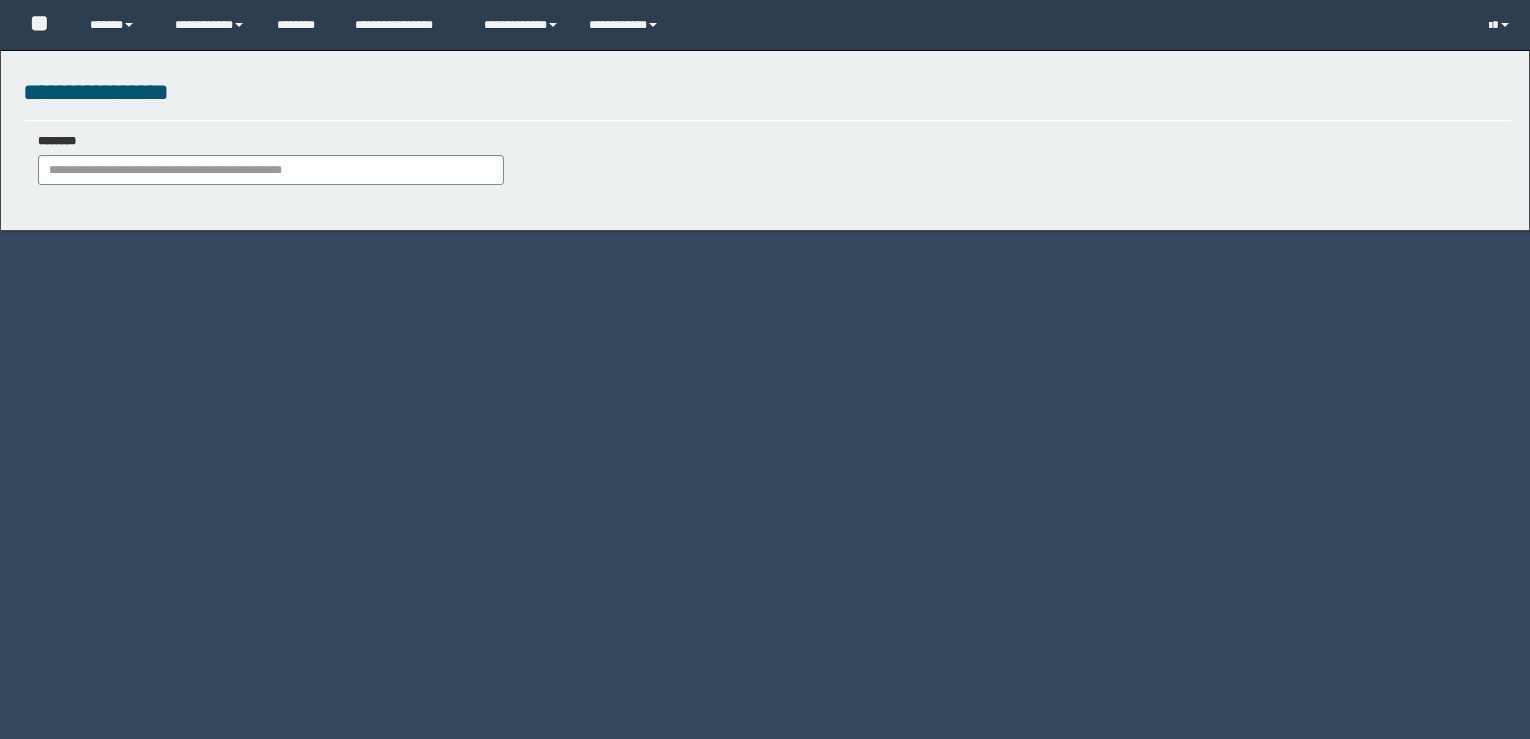 scroll, scrollTop: 0, scrollLeft: 0, axis: both 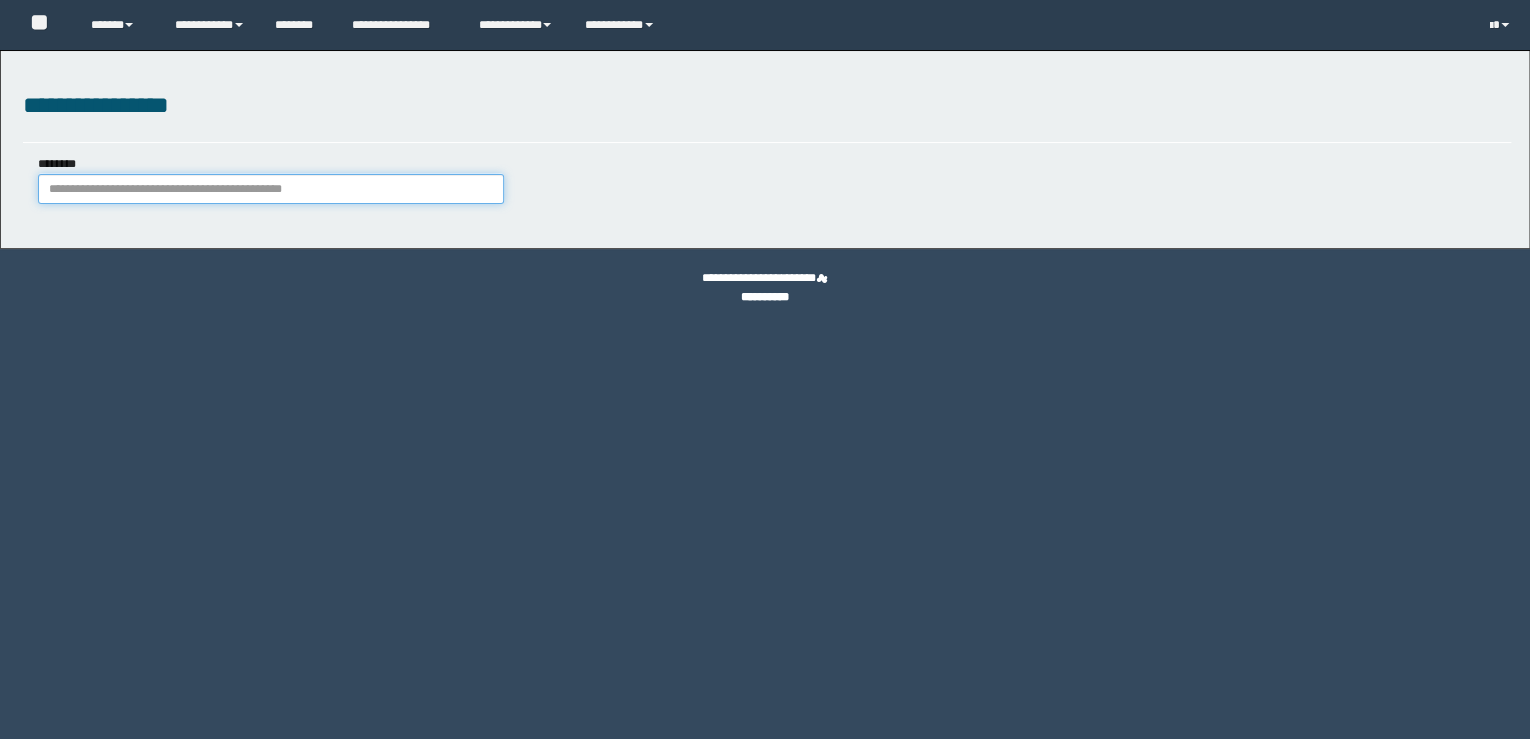 click on "********" at bounding box center [271, 189] 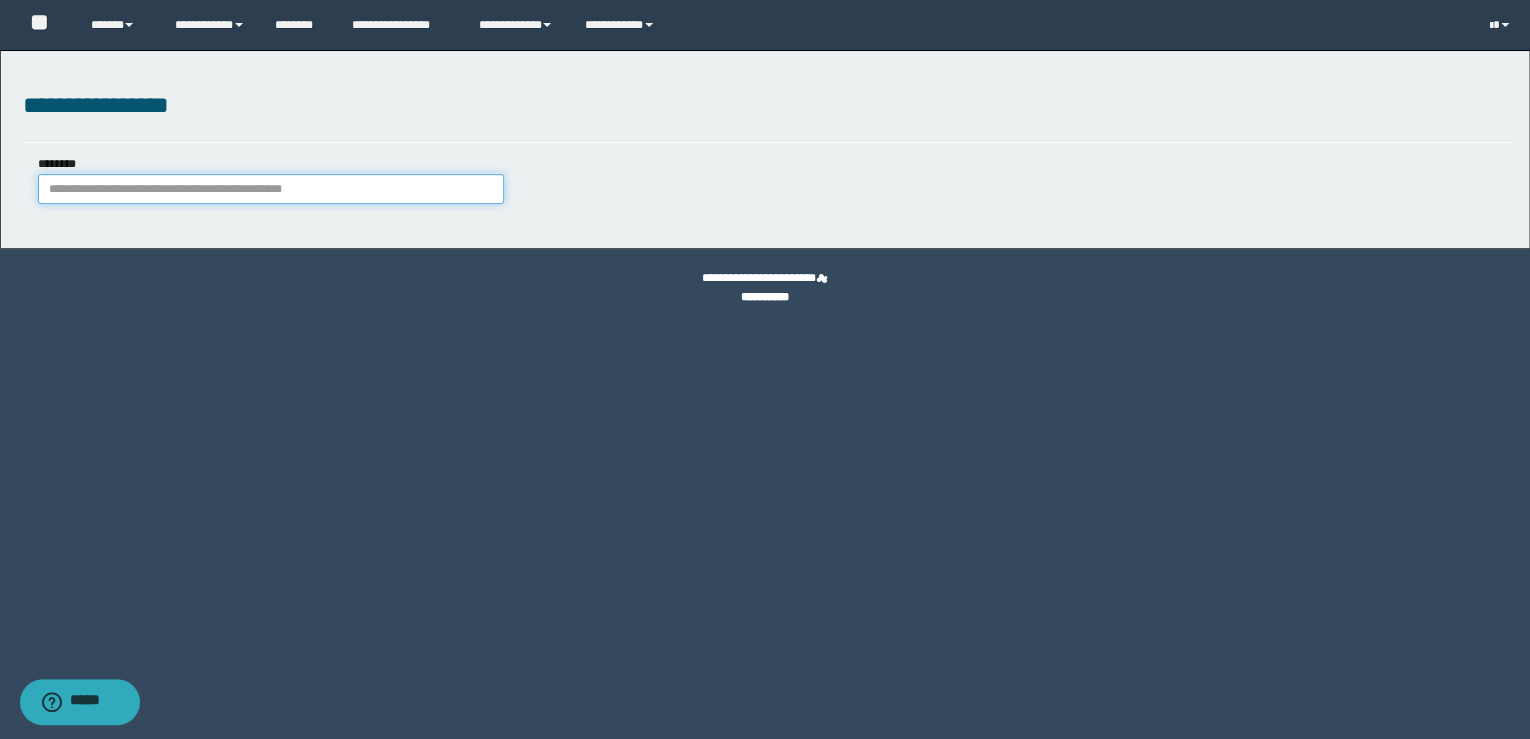 paste on "**********" 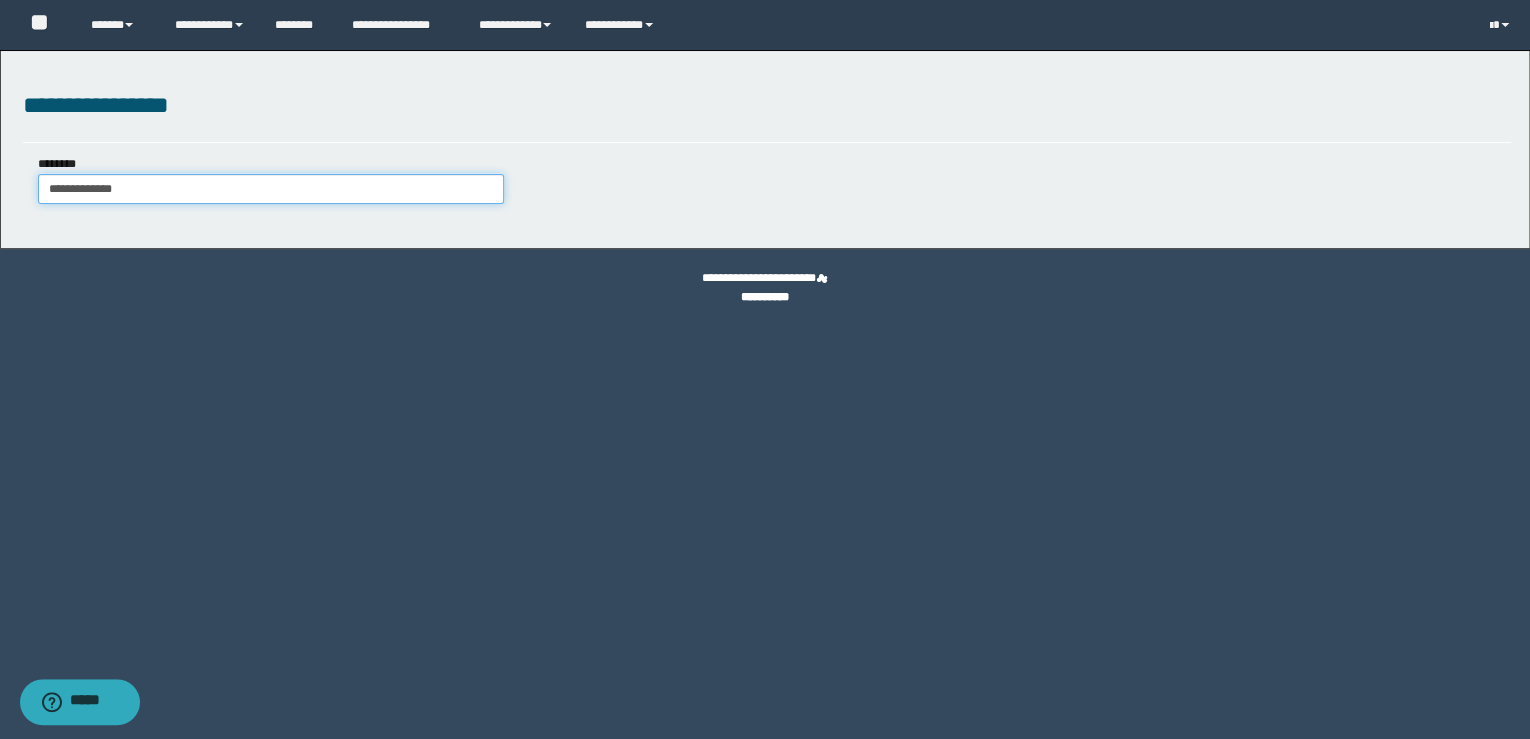 drag, startPoint x: 162, startPoint y: 191, endPoint x: 119, endPoint y: 186, distance: 43.289722 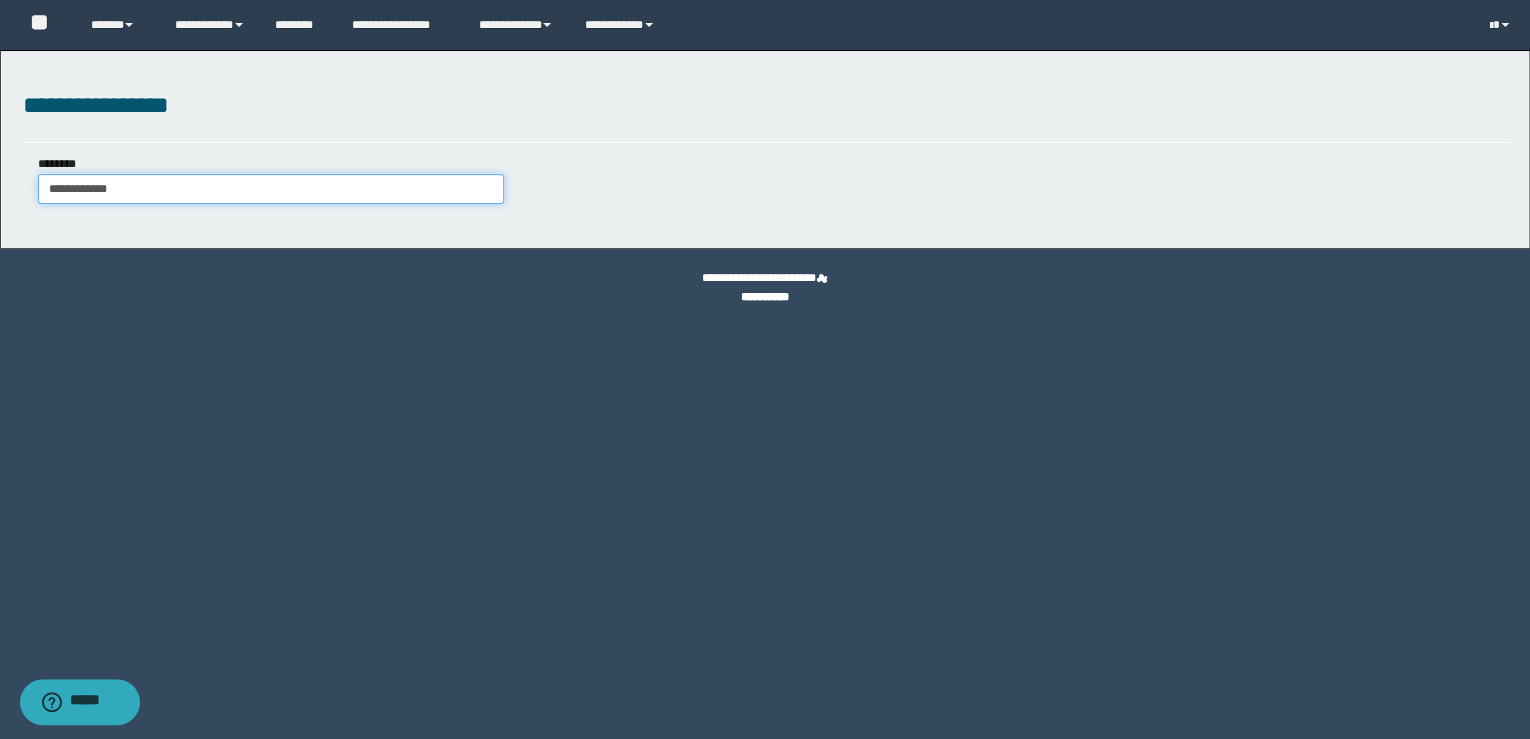 type on "**********" 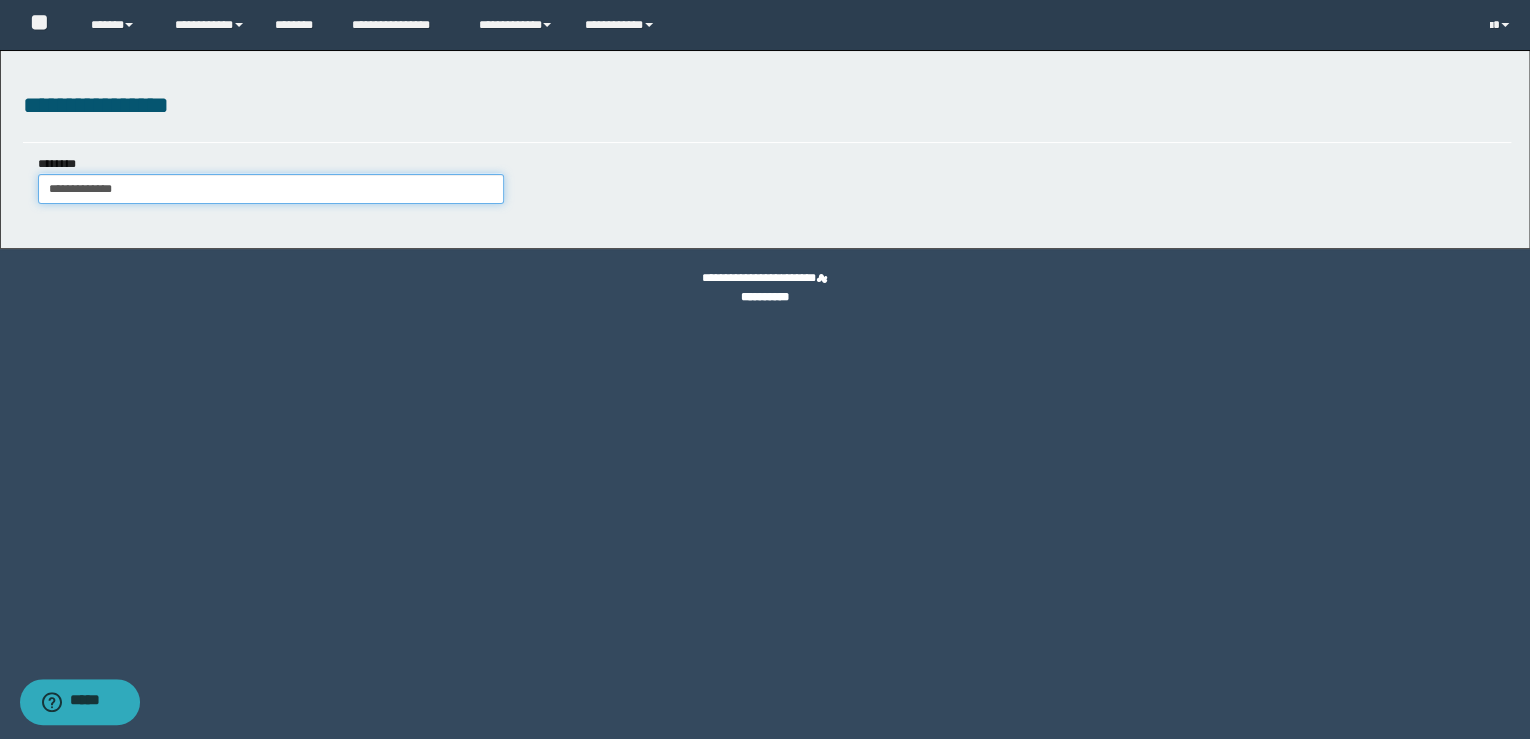 type on "**********" 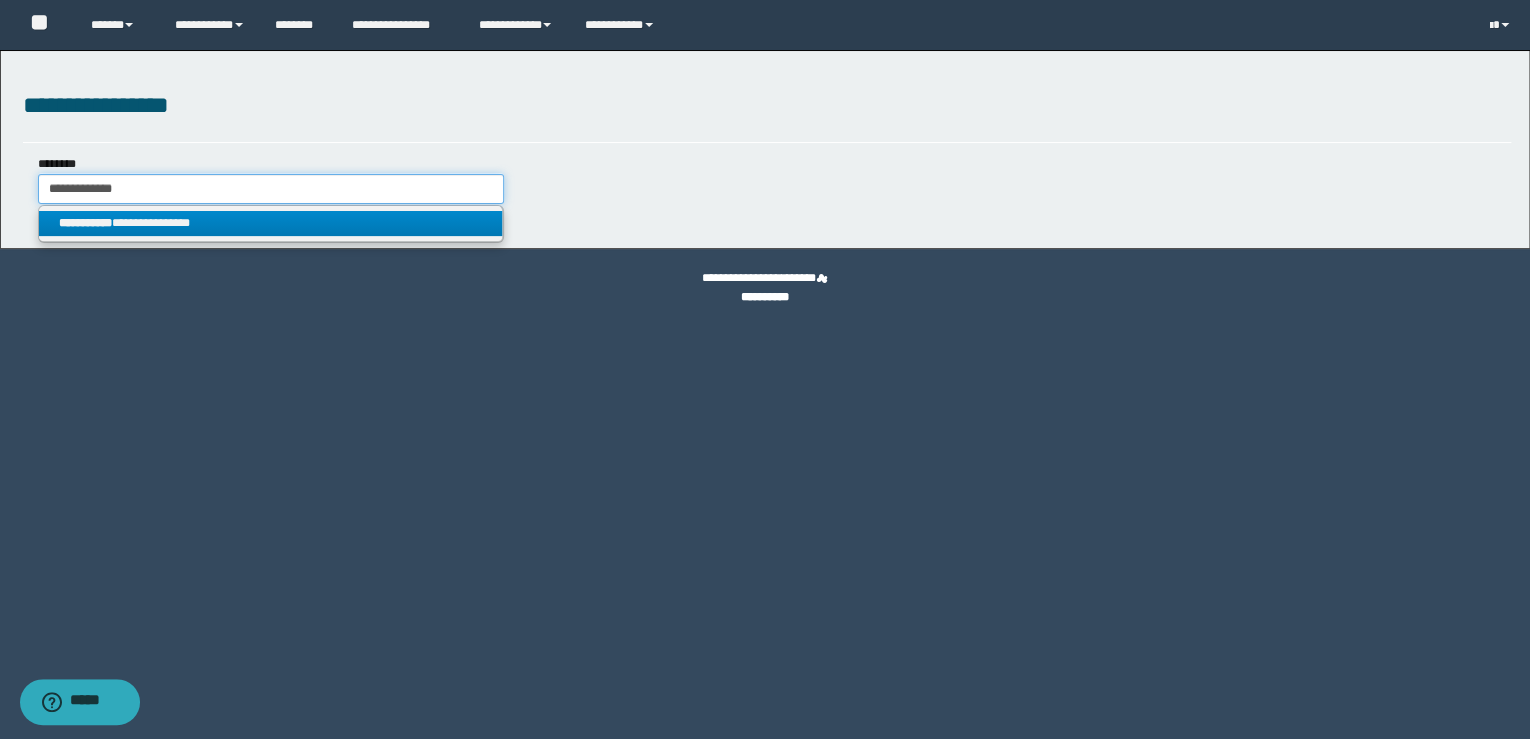 type on "**********" 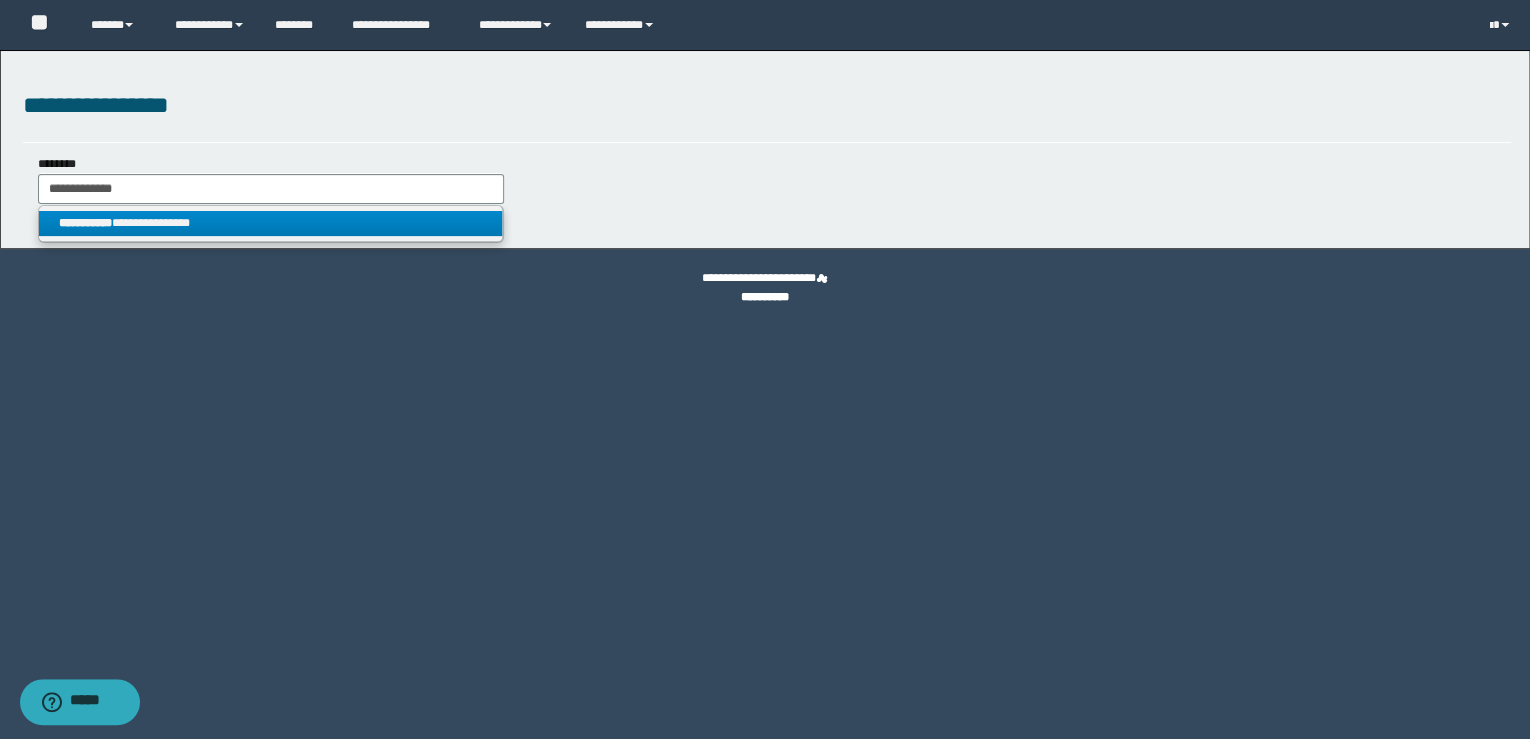 click on "**********" at bounding box center (271, 223) 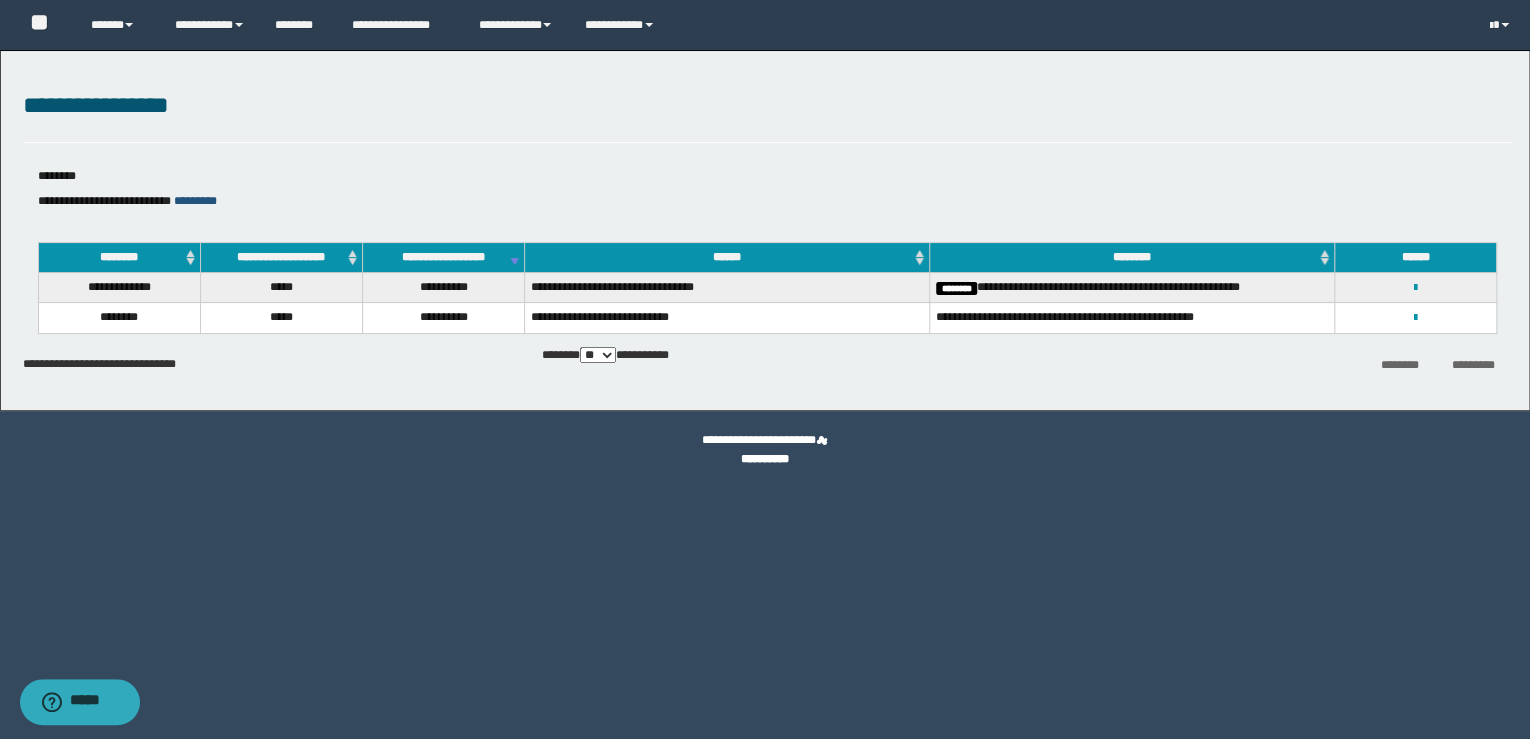 click on "*********" at bounding box center (195, 201) 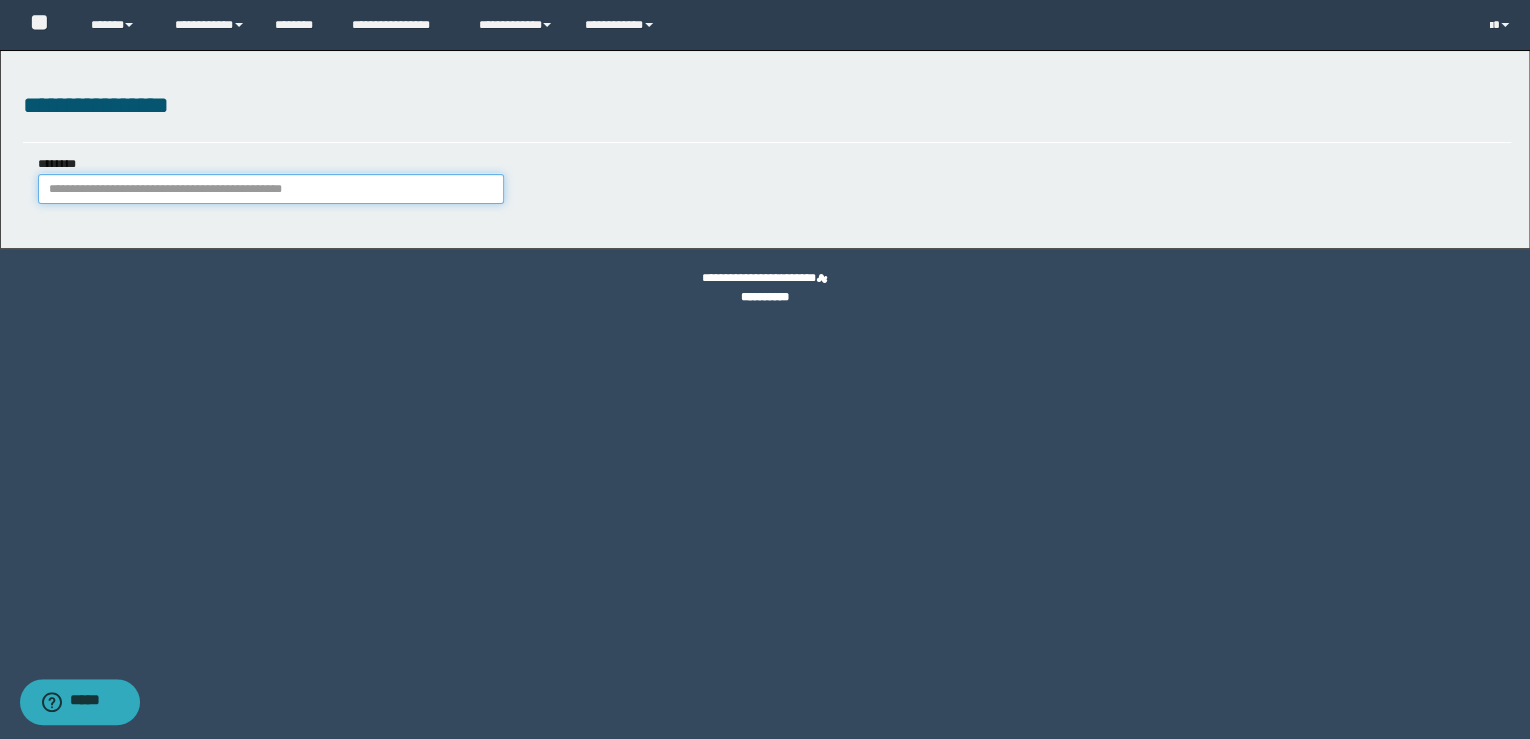 click on "********" at bounding box center [271, 189] 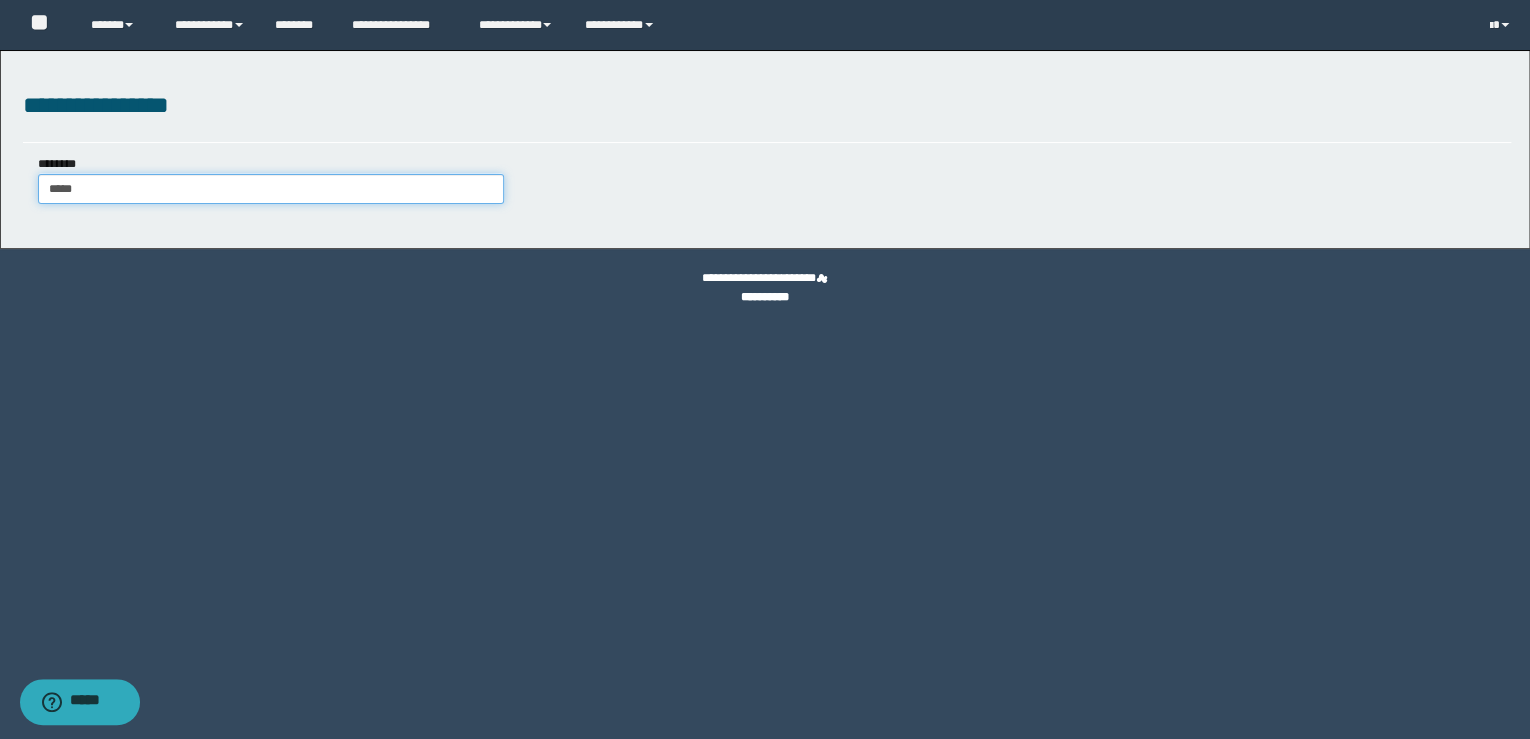type on "******" 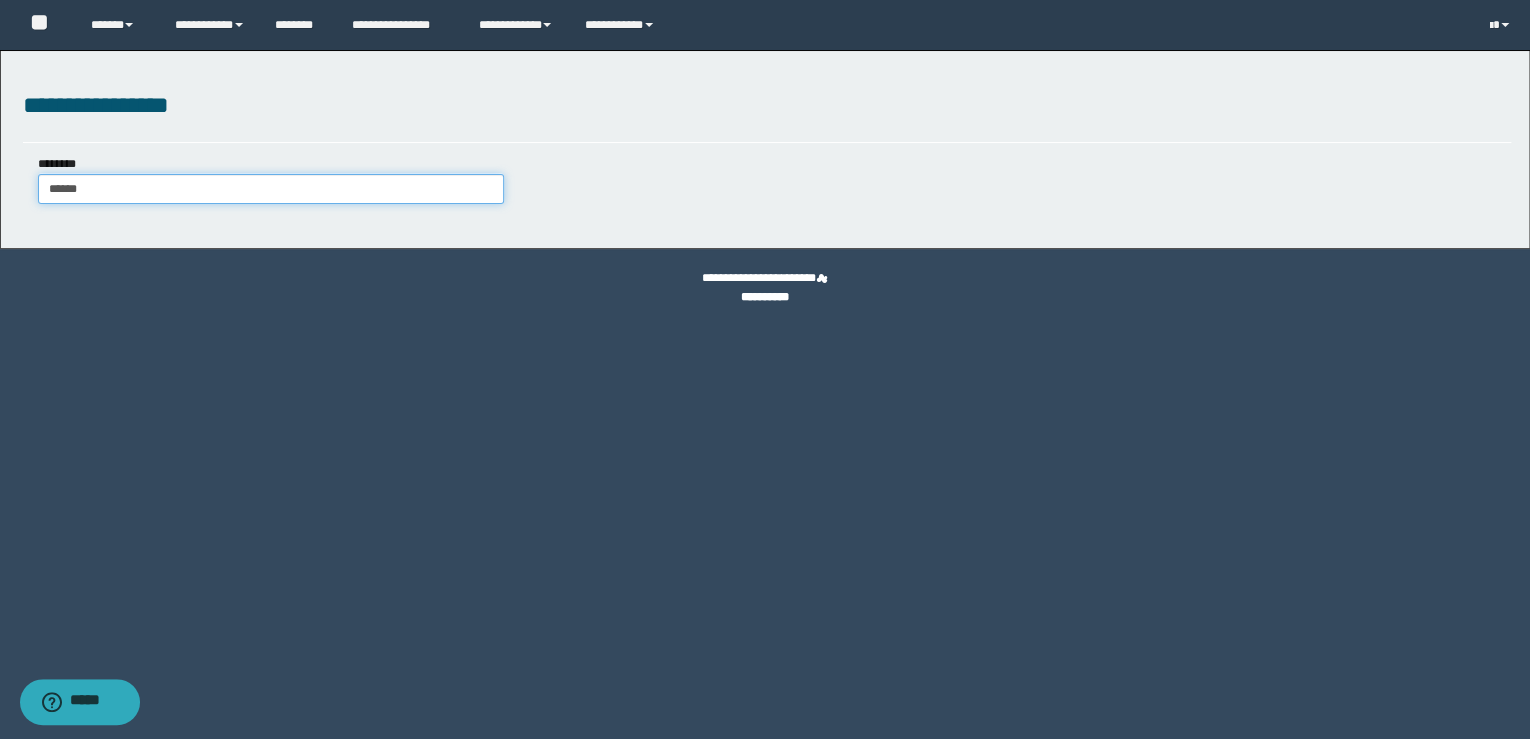 type on "******" 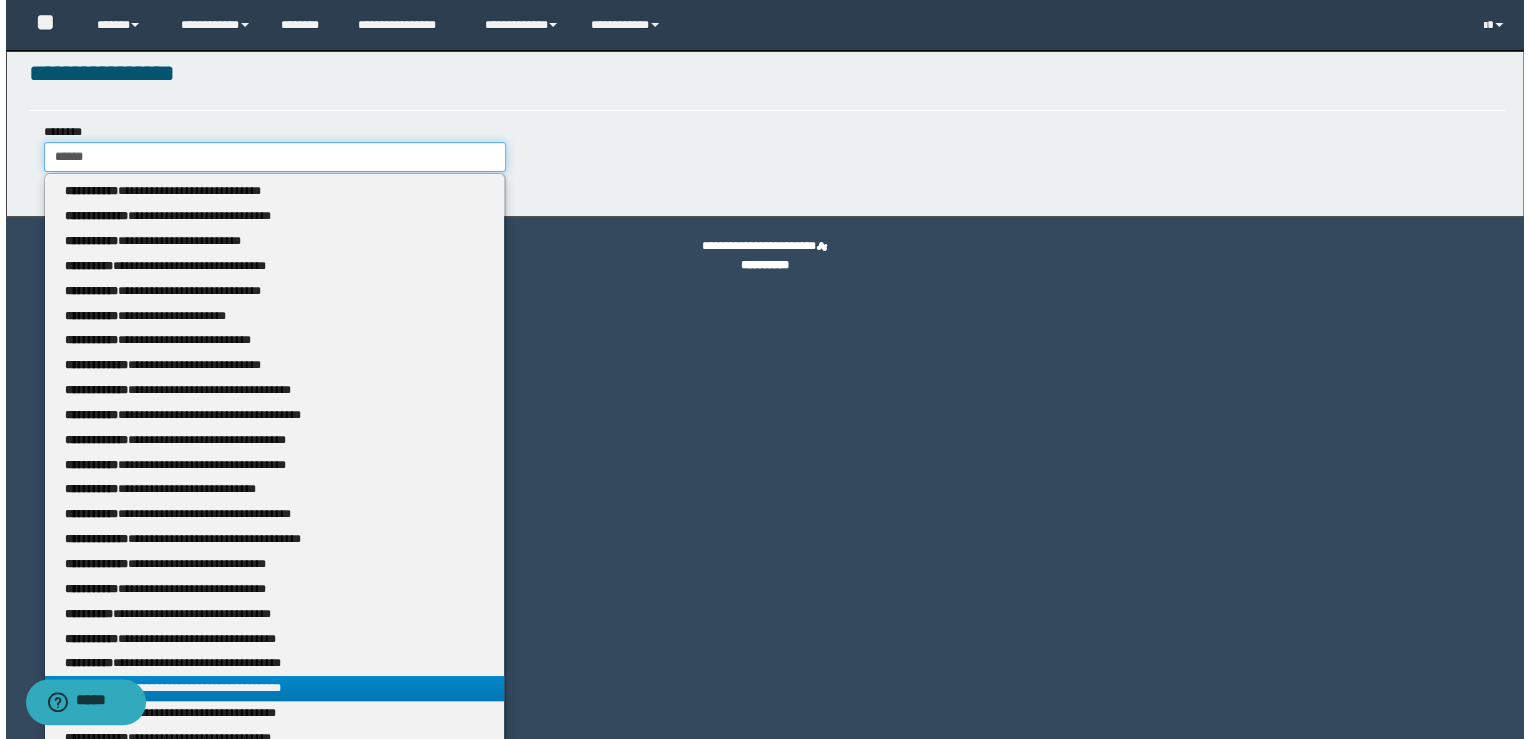 scroll, scrollTop: 0, scrollLeft: 0, axis: both 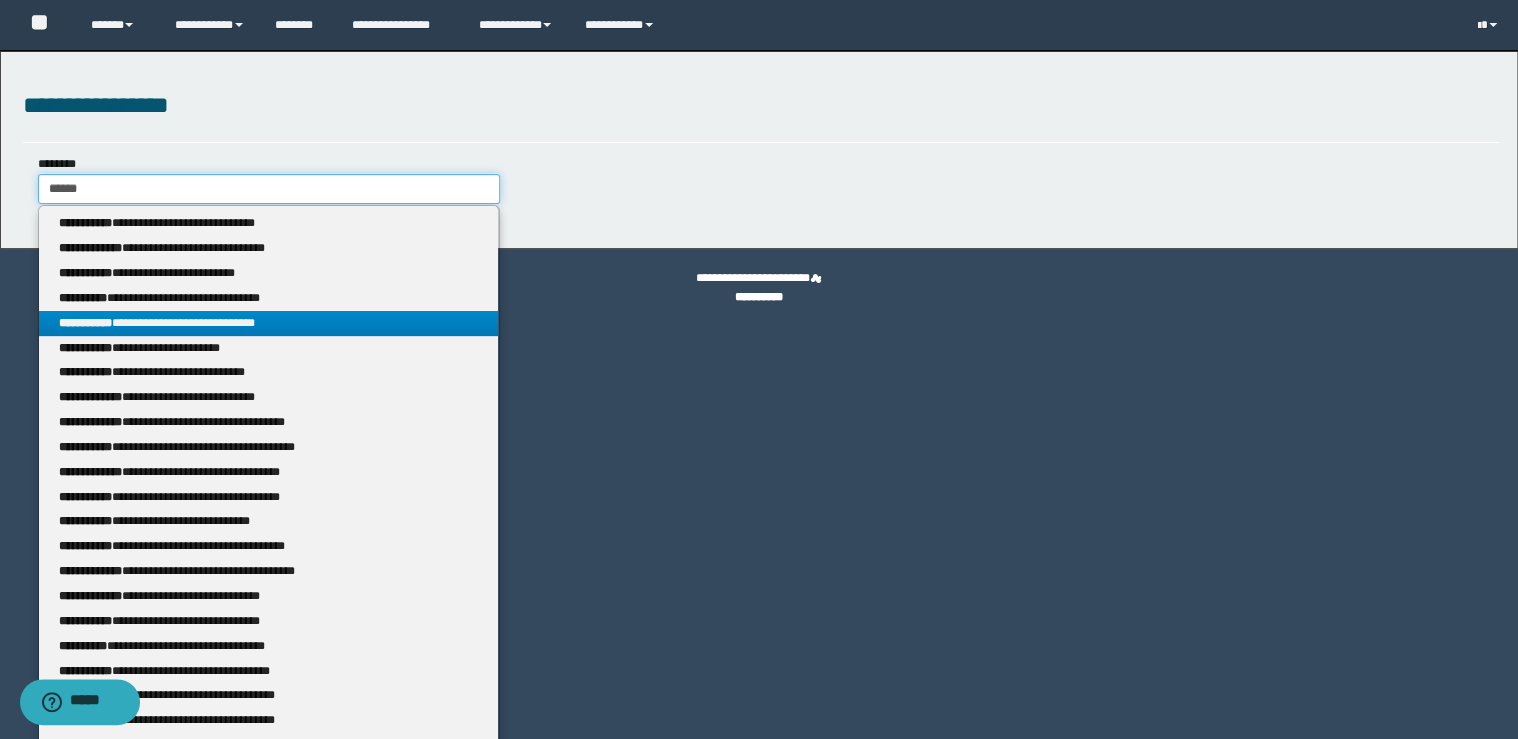 type on "******" 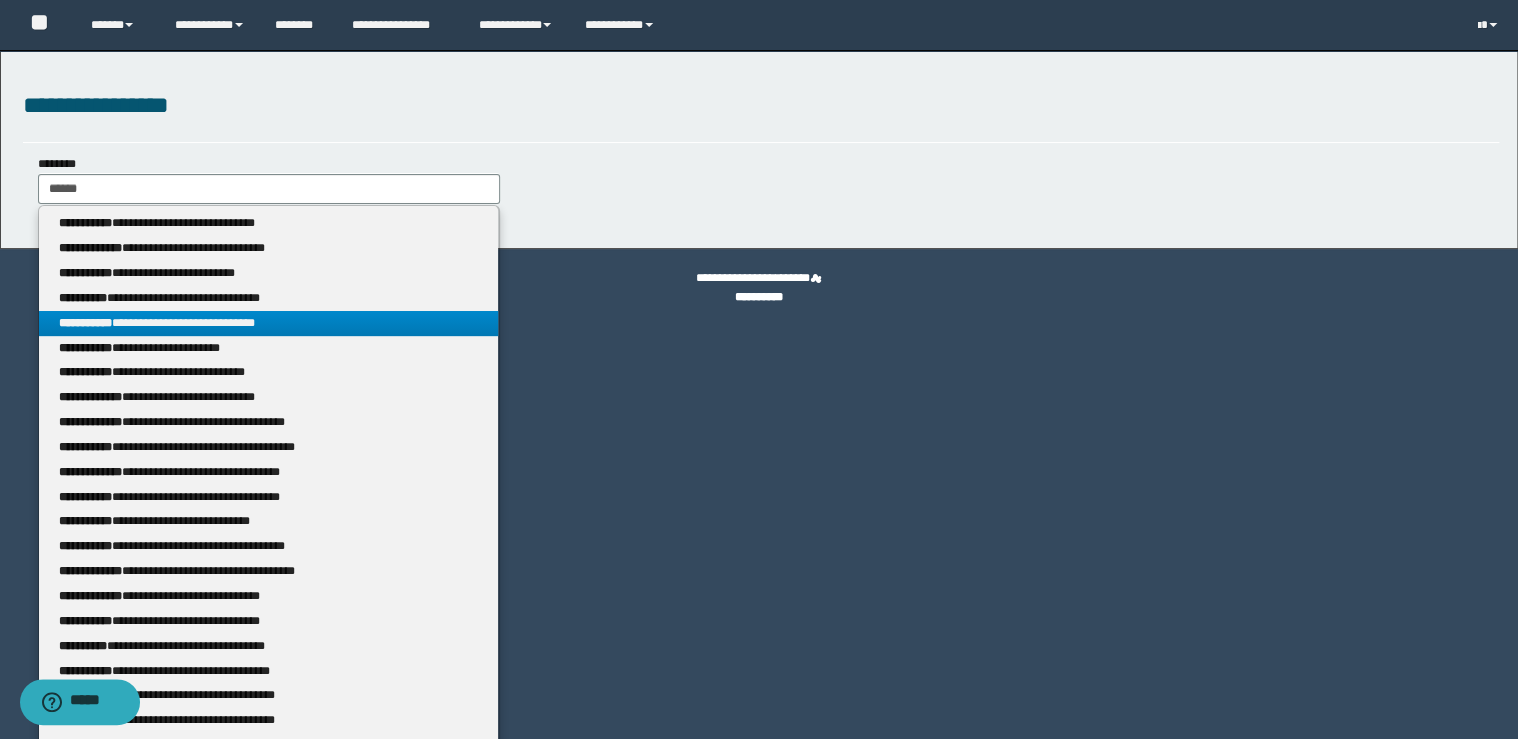 click on "**********" at bounding box center (268, 323) 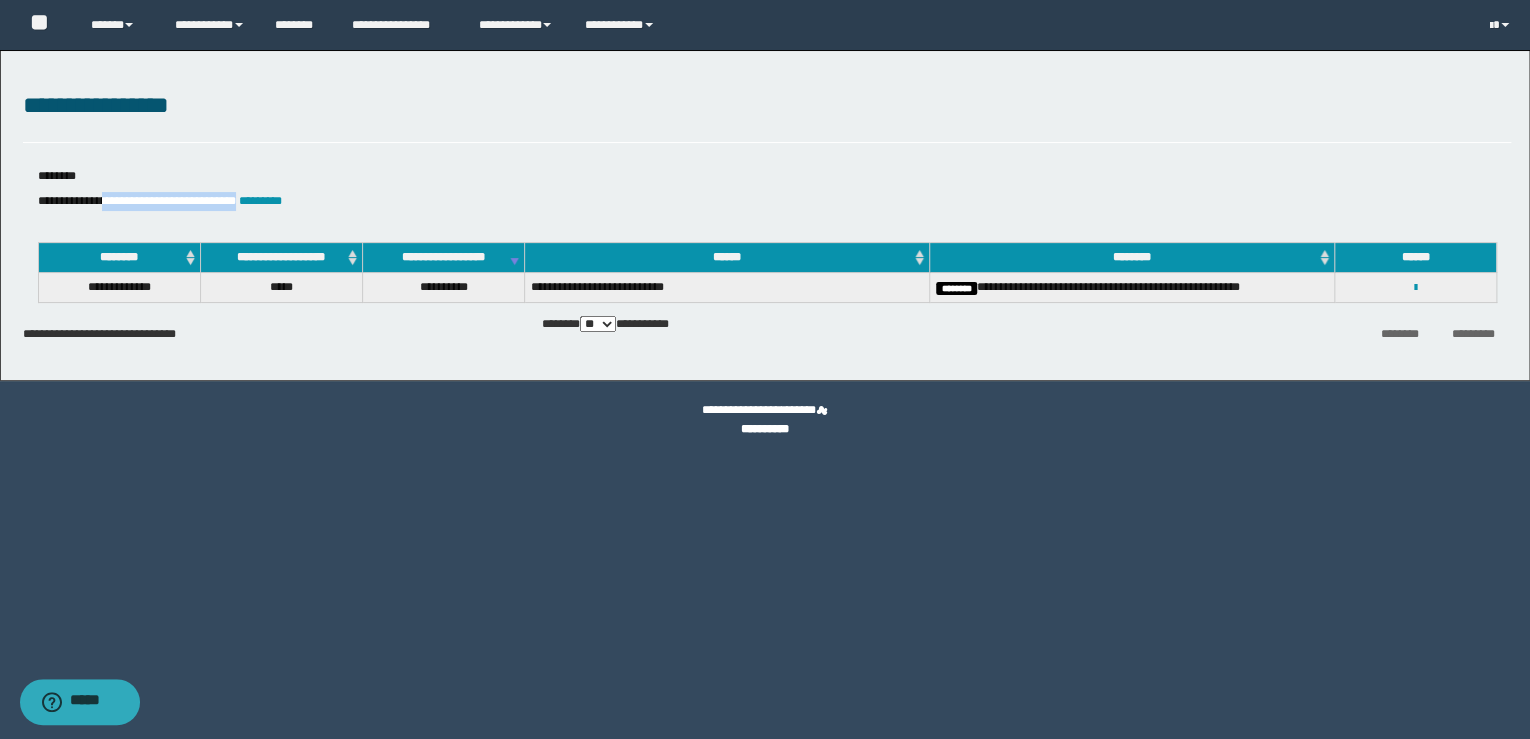 drag, startPoint x: 261, startPoint y: 199, endPoint x: 115, endPoint y: 199, distance: 146 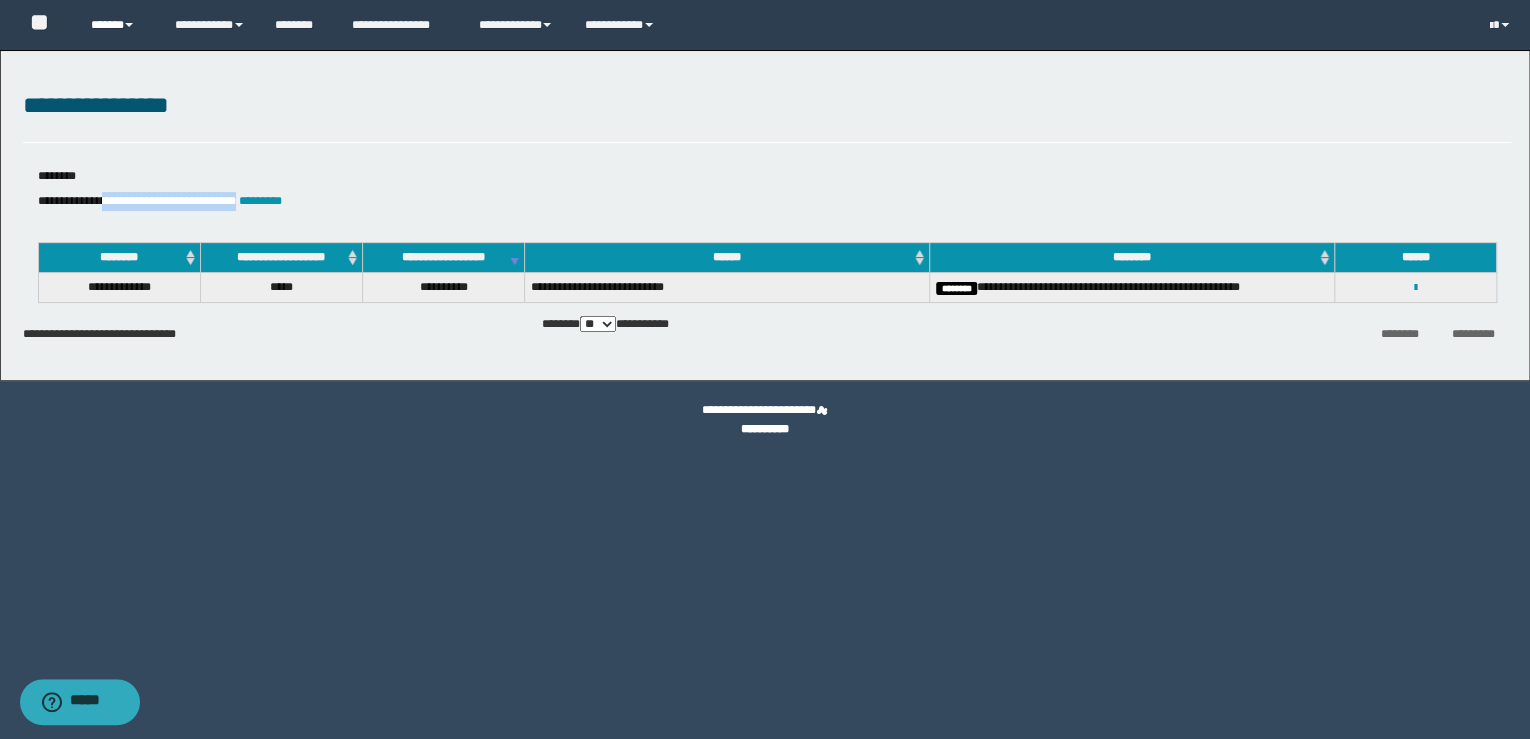 copy on "**********" 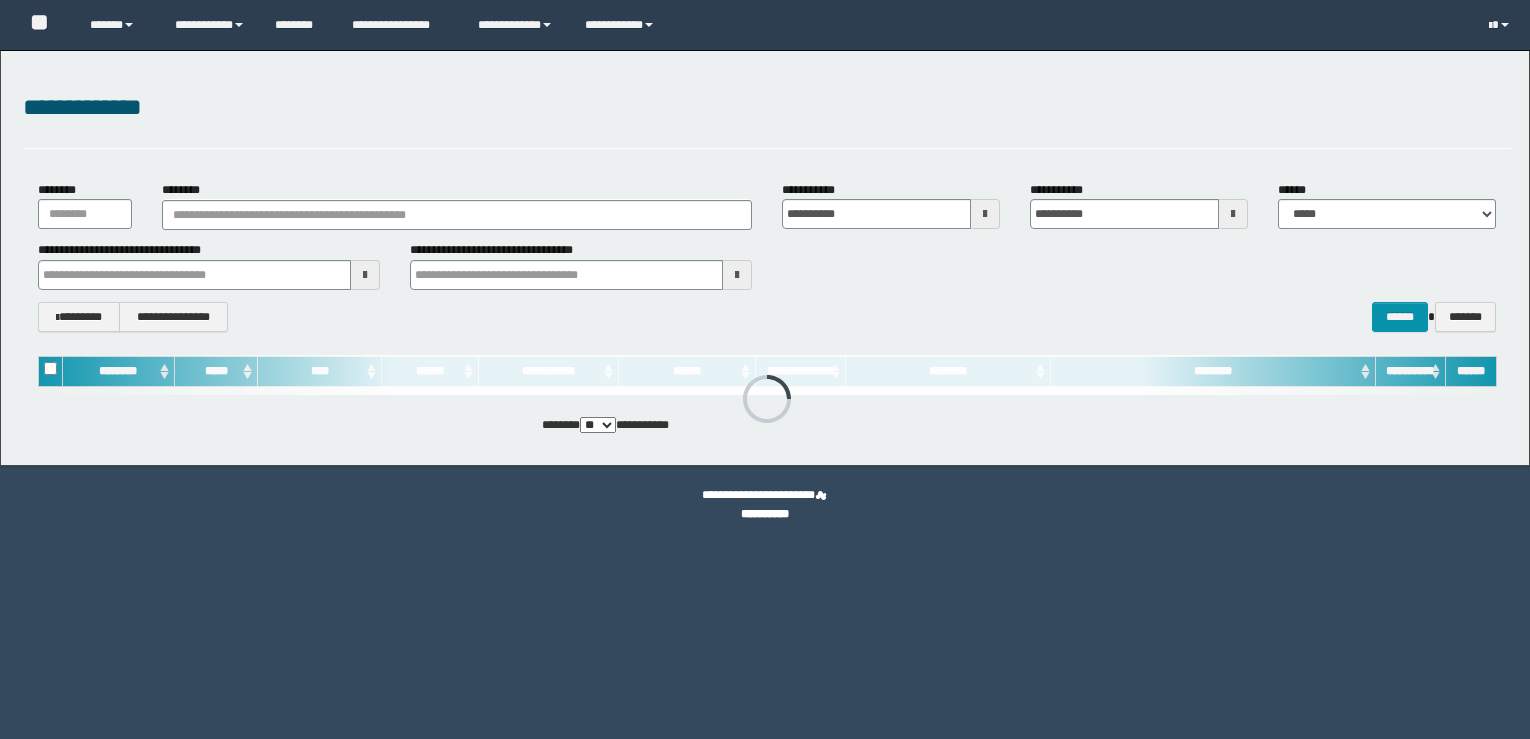 scroll, scrollTop: 0, scrollLeft: 0, axis: both 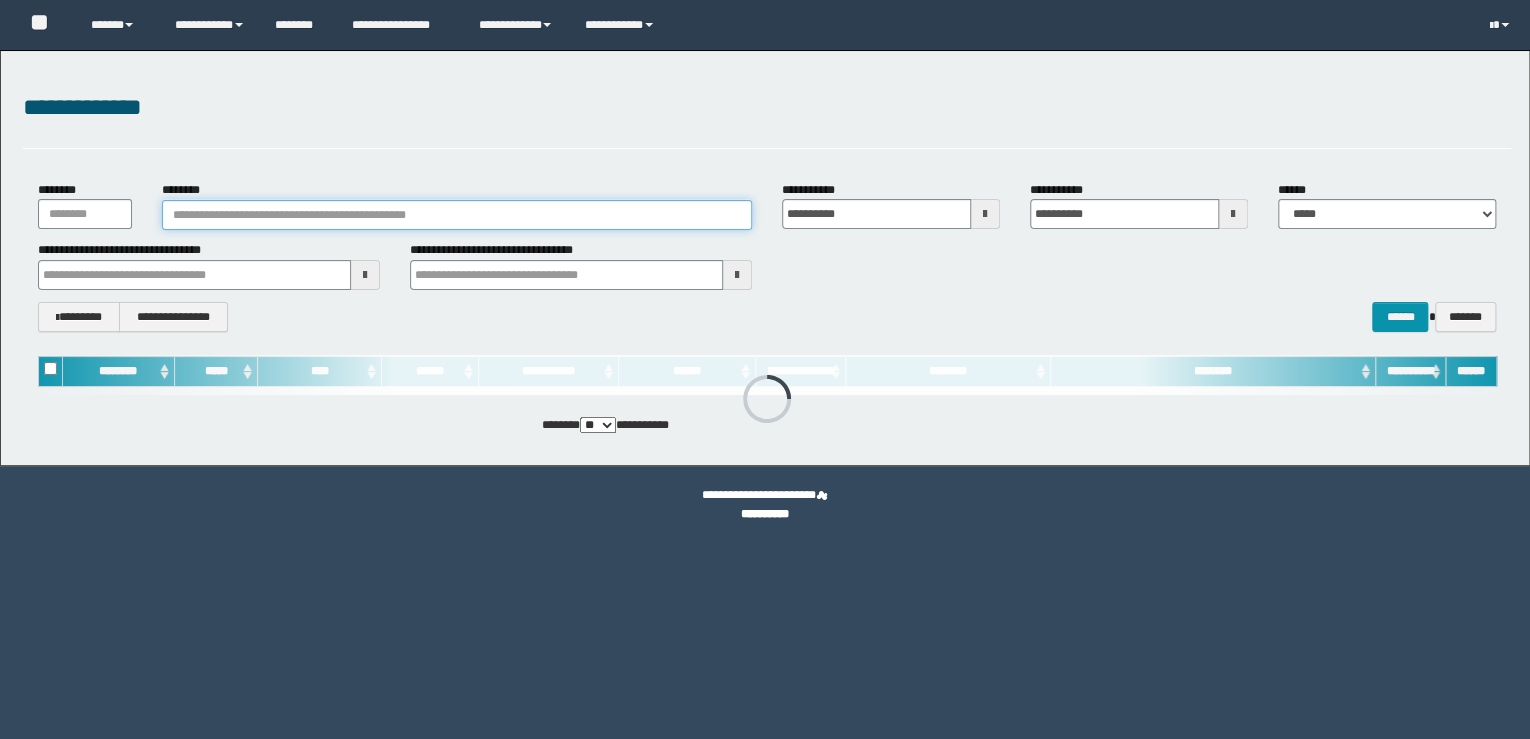 click on "********" at bounding box center (457, 215) 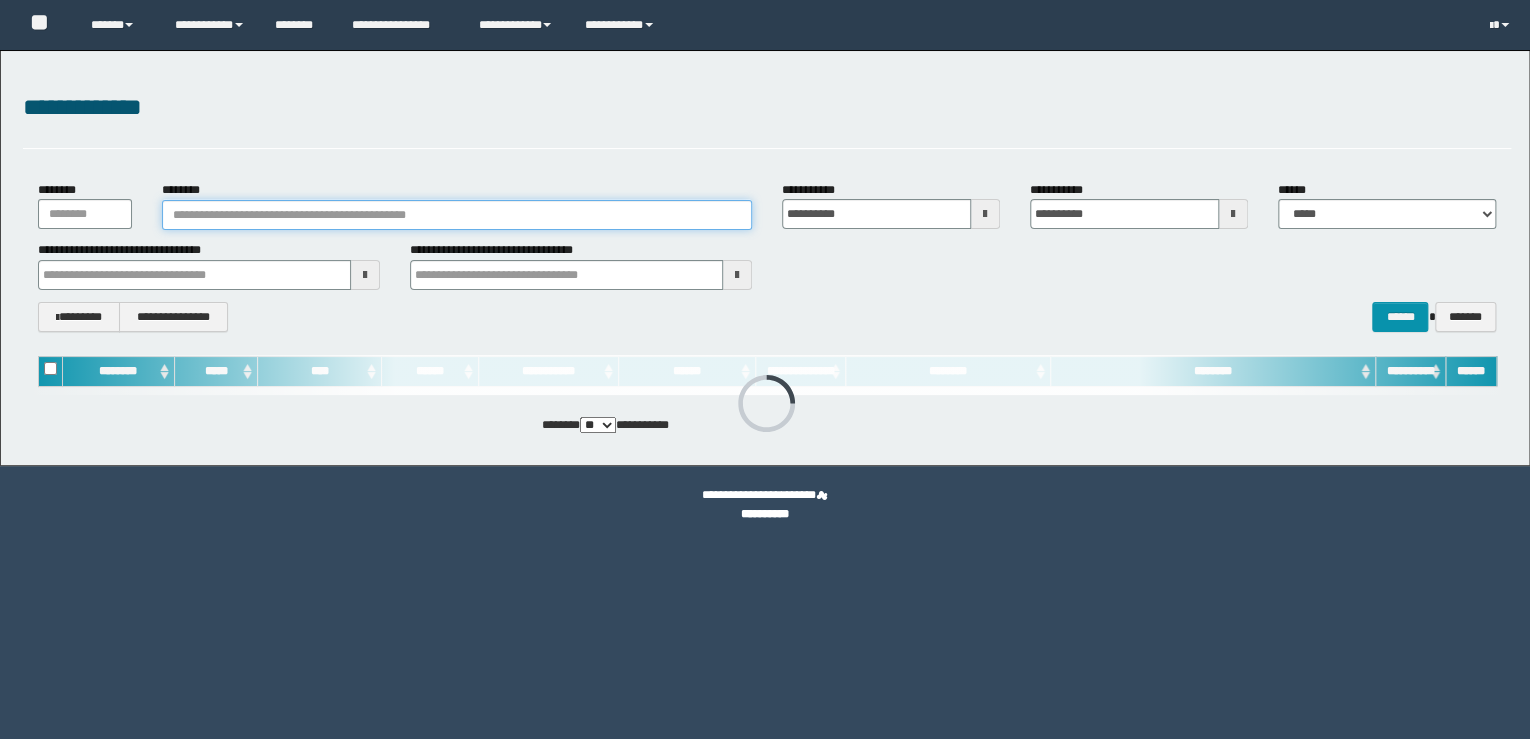 paste on "**********" 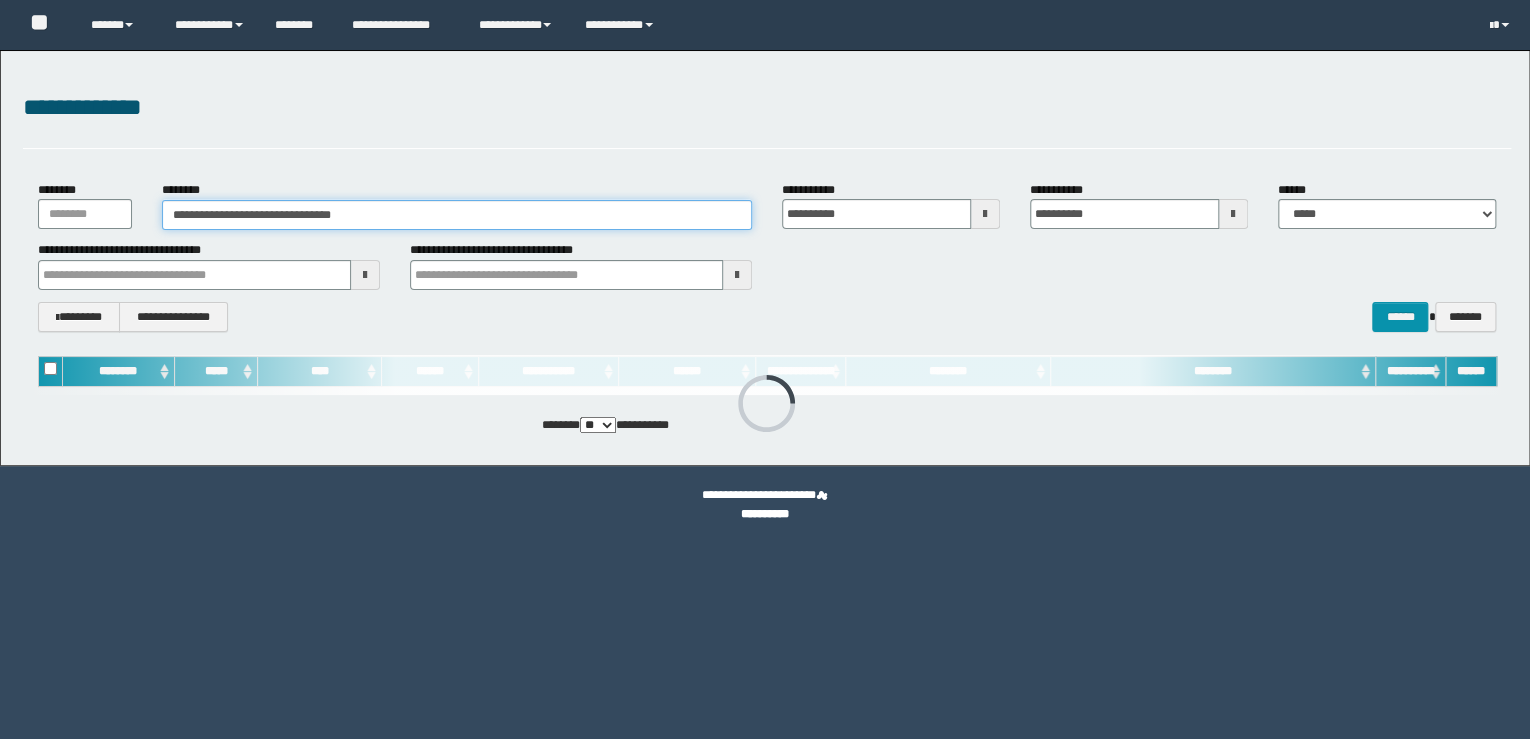 scroll, scrollTop: 0, scrollLeft: 0, axis: both 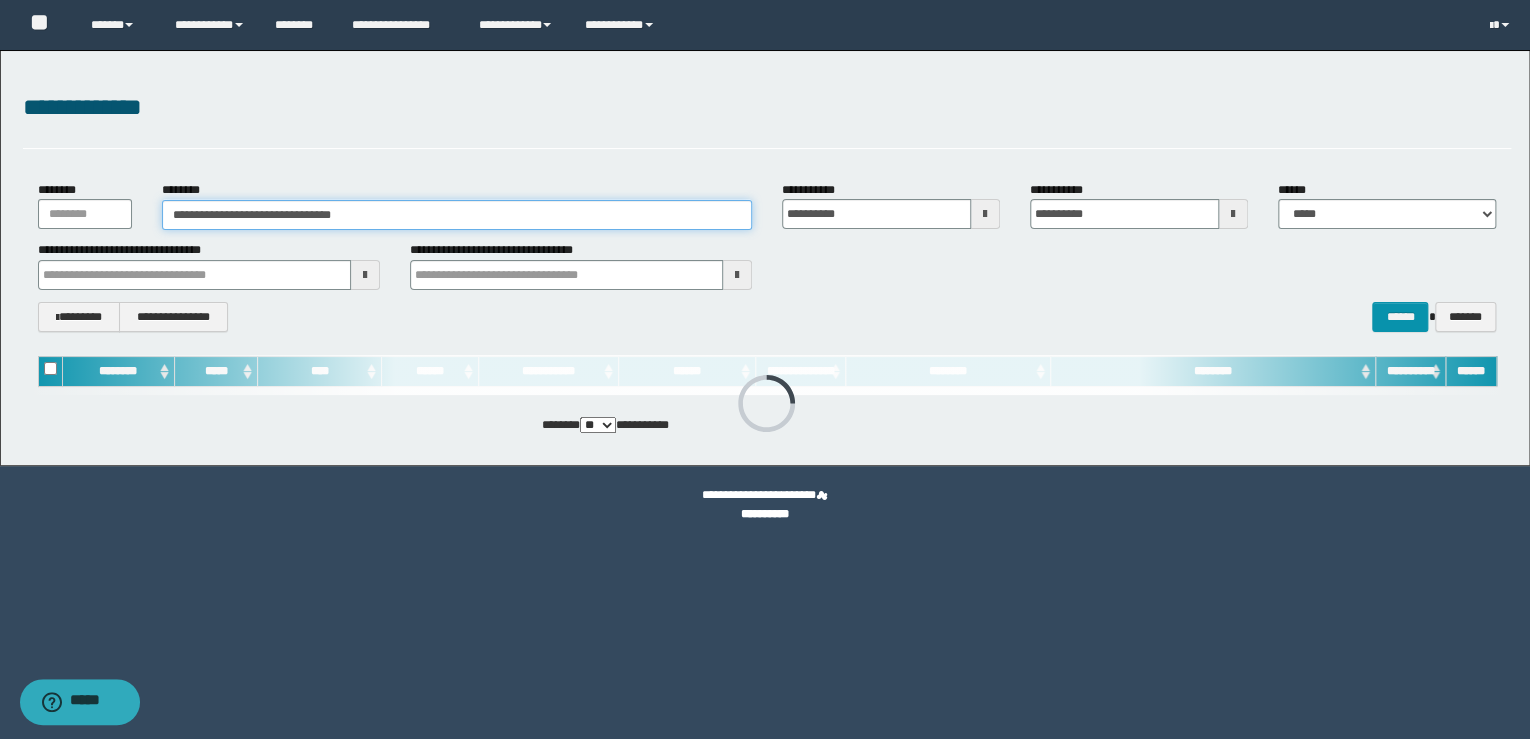 type on "**********" 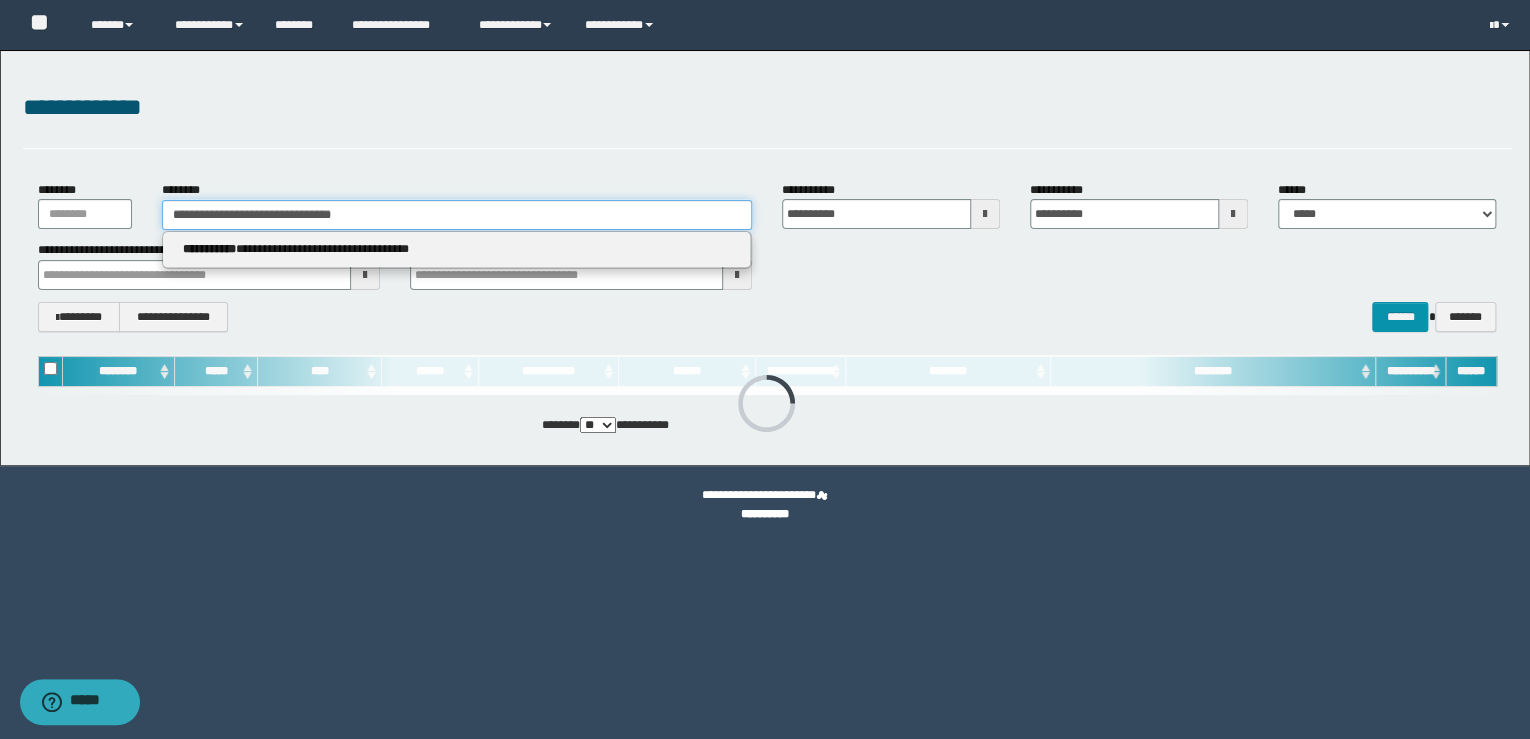 type on "**********" 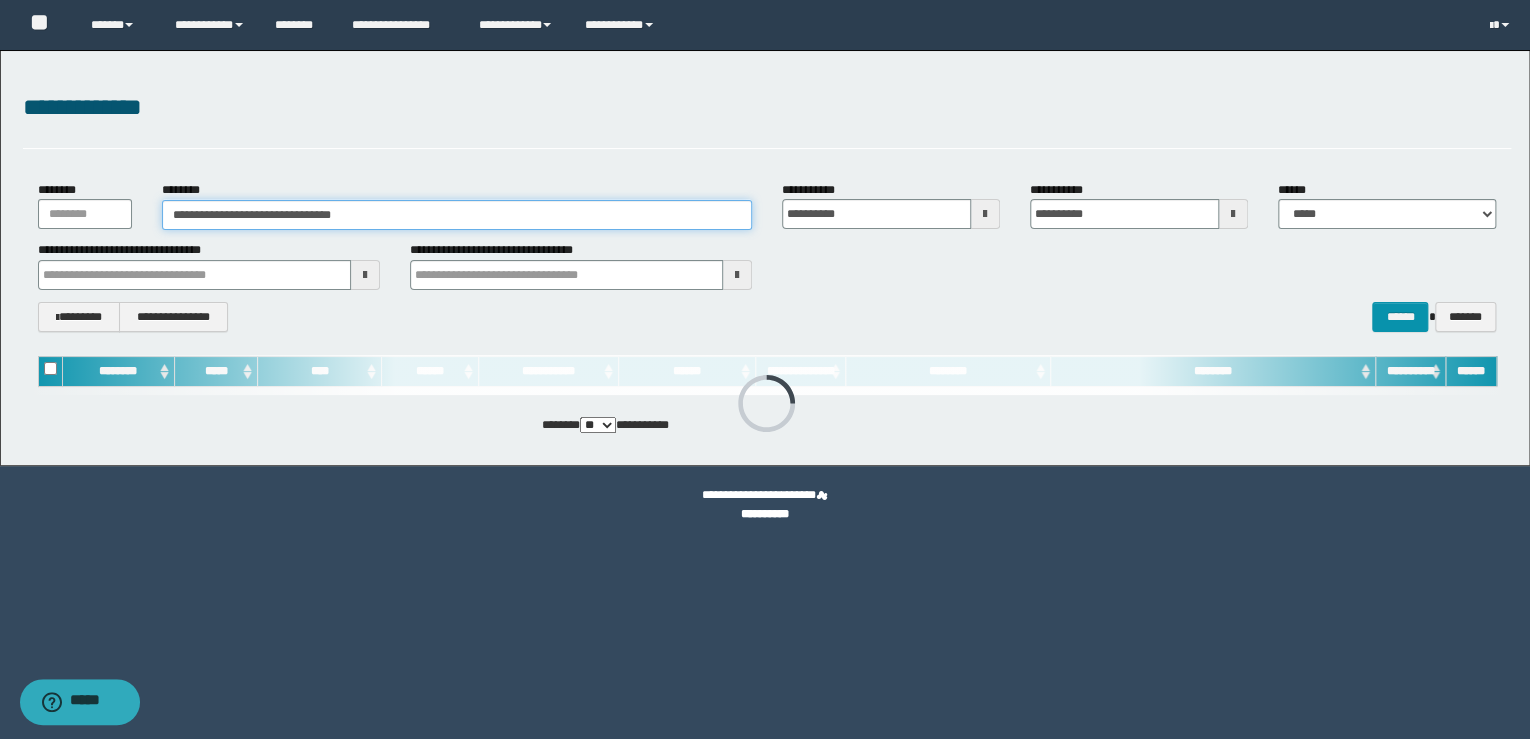 type on "**********" 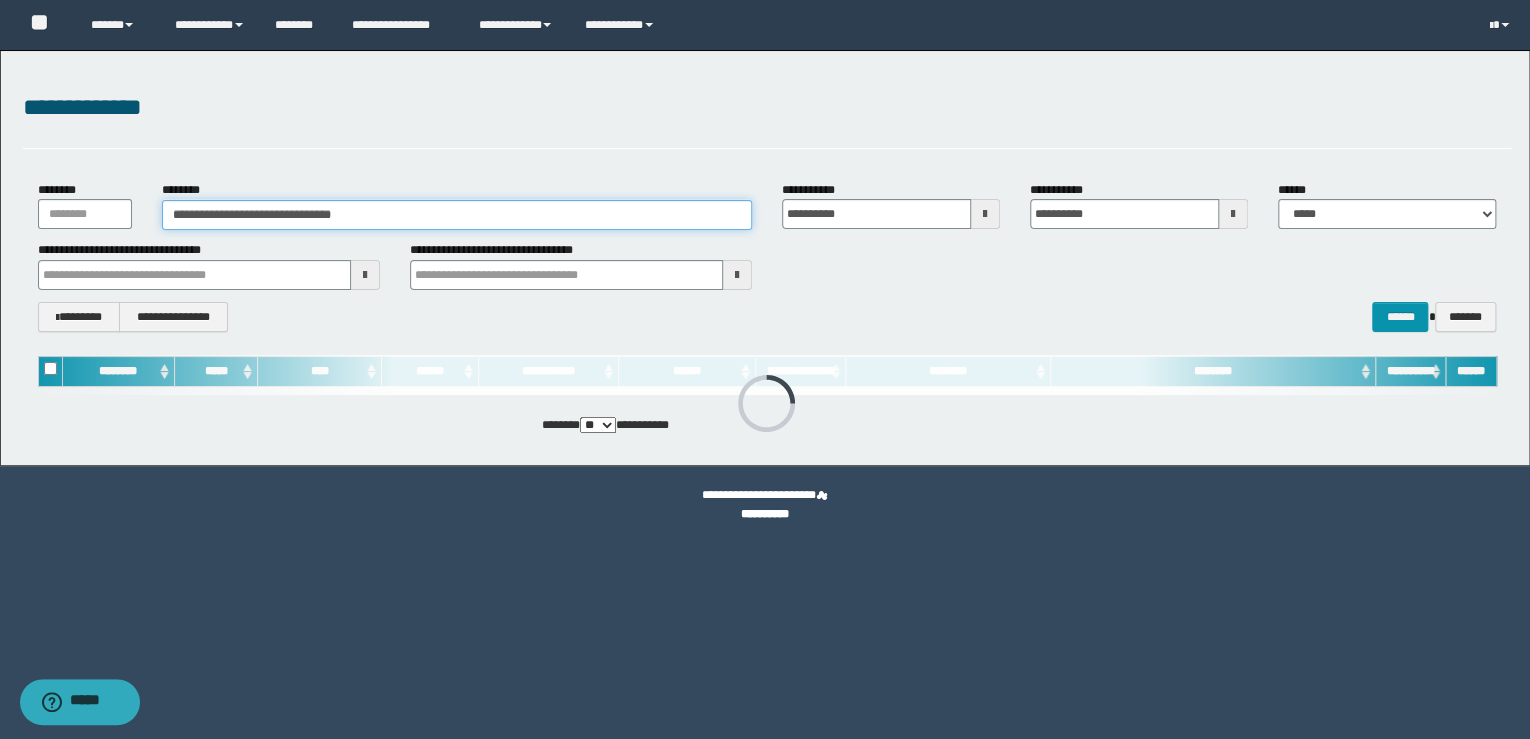 drag, startPoint x: 399, startPoint y: 211, endPoint x: 403, endPoint y: 247, distance: 36.221542 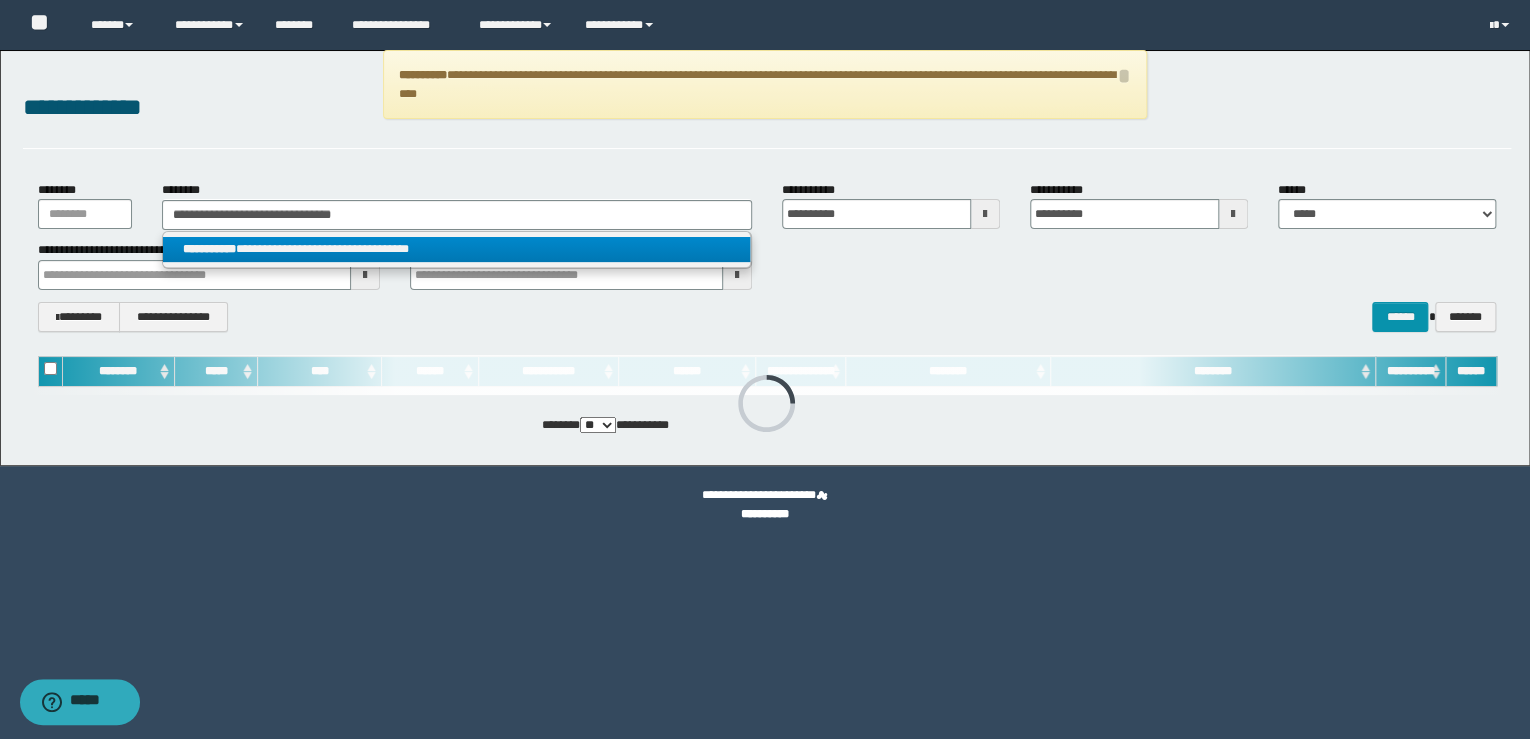 click on "**********" at bounding box center (457, 249) 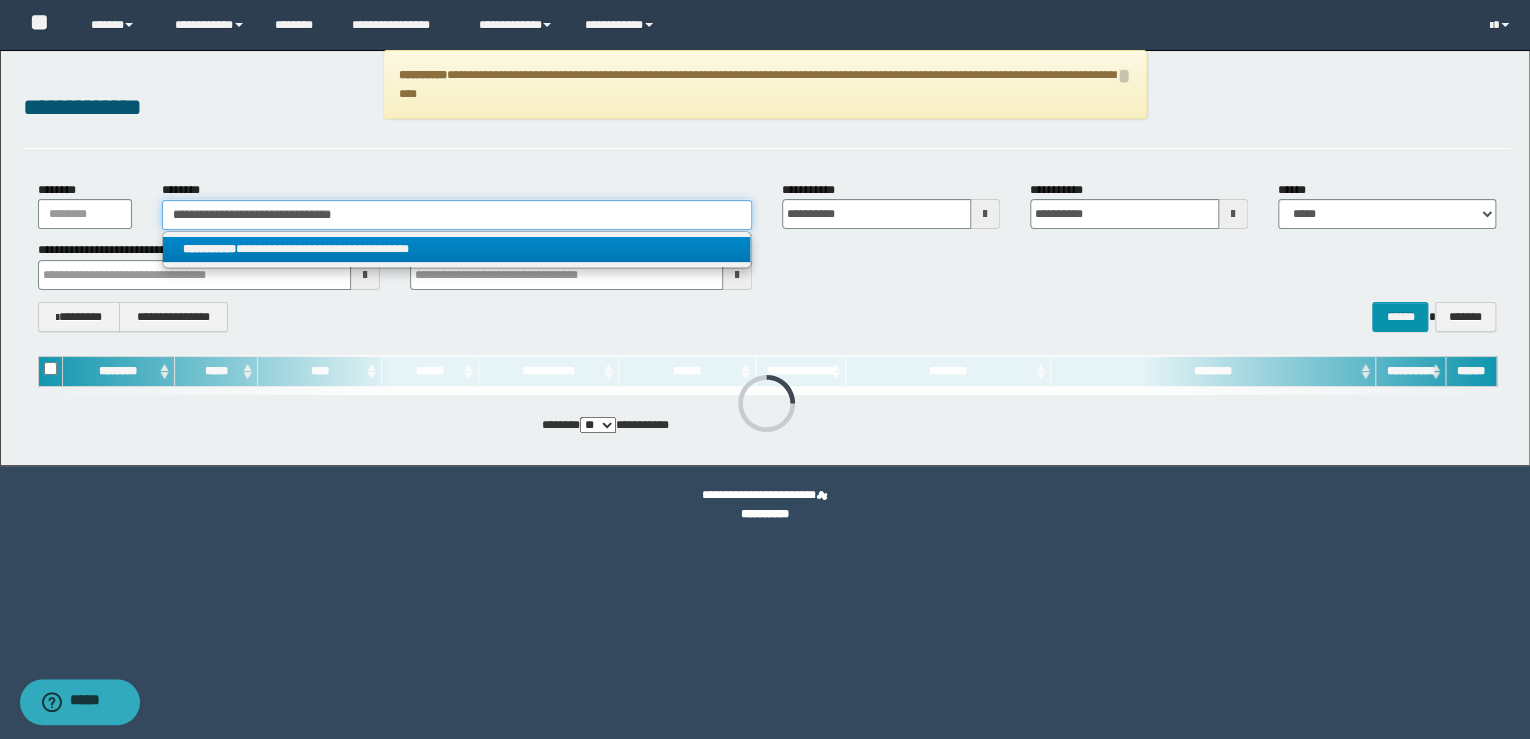type 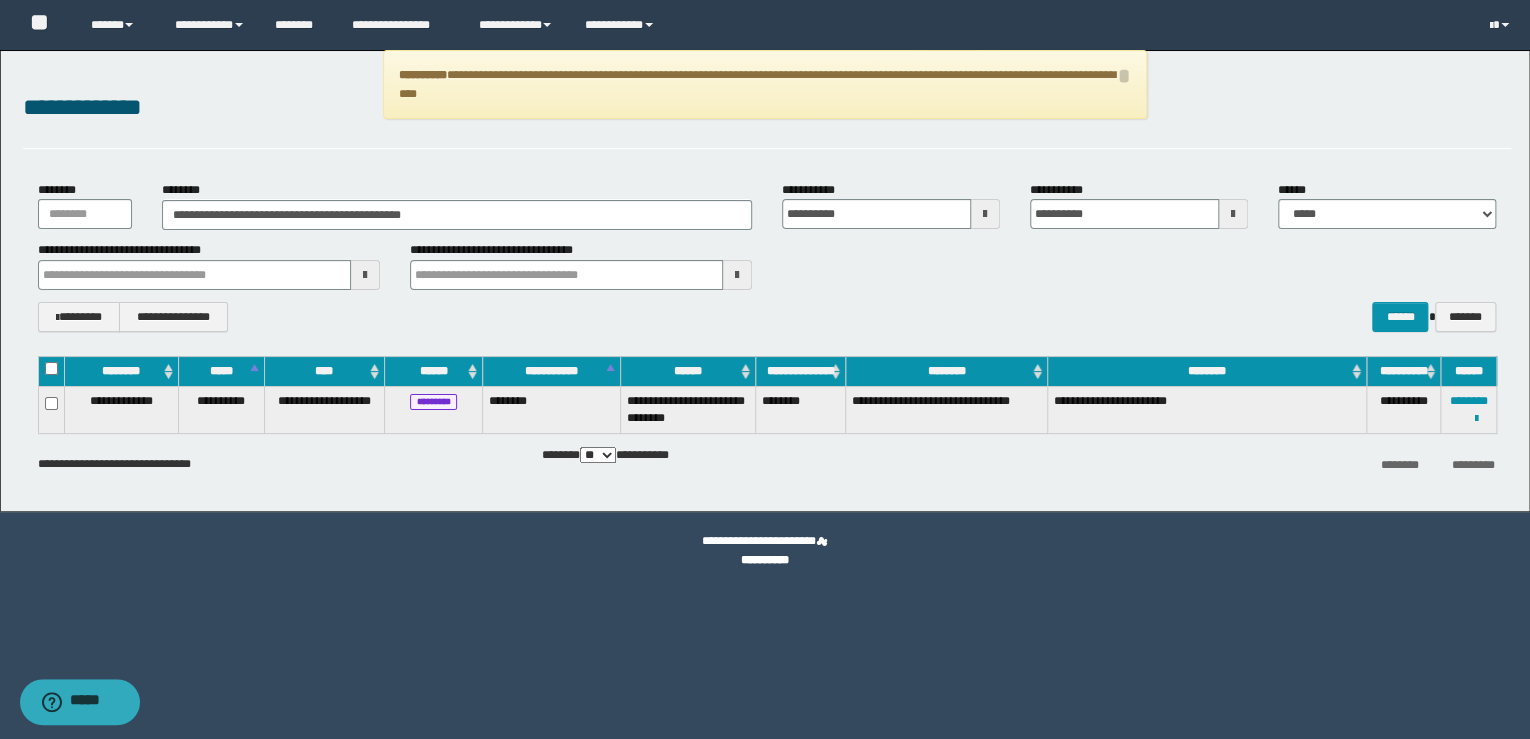 click at bounding box center [0, 0] 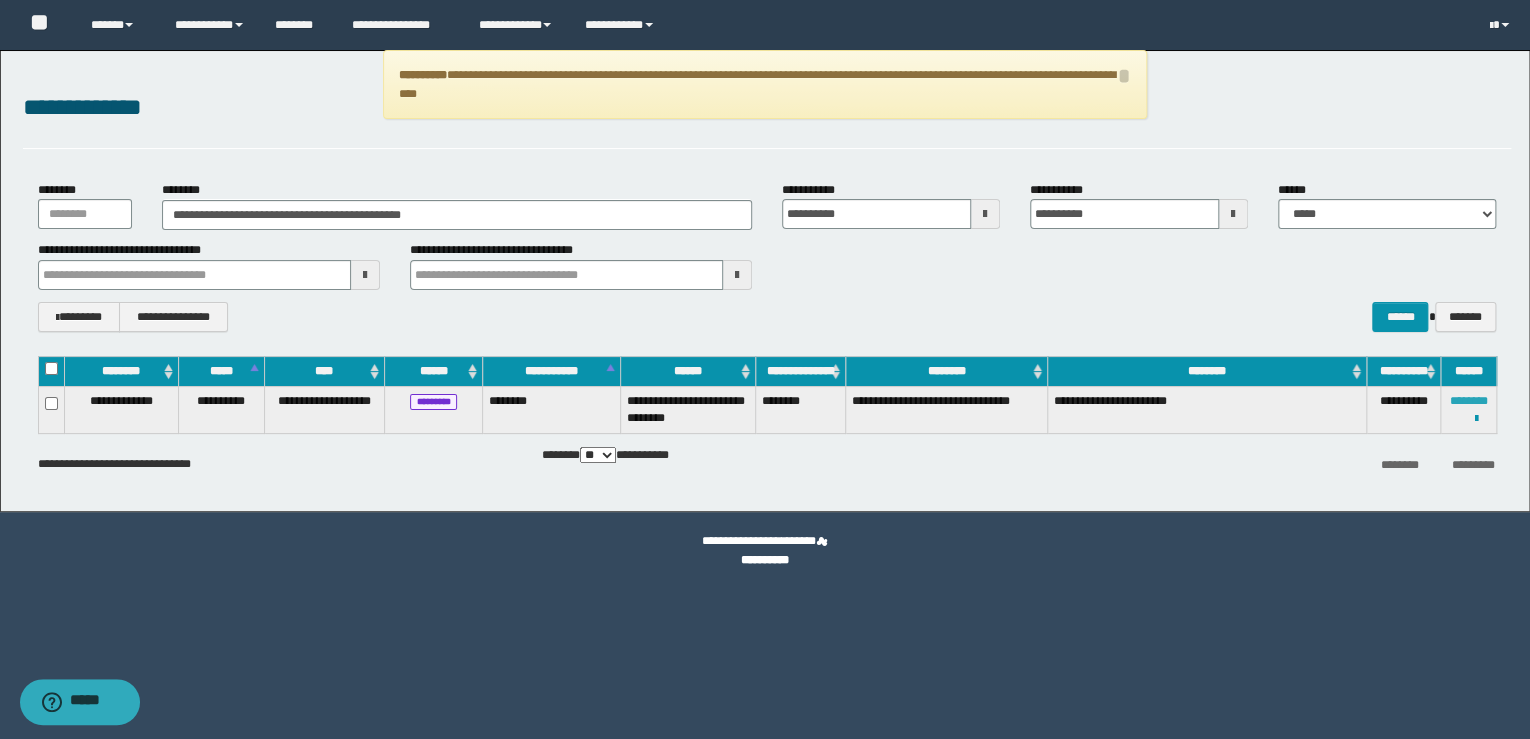 click on "********" at bounding box center [1469, 401] 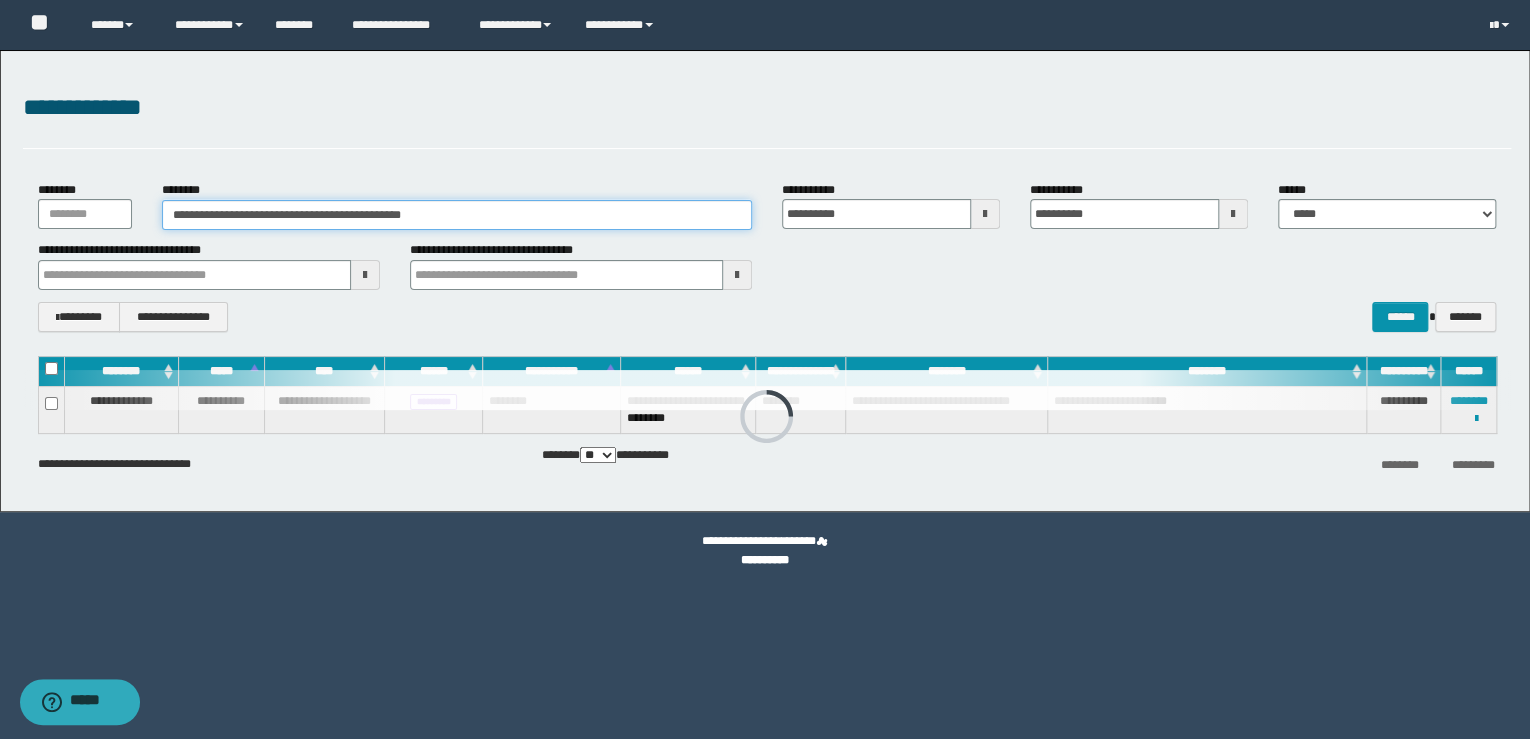 drag, startPoint x: 230, startPoint y: 215, endPoint x: -4, endPoint y: 196, distance: 234.7701 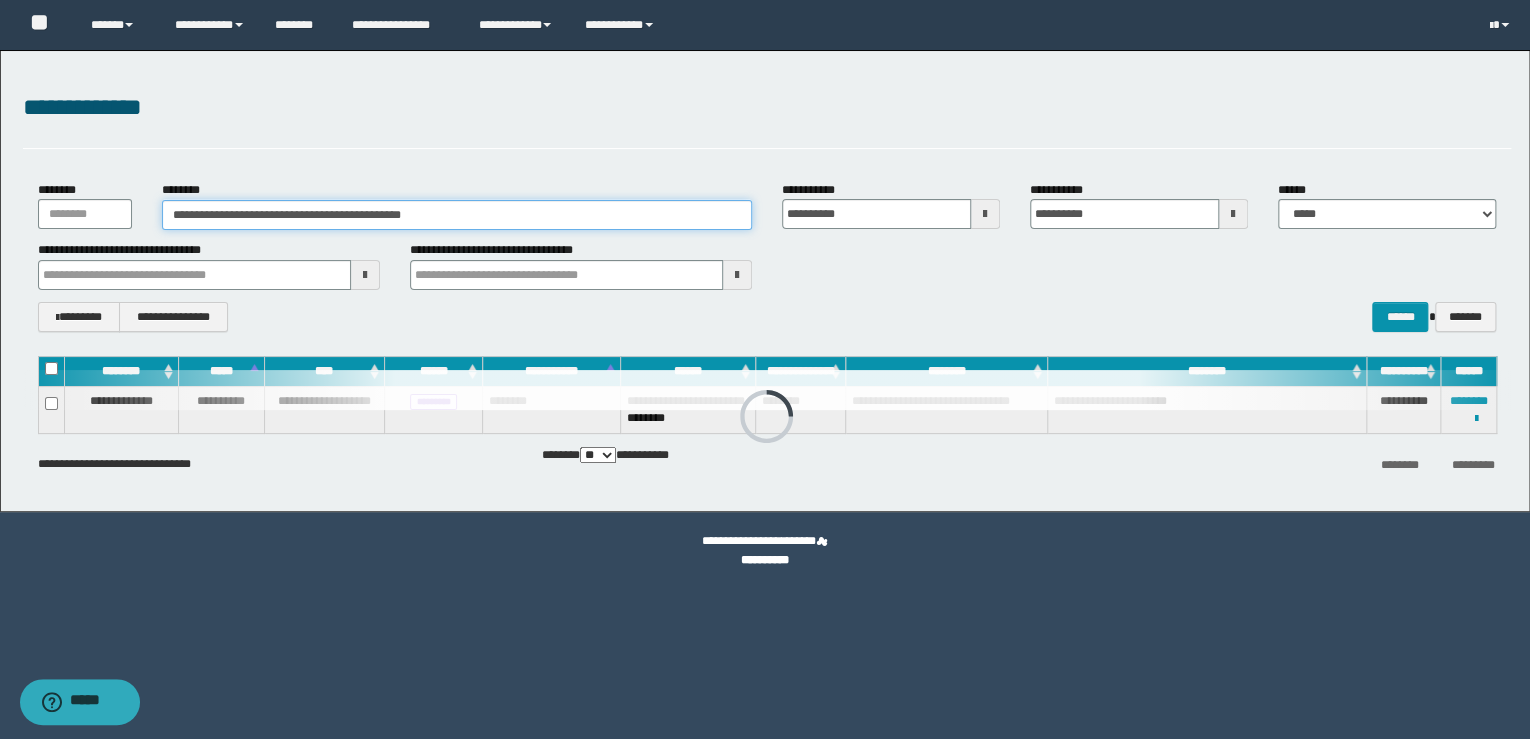 click on "**********" at bounding box center (765, 369) 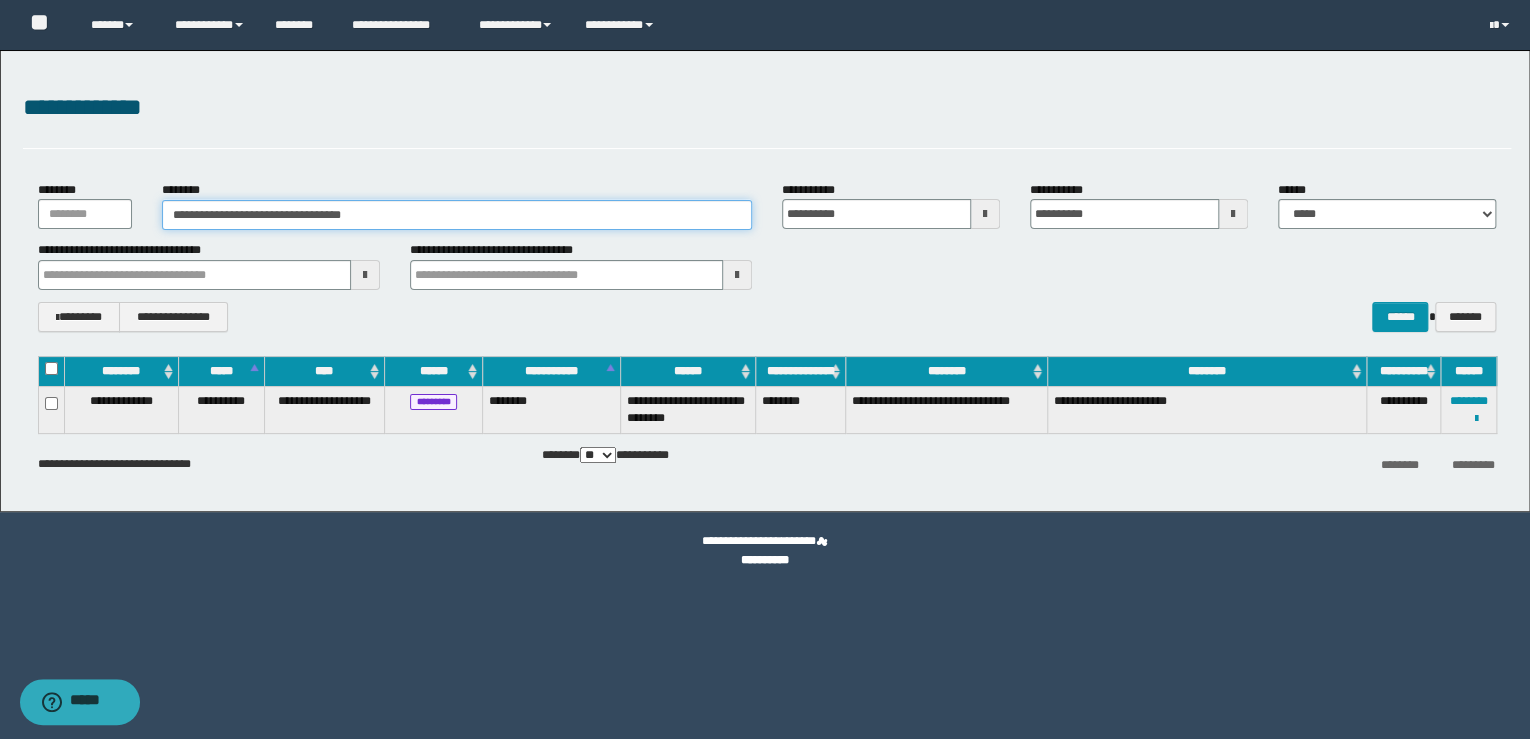type on "**********" 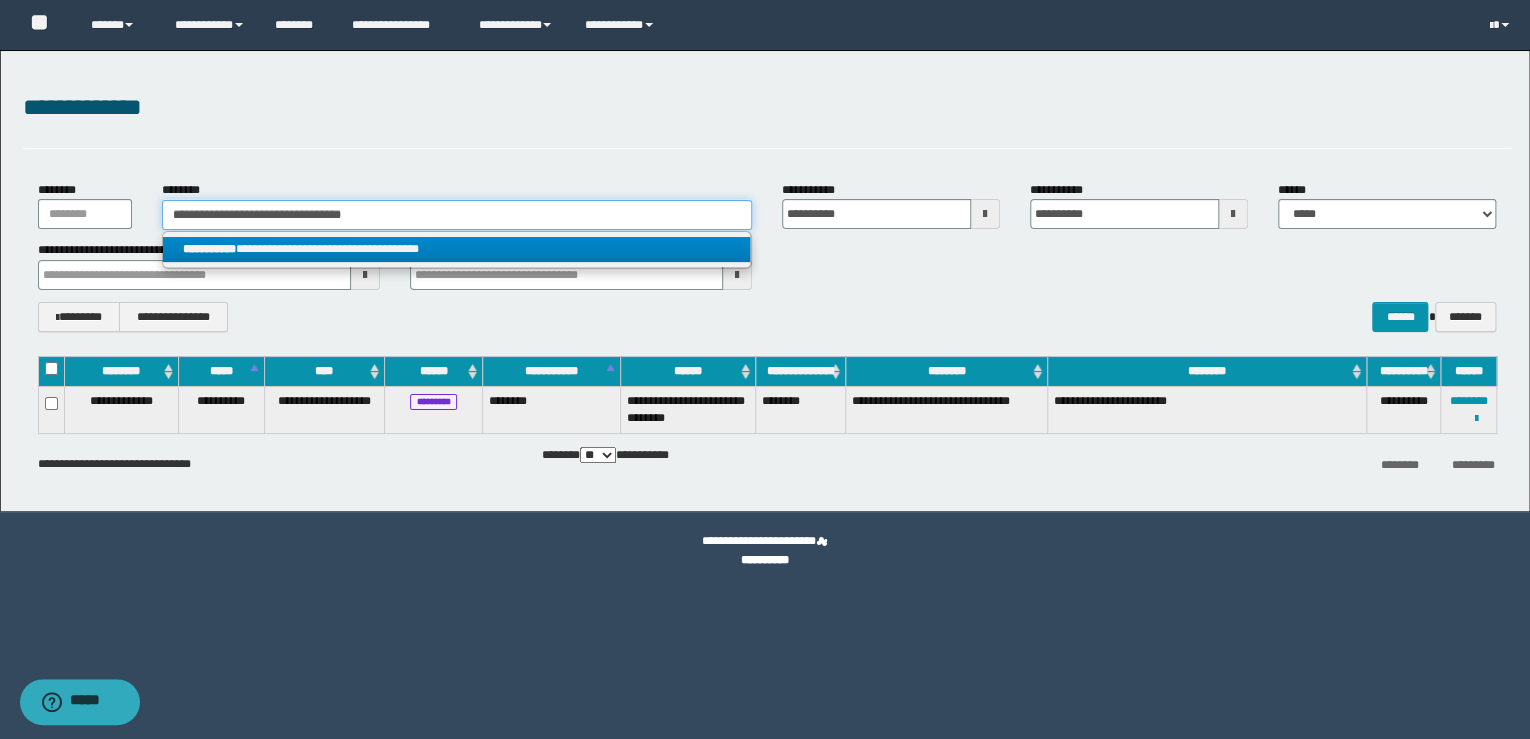 type on "**********" 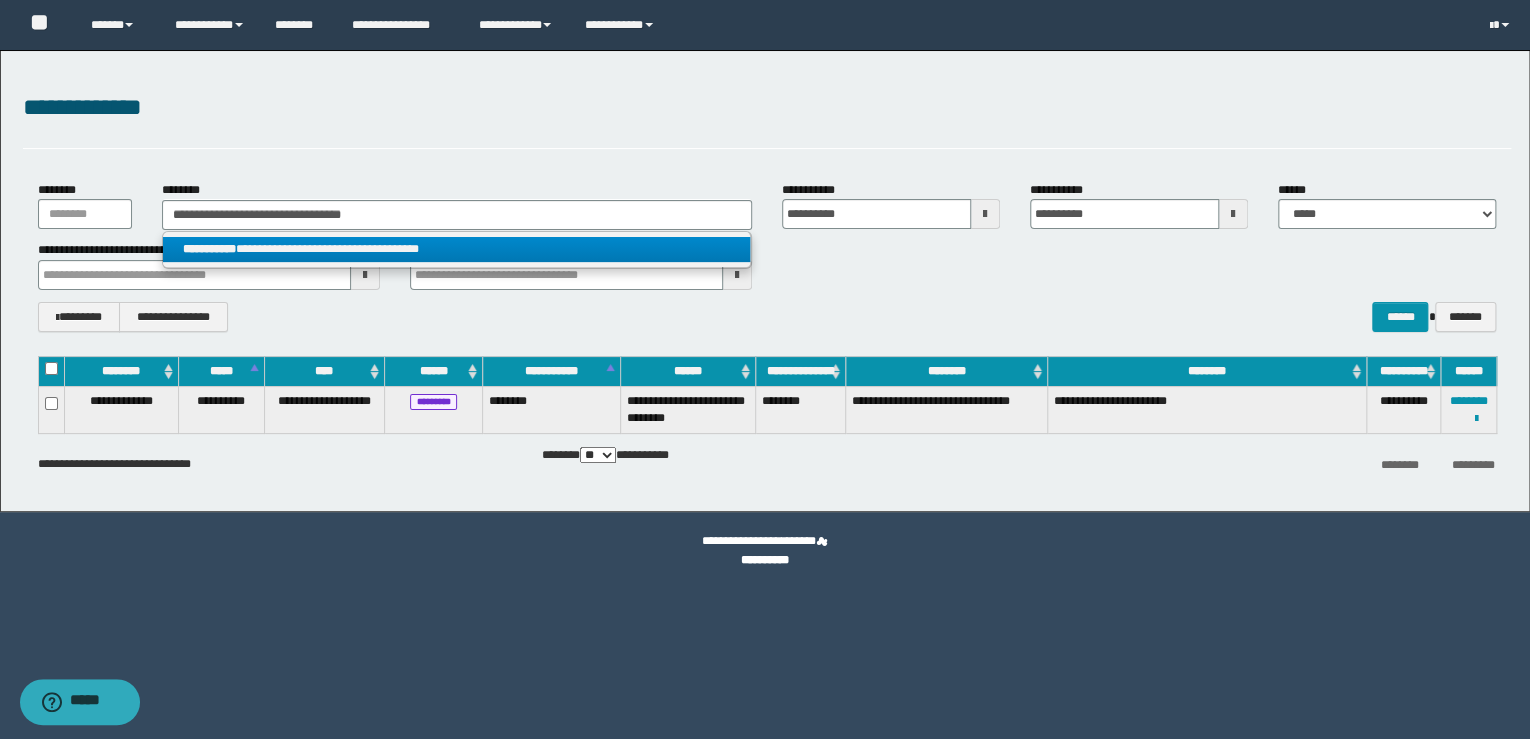 click on "**********" at bounding box center [457, 249] 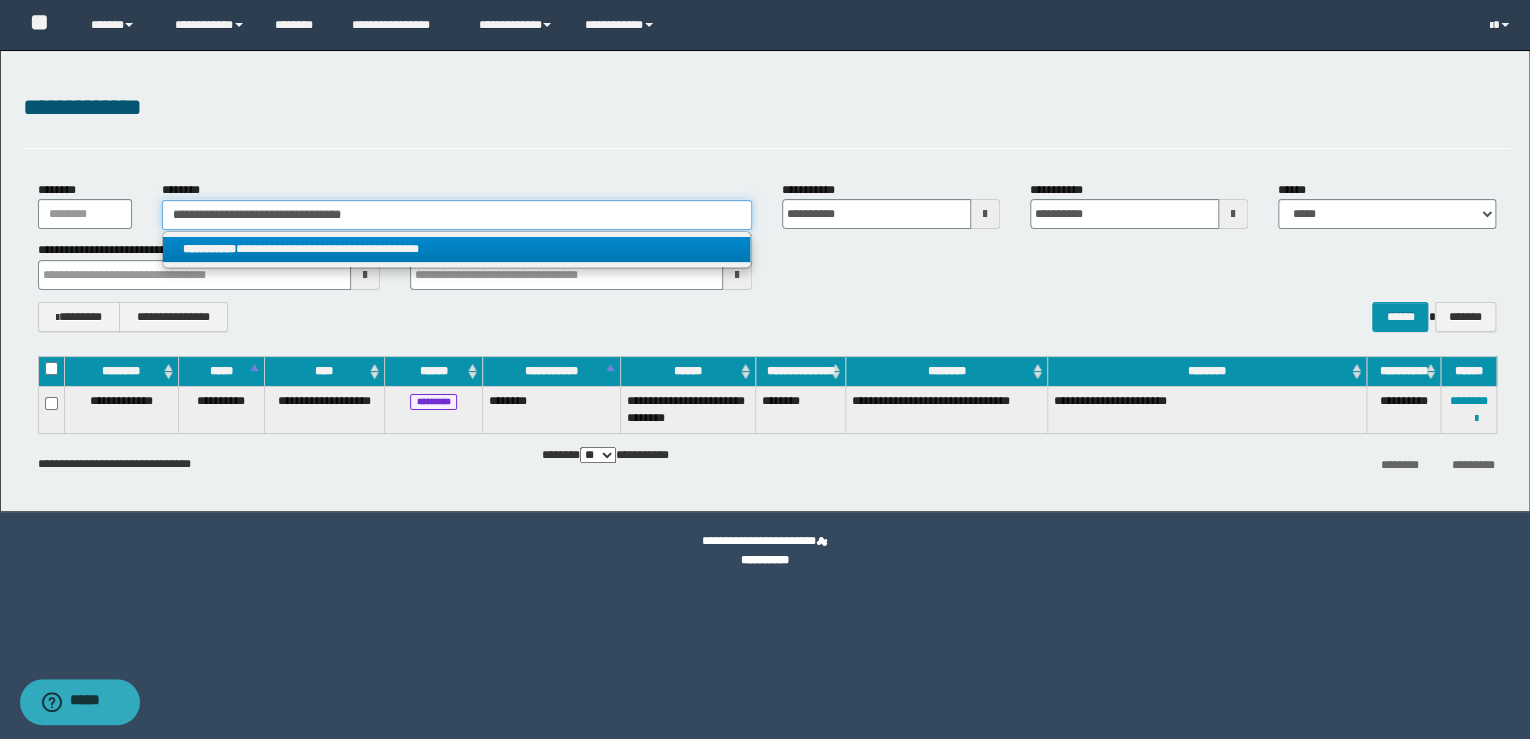 type 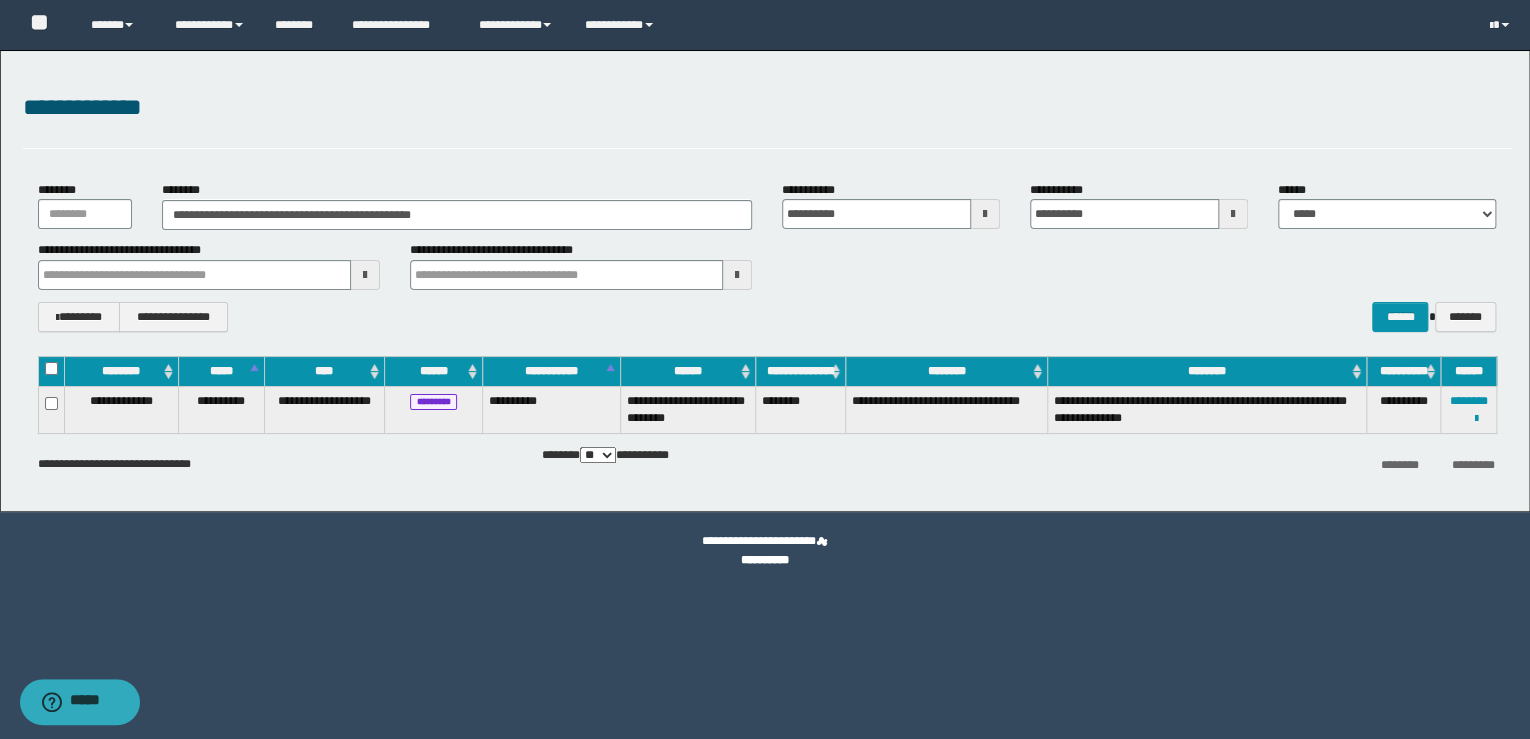 click at bounding box center [0, 0] 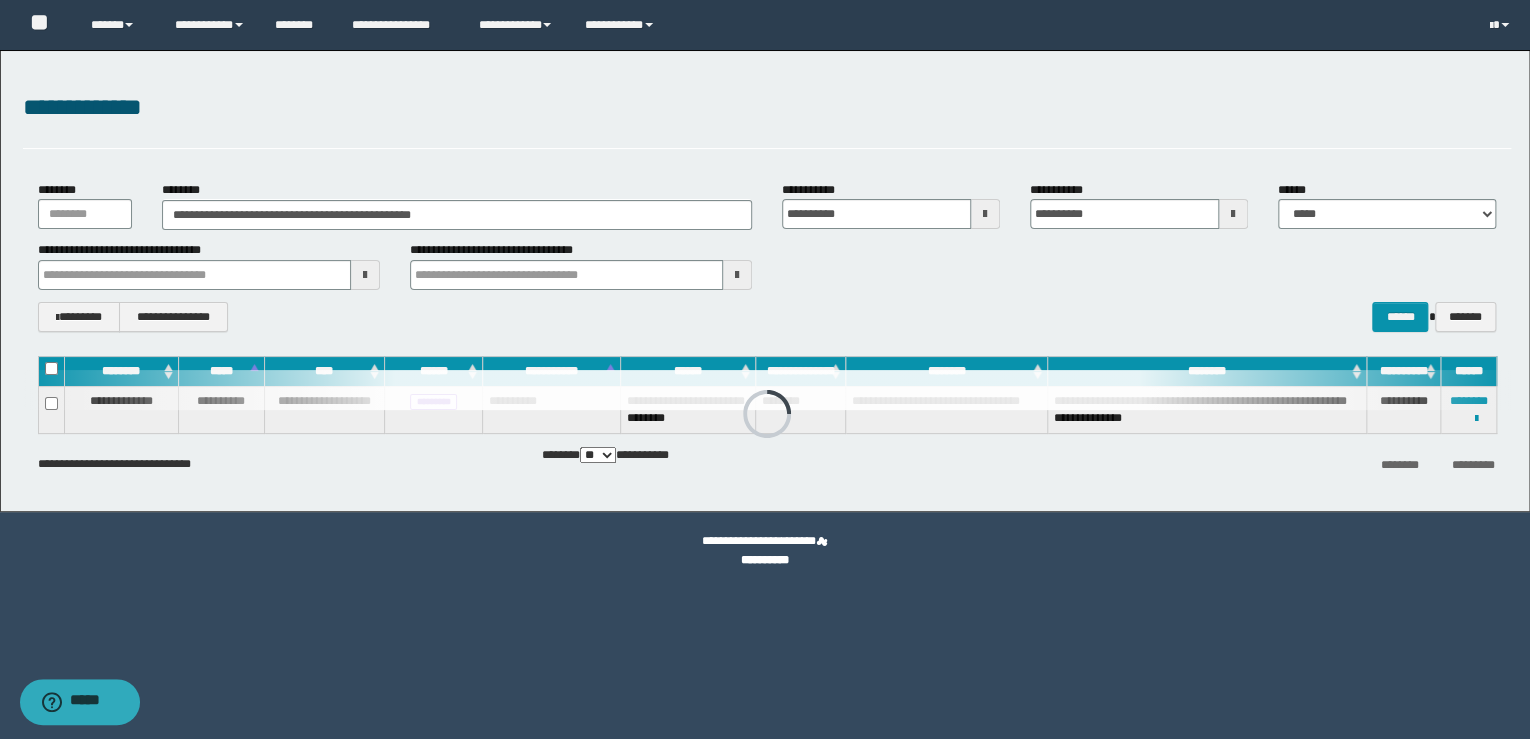 click at bounding box center [767, 390] 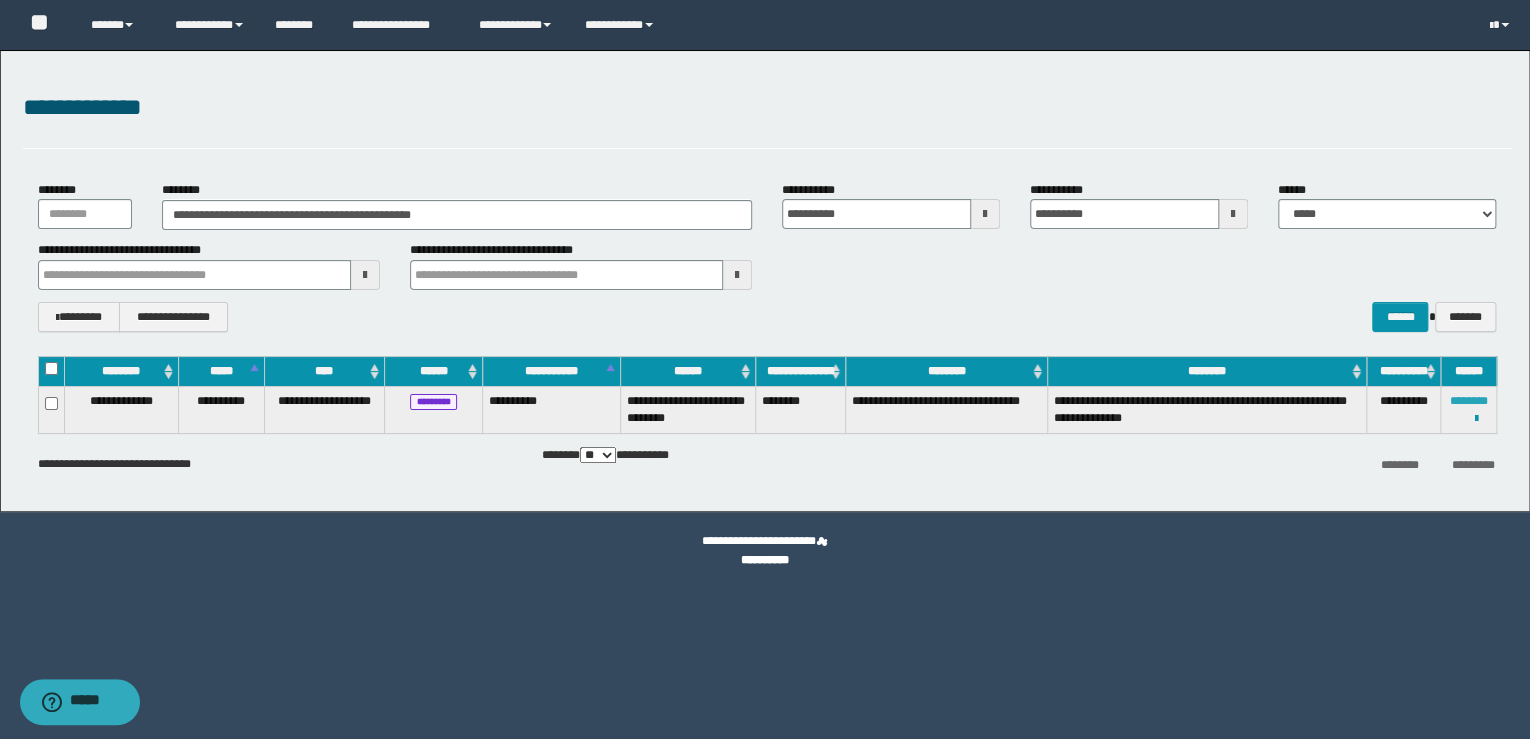 click on "********" at bounding box center [1469, 401] 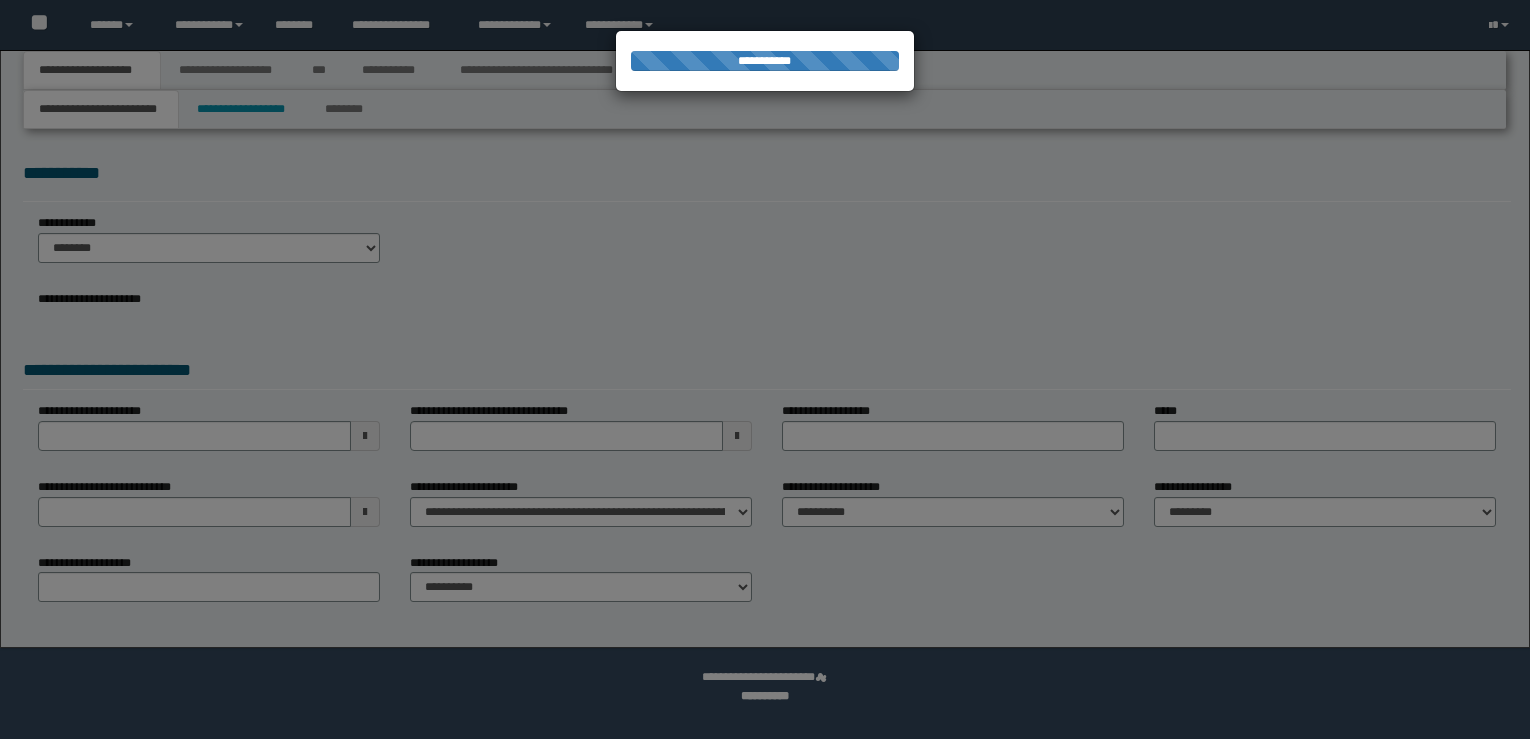 scroll, scrollTop: 0, scrollLeft: 0, axis: both 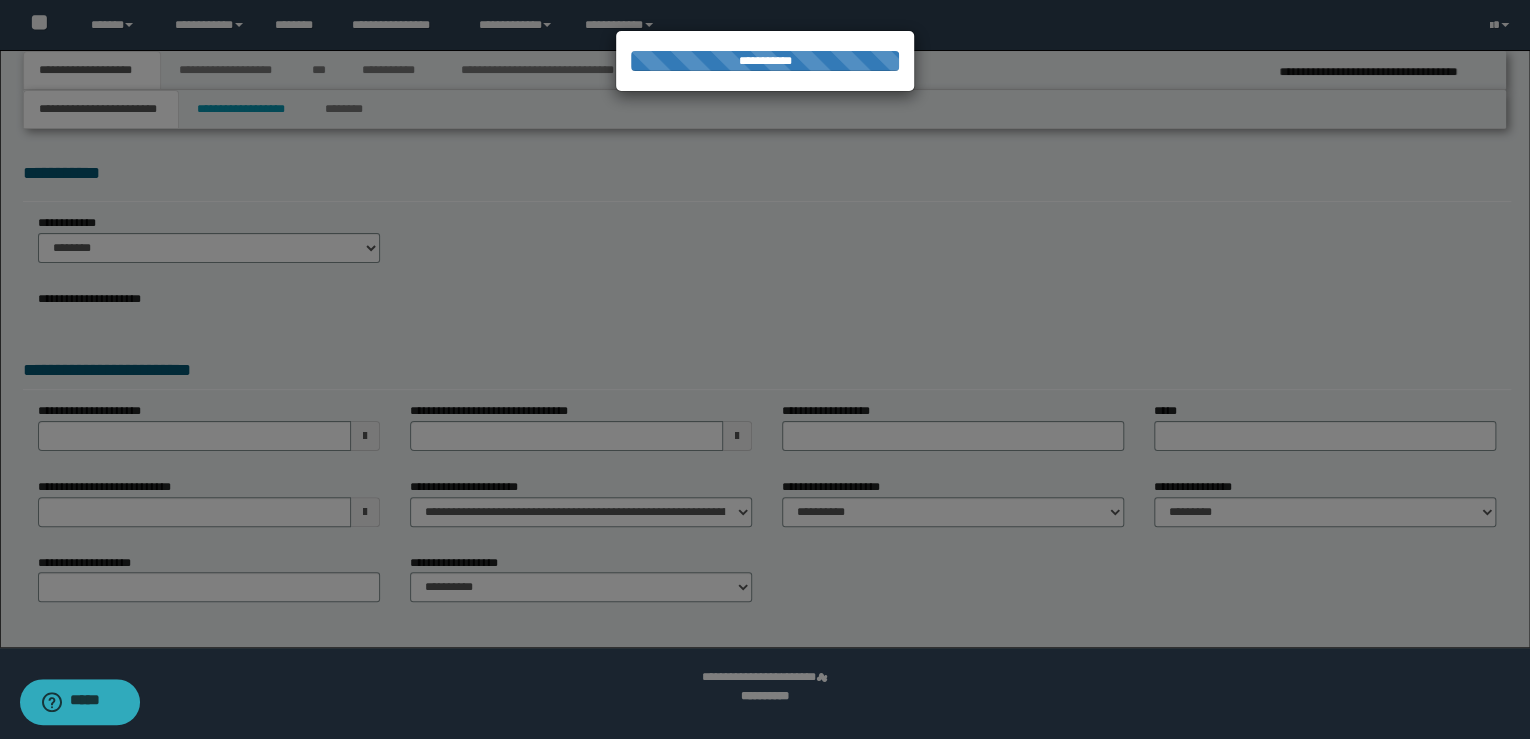 select on "*" 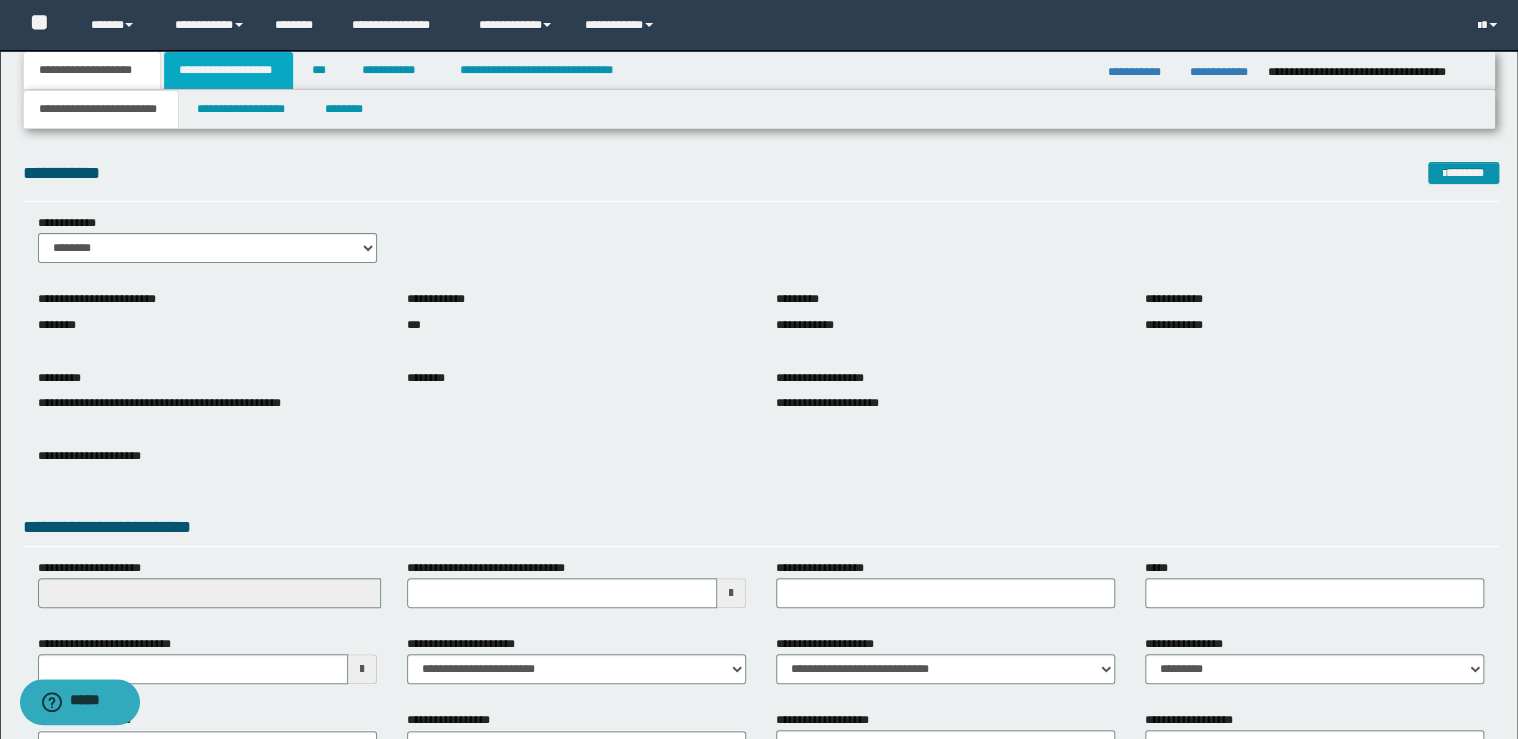 click on "**********" at bounding box center [228, 70] 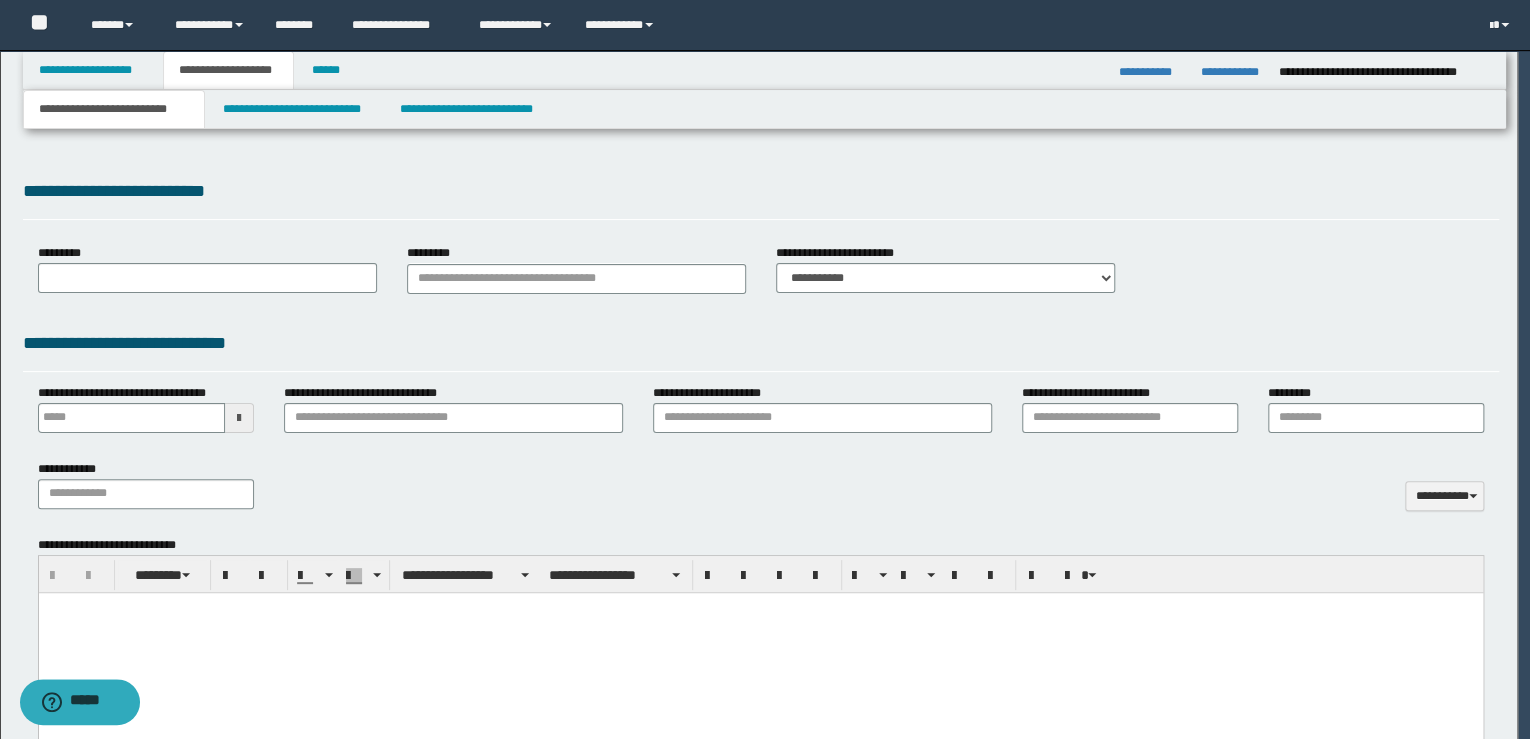 type on "**********" 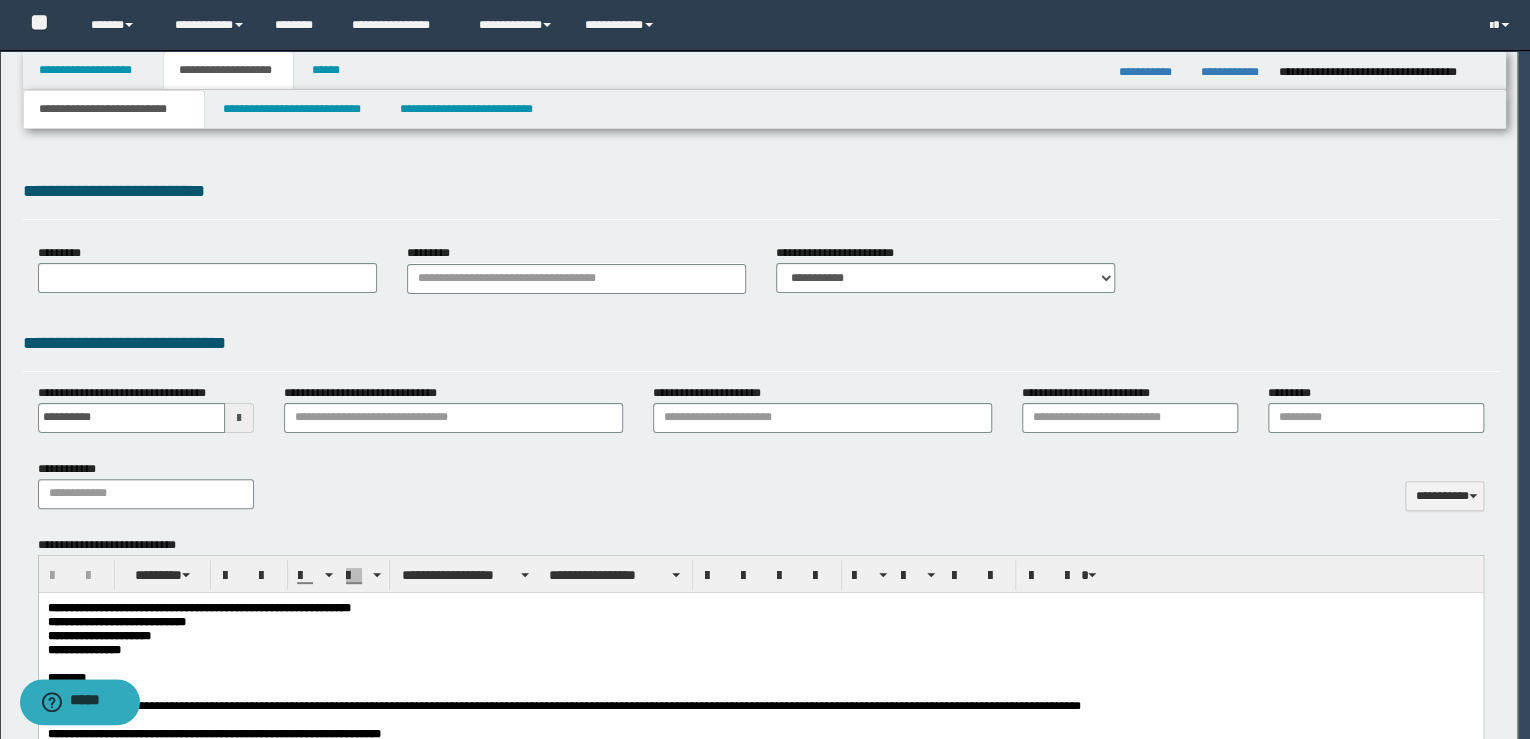 scroll, scrollTop: 0, scrollLeft: 0, axis: both 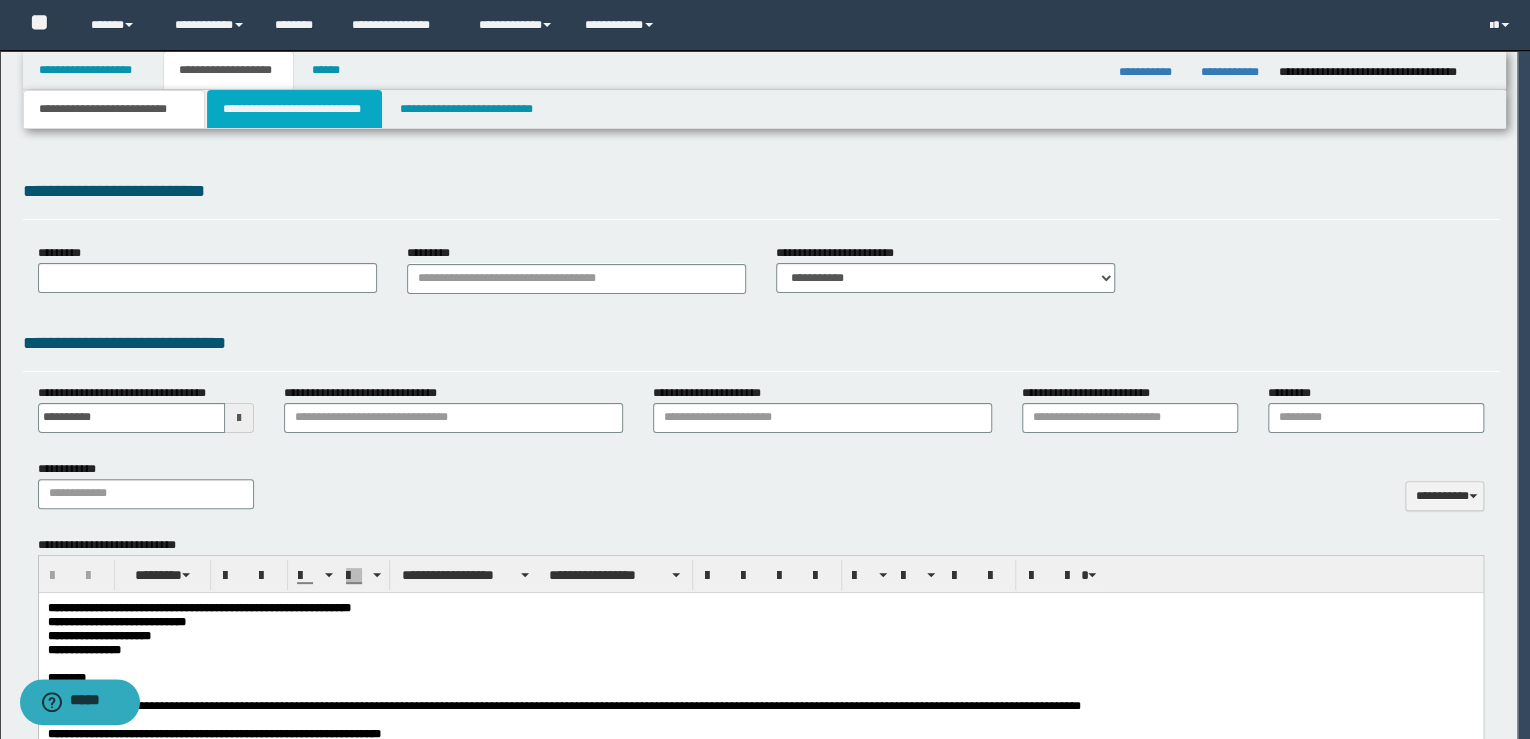type on "**********" 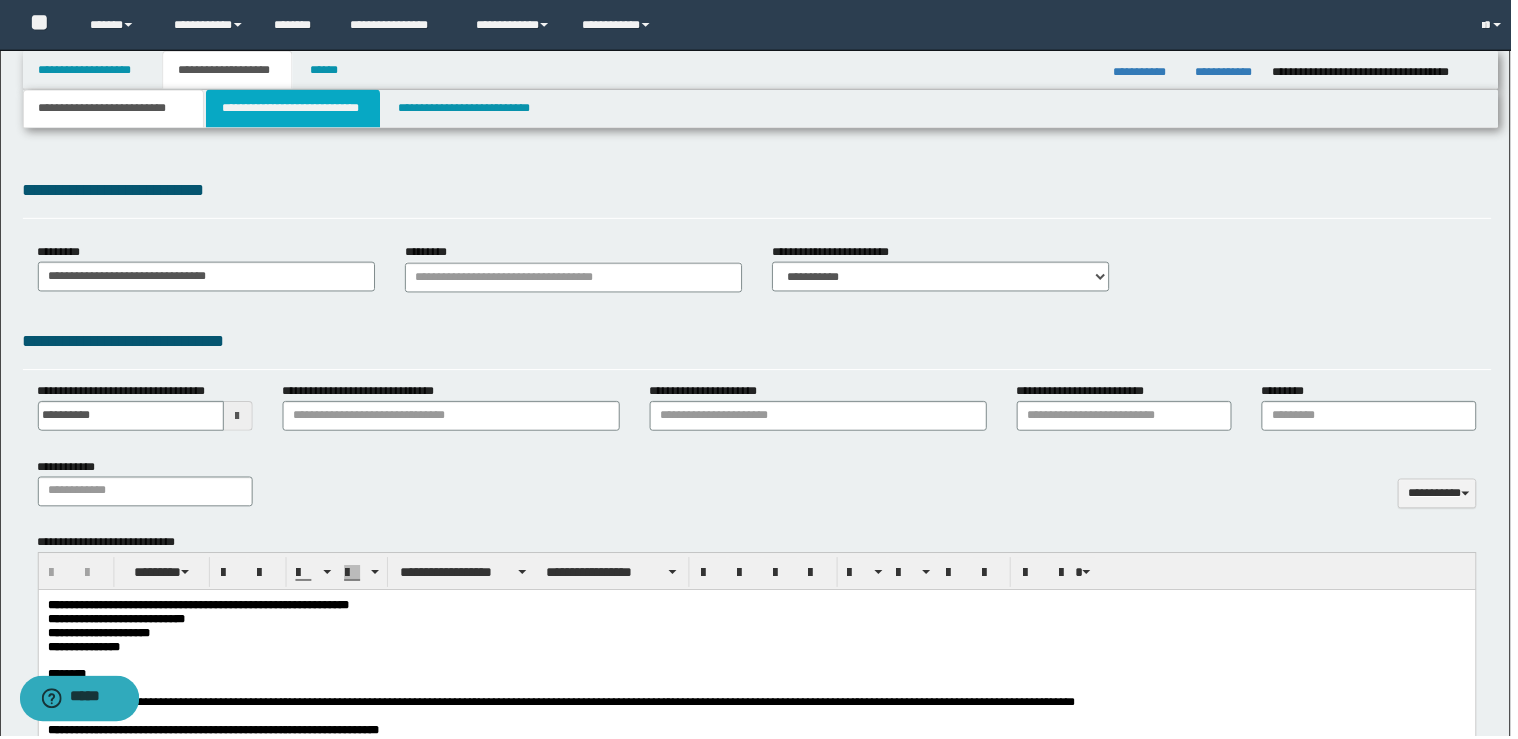 click on "**********" at bounding box center [294, 109] 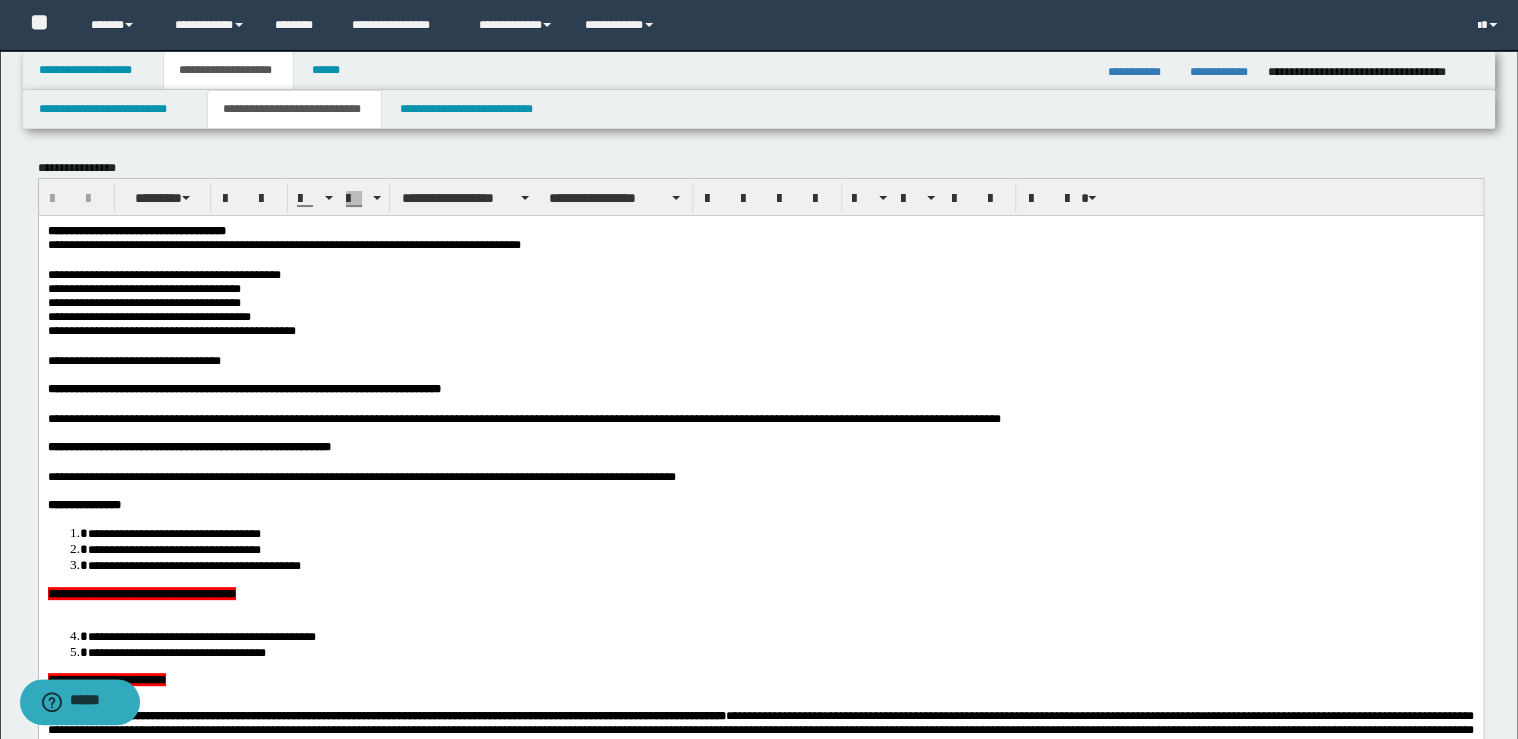 scroll, scrollTop: 160, scrollLeft: 0, axis: vertical 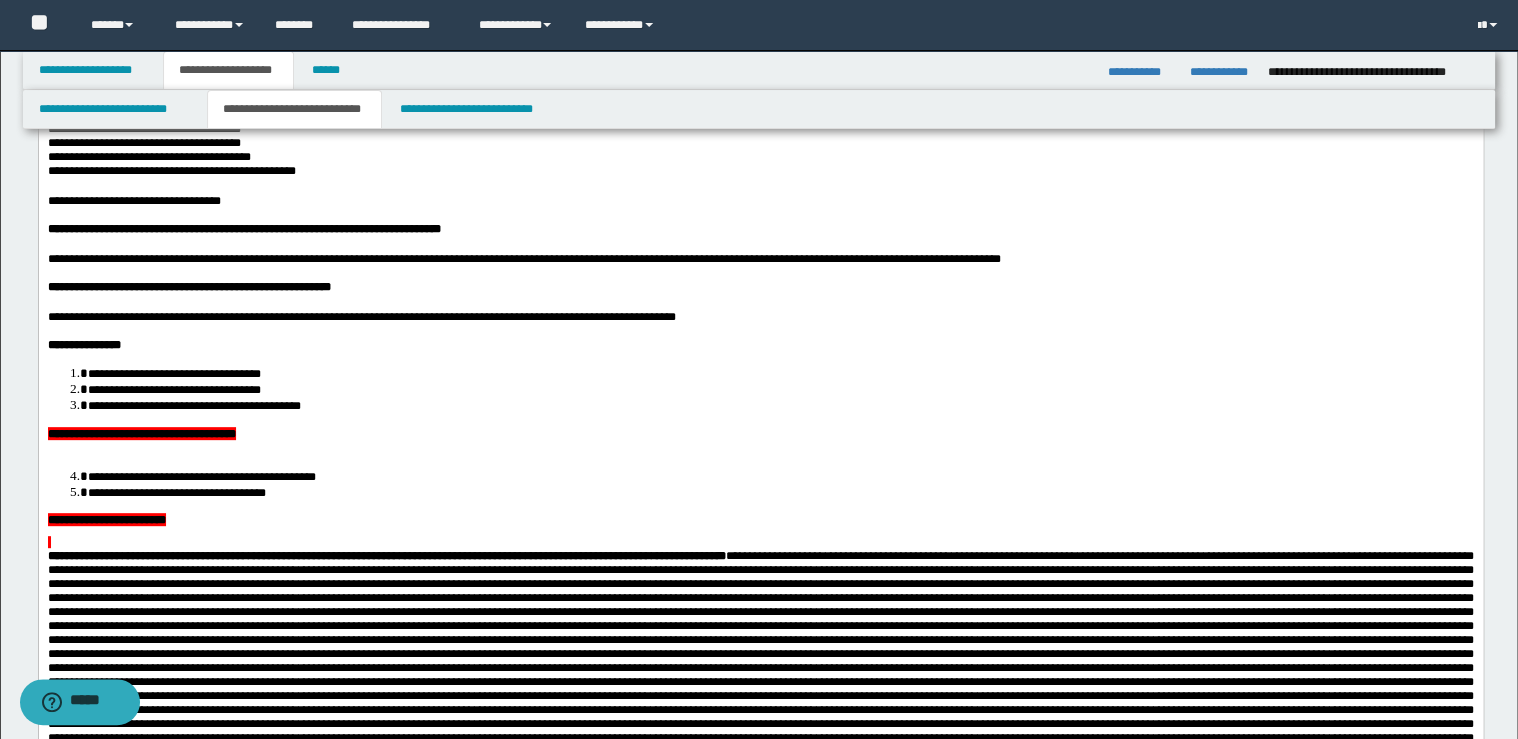 drag, startPoint x: 214, startPoint y: 463, endPoint x: 263, endPoint y: 464, distance: 49.010204 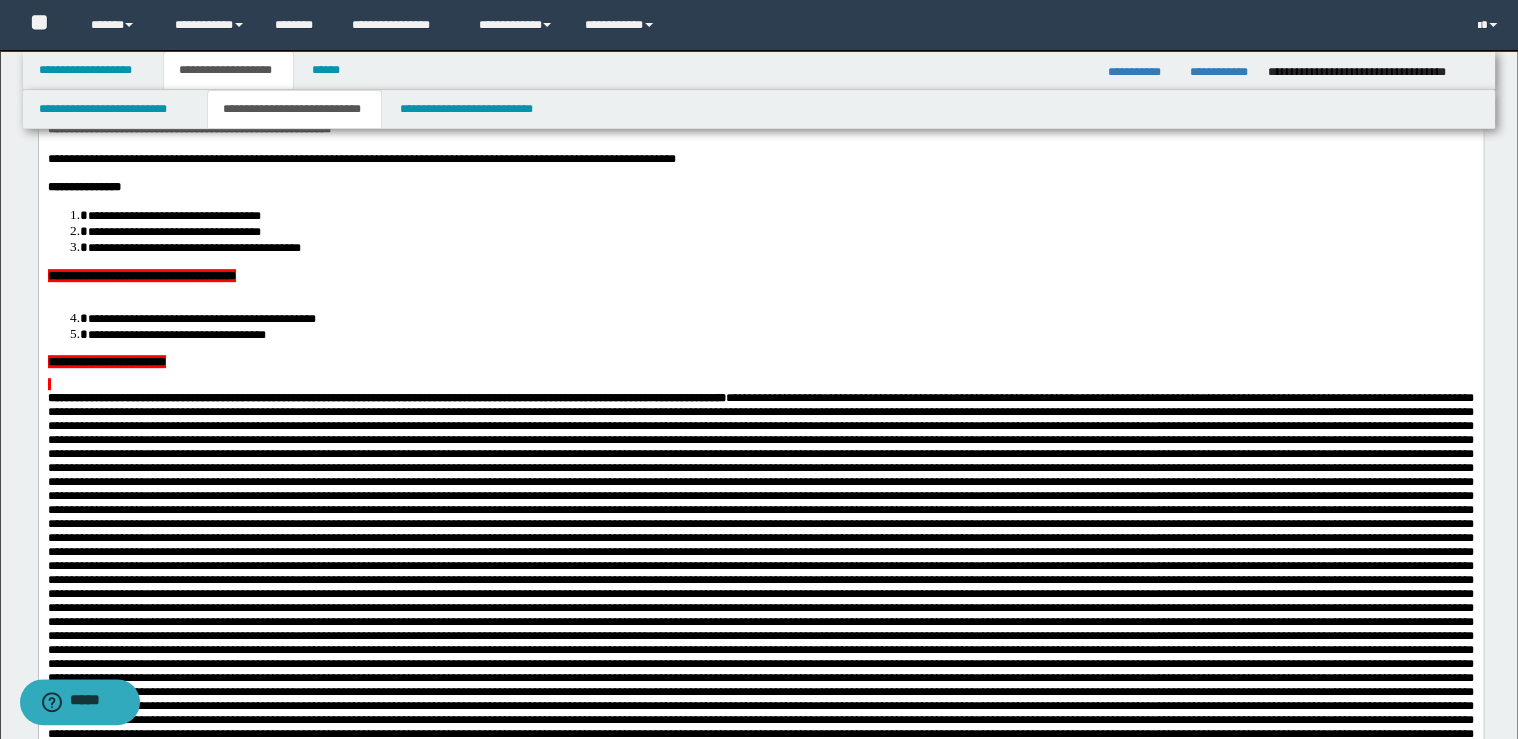 scroll, scrollTop: 320, scrollLeft: 0, axis: vertical 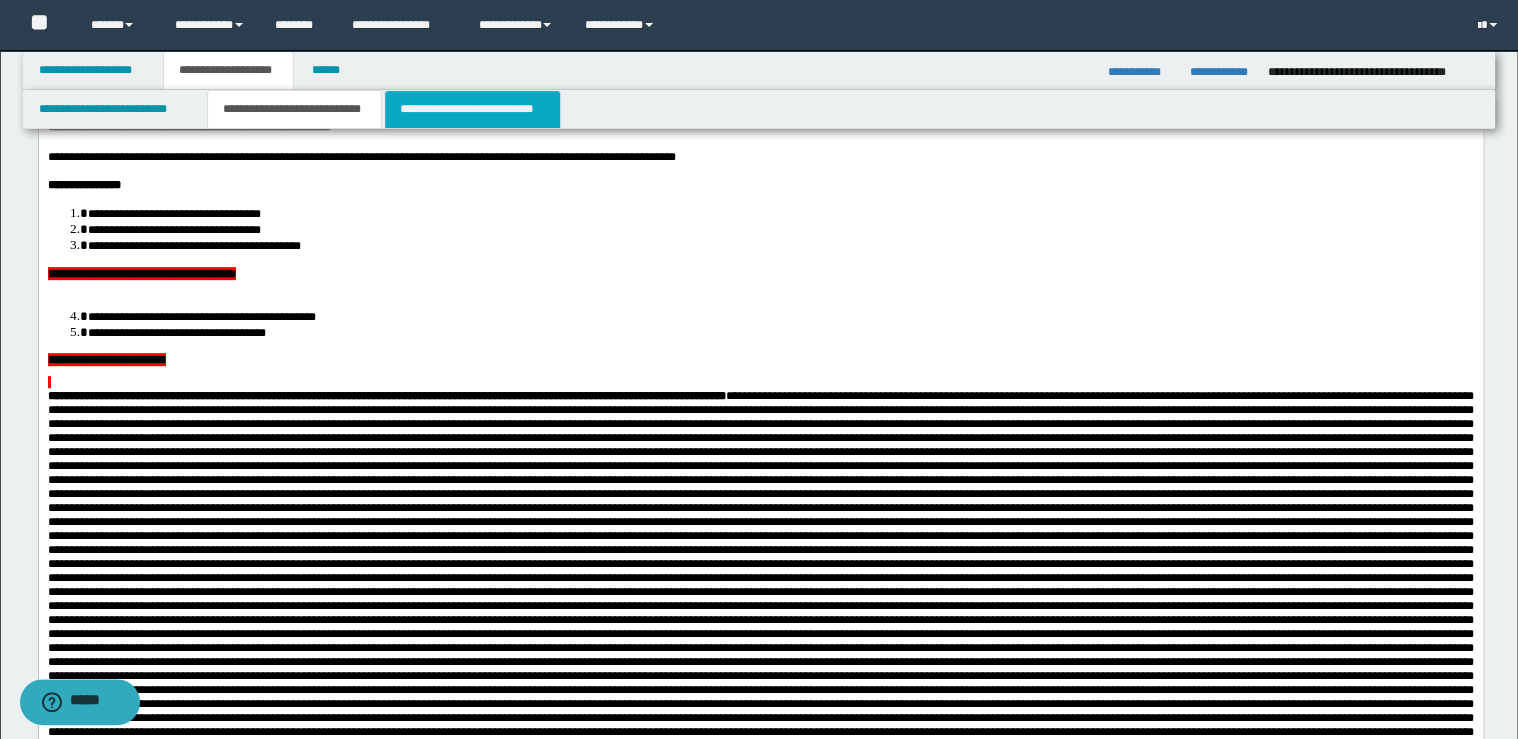 click on "**********" at bounding box center [472, 109] 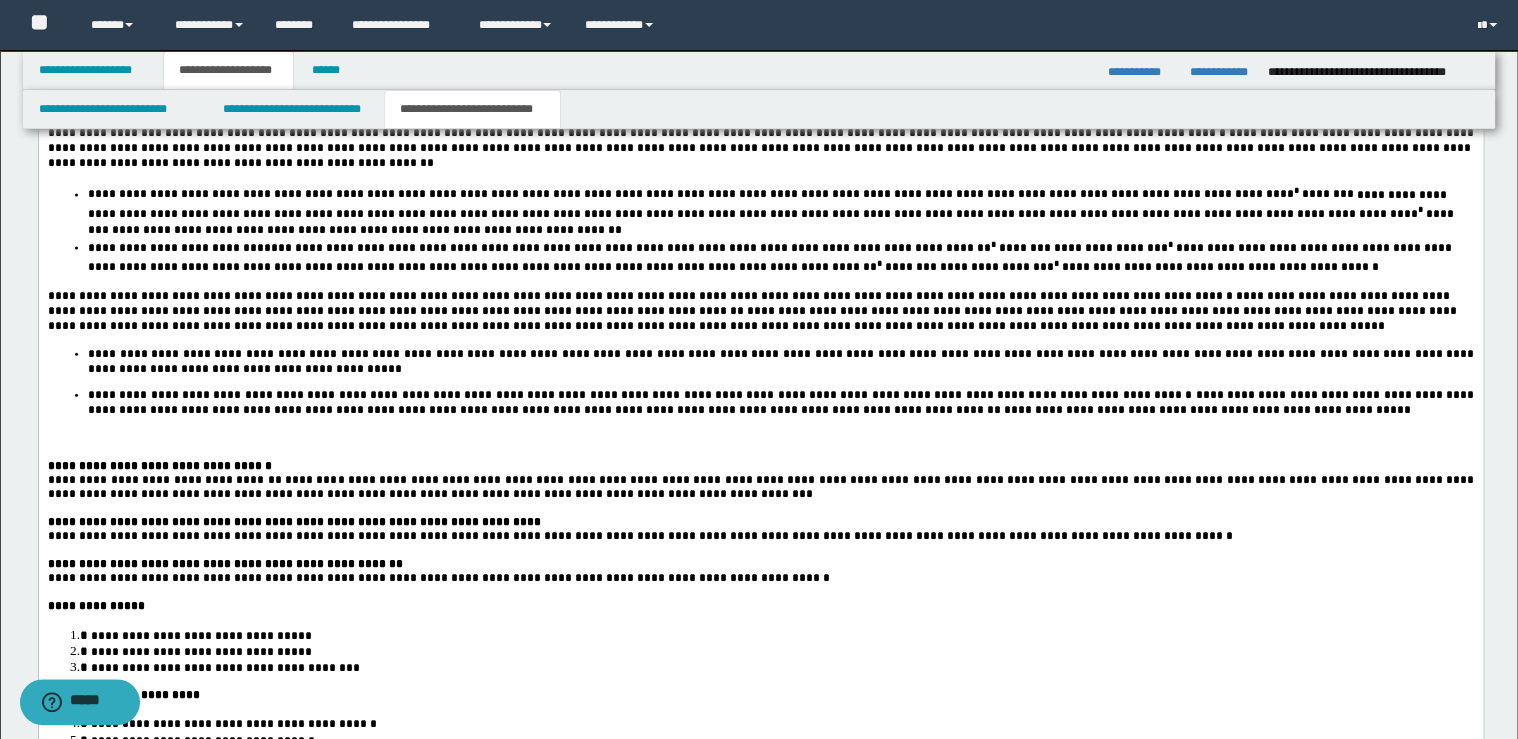 scroll, scrollTop: 2400, scrollLeft: 0, axis: vertical 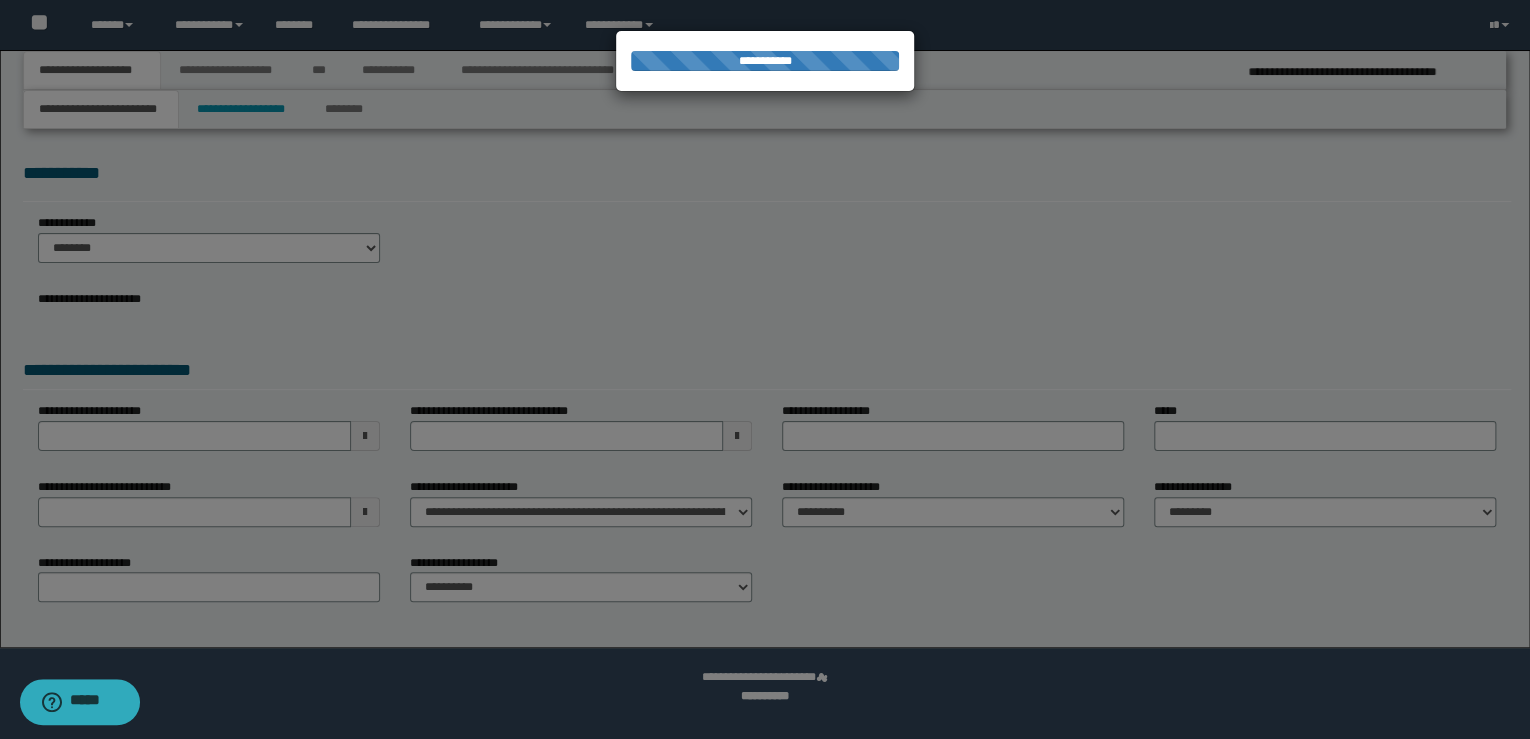 select on "**" 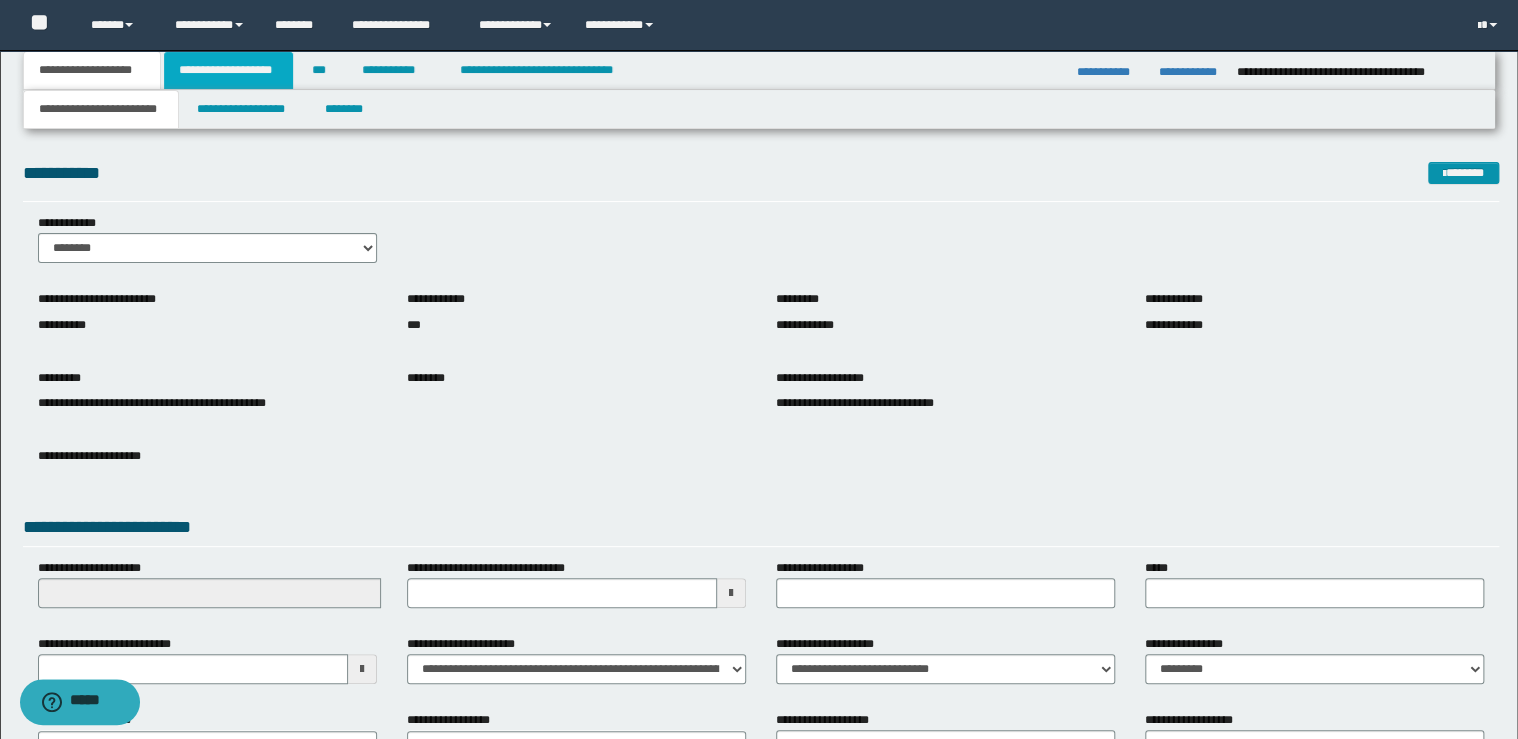 click on "**********" at bounding box center [228, 70] 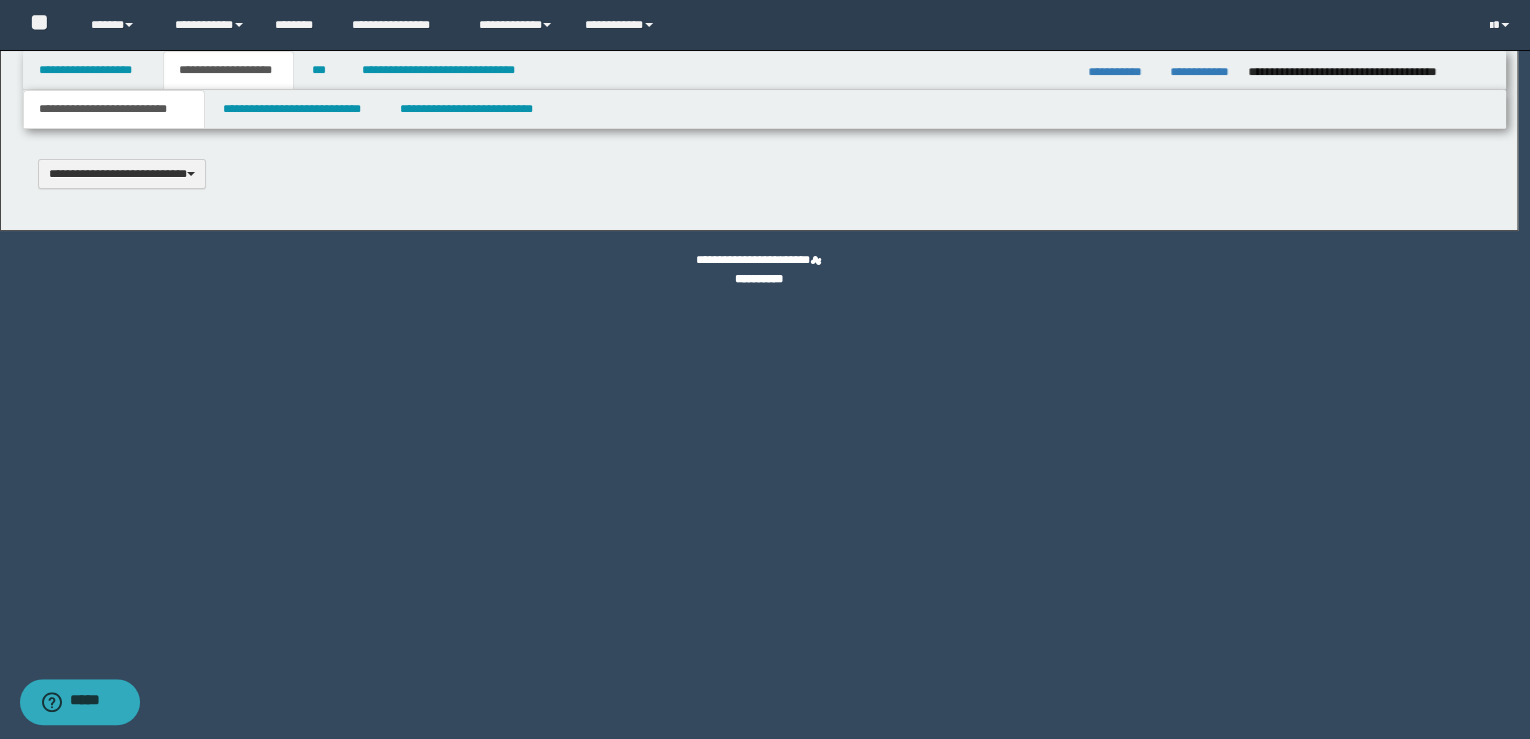 scroll, scrollTop: 0, scrollLeft: 0, axis: both 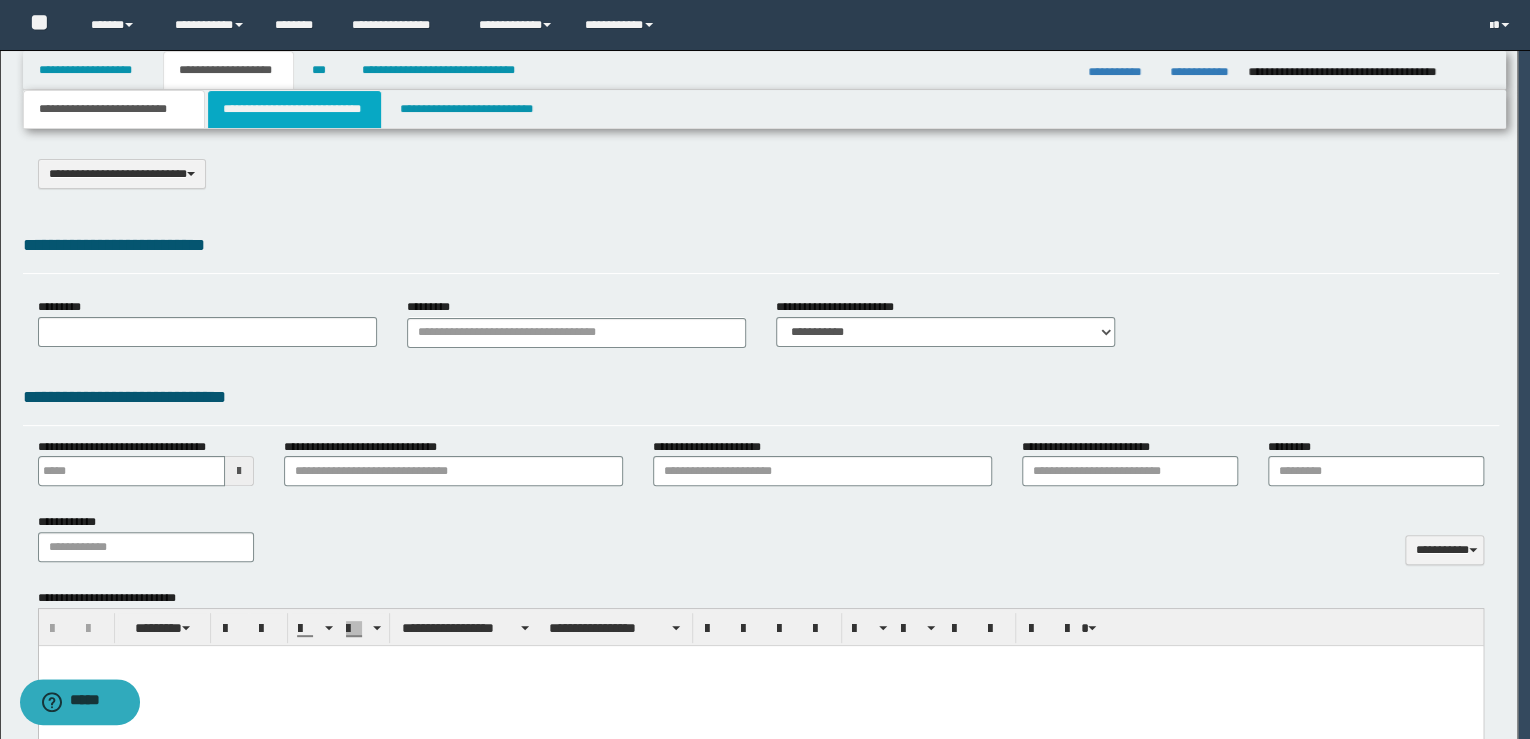 type on "**********" 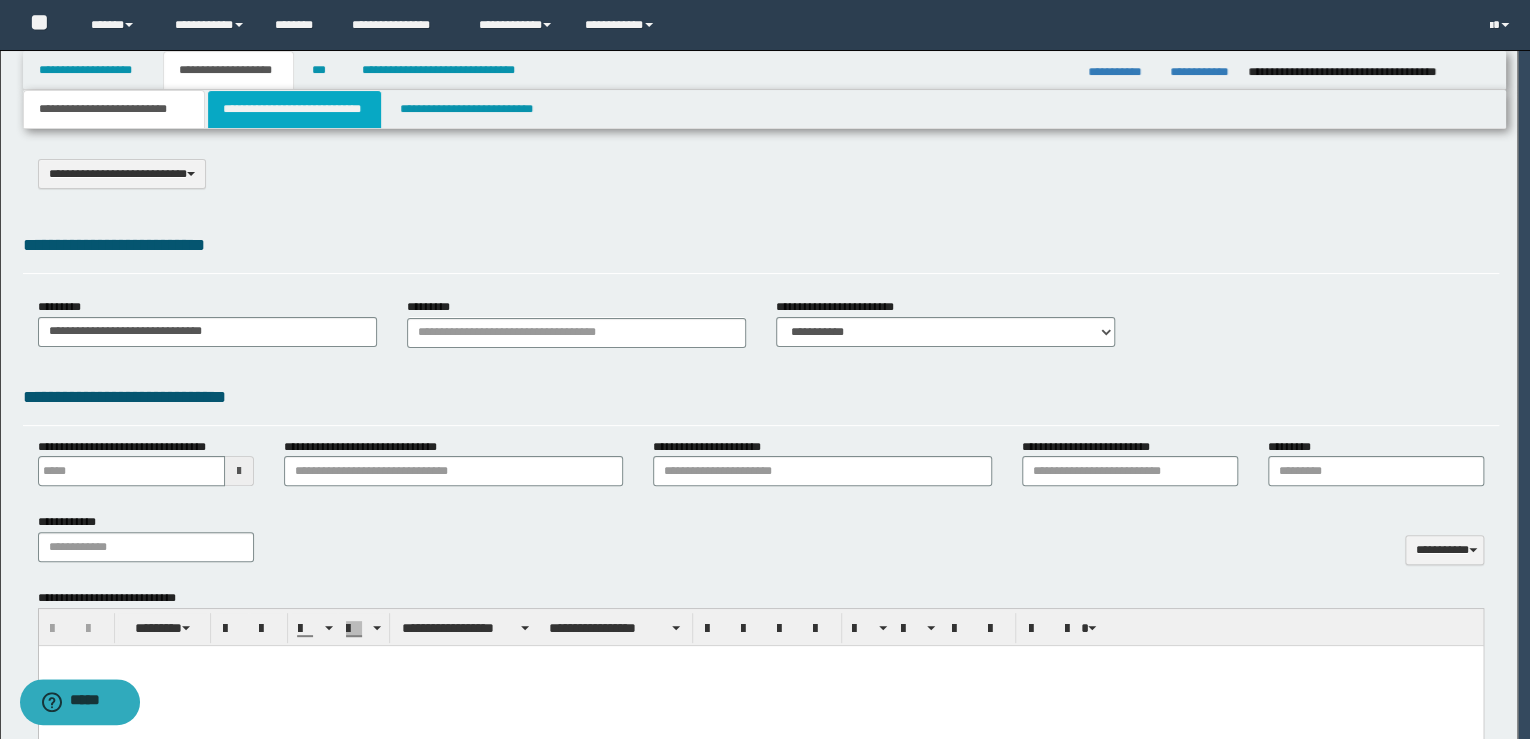 click on "**********" at bounding box center [294, 109] 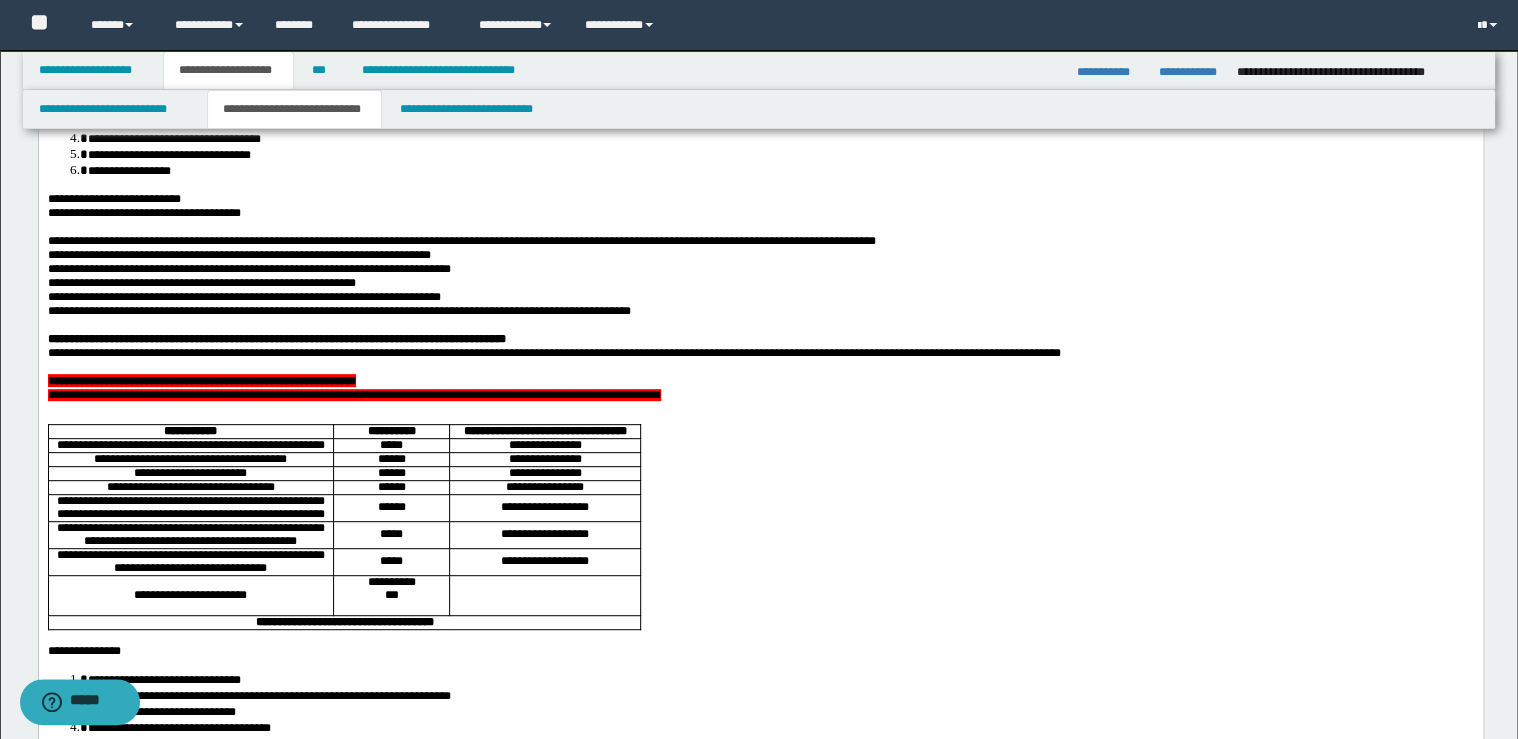 scroll, scrollTop: 240, scrollLeft: 0, axis: vertical 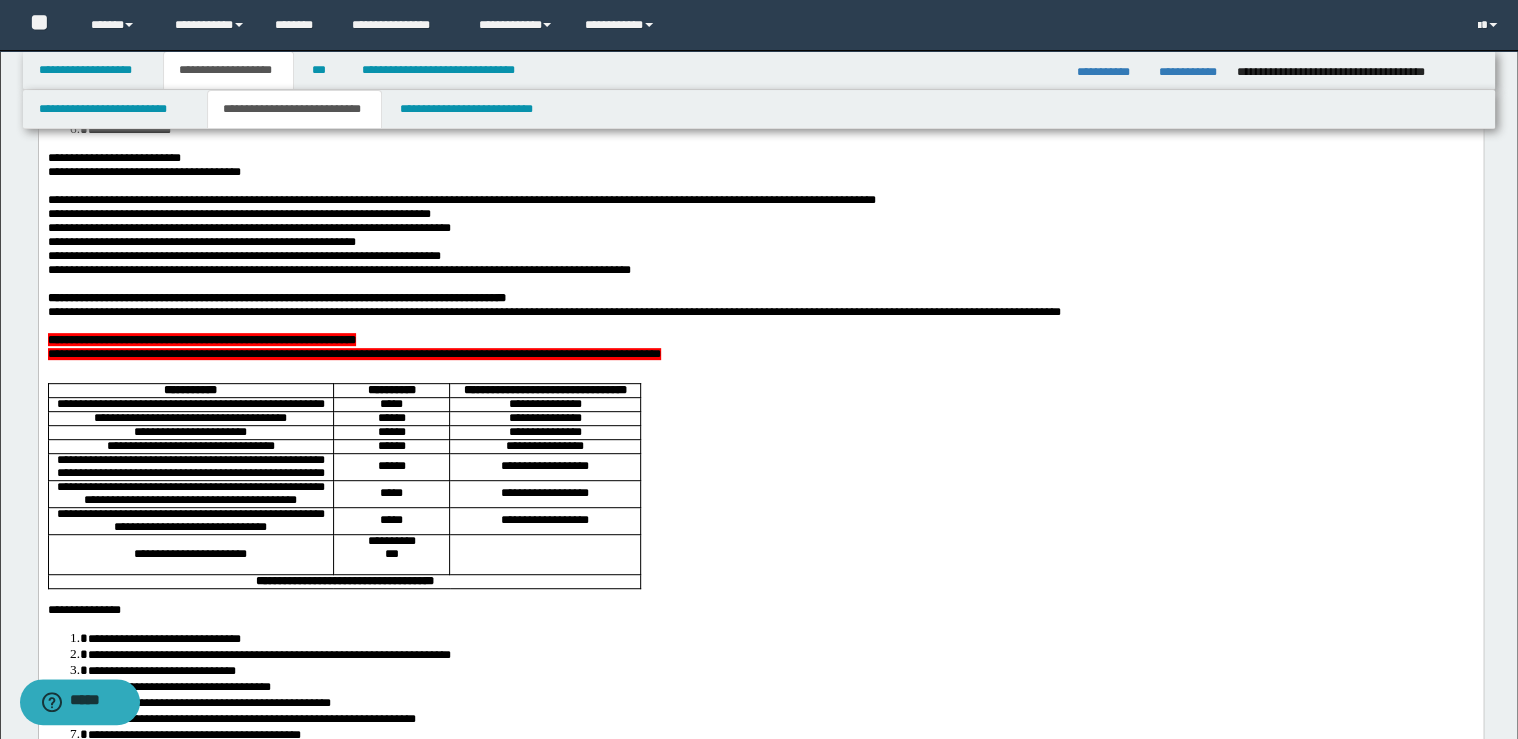 click on "**********" at bounding box center [353, 354] 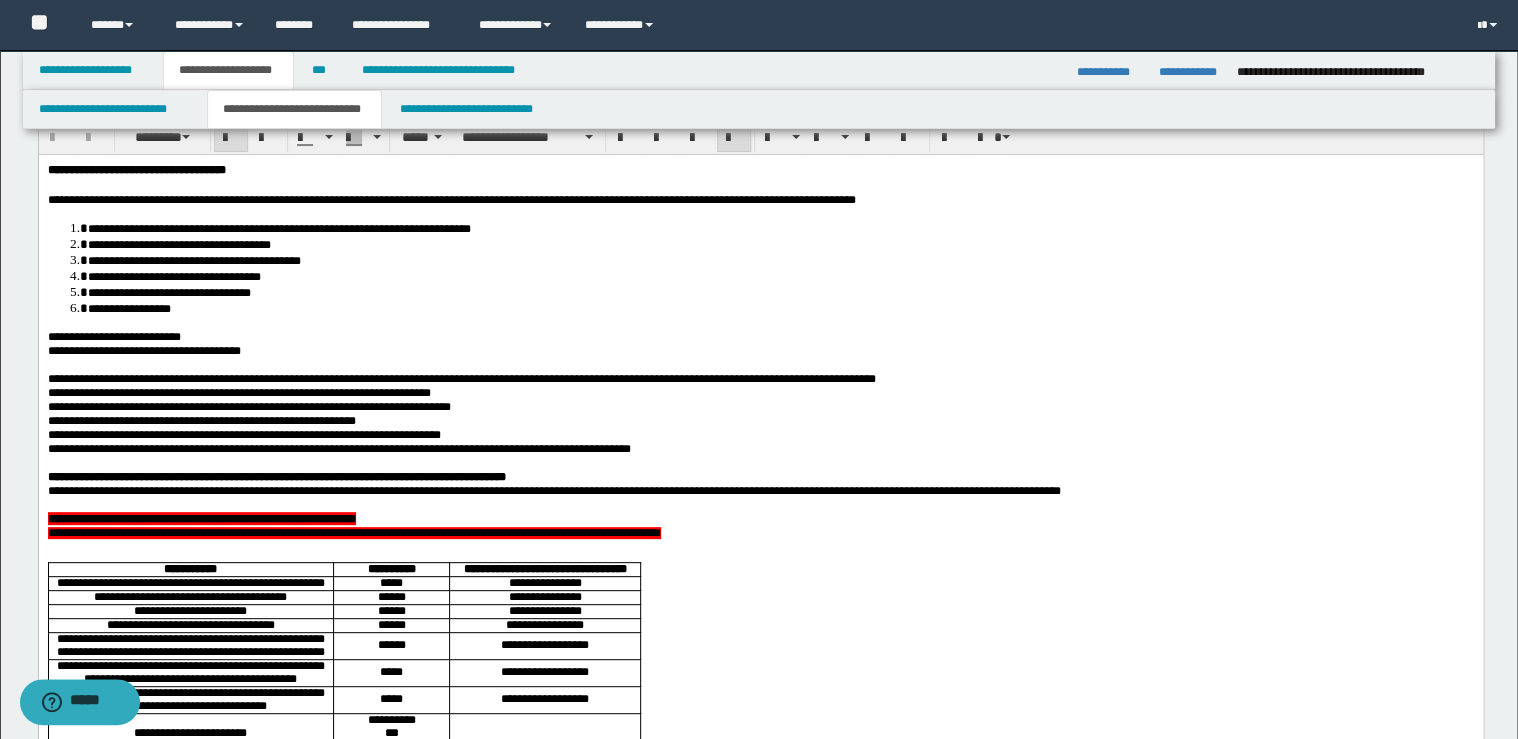 scroll, scrollTop: 0, scrollLeft: 0, axis: both 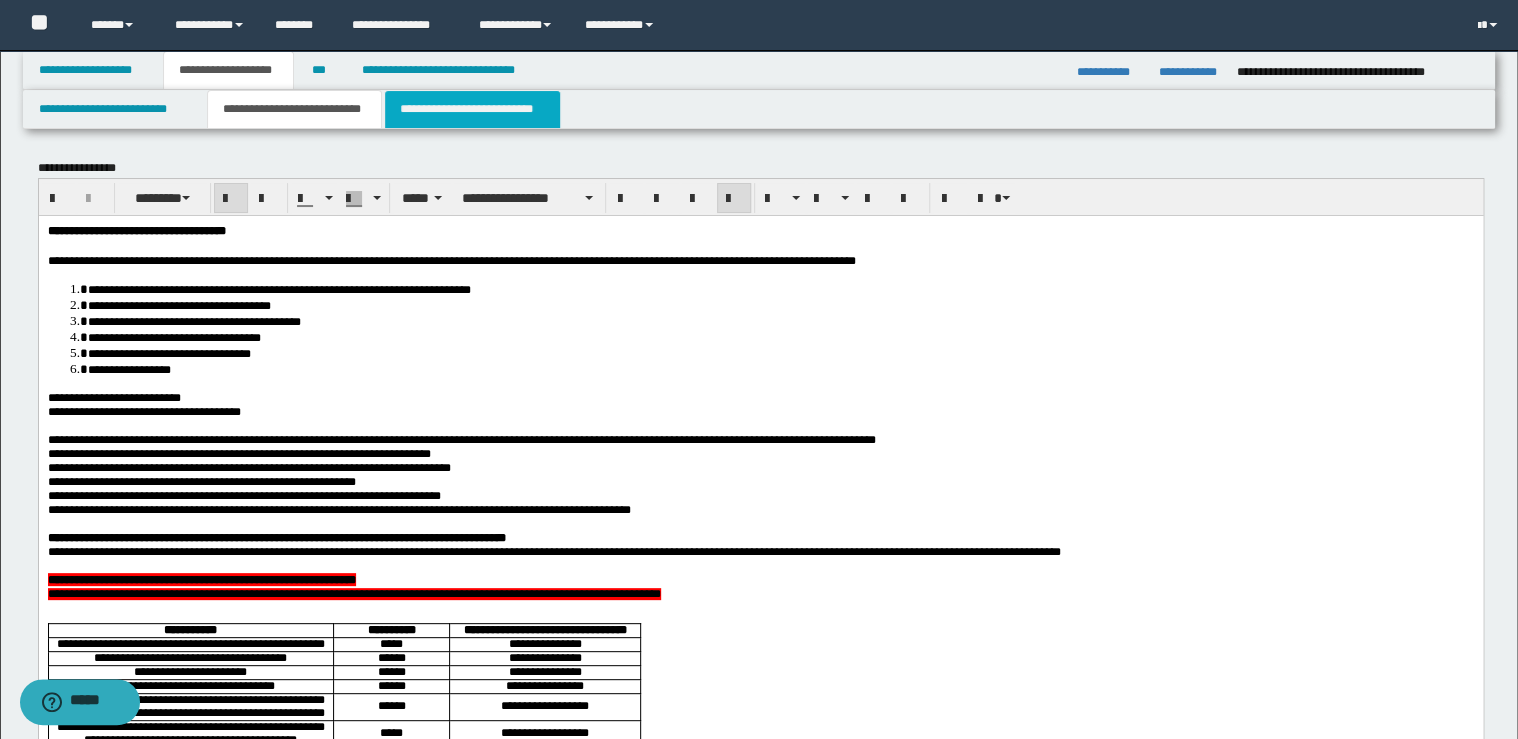 click on "**********" at bounding box center (472, 109) 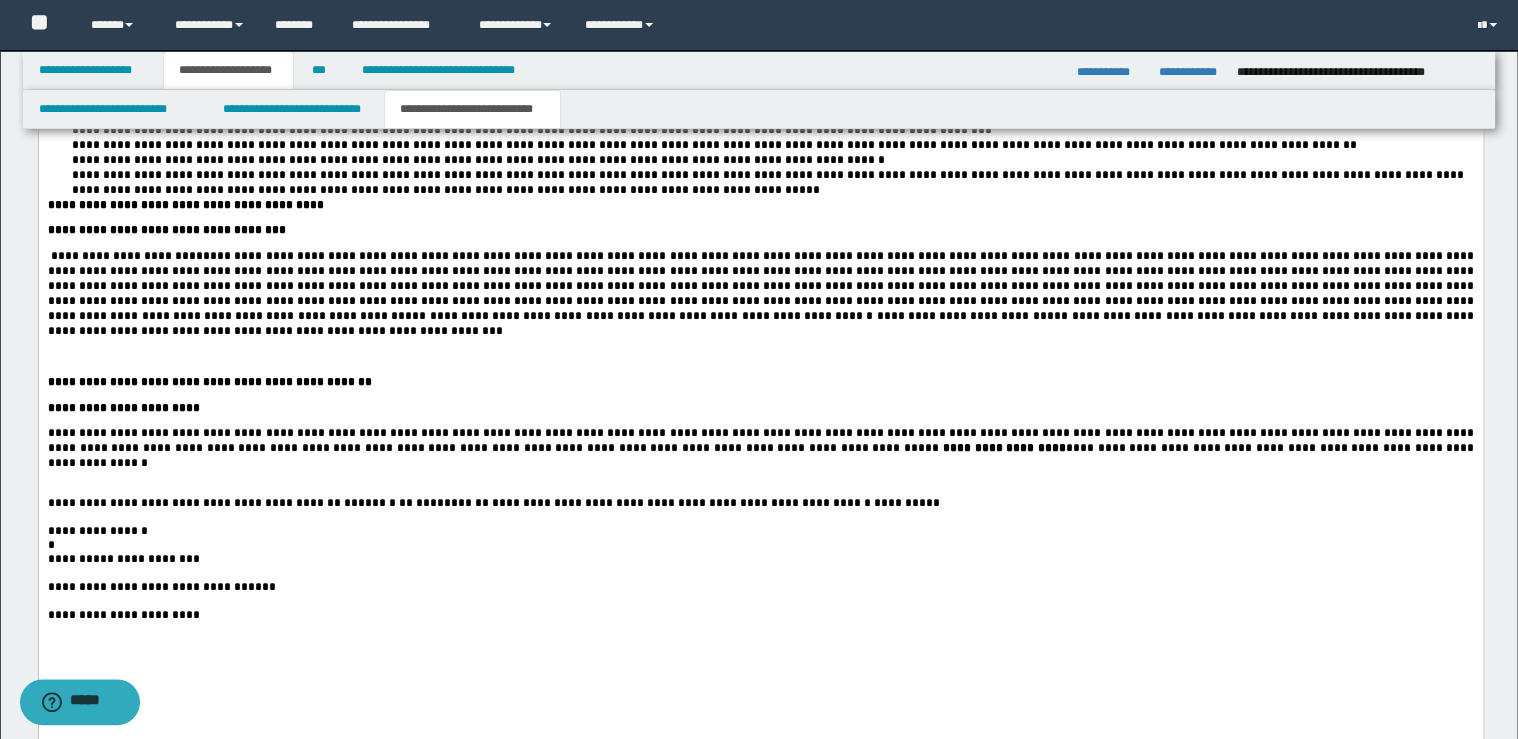 scroll, scrollTop: 3600, scrollLeft: 0, axis: vertical 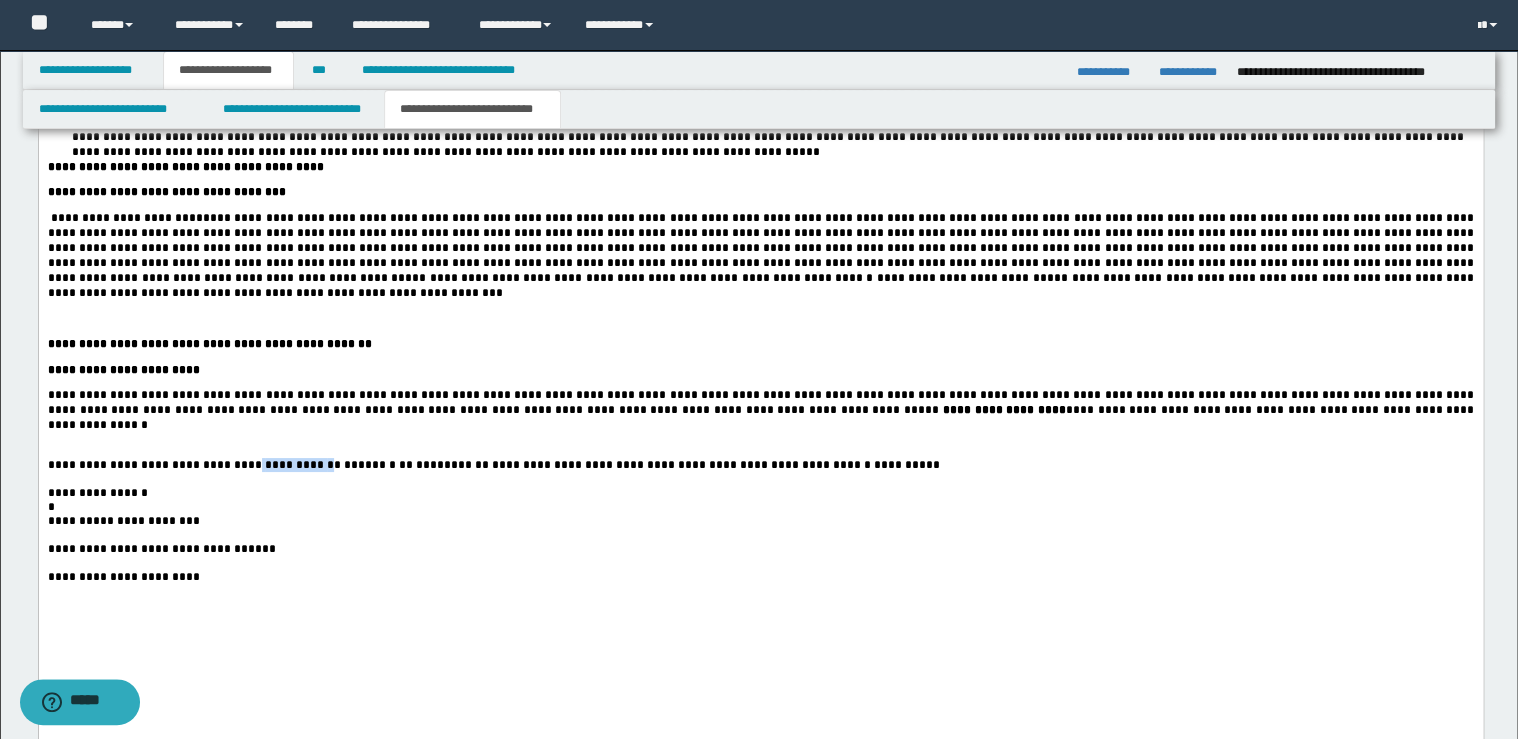 drag, startPoint x: 231, startPoint y: 504, endPoint x: 298, endPoint y: 506, distance: 67.02985 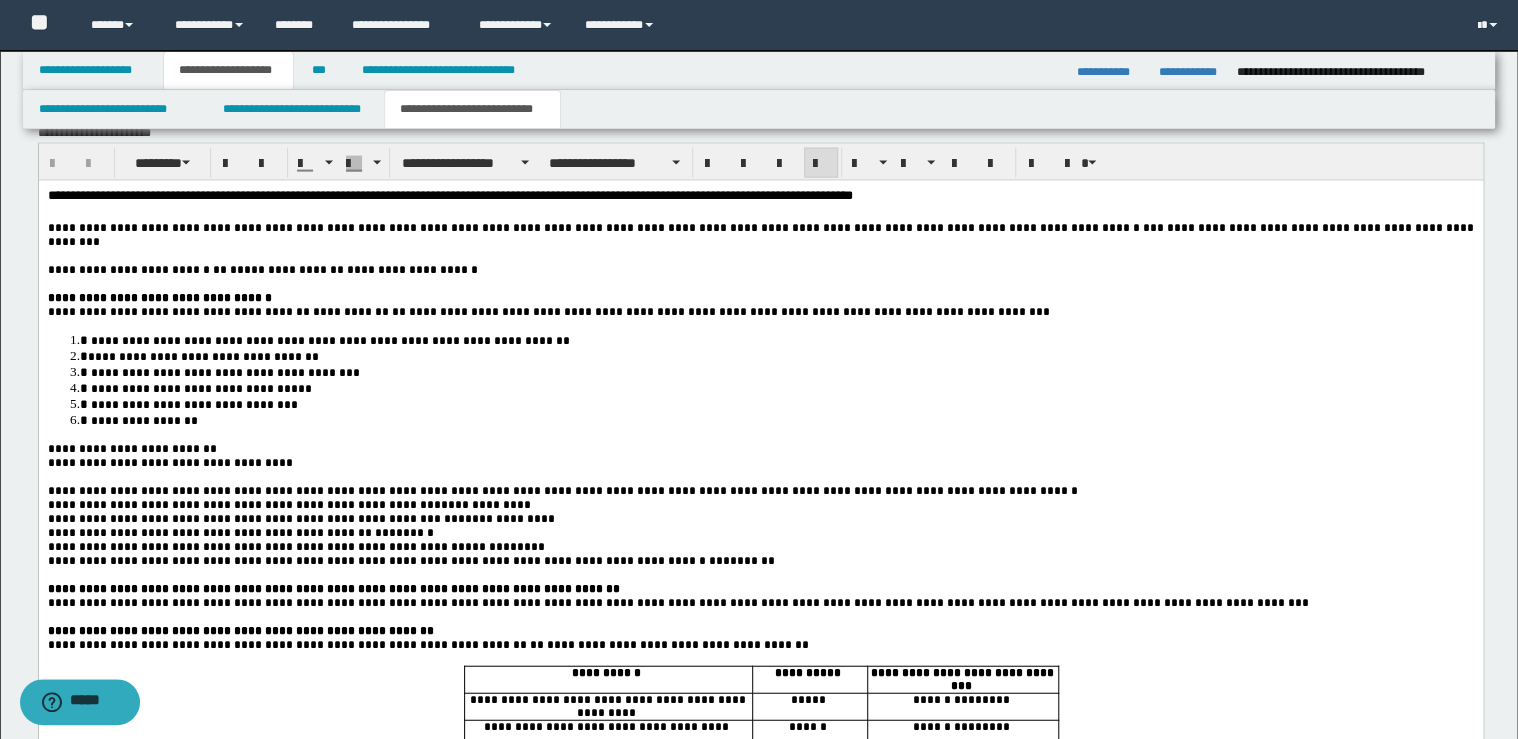 scroll, scrollTop: 2240, scrollLeft: 0, axis: vertical 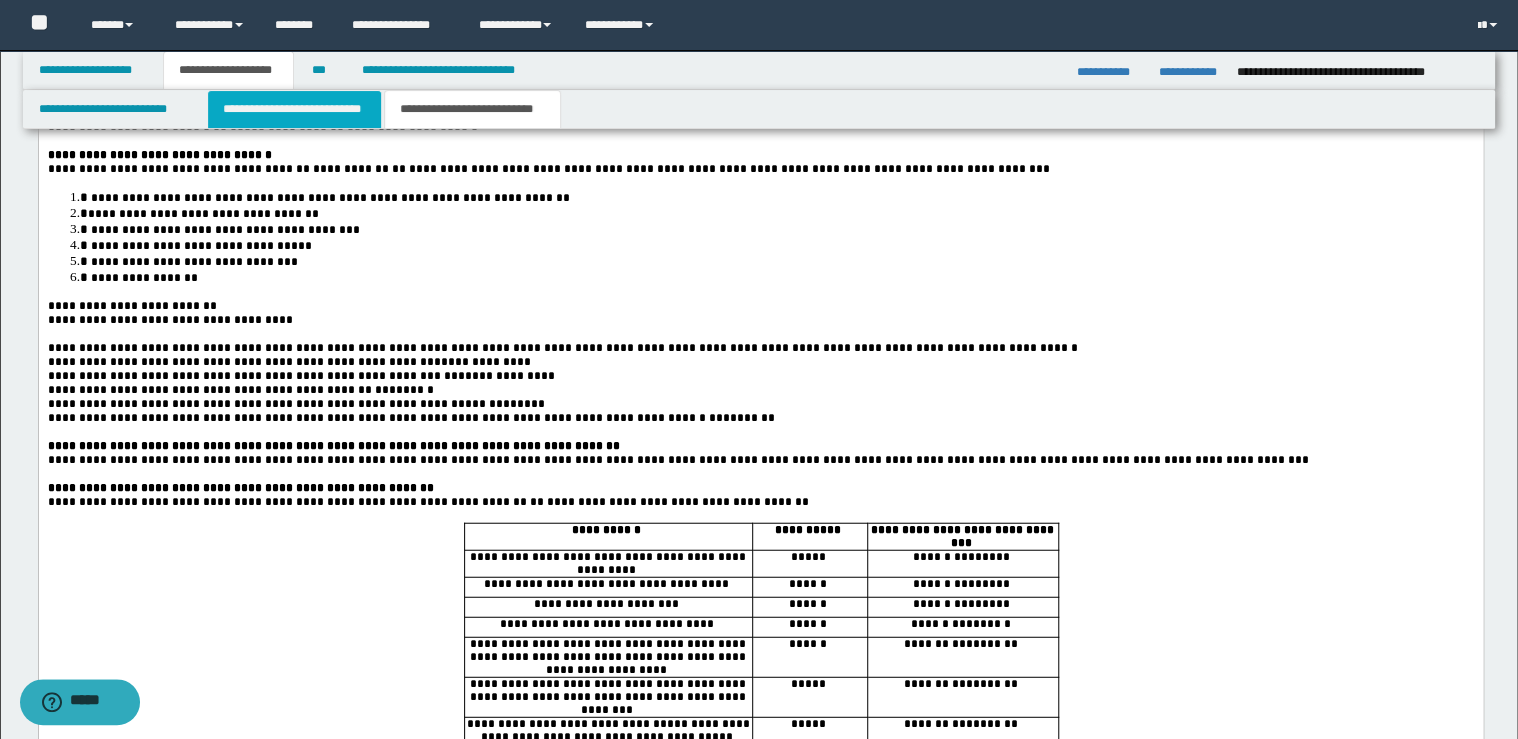 click on "**********" at bounding box center [294, 109] 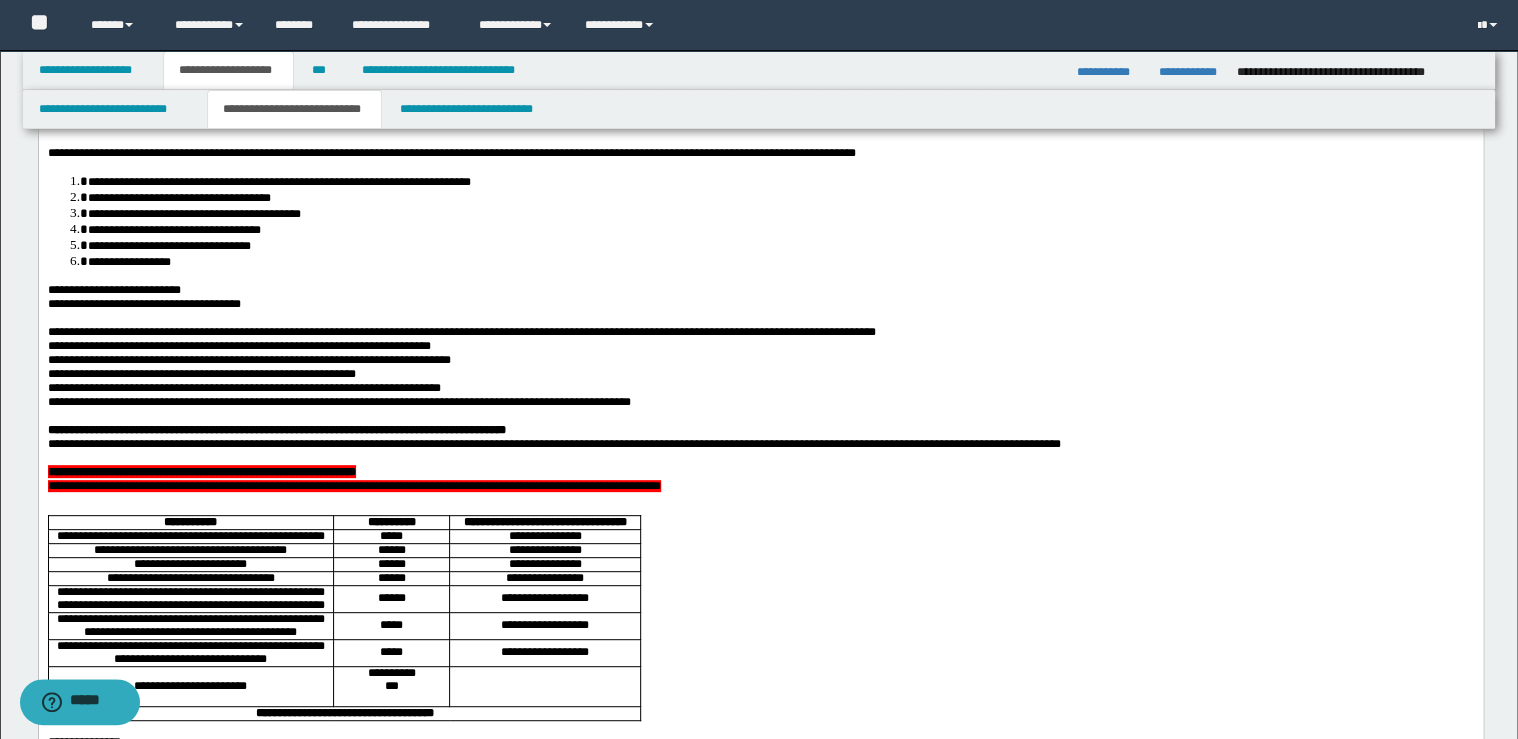 scroll, scrollTop: 80, scrollLeft: 0, axis: vertical 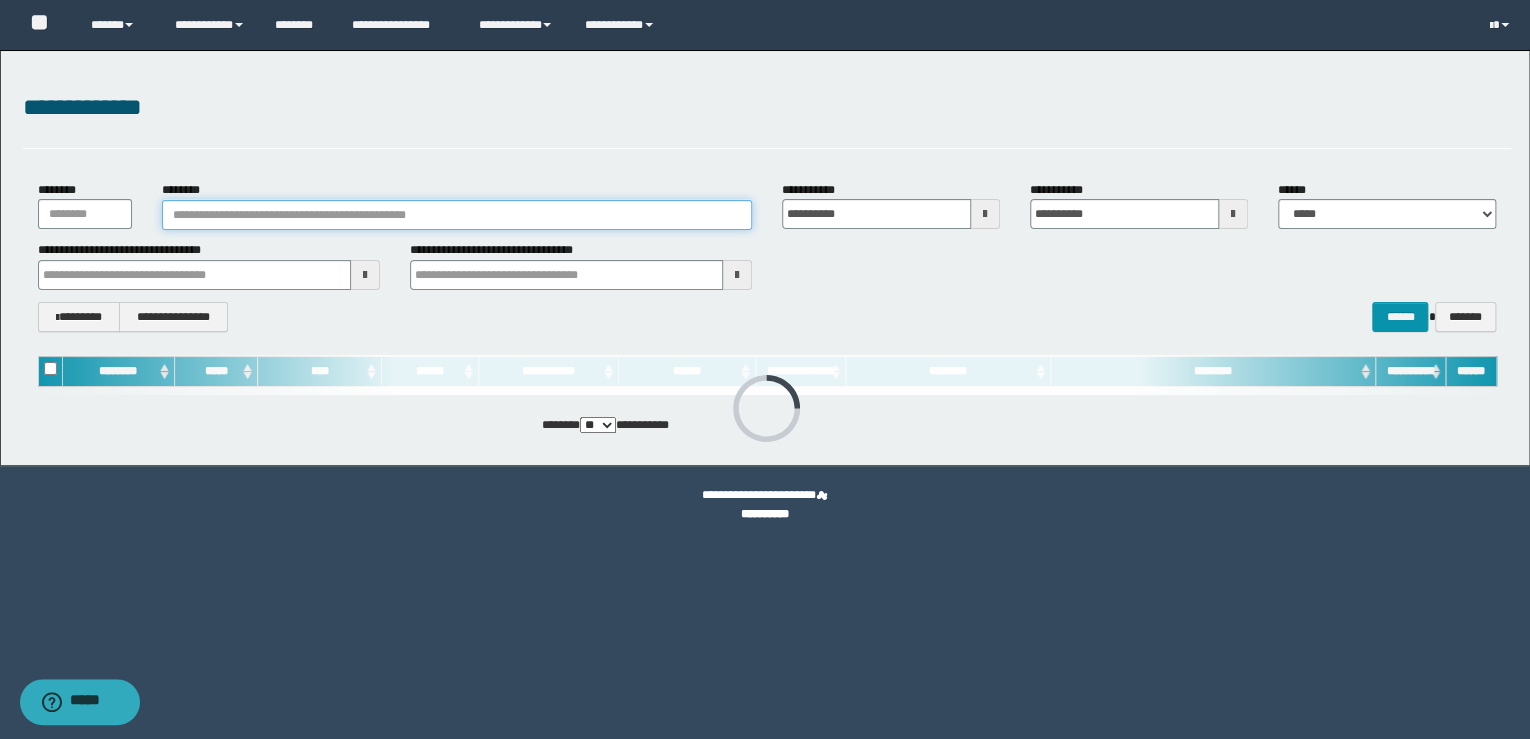 click on "********" at bounding box center [457, 215] 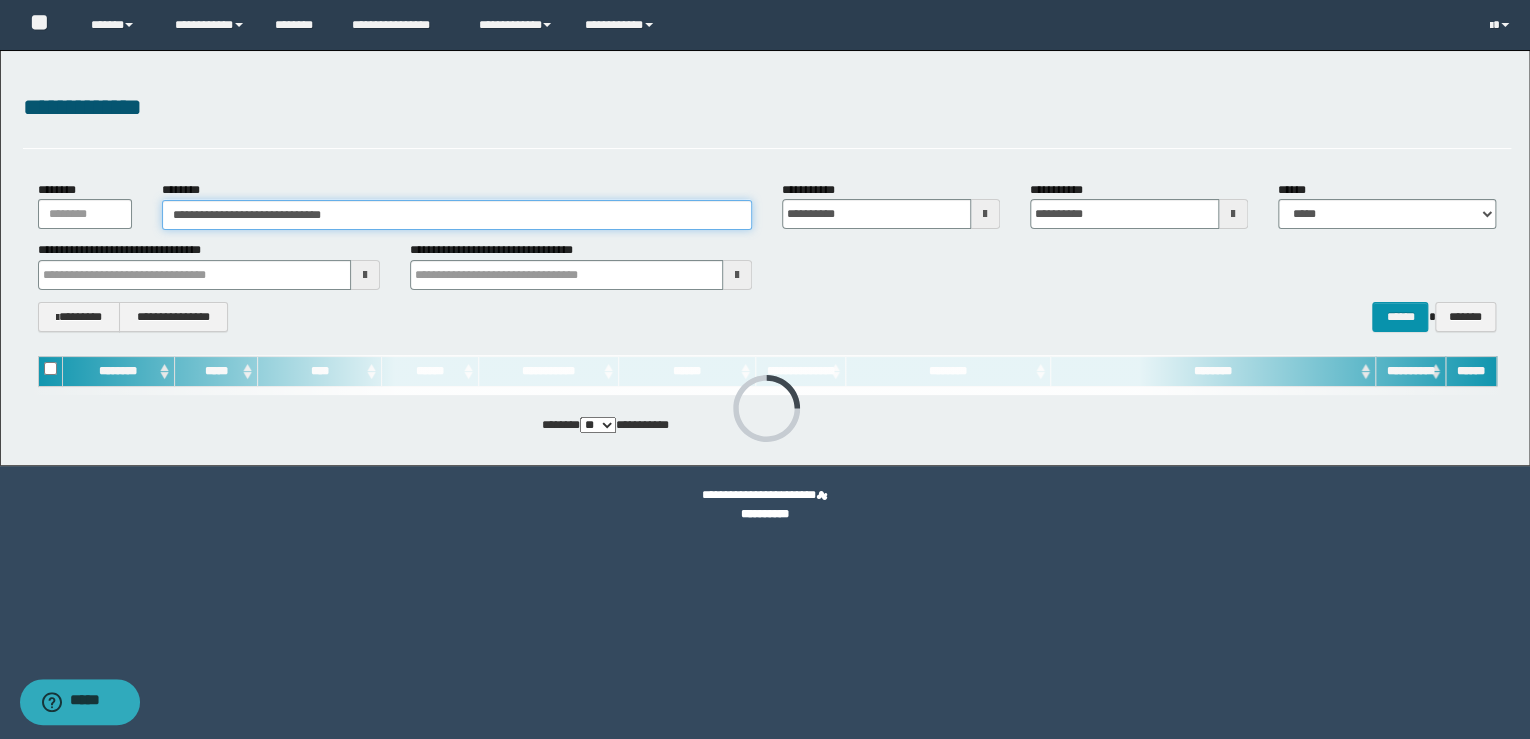type on "**********" 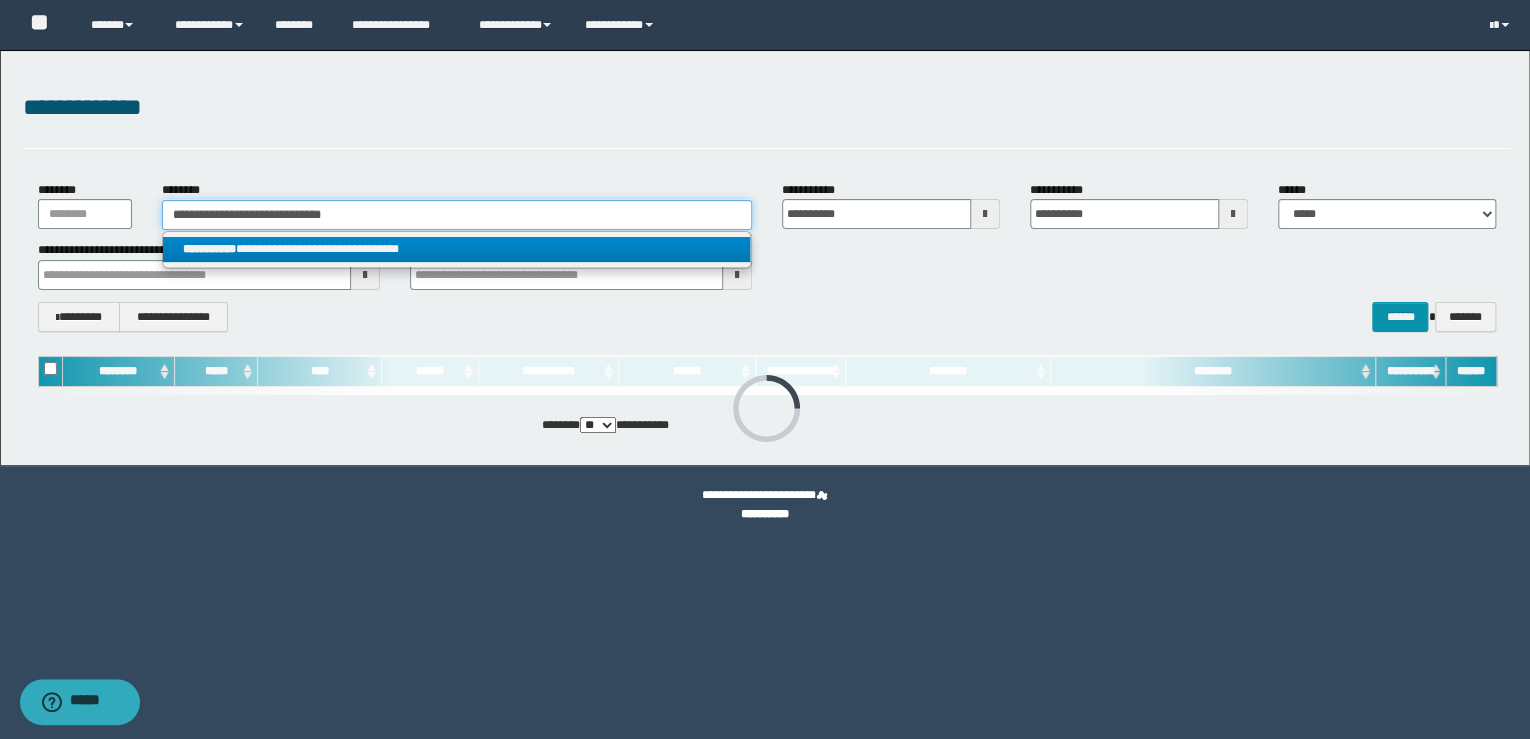 type on "**********" 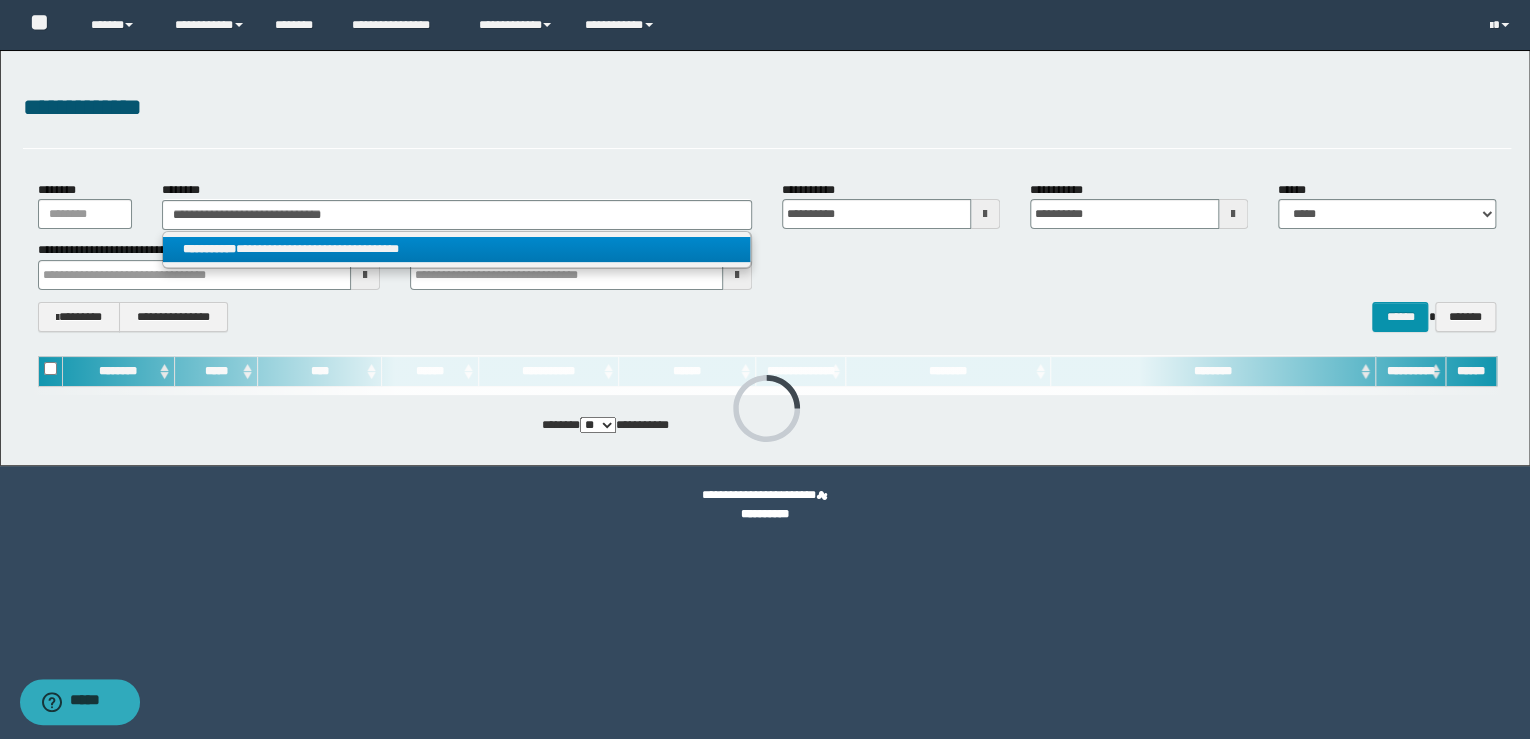 click on "**********" at bounding box center [457, 249] 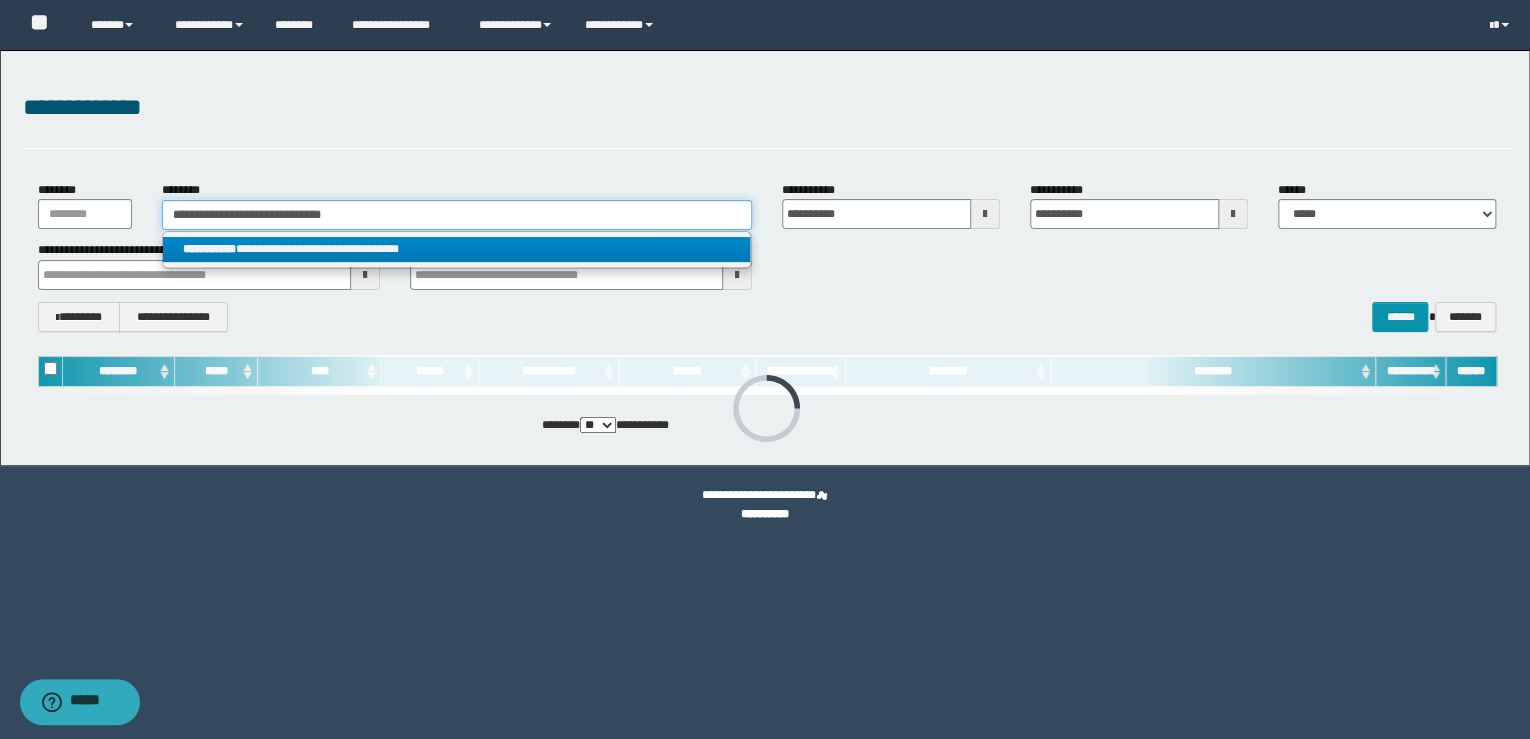 type 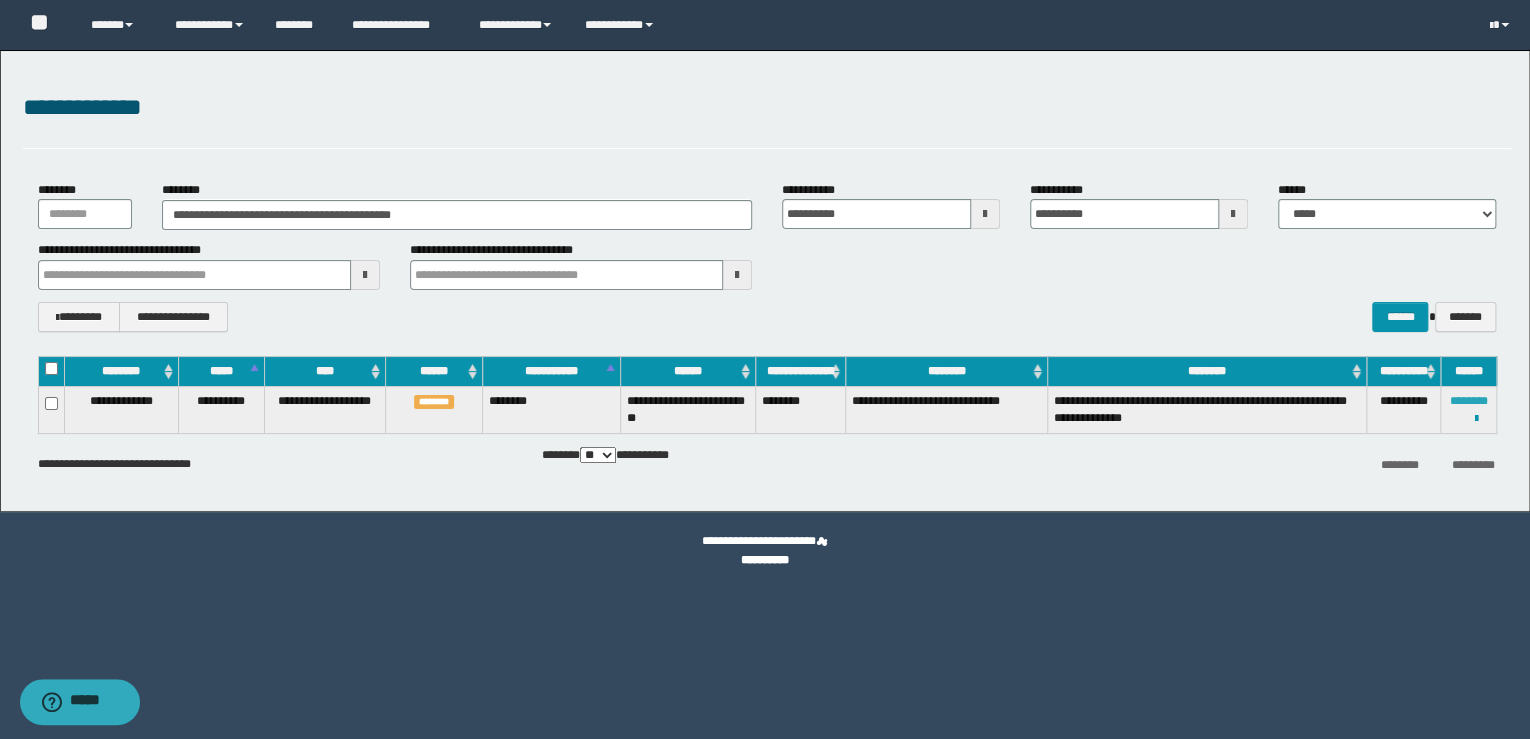 click on "********" at bounding box center [1469, 401] 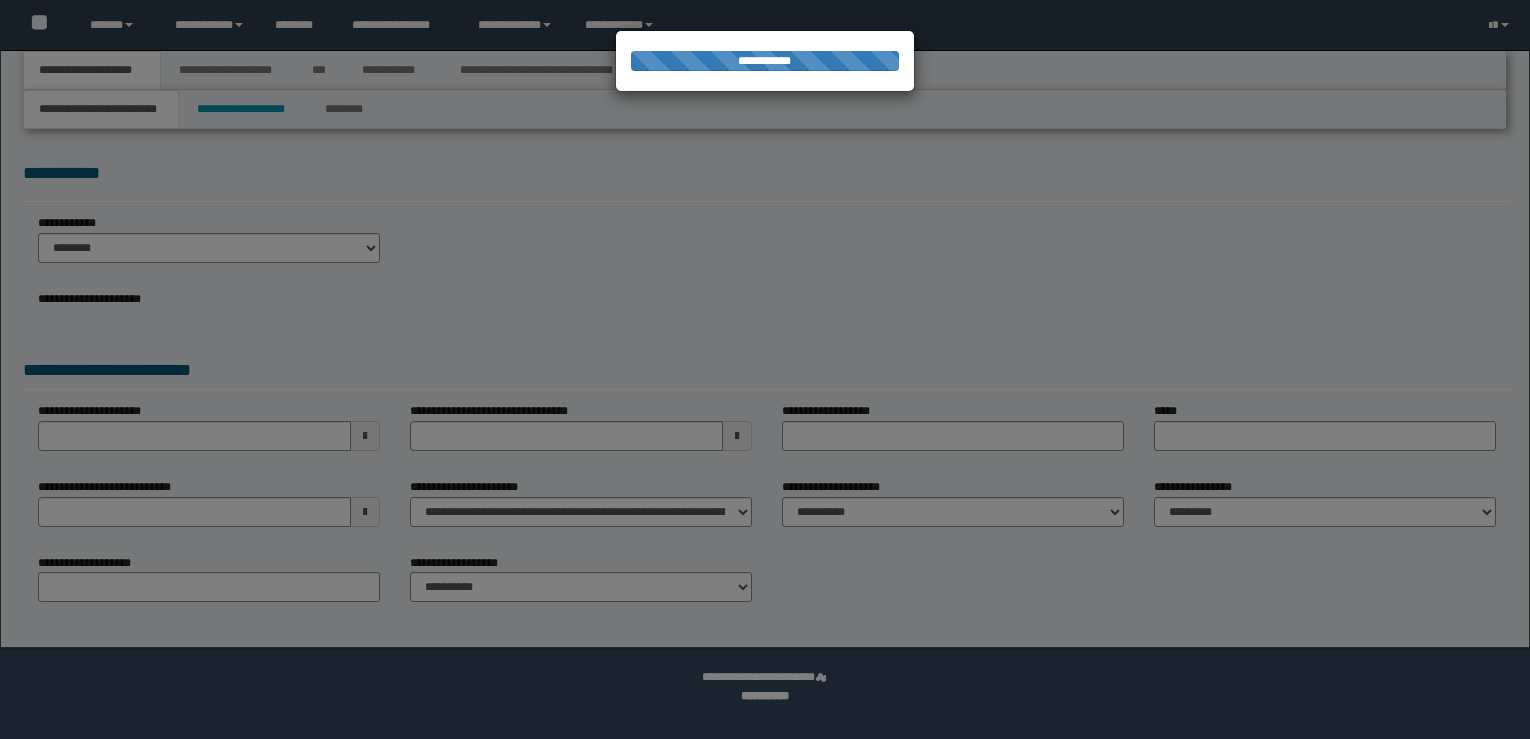 scroll, scrollTop: 0, scrollLeft: 0, axis: both 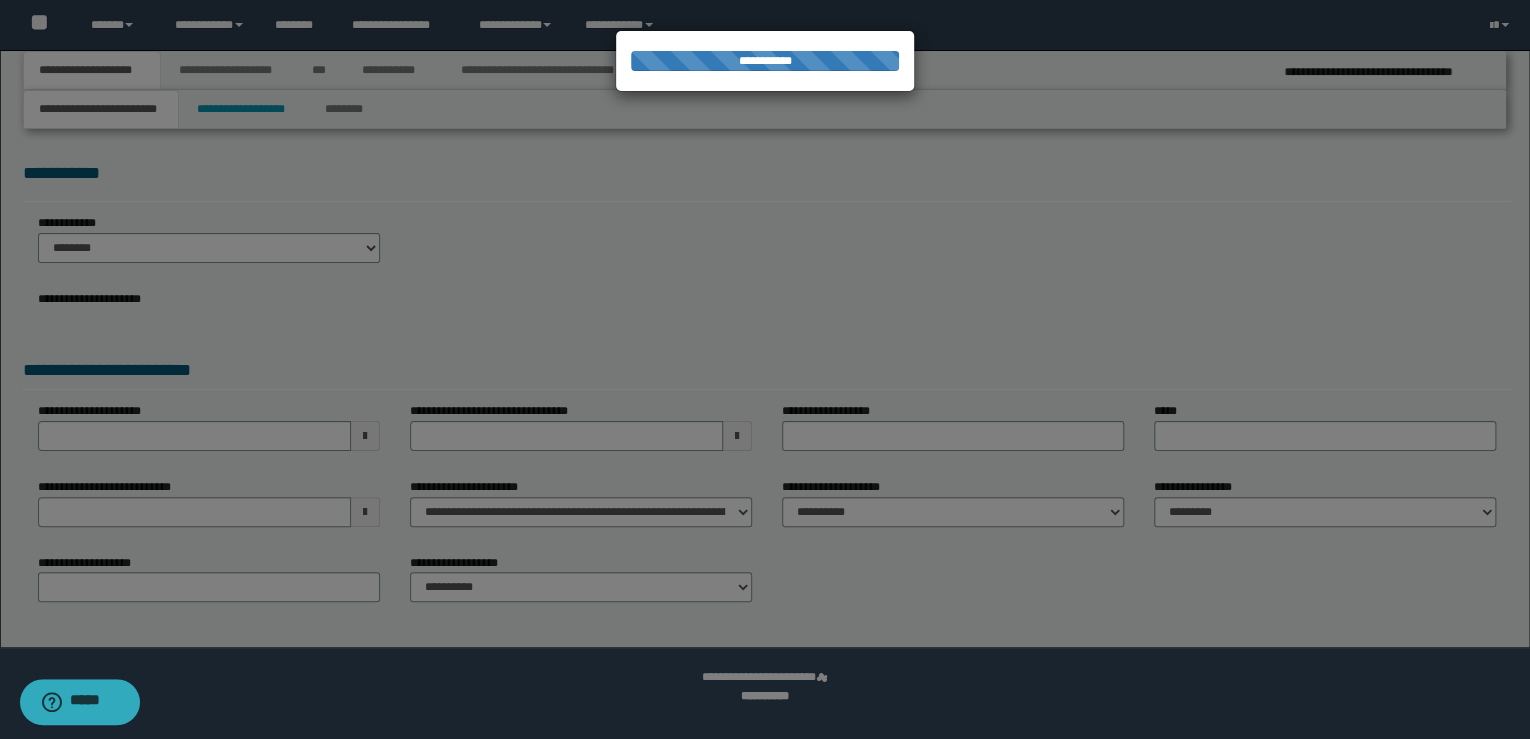 select on "**" 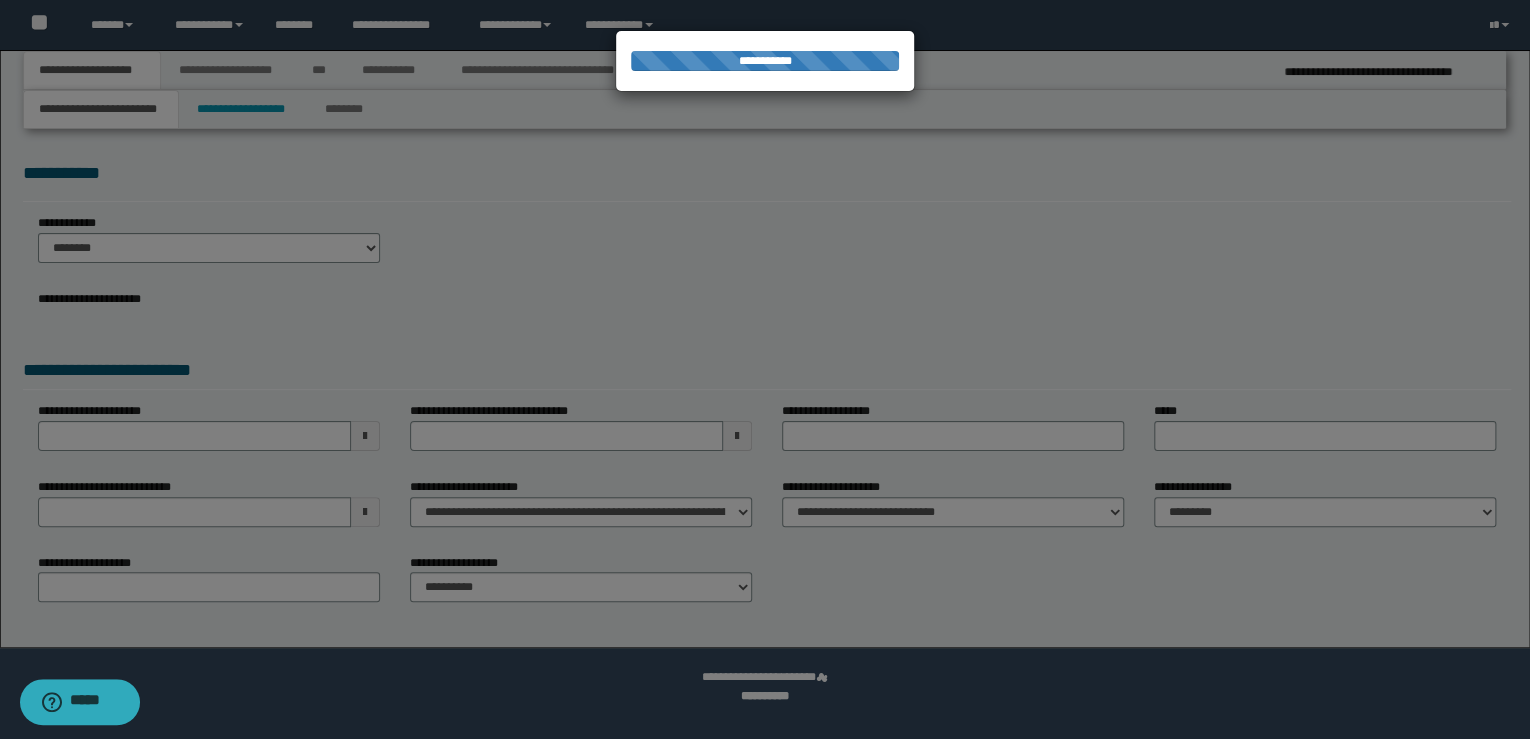 type on "**********" 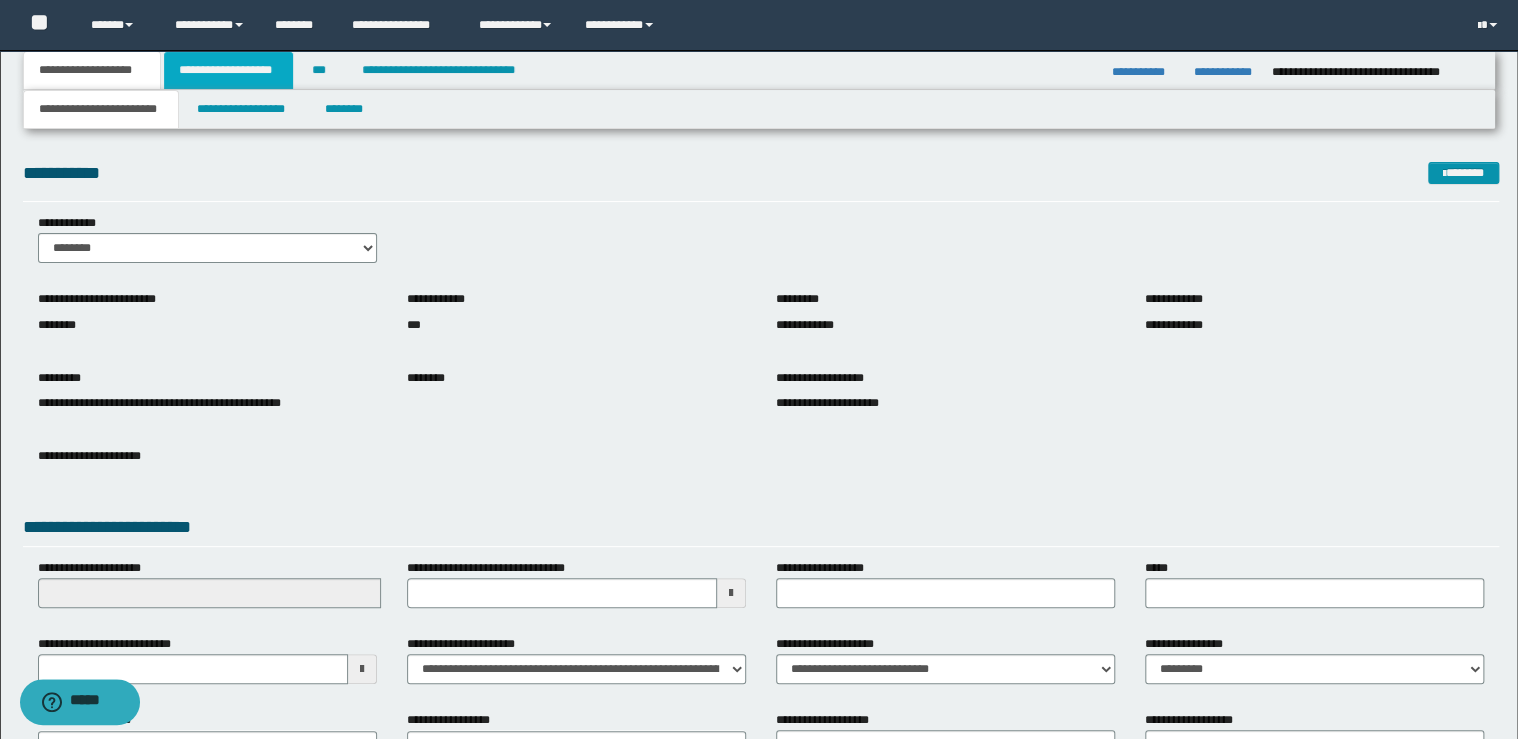 click on "**********" at bounding box center (228, 70) 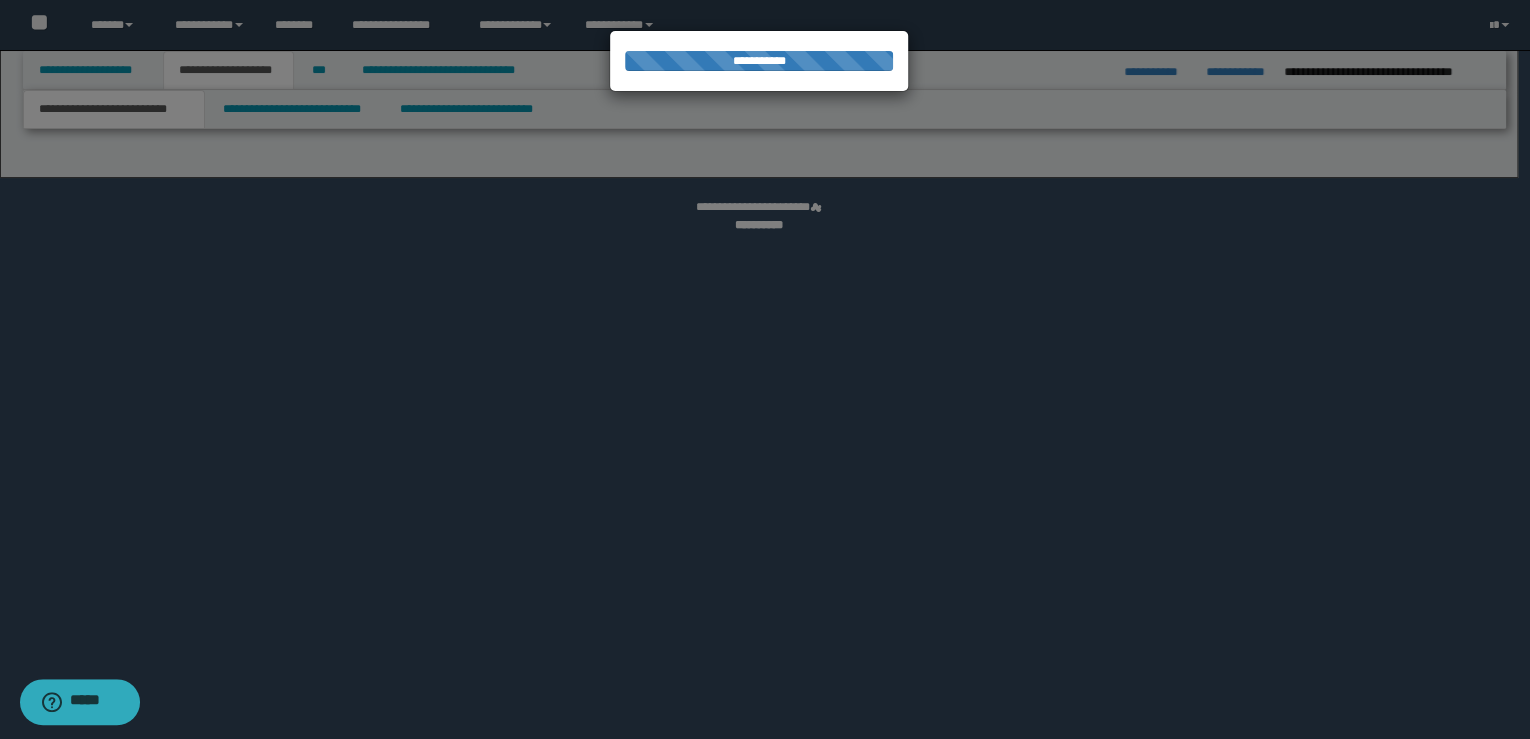 click at bounding box center [765, 369] 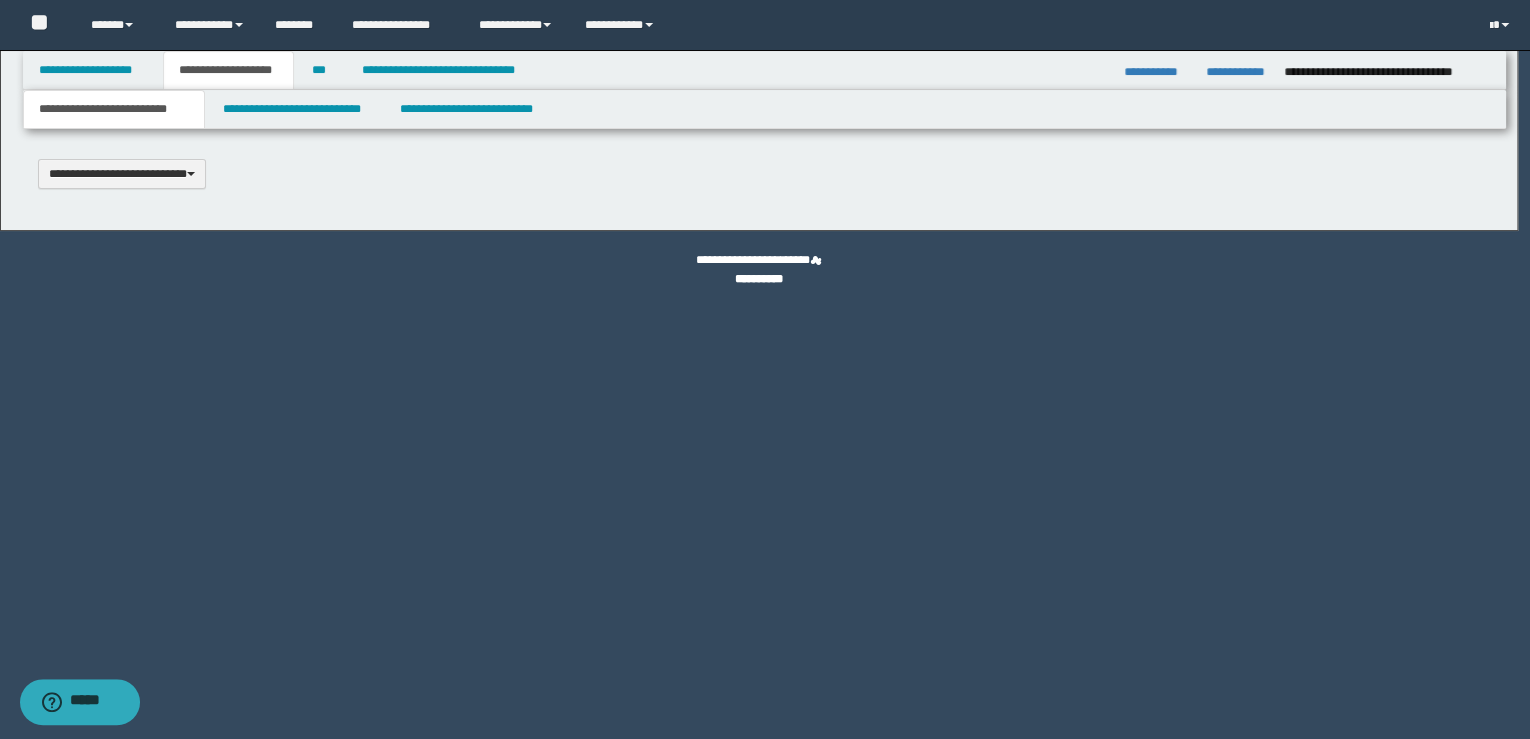 click at bounding box center (765, 369) 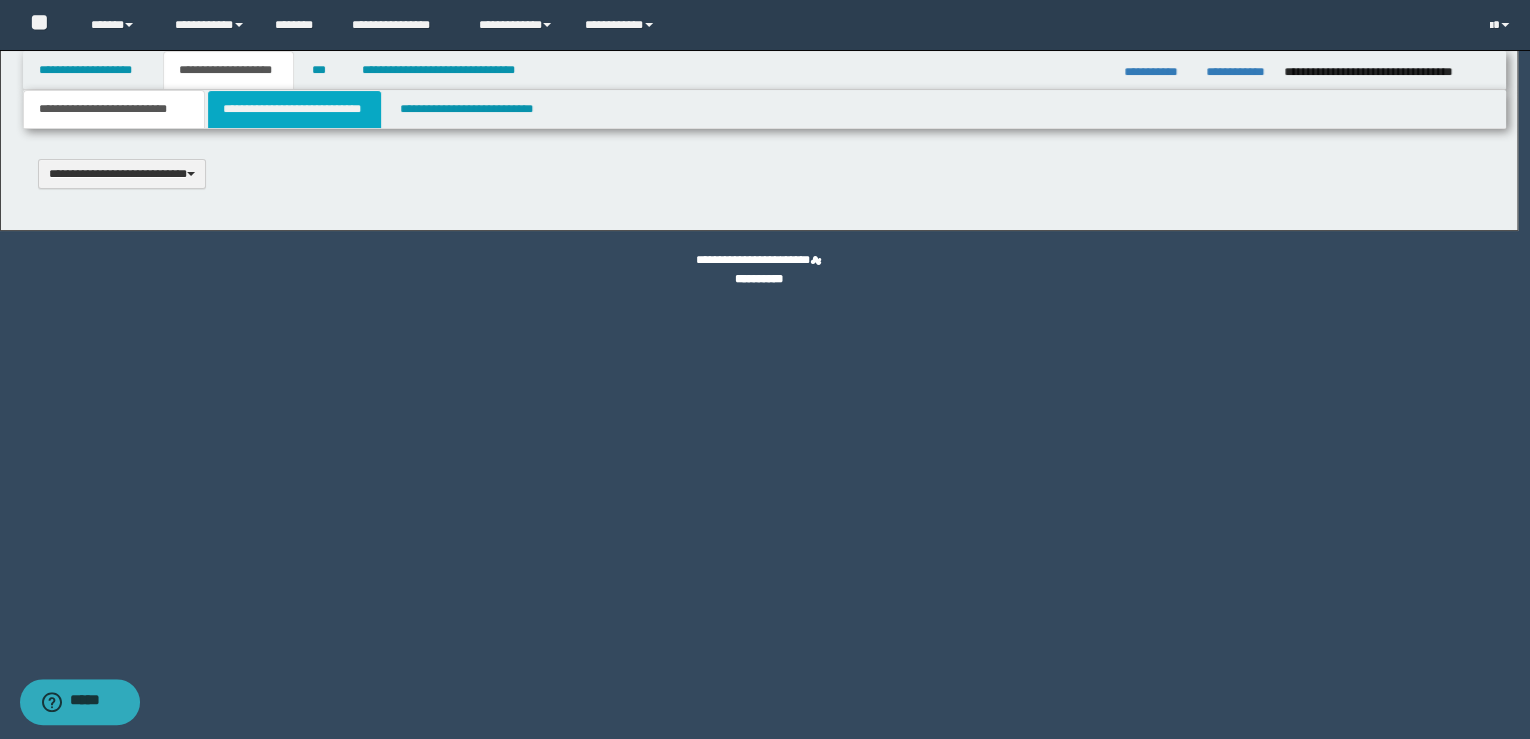 type on "**********" 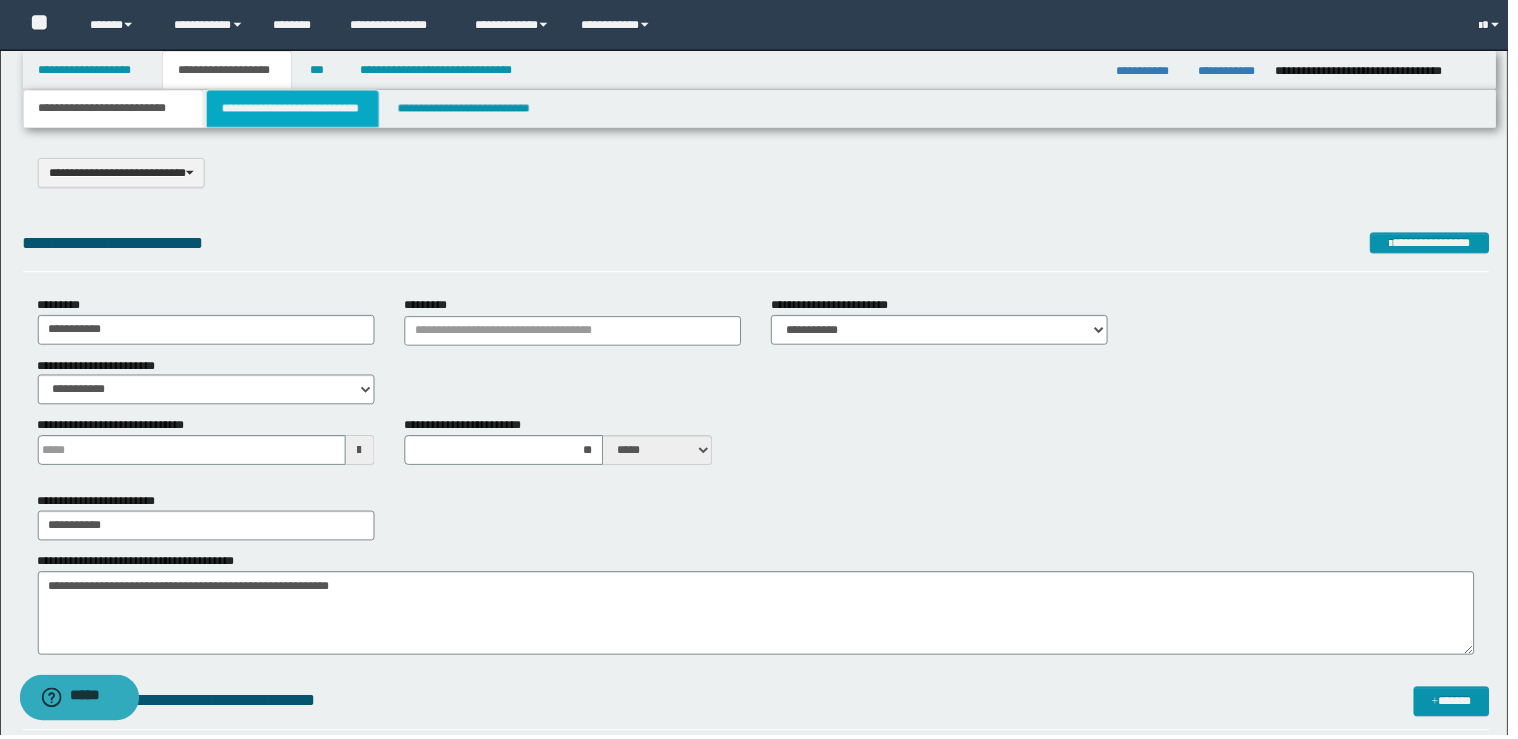 click on "**********" at bounding box center (294, 109) 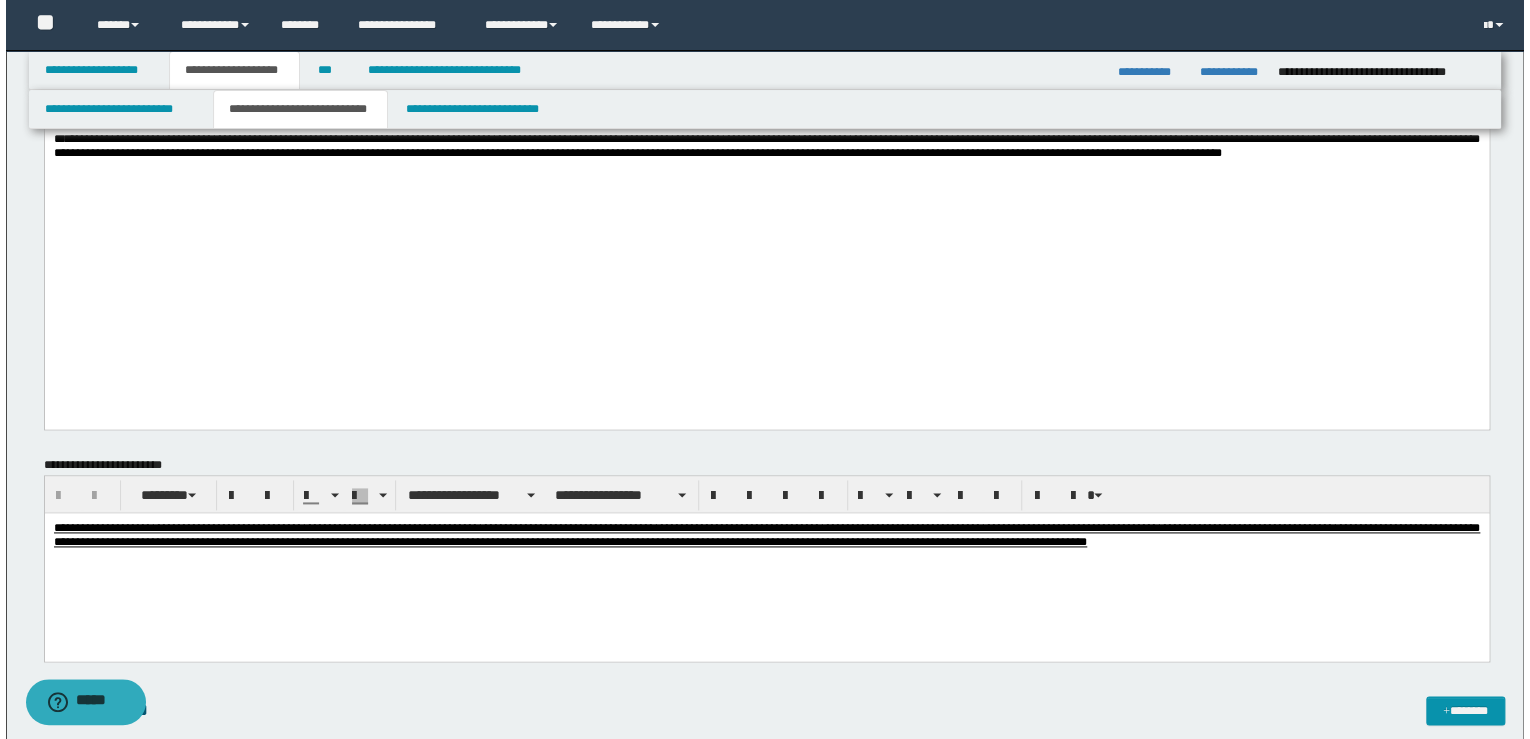 scroll, scrollTop: 1600, scrollLeft: 0, axis: vertical 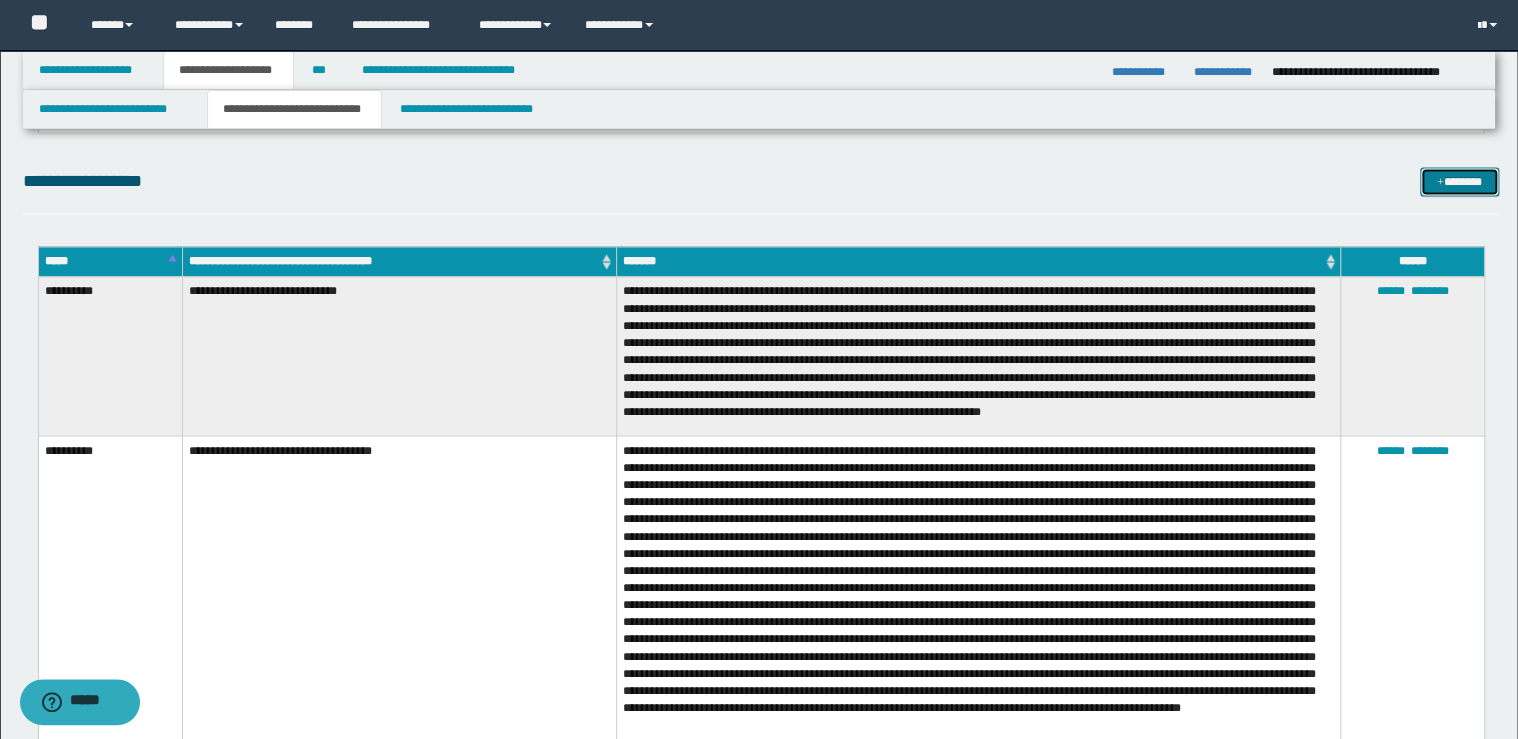 click on "*******" at bounding box center [1459, 182] 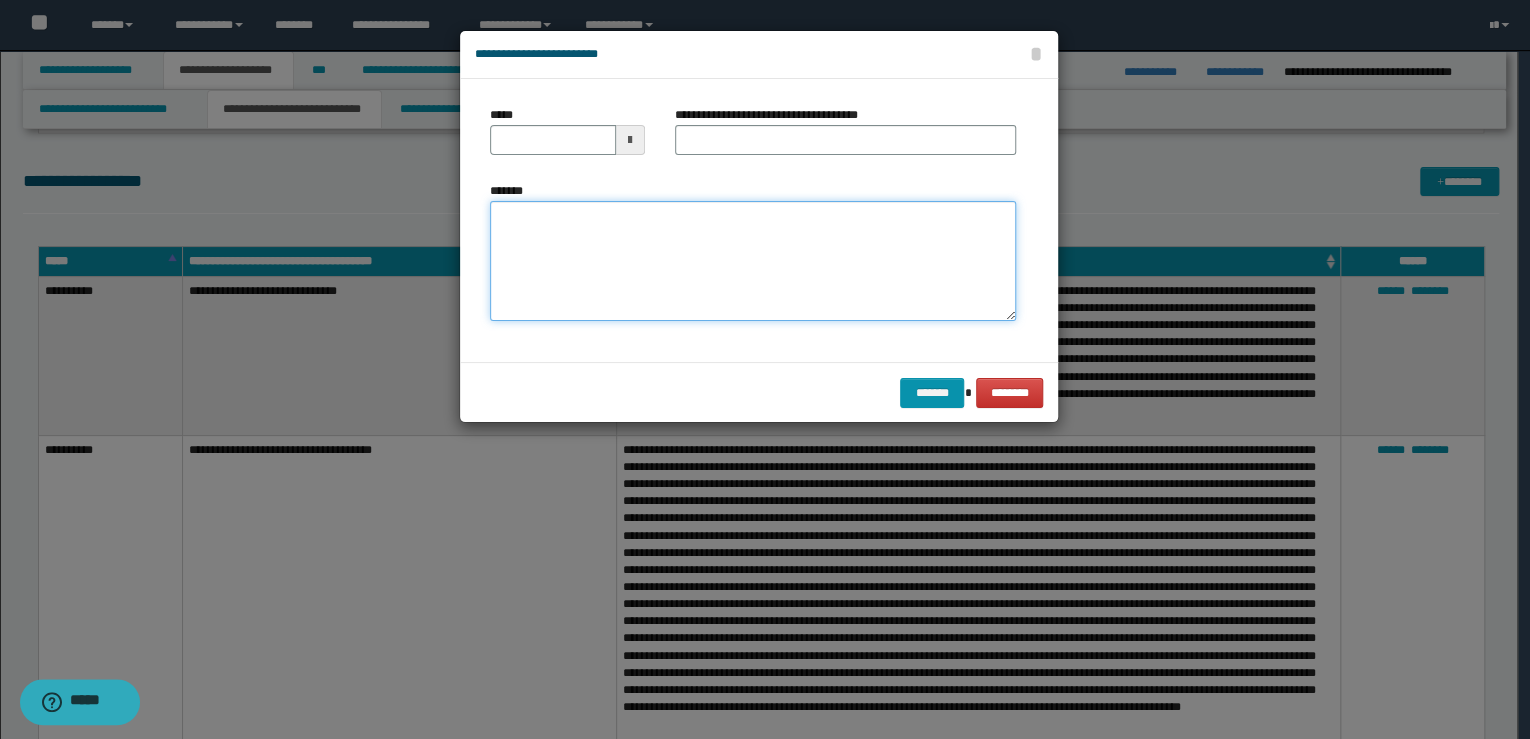 click on "*******" at bounding box center [753, 261] 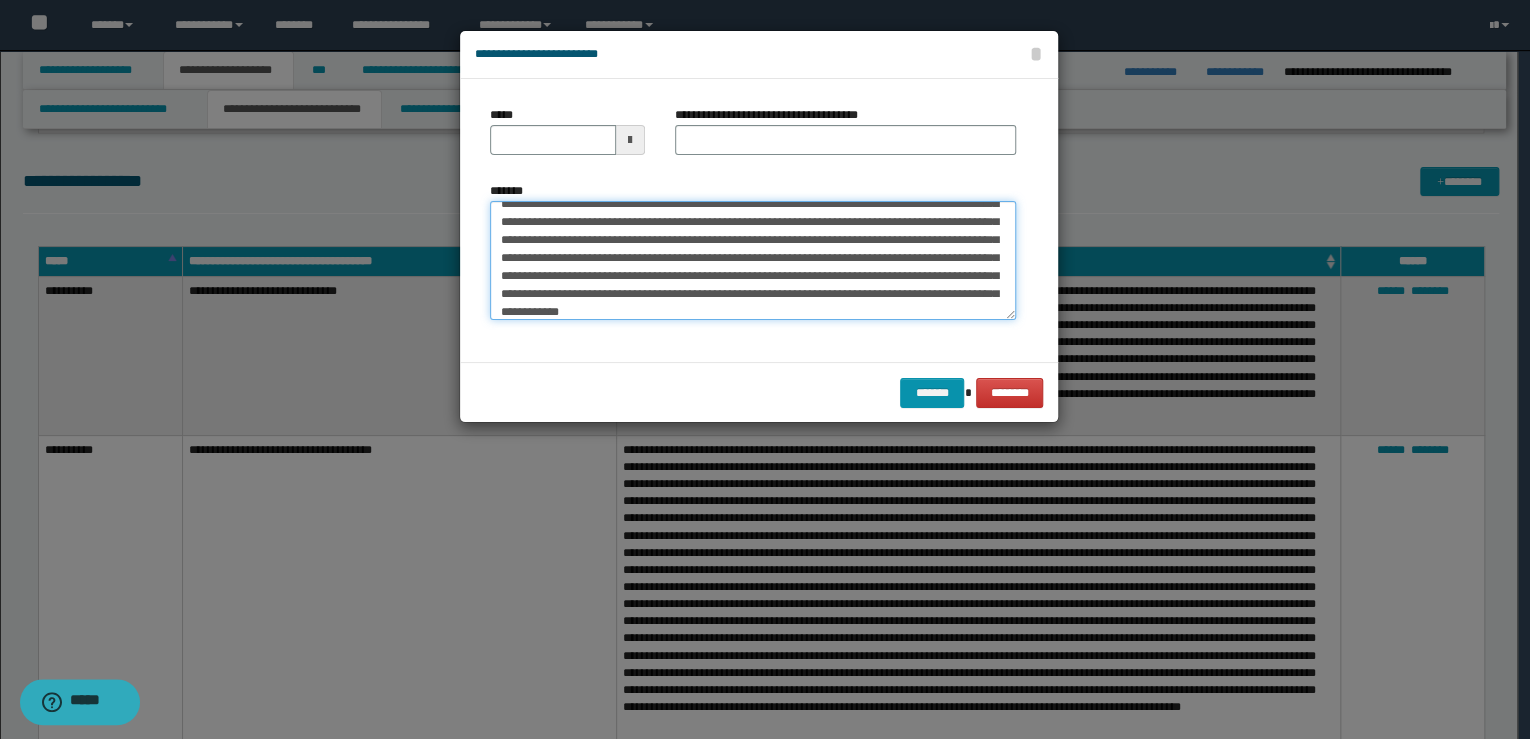 scroll, scrollTop: 0, scrollLeft: 0, axis: both 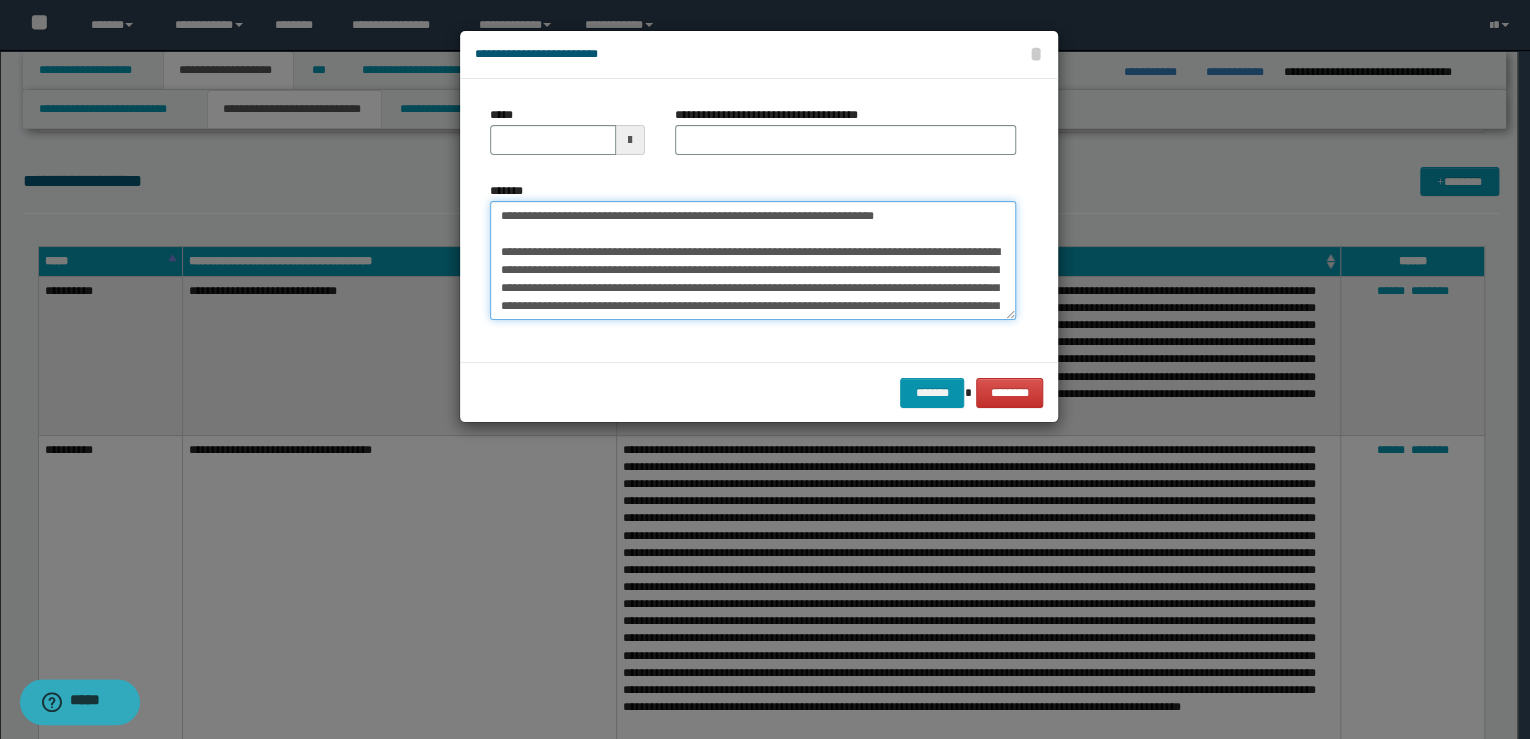 drag, startPoint x: 761, startPoint y: 208, endPoint x: 401, endPoint y: 202, distance: 360.05 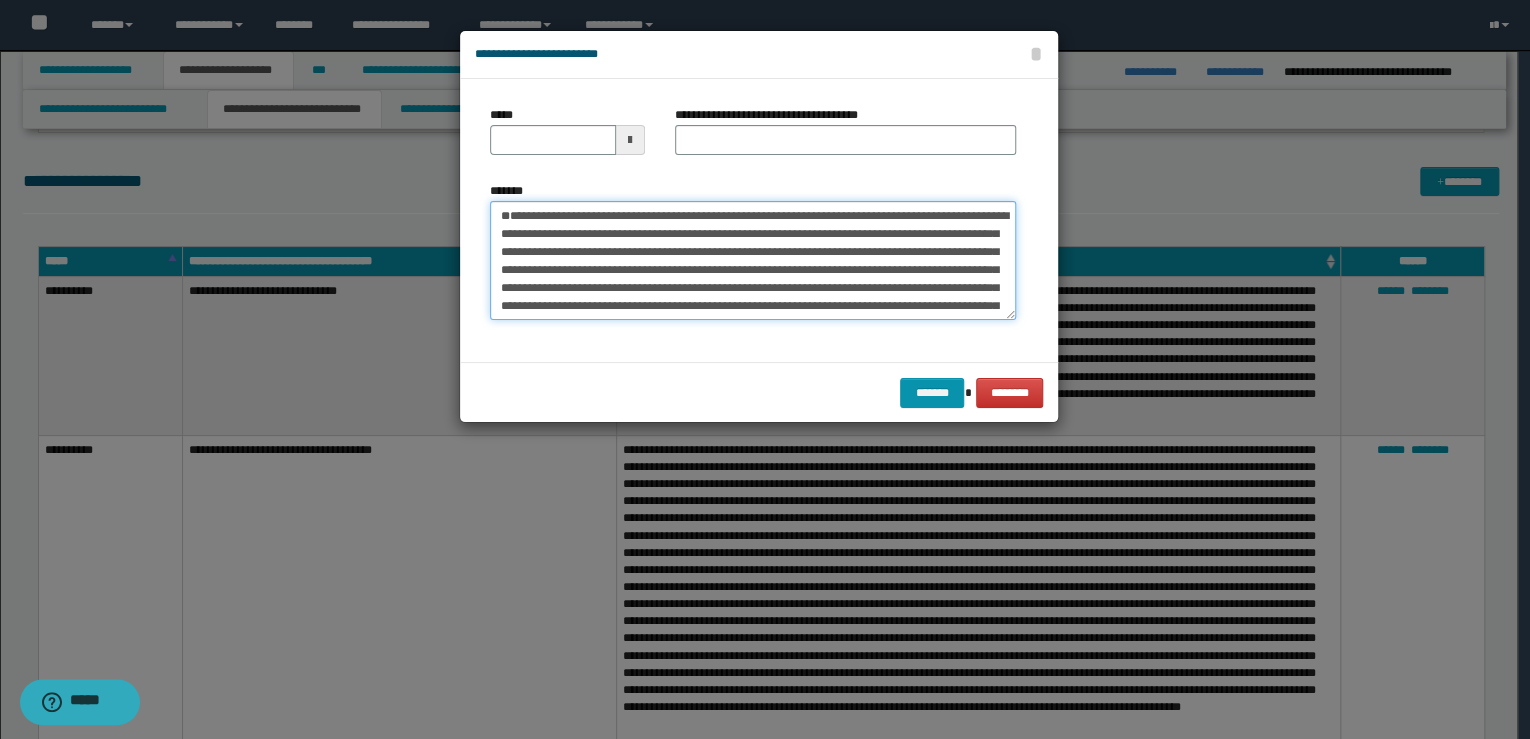 type 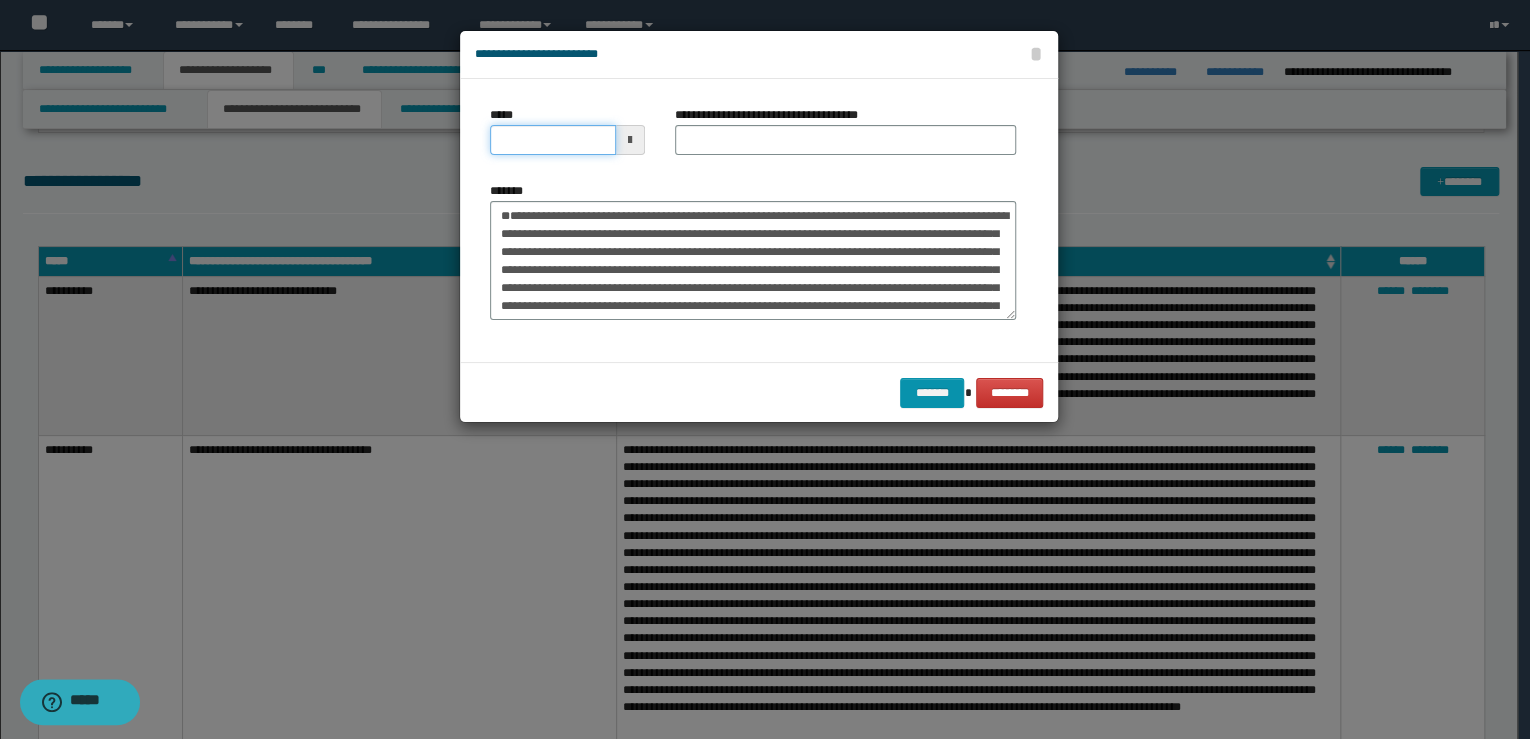 click on "*****" at bounding box center (553, 140) 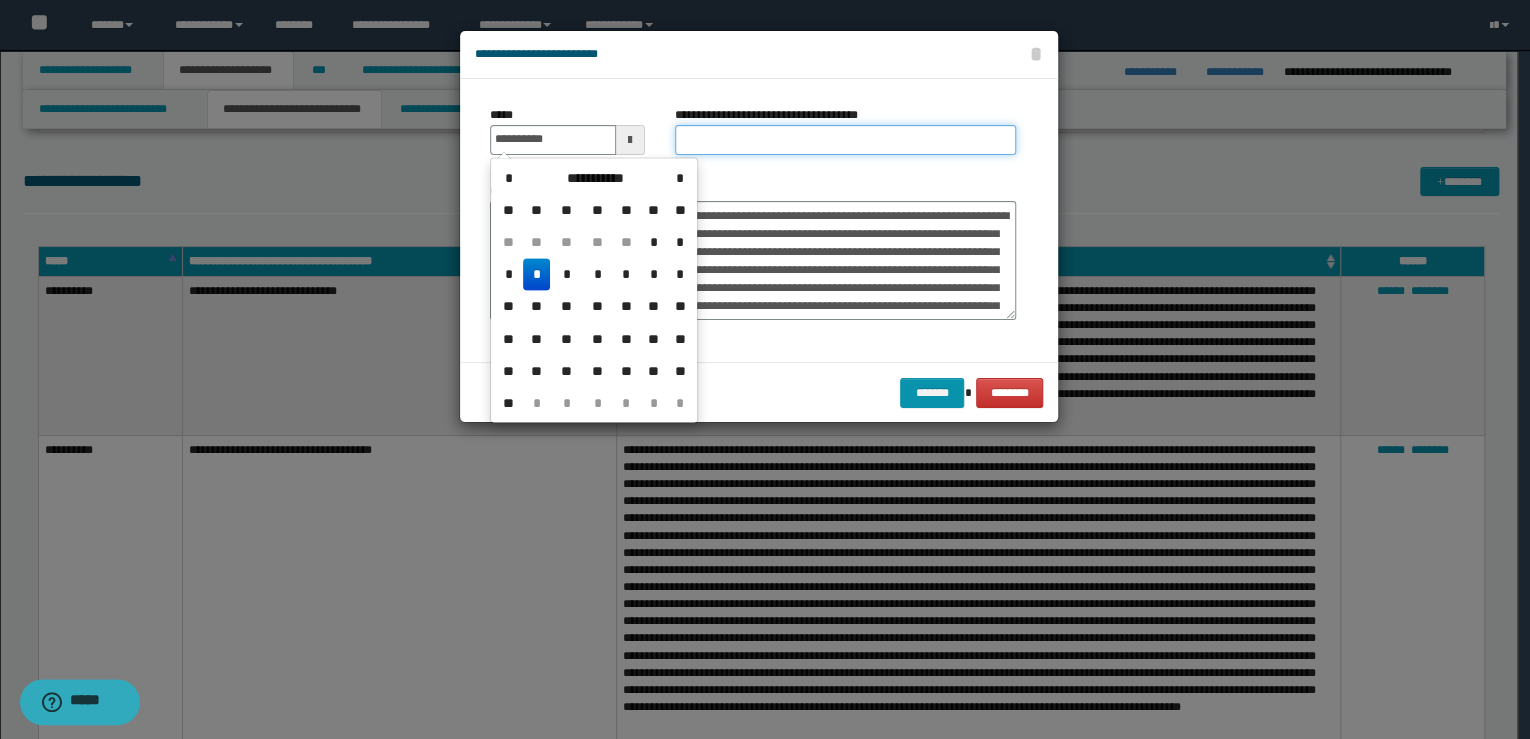 type on "**********" 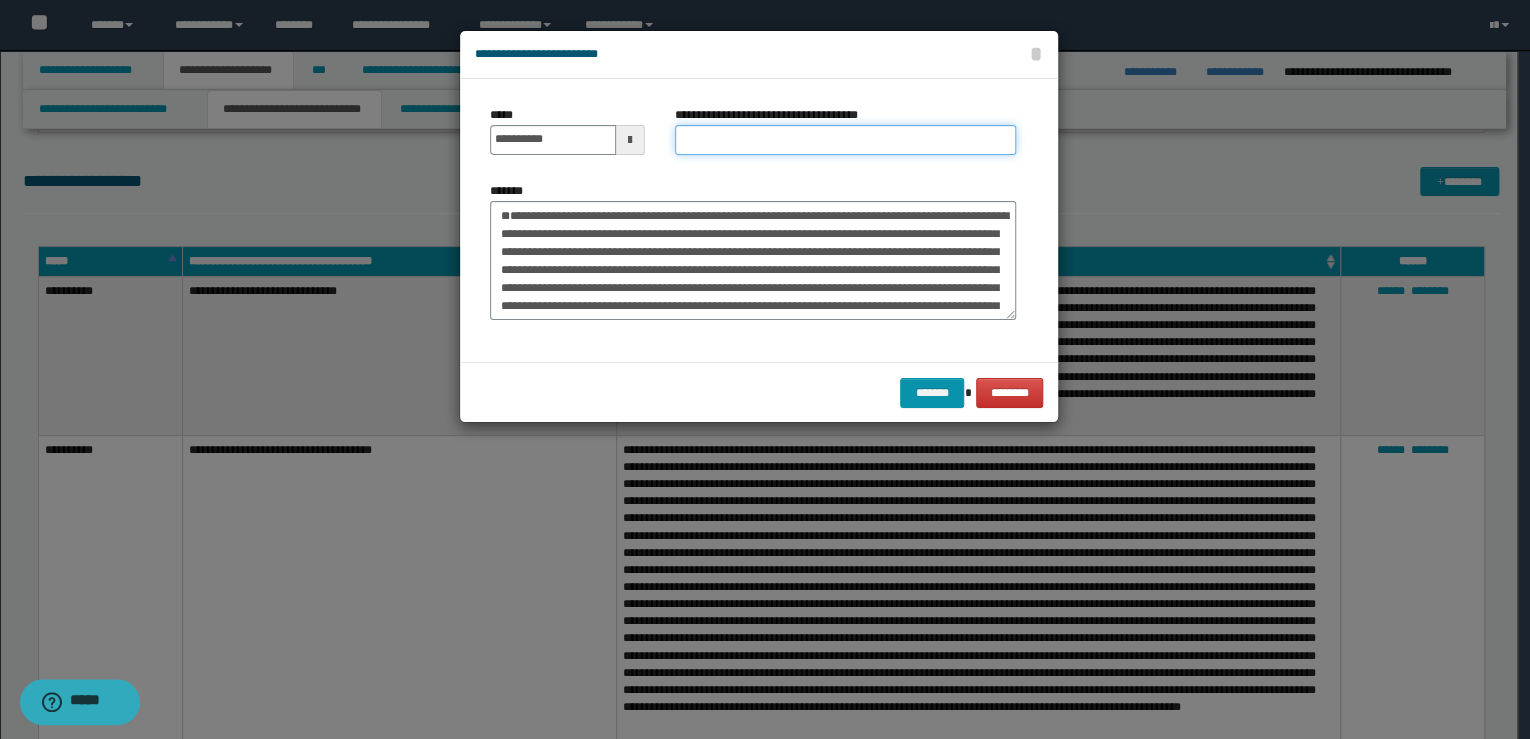paste on "**********" 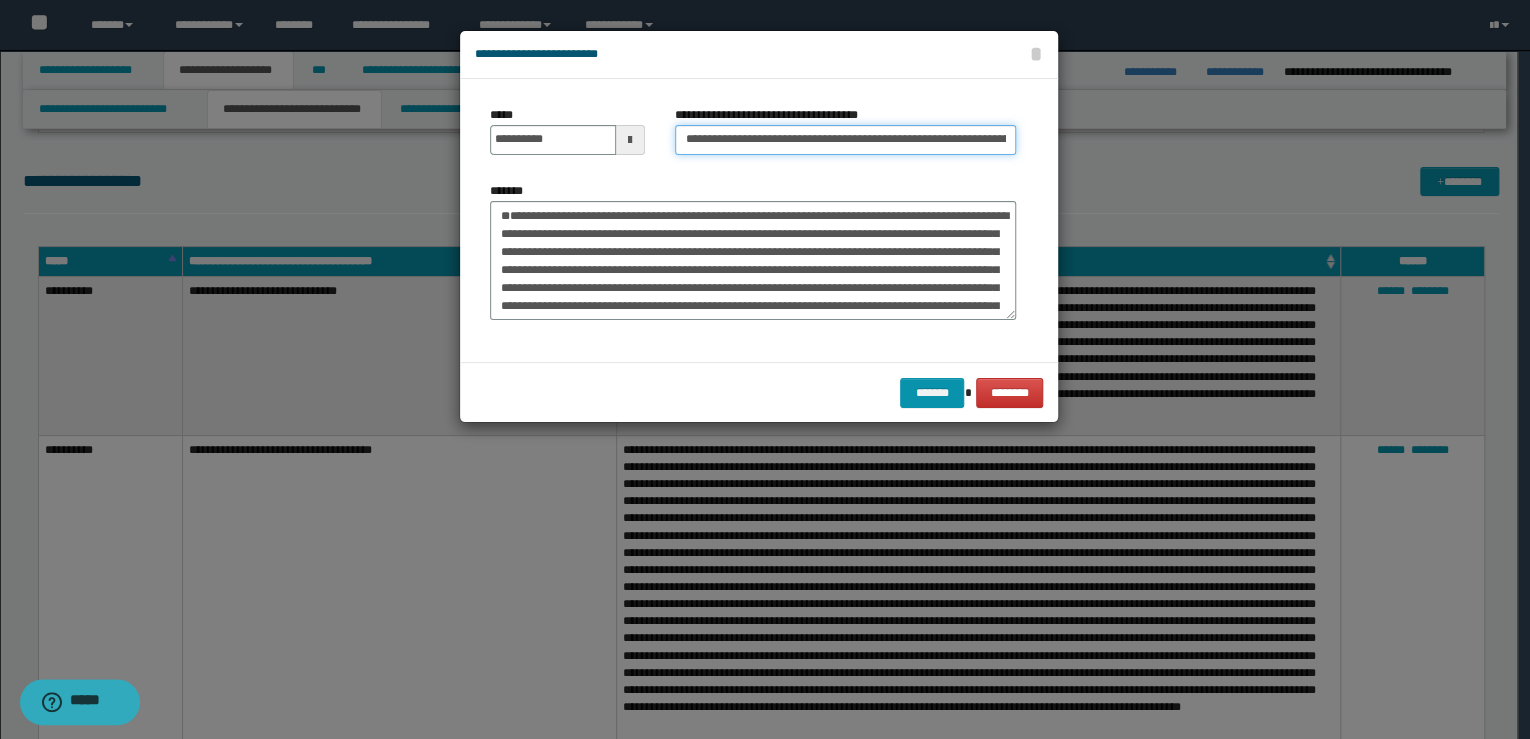 scroll, scrollTop: 0, scrollLeft: 92, axis: horizontal 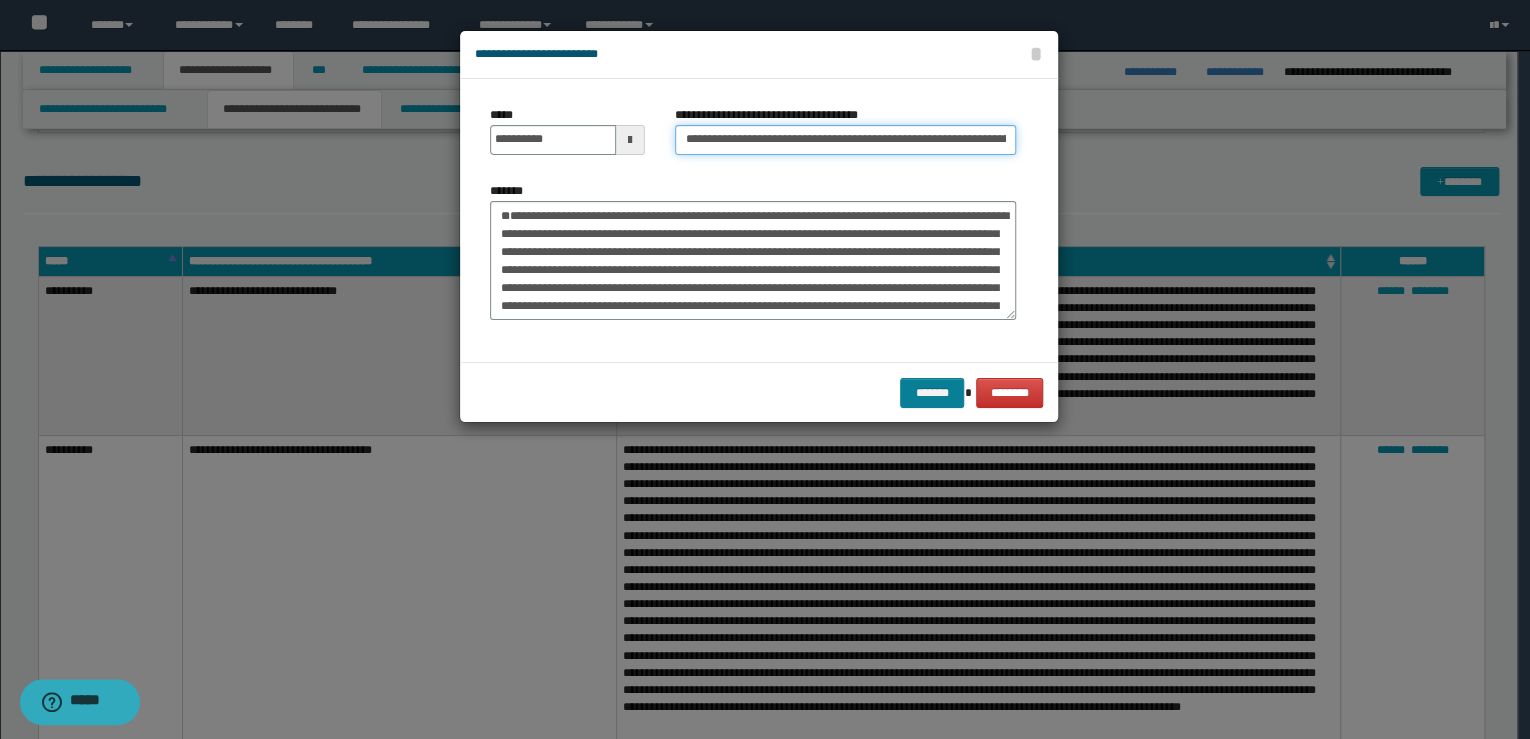 type on "**********" 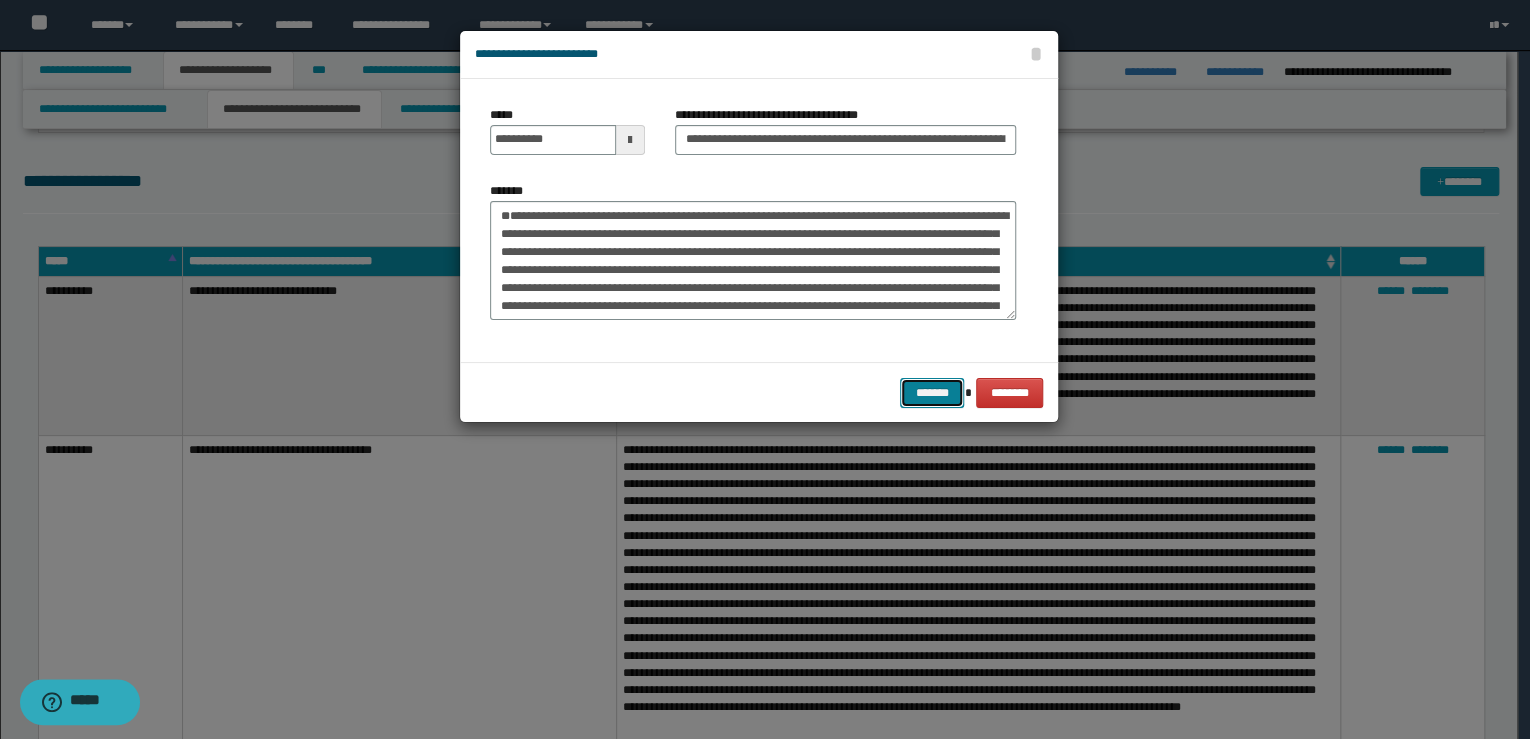 click on "*******" at bounding box center [932, 393] 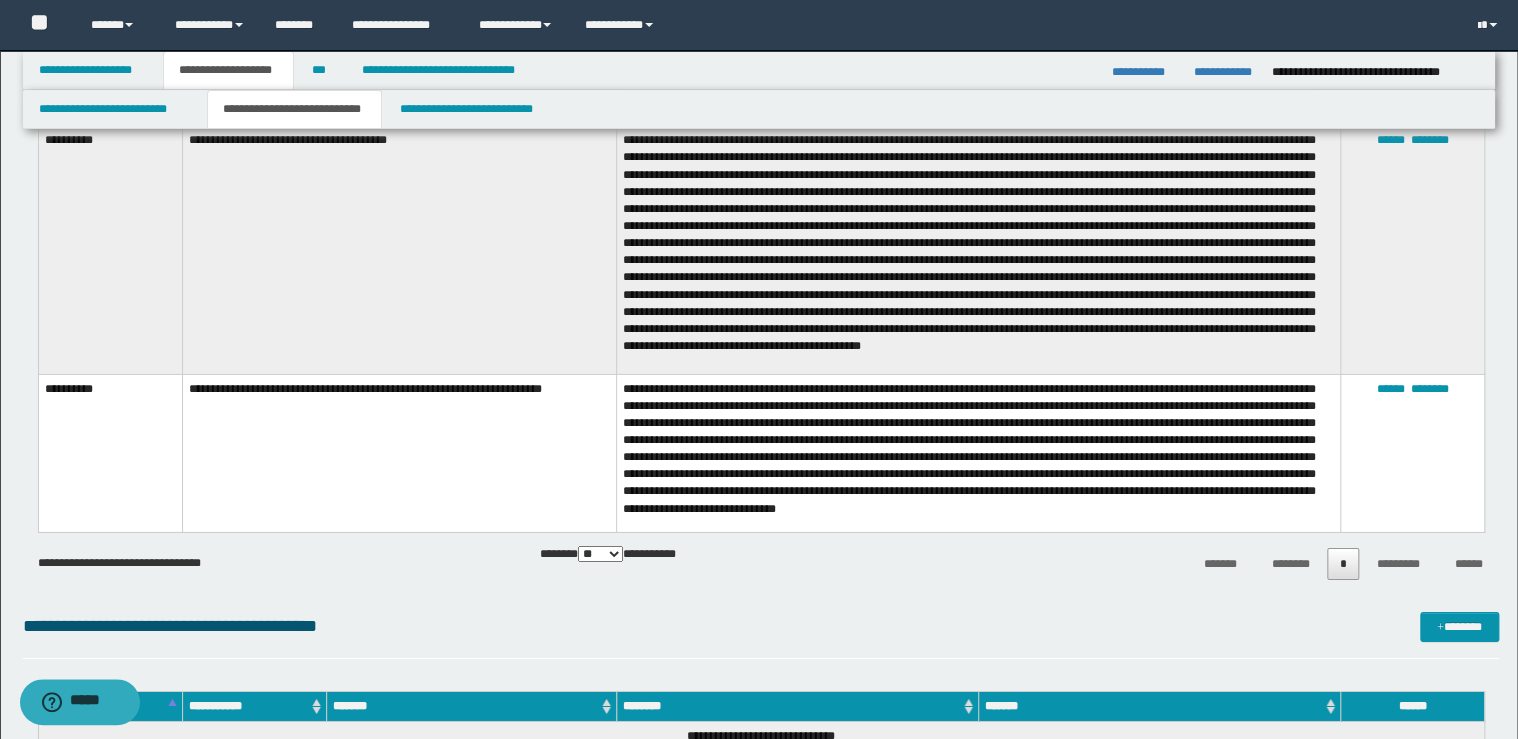 scroll, scrollTop: 3120, scrollLeft: 0, axis: vertical 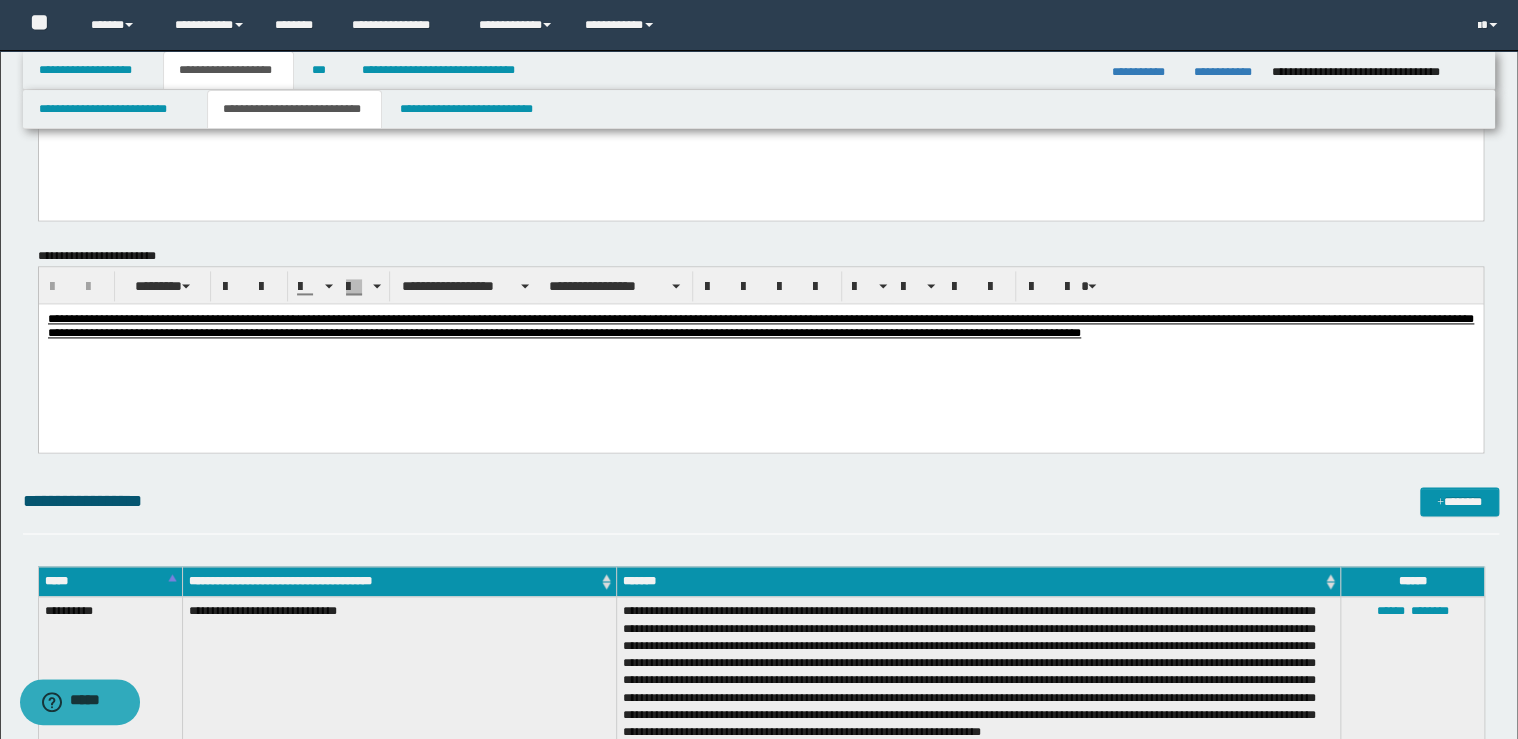 click on "**********" at bounding box center [761, 1069] 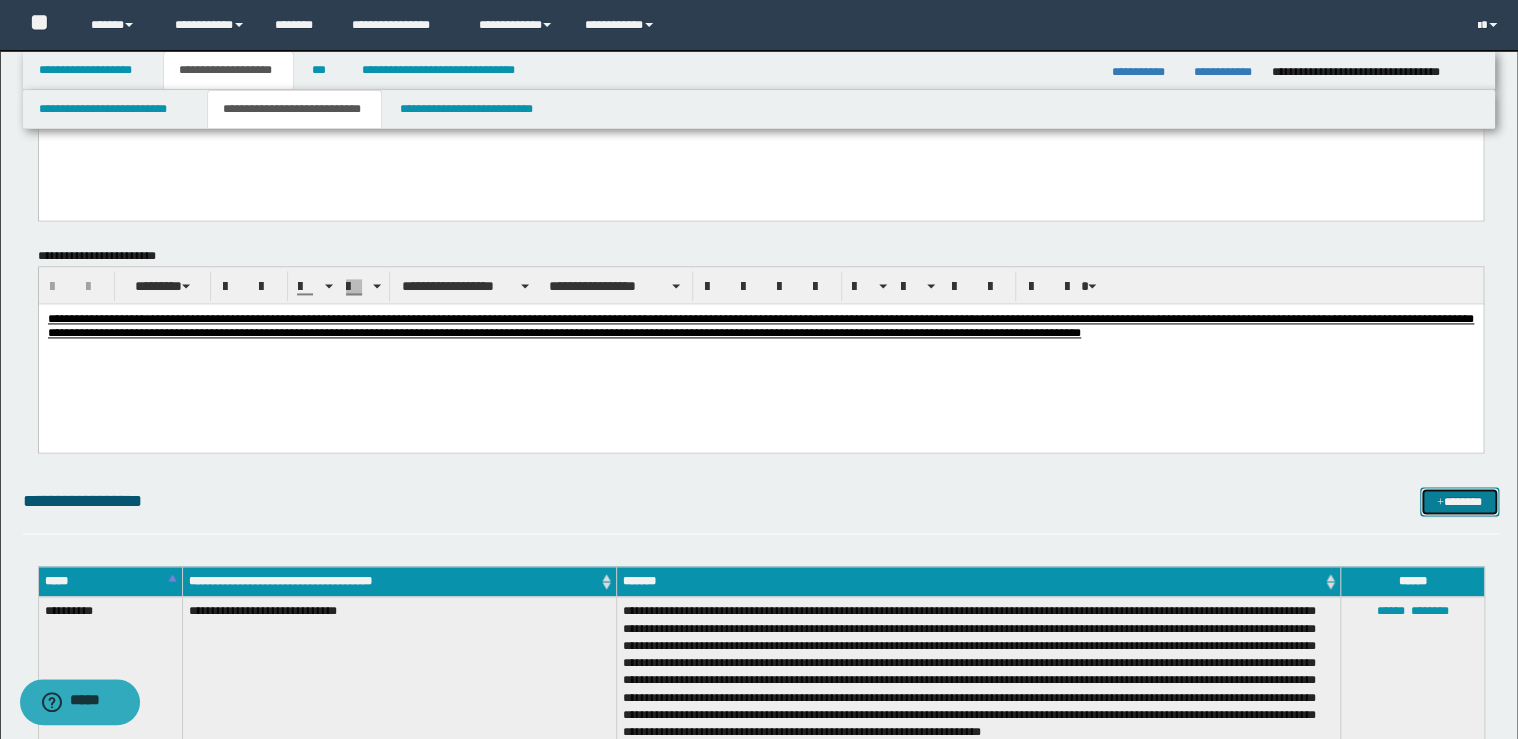 click at bounding box center (1440, 503) 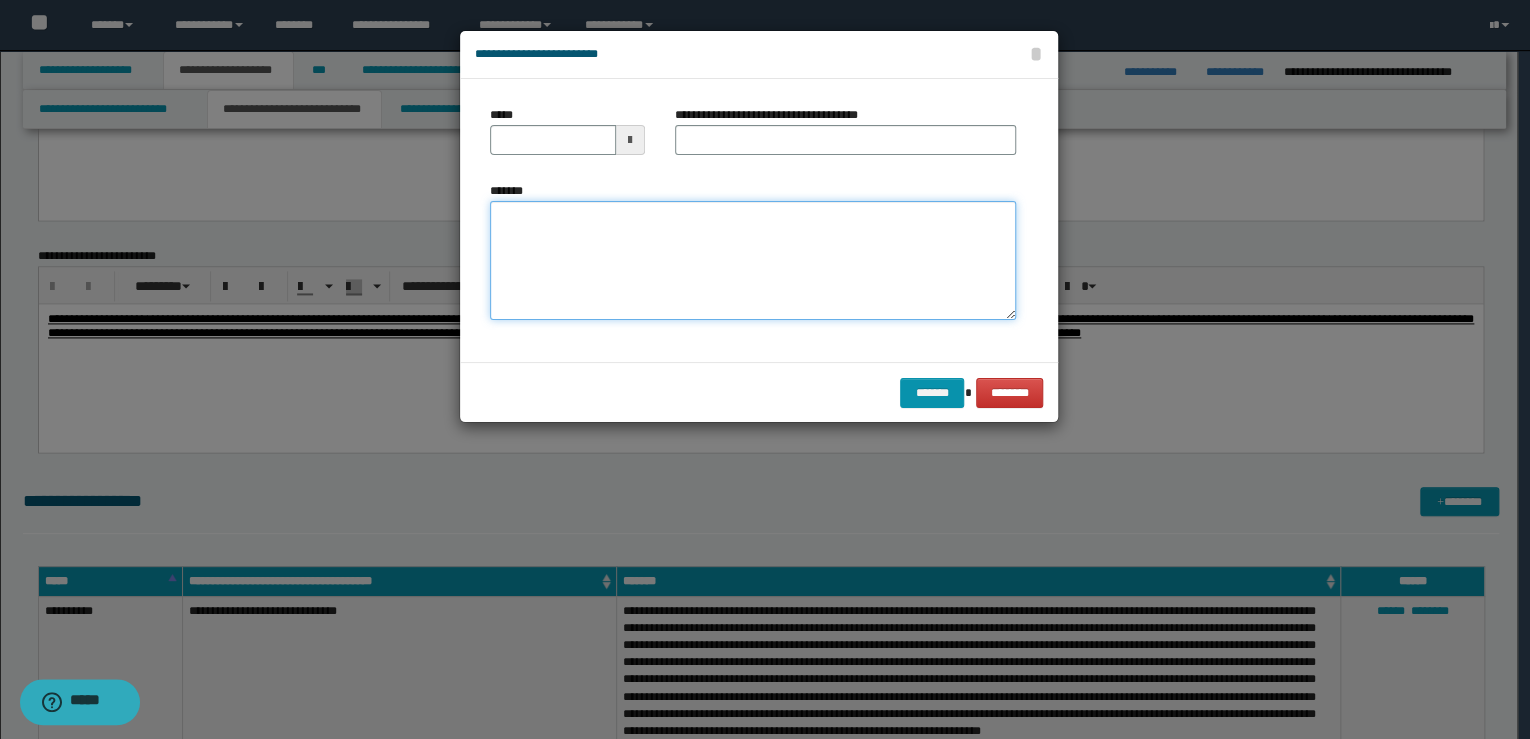 click on "*******" at bounding box center (753, 261) 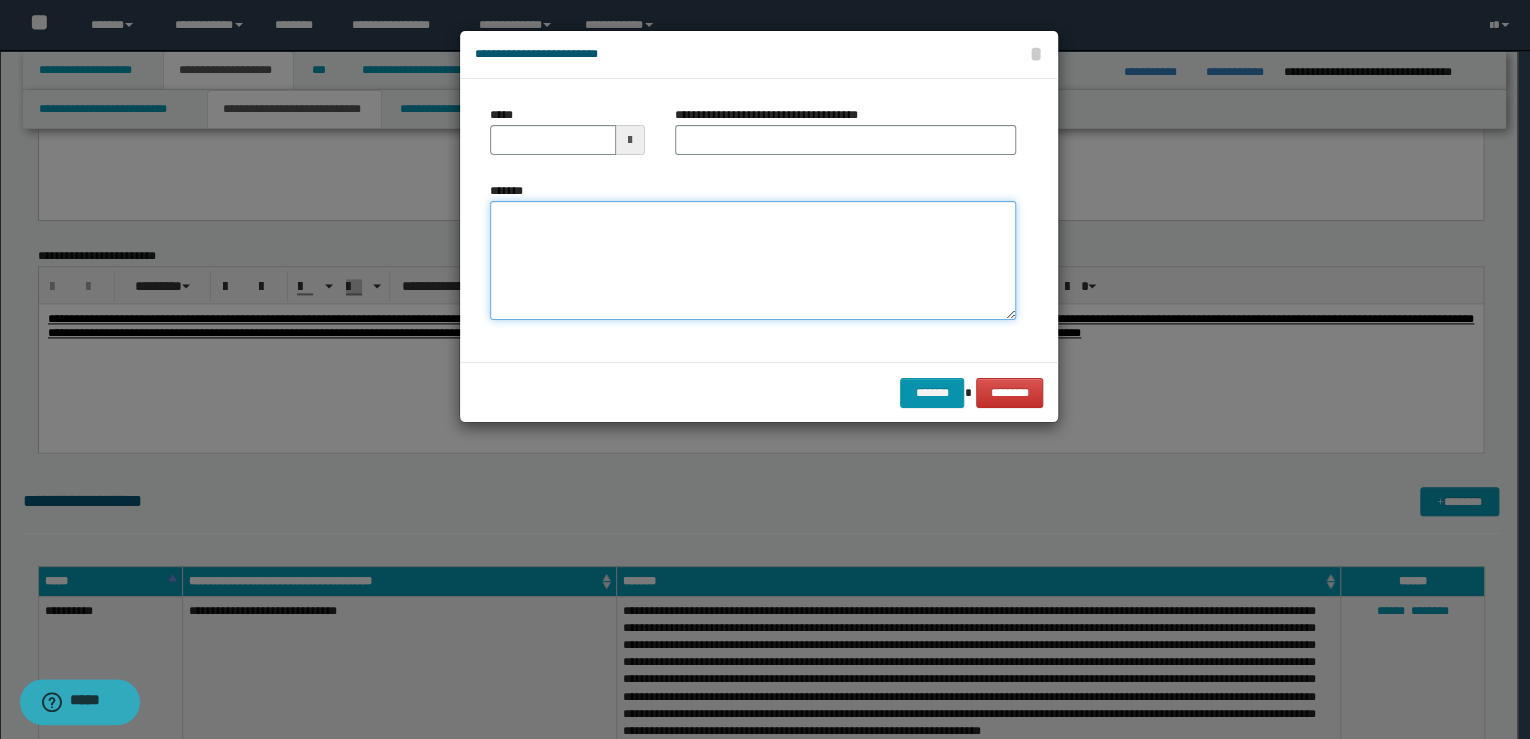 paste on "**********" 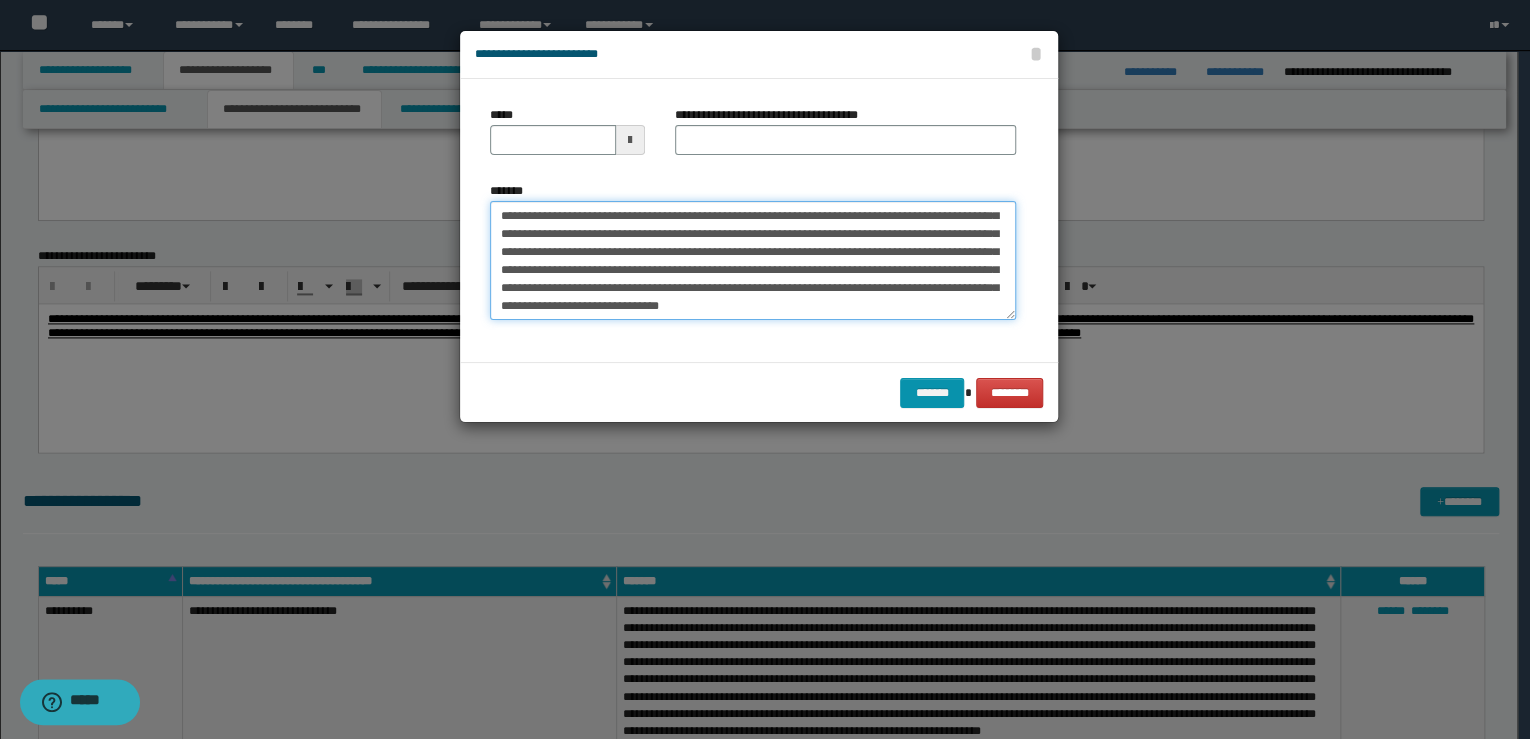 scroll, scrollTop: 0, scrollLeft: 0, axis: both 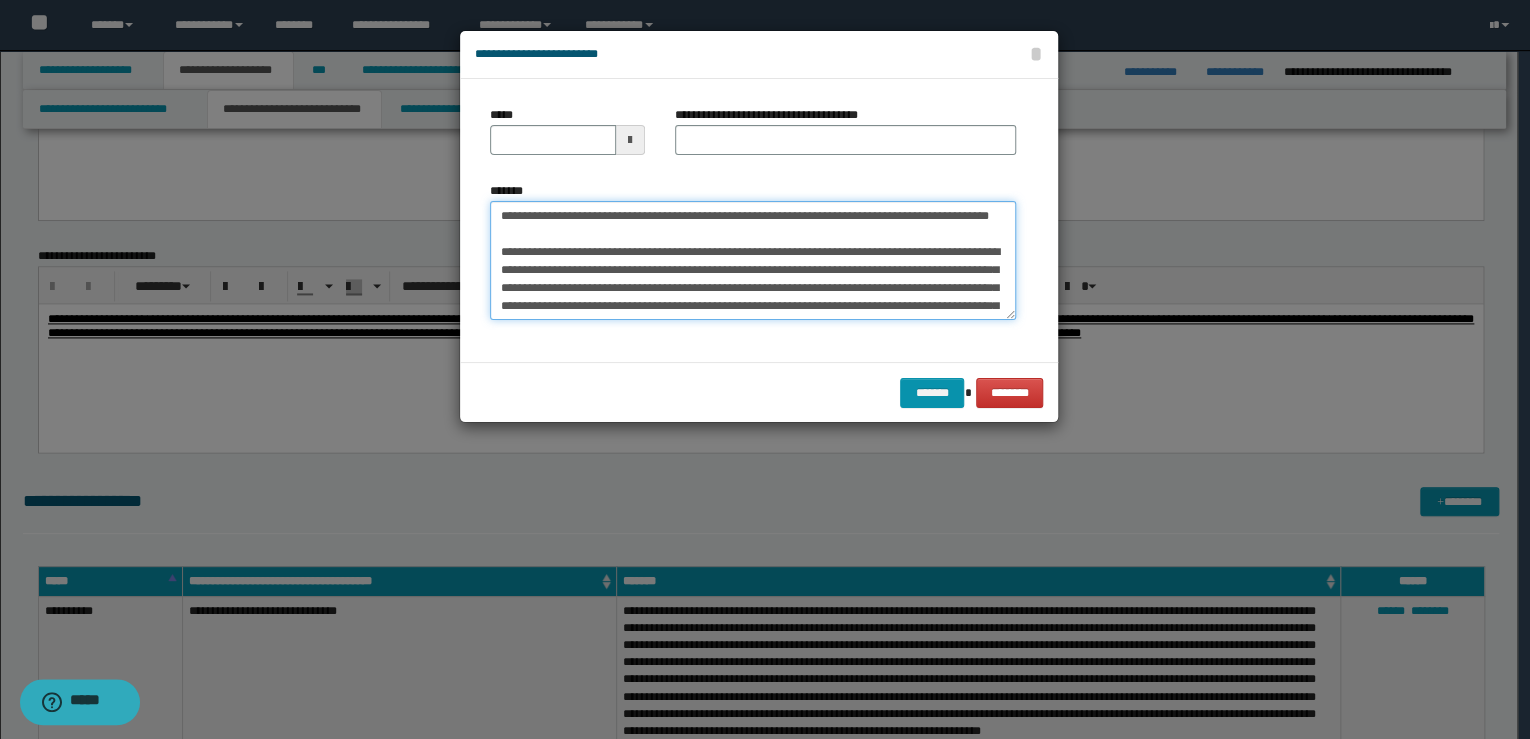 drag, startPoint x: 559, startPoint y: 237, endPoint x: 417, endPoint y: 213, distance: 144.01389 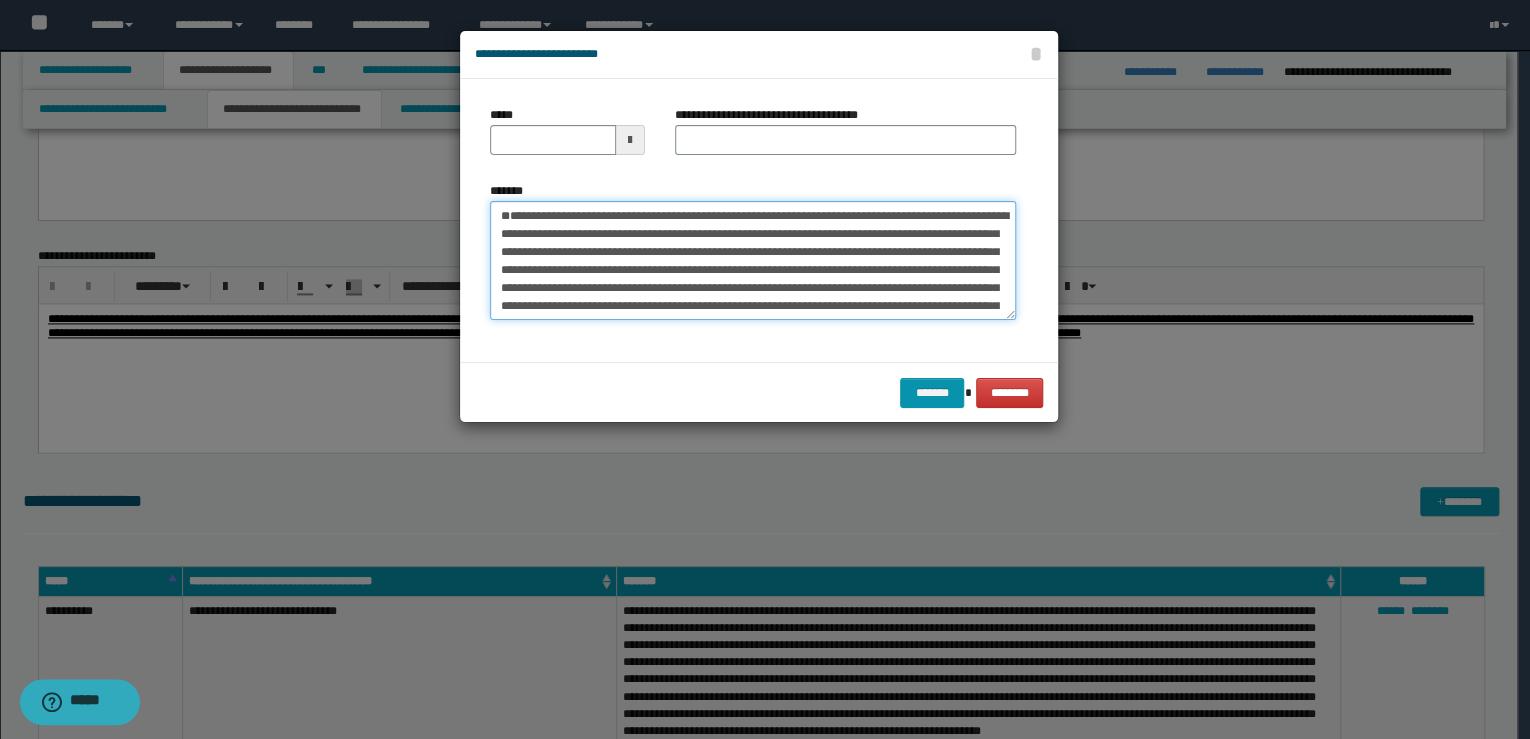 type 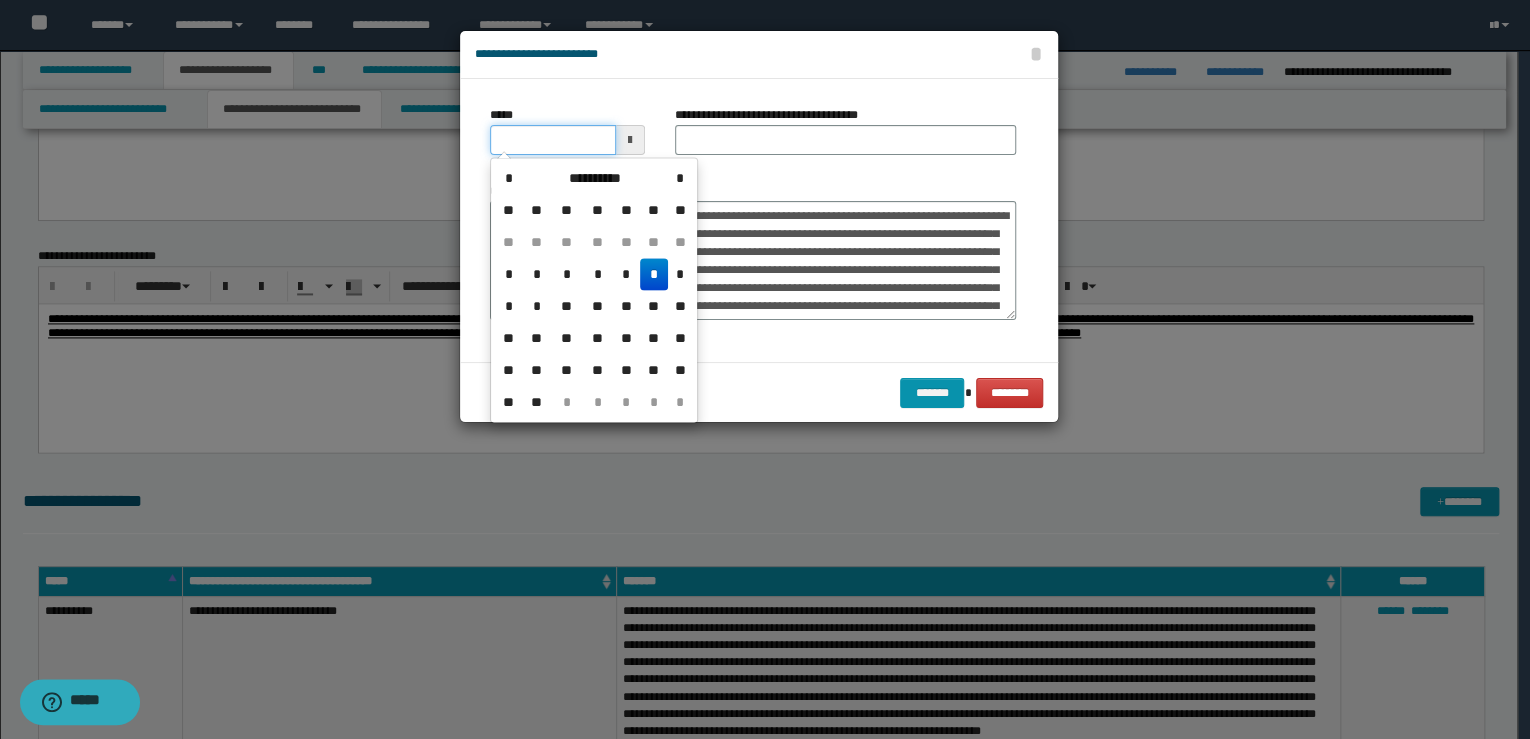 click on "*****" at bounding box center [553, 140] 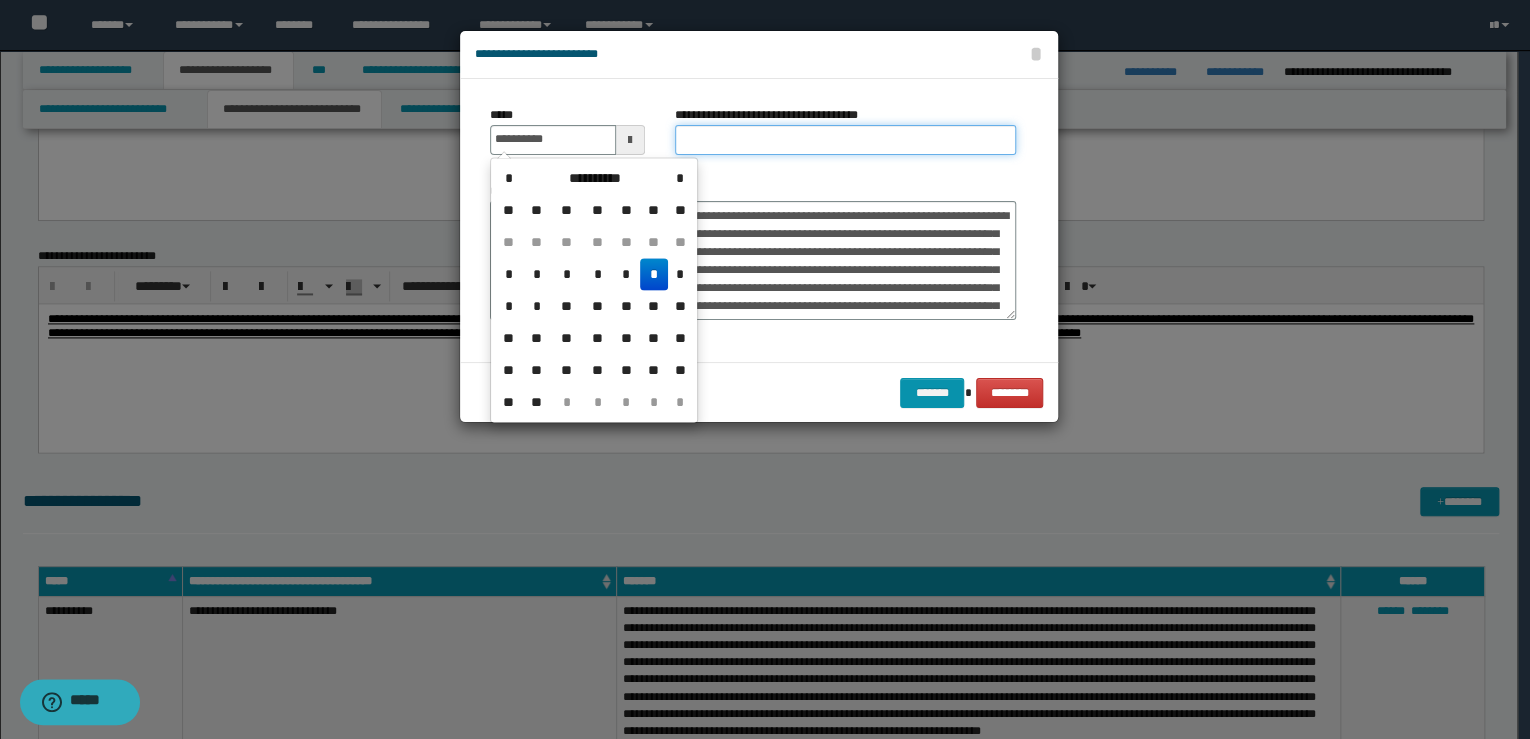 type on "**********" 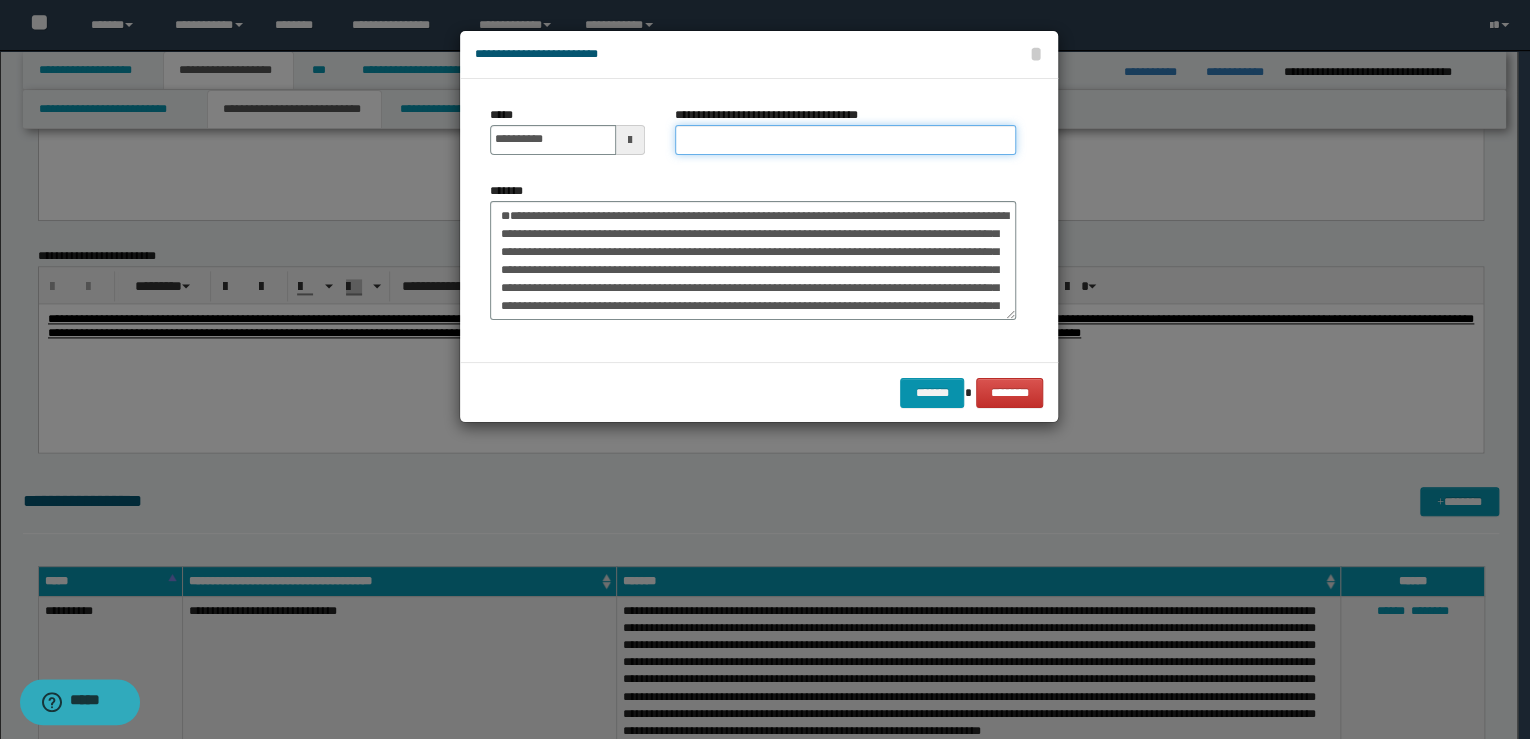 click on "**********" at bounding box center [845, 140] 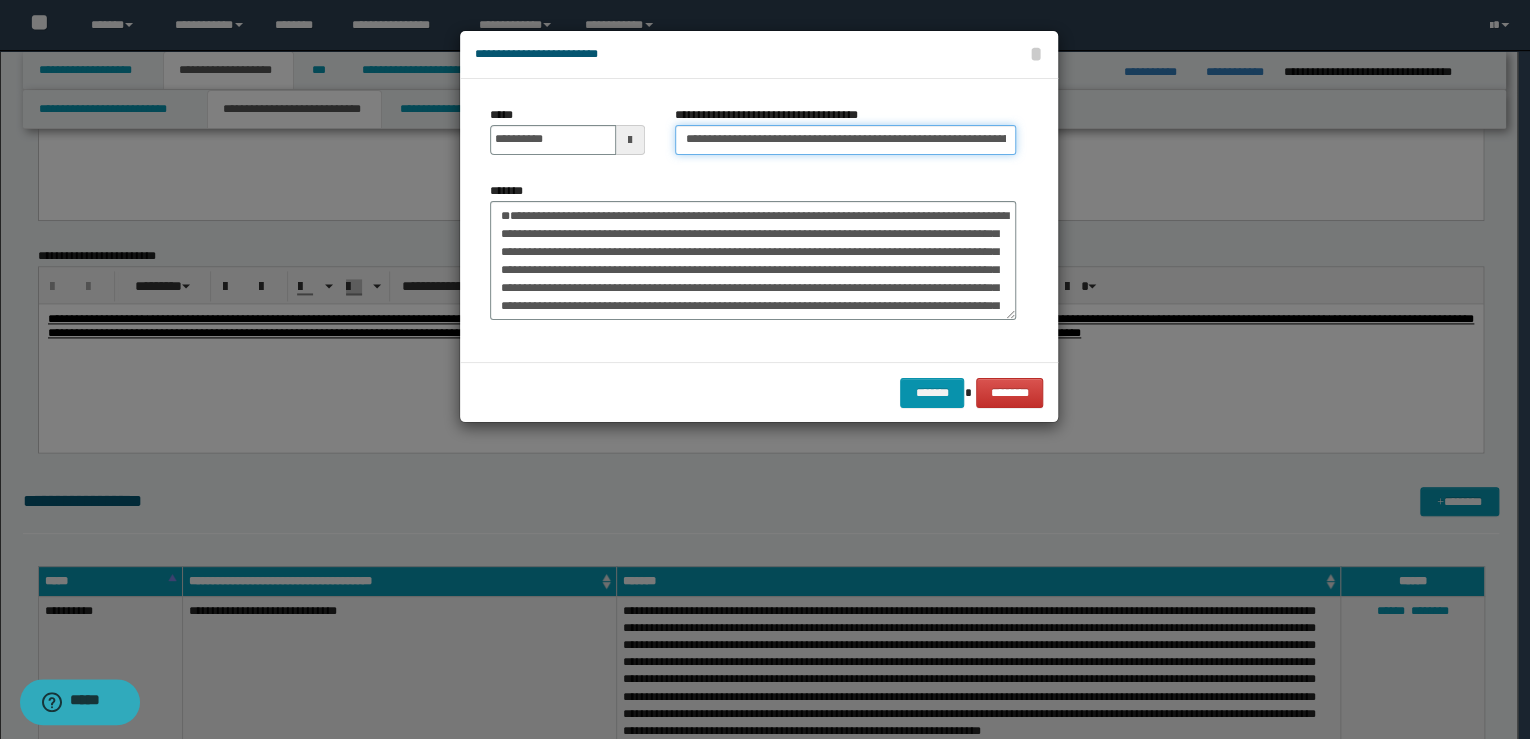 scroll, scrollTop: 0, scrollLeft: 202, axis: horizontal 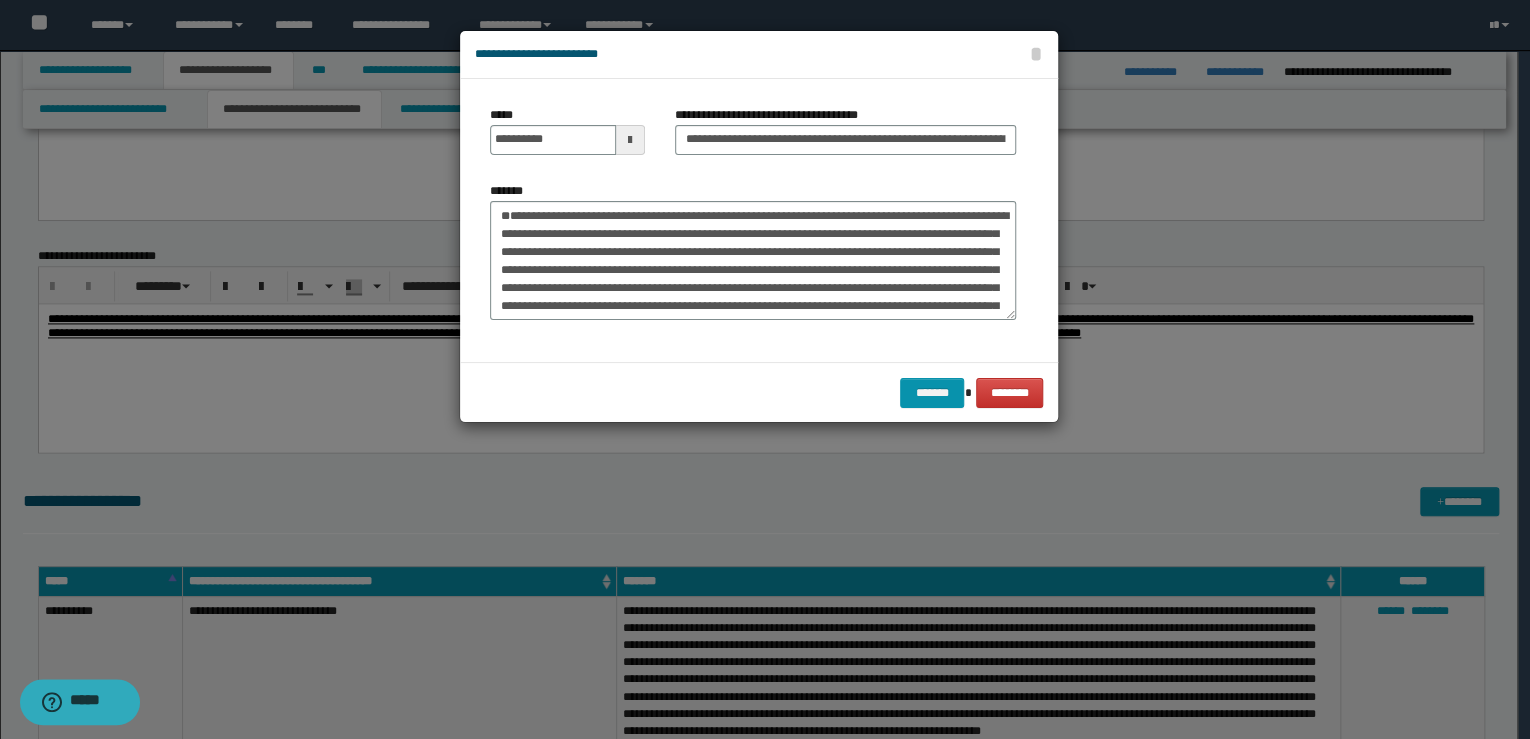 click on "**********" at bounding box center (753, 220) 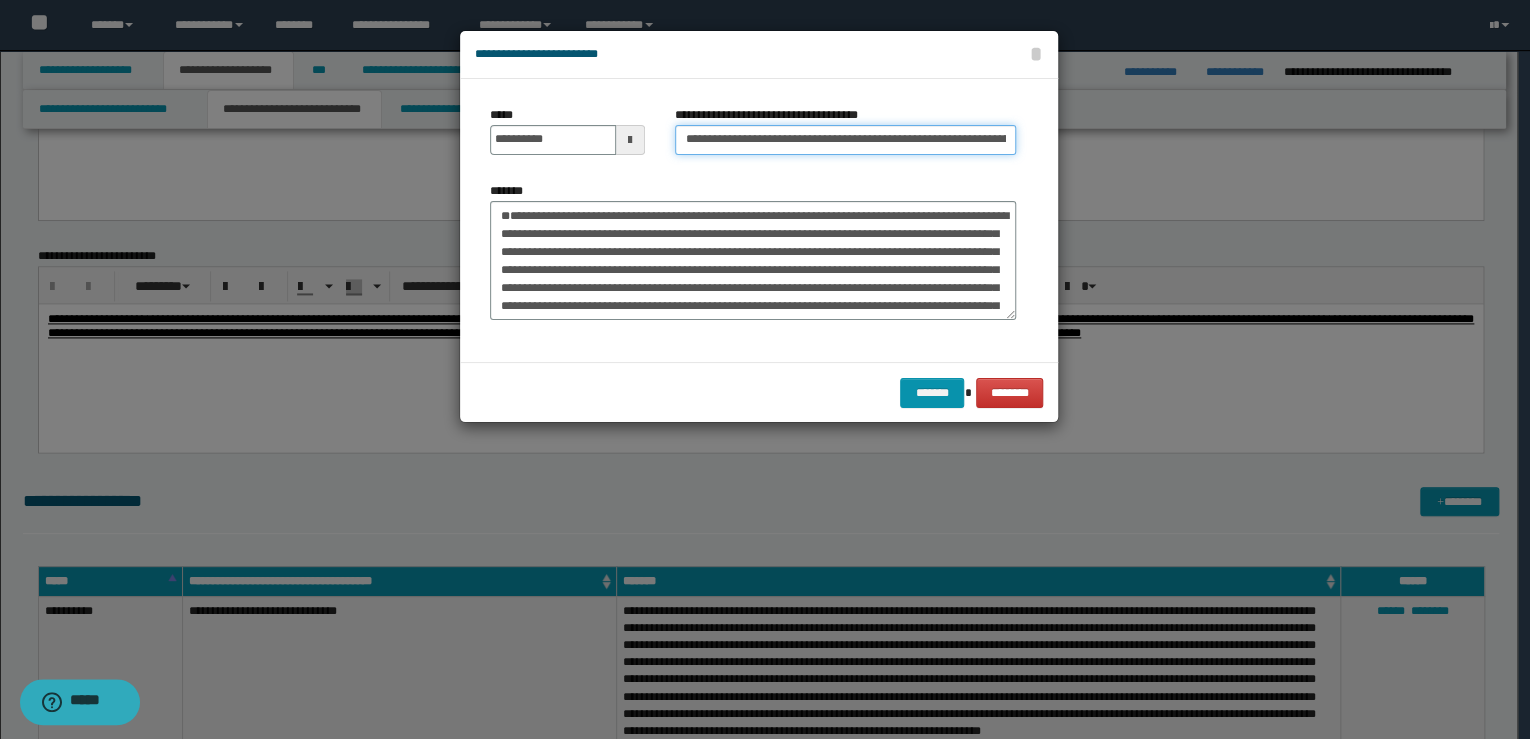 drag, startPoint x: 750, startPoint y: 141, endPoint x: 645, endPoint y: 133, distance: 105.30432 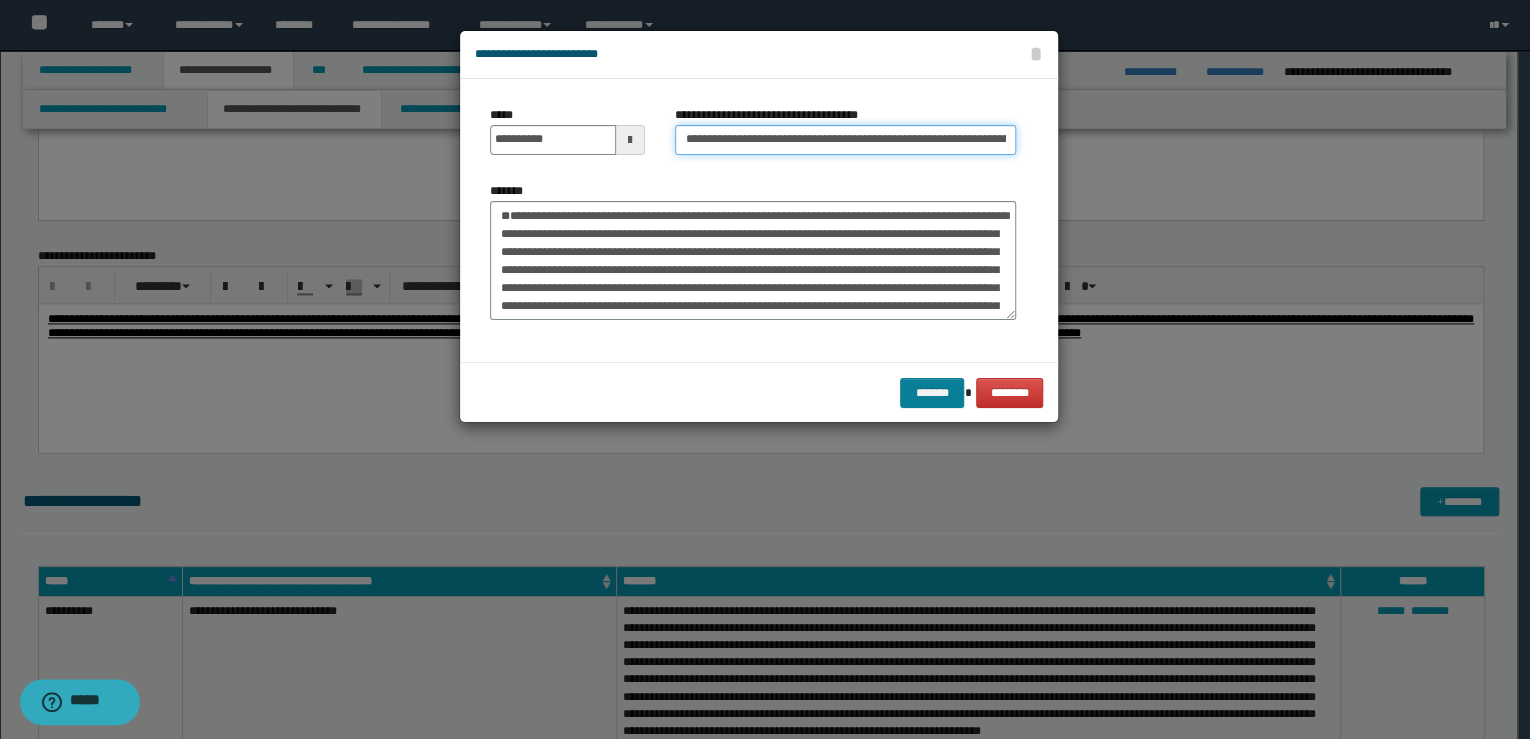 type on "**********" 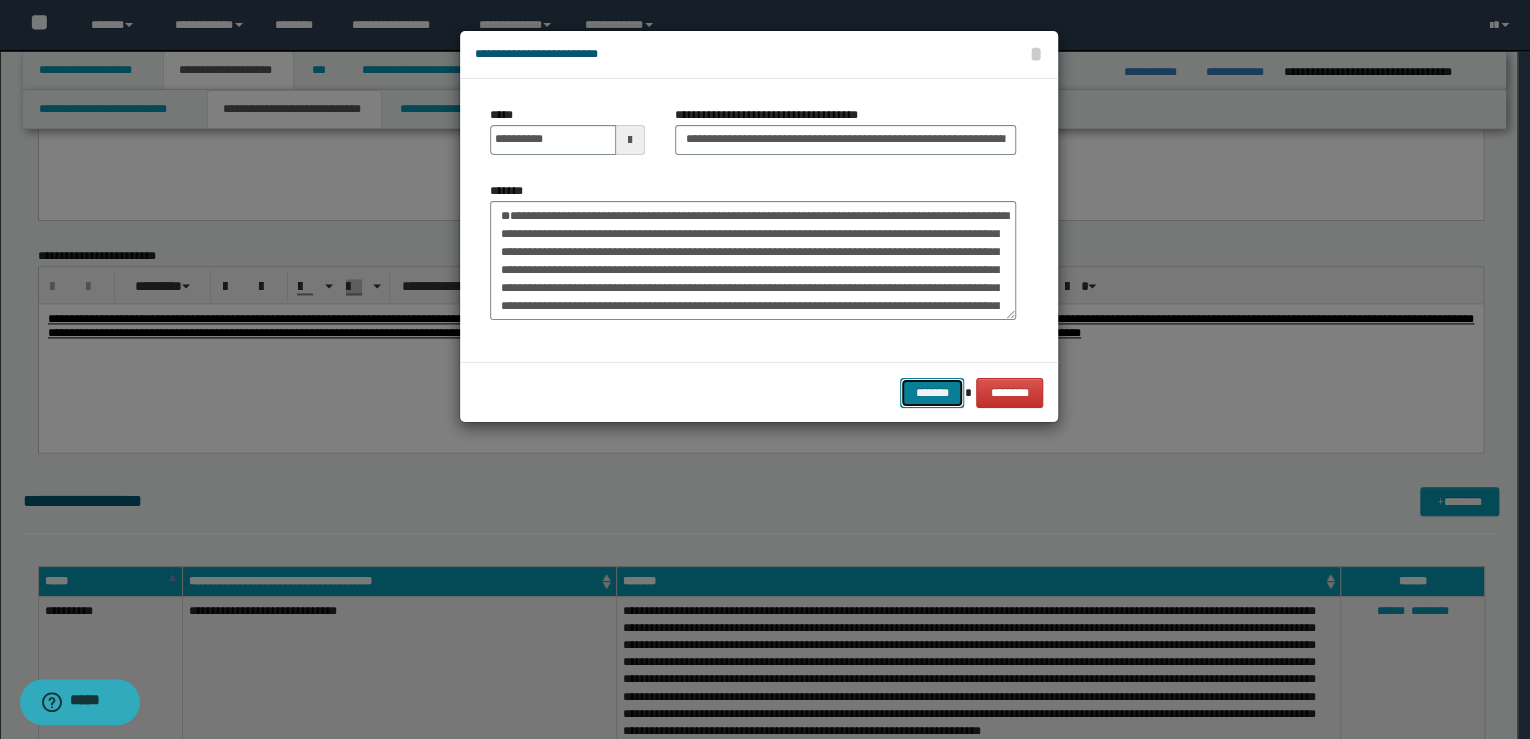 click on "*******" at bounding box center (932, 393) 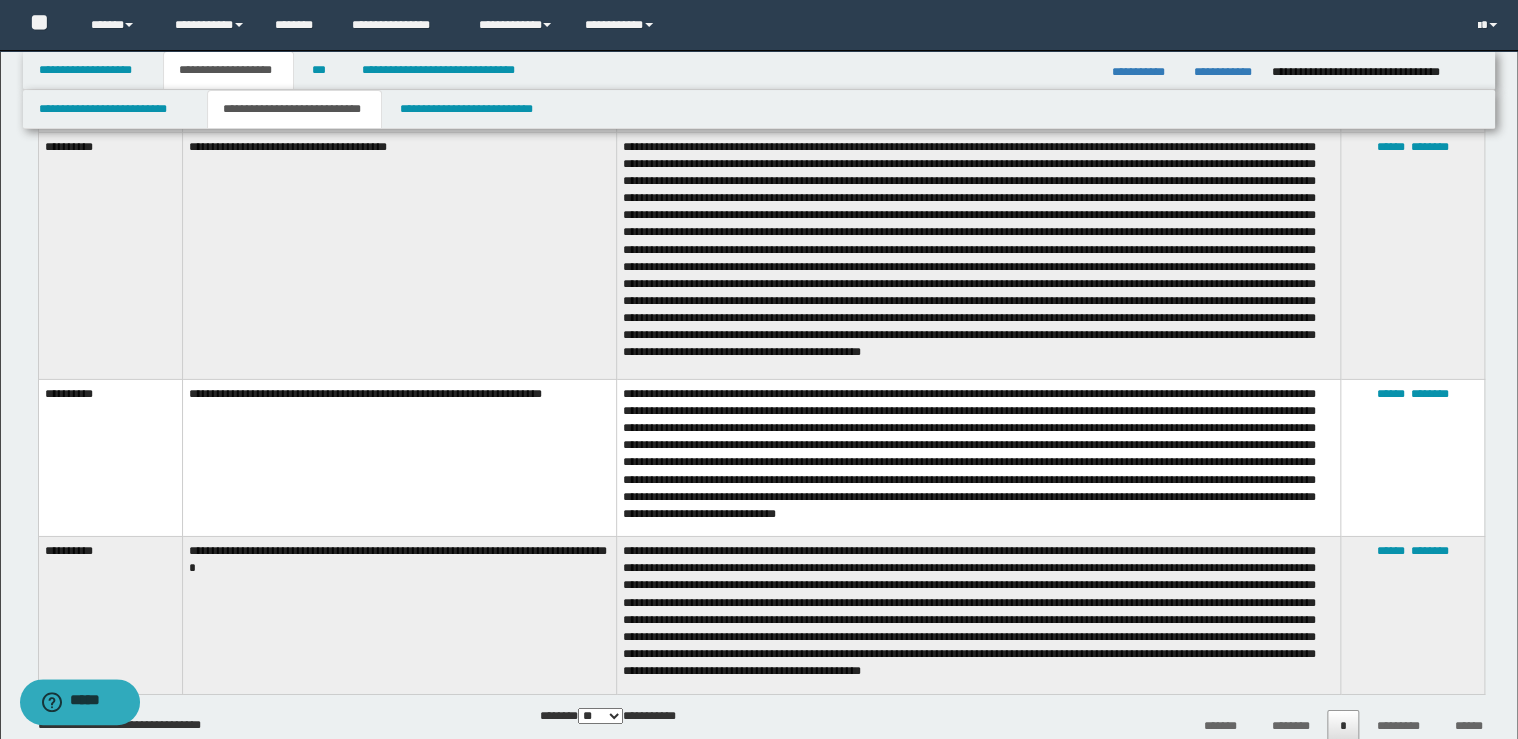 scroll, scrollTop: 2880, scrollLeft: 0, axis: vertical 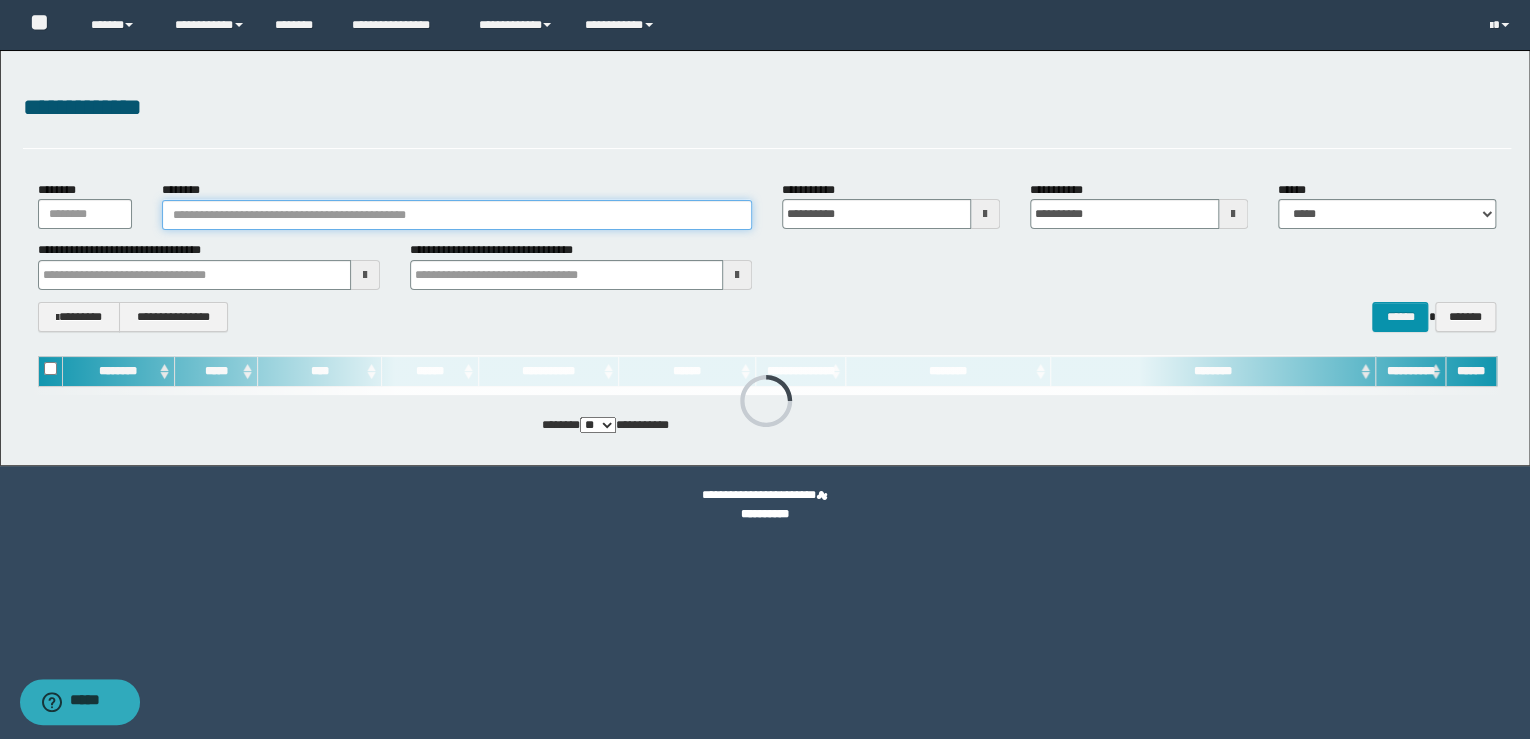 click on "********" at bounding box center [457, 215] 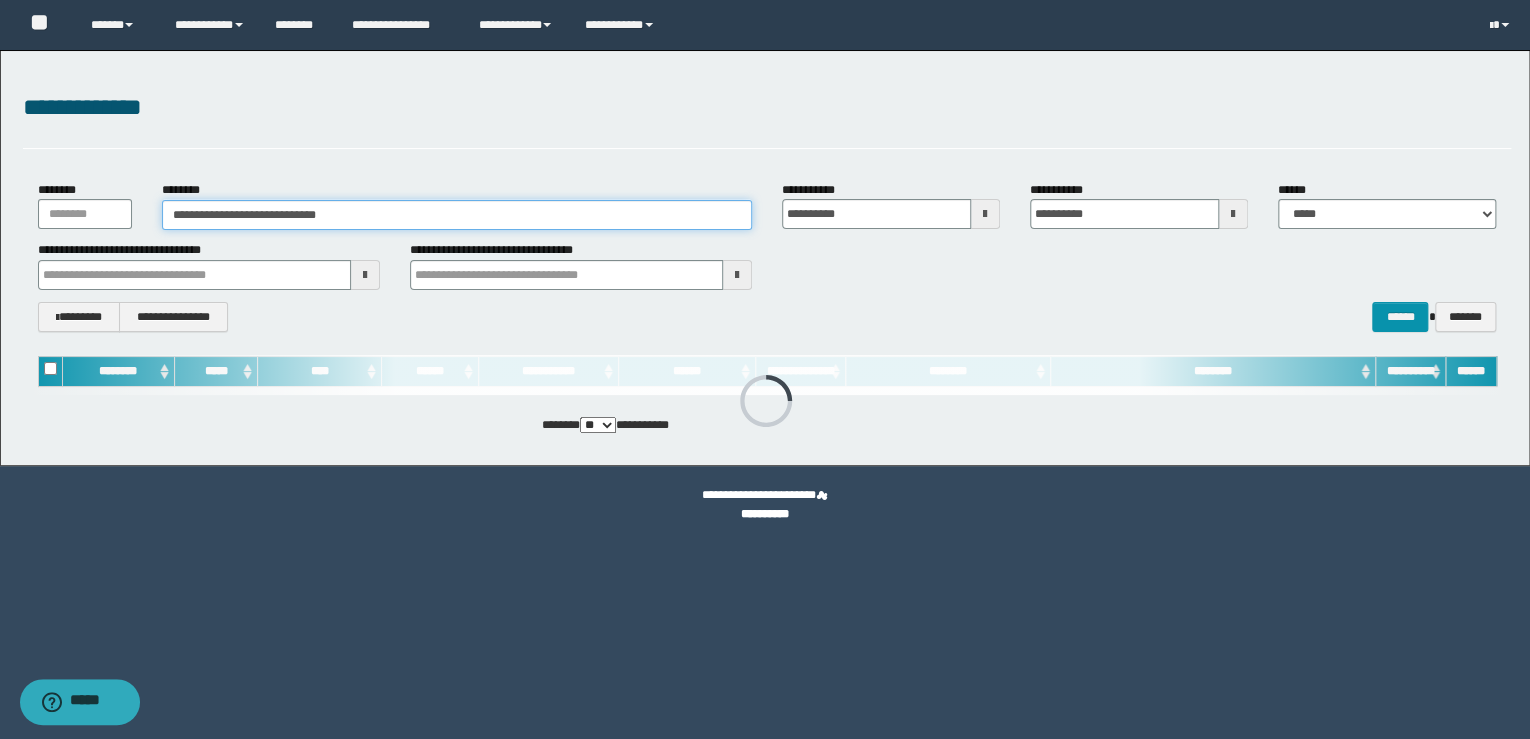 type on "**********" 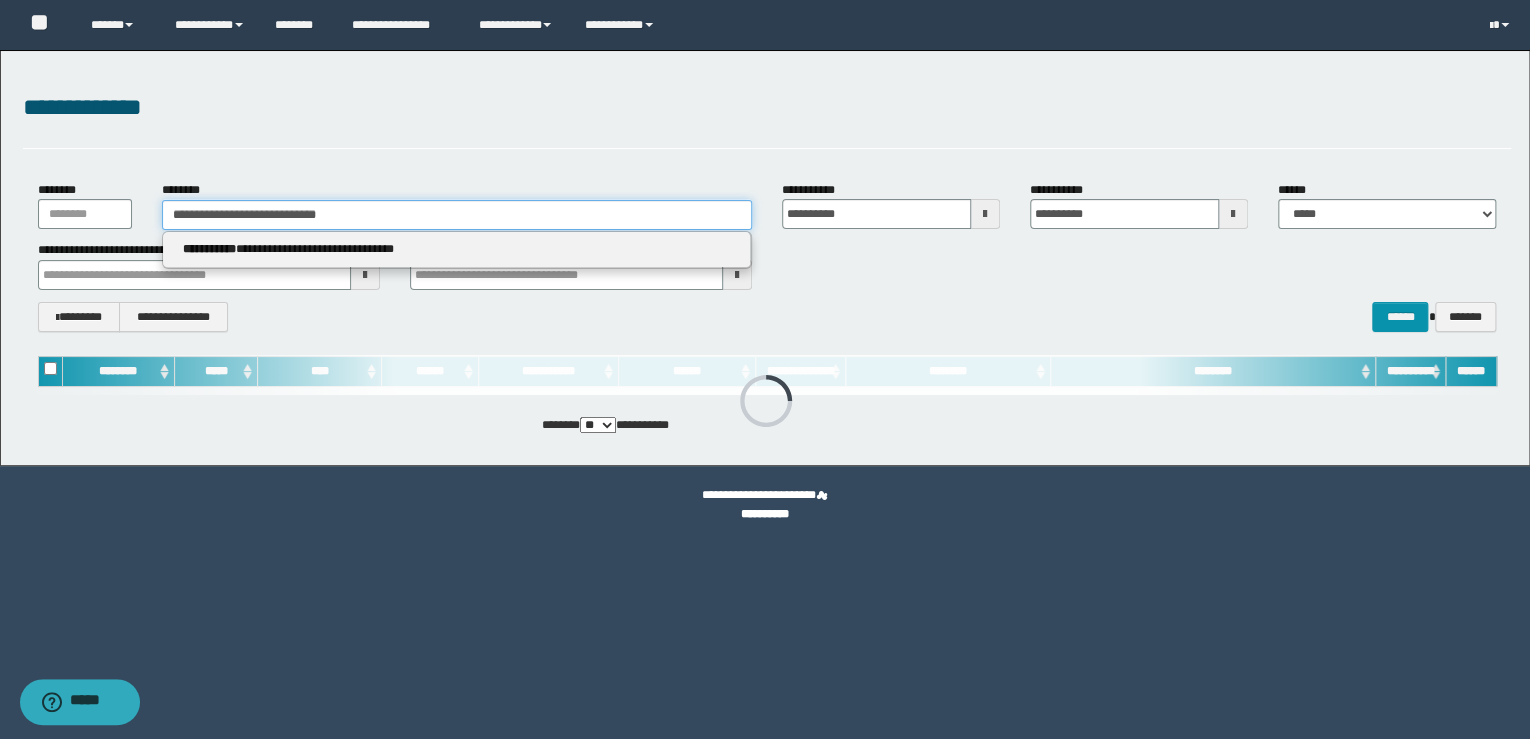 type on "**********" 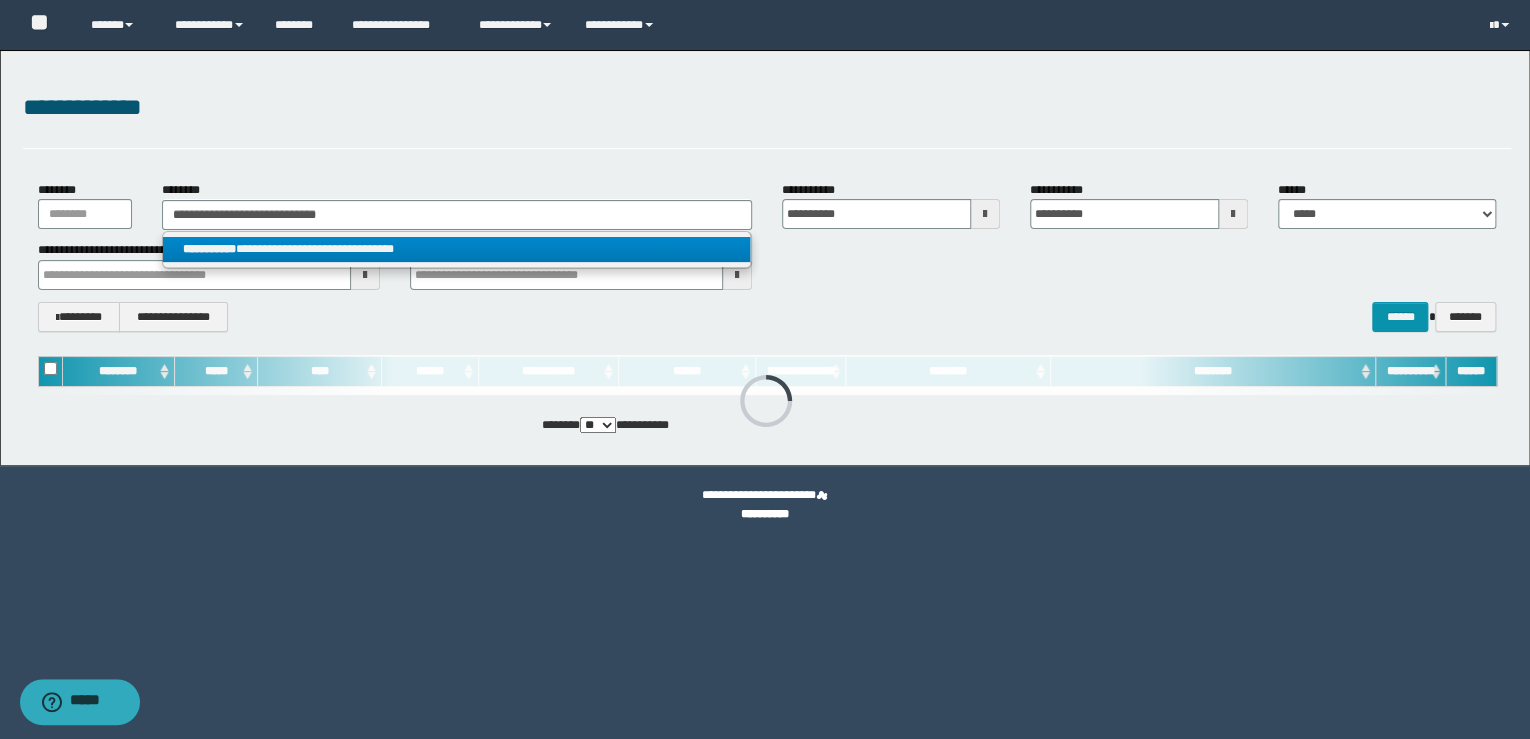 click on "**********" at bounding box center (457, 249) 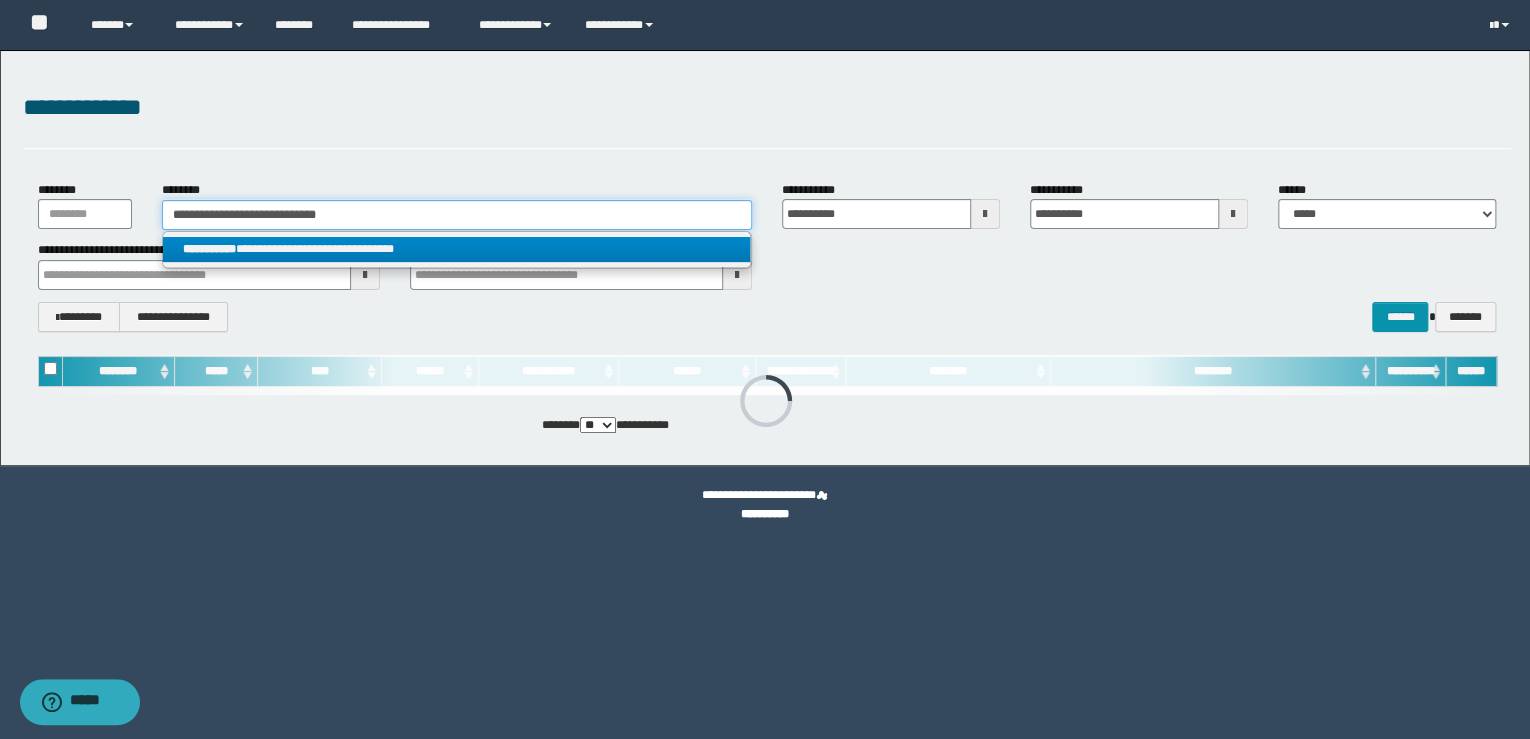 type 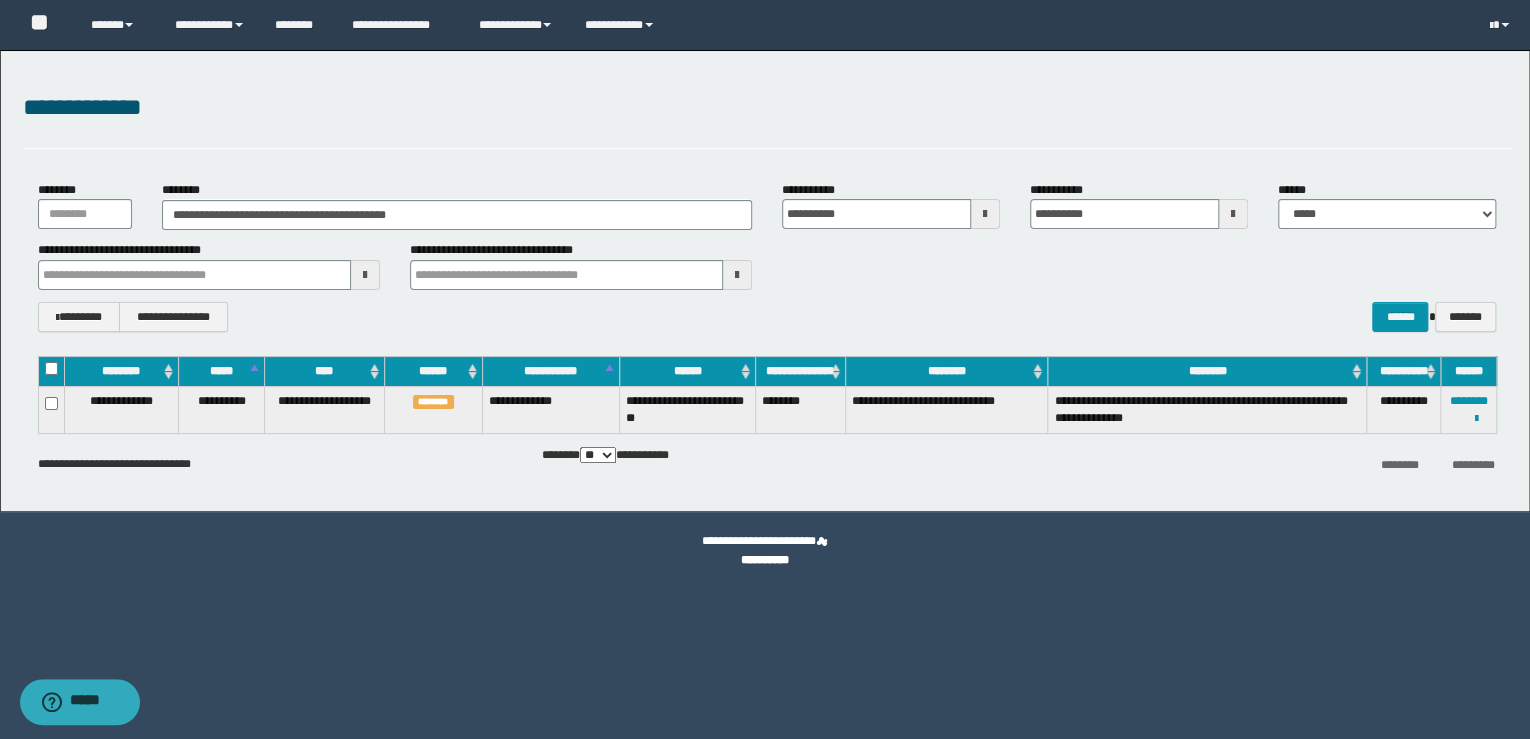 click at bounding box center [0, 0] 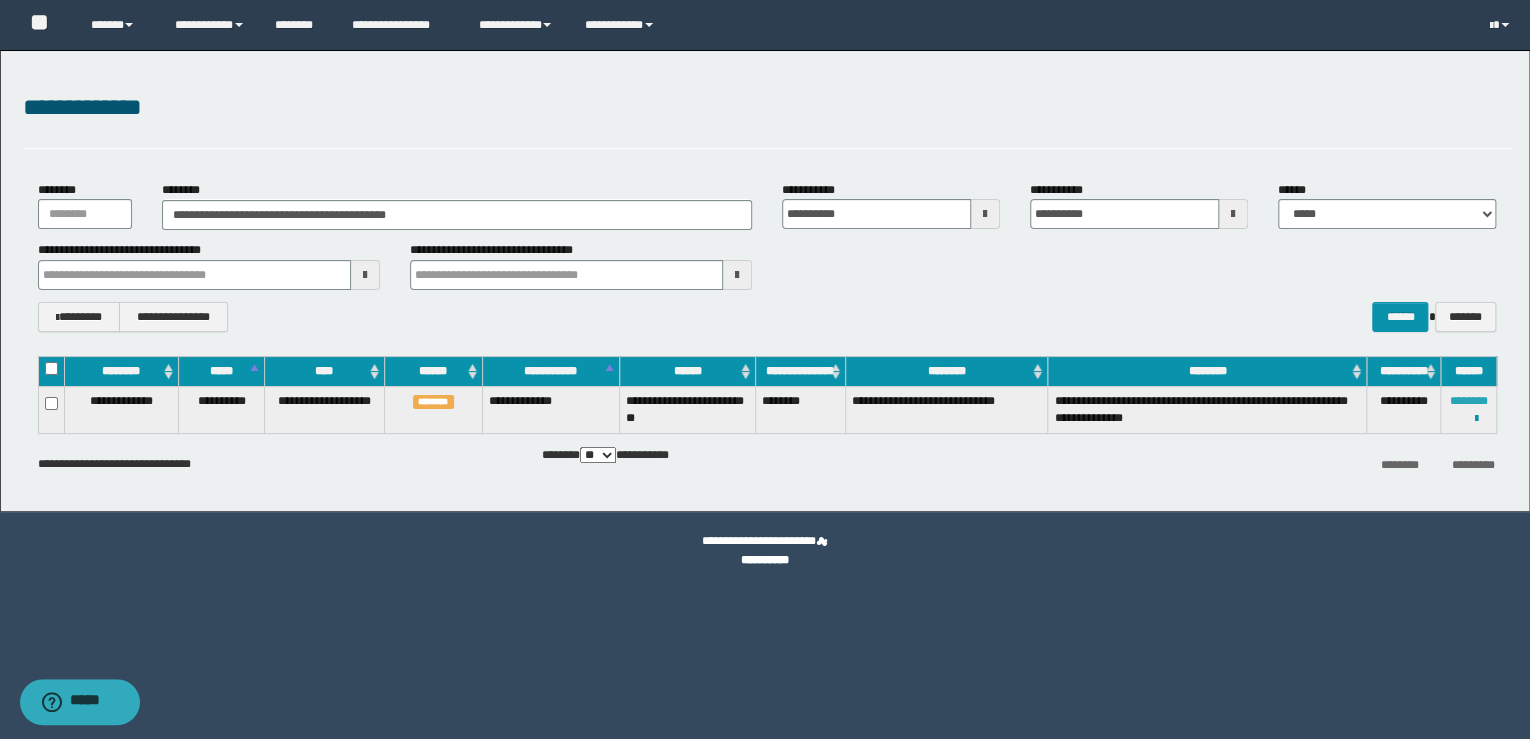 click on "********" at bounding box center (1469, 401) 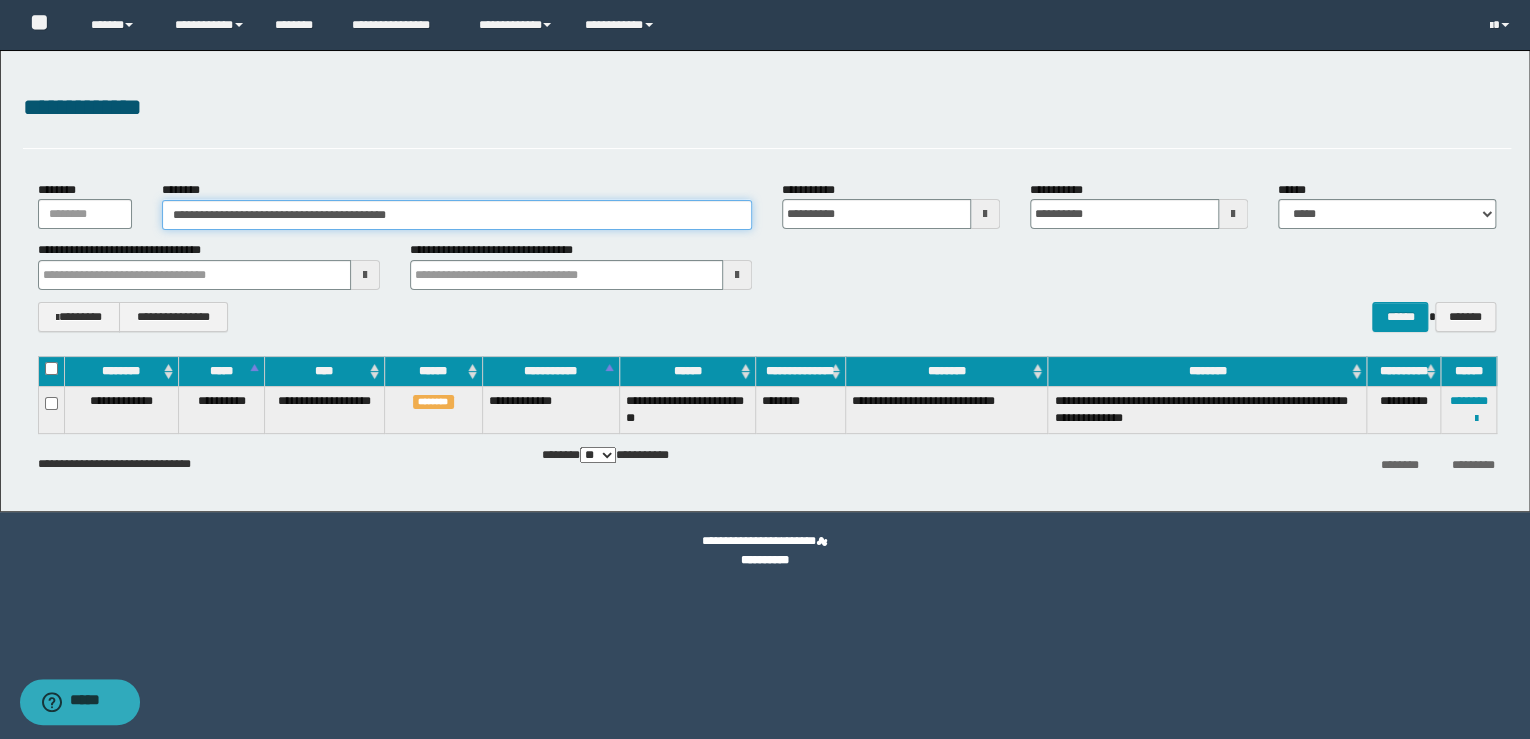 drag, startPoint x: 480, startPoint y: 215, endPoint x: -4, endPoint y: 209, distance: 484.0372 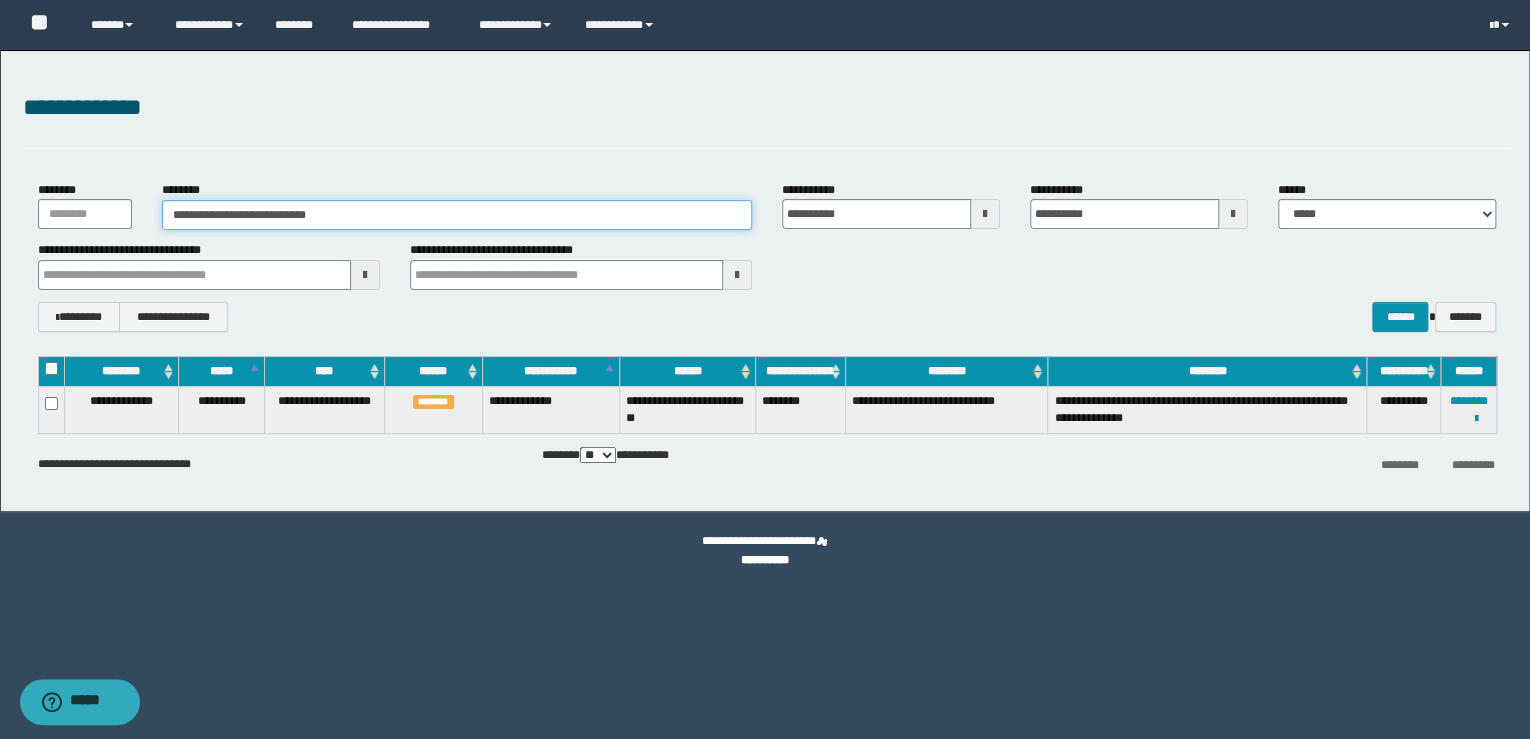 type on "**********" 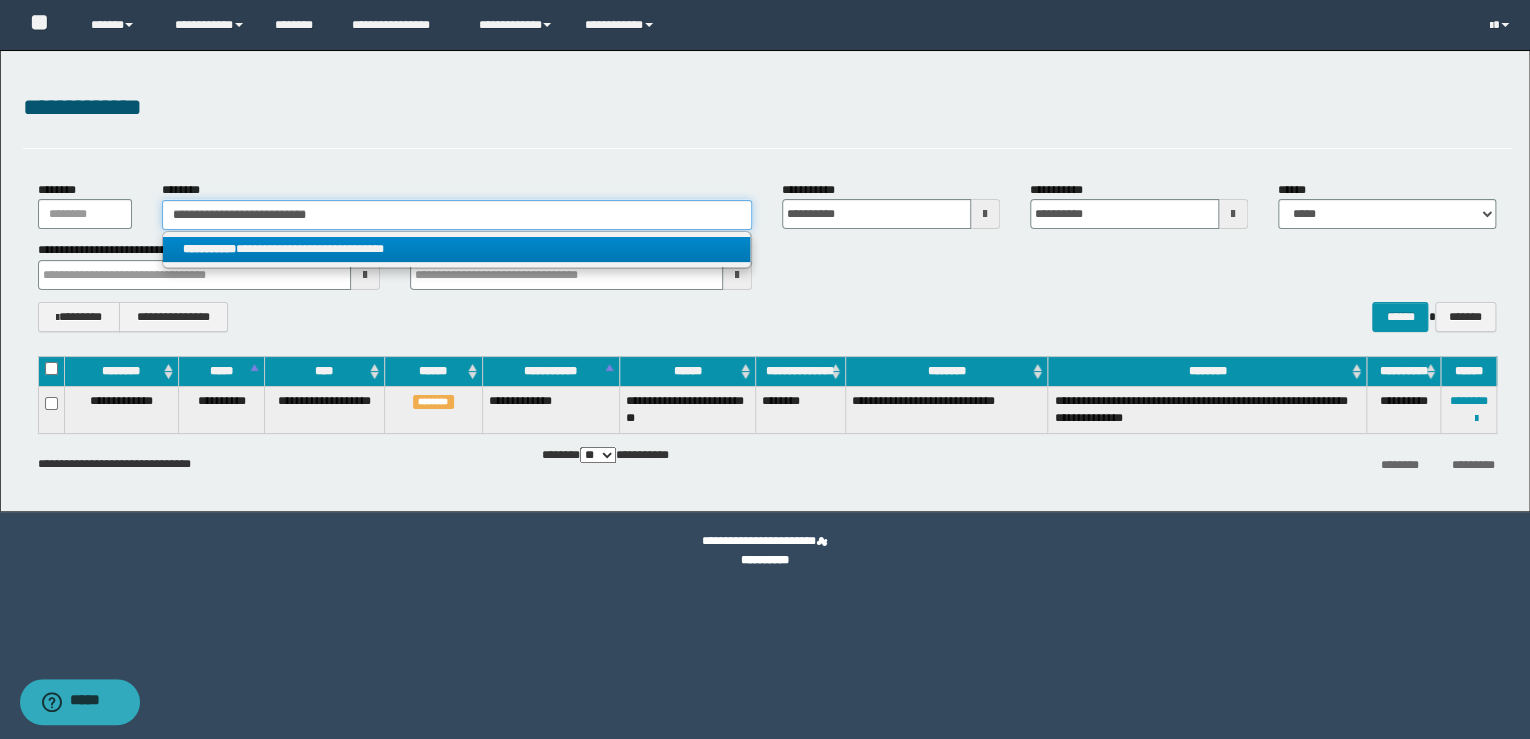 type on "**********" 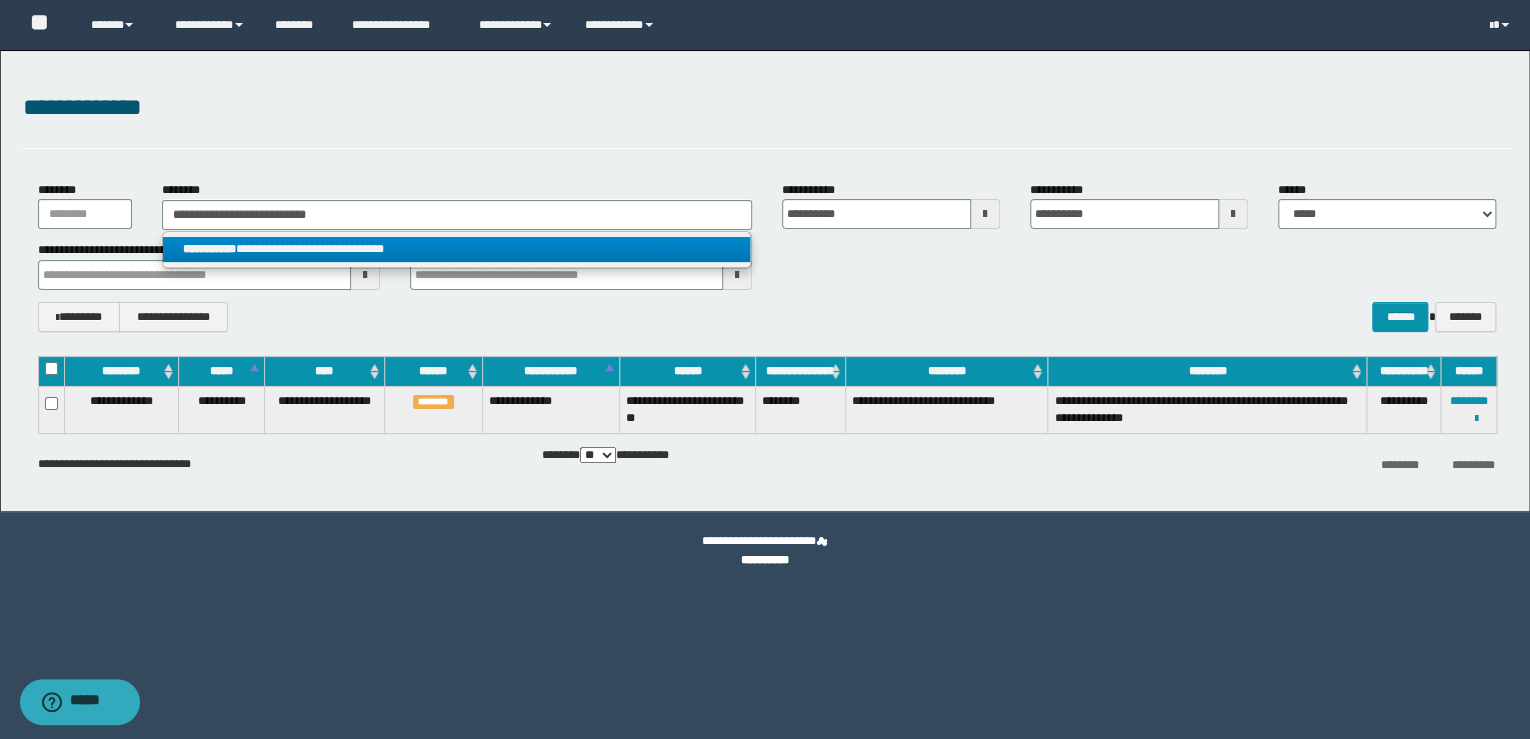 click on "**********" at bounding box center (457, 249) 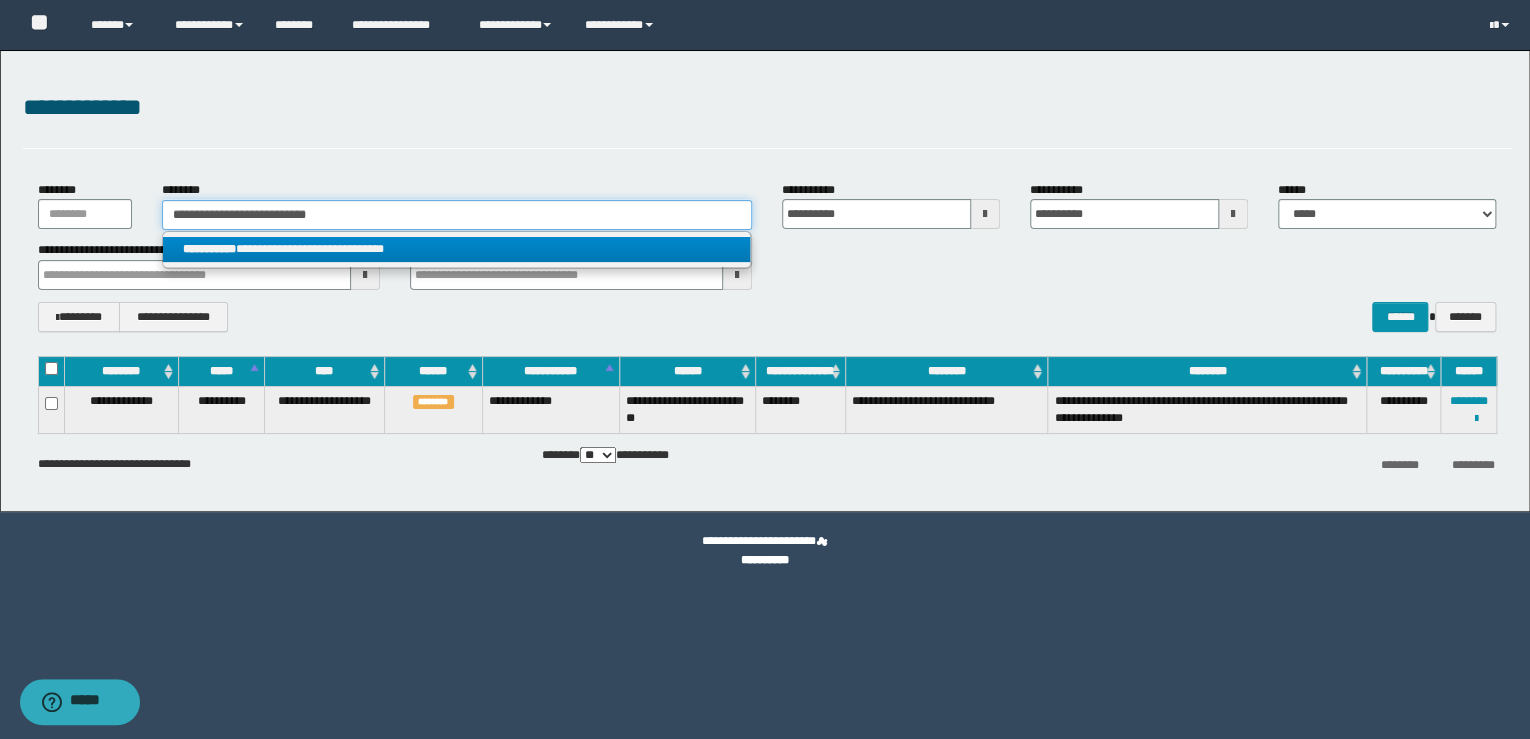 type 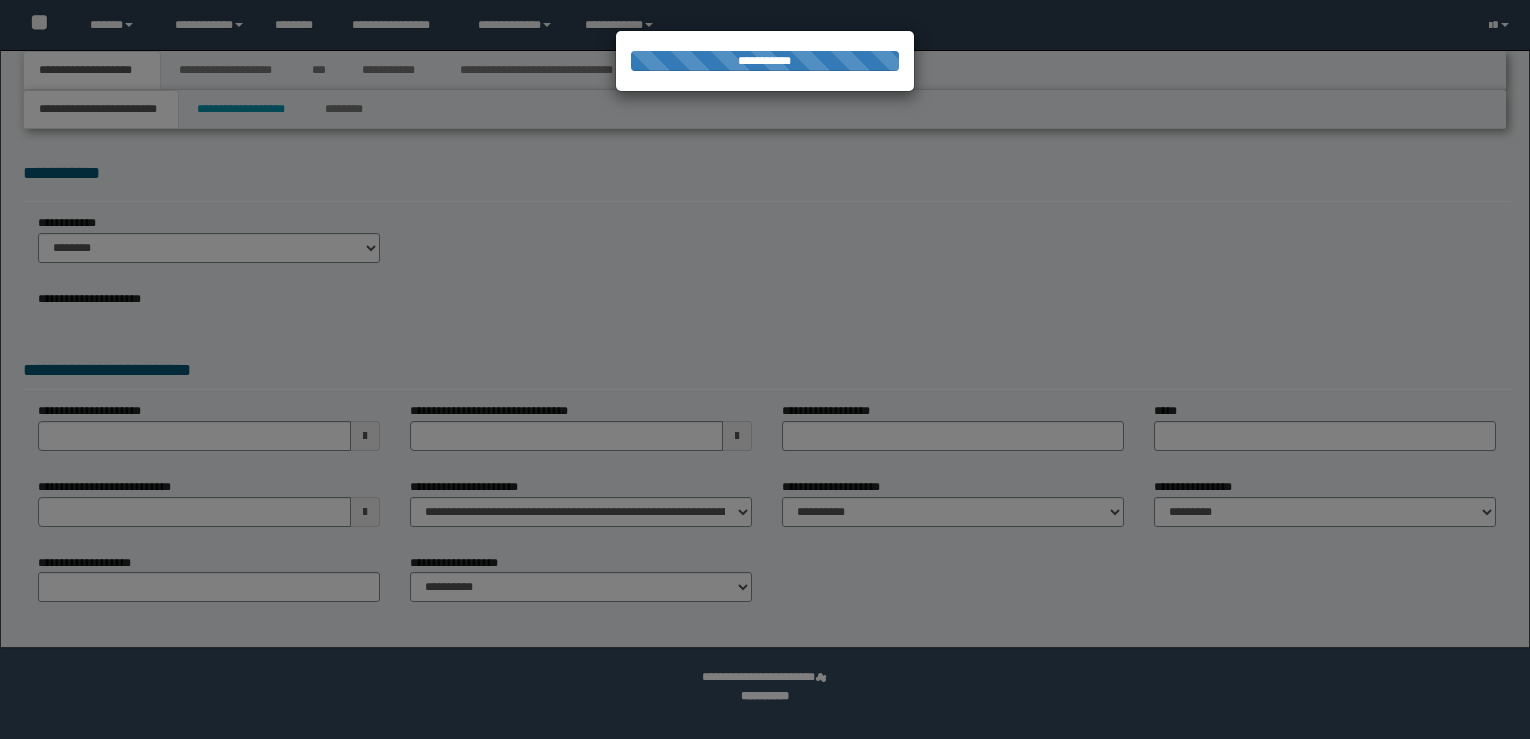 scroll, scrollTop: 0, scrollLeft: 0, axis: both 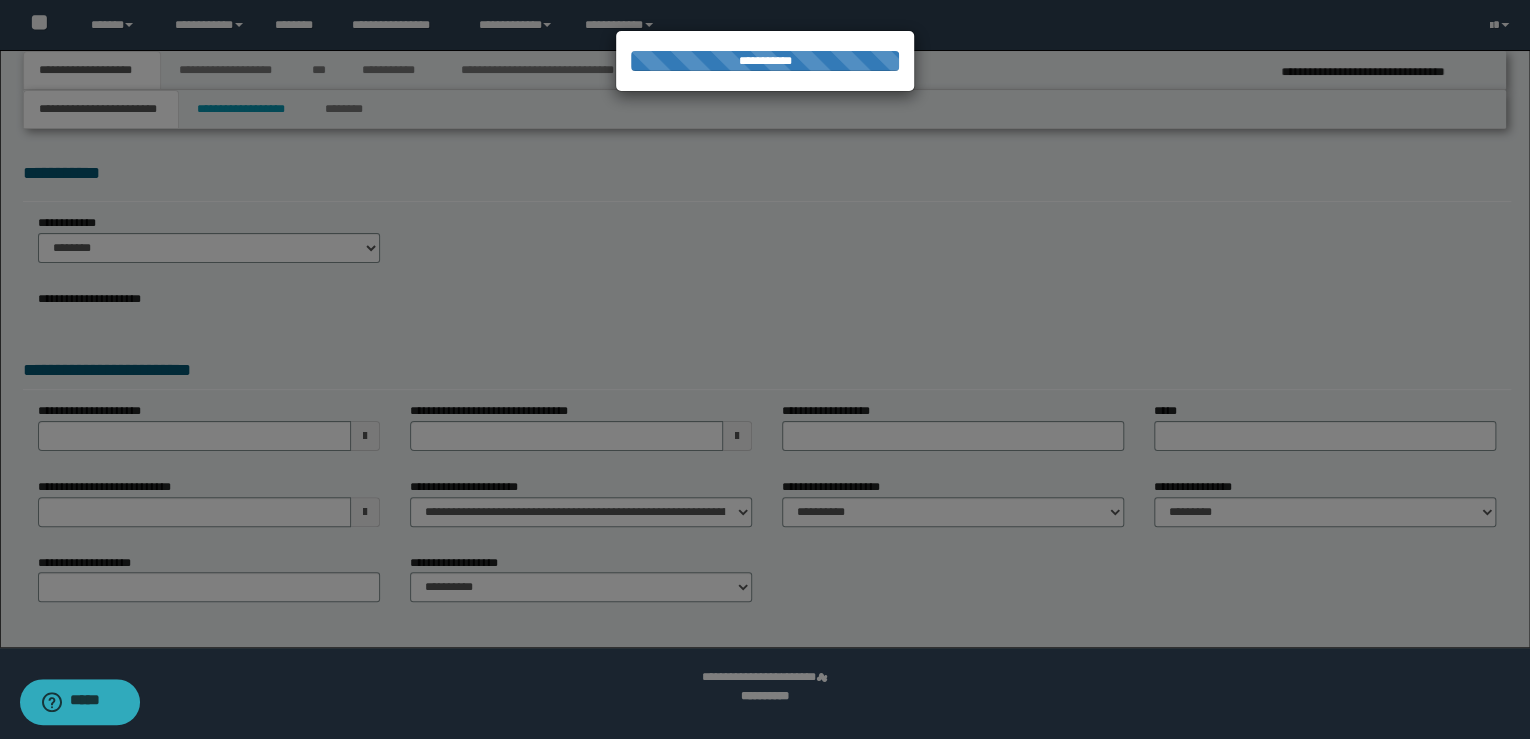 select on "**" 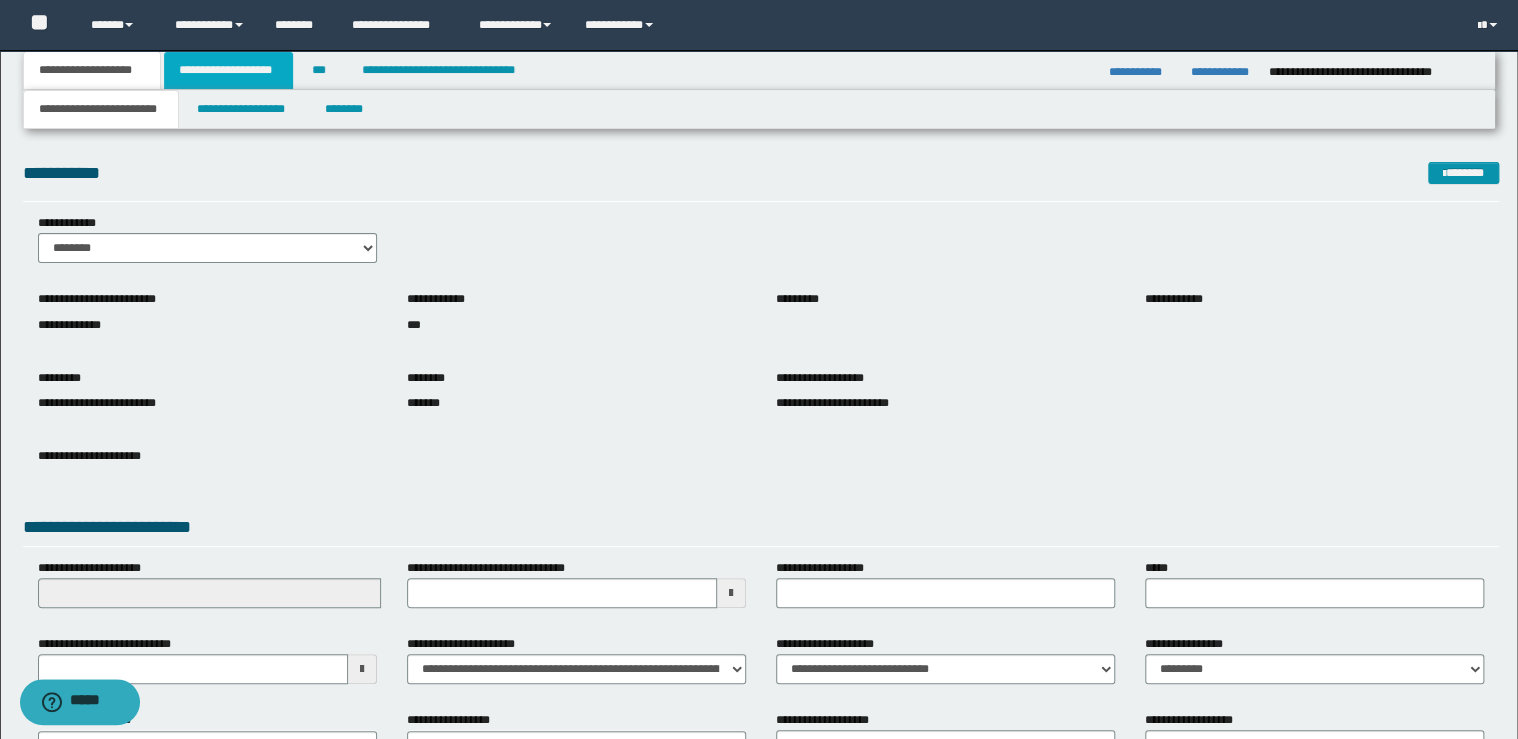 click on "**********" at bounding box center (228, 70) 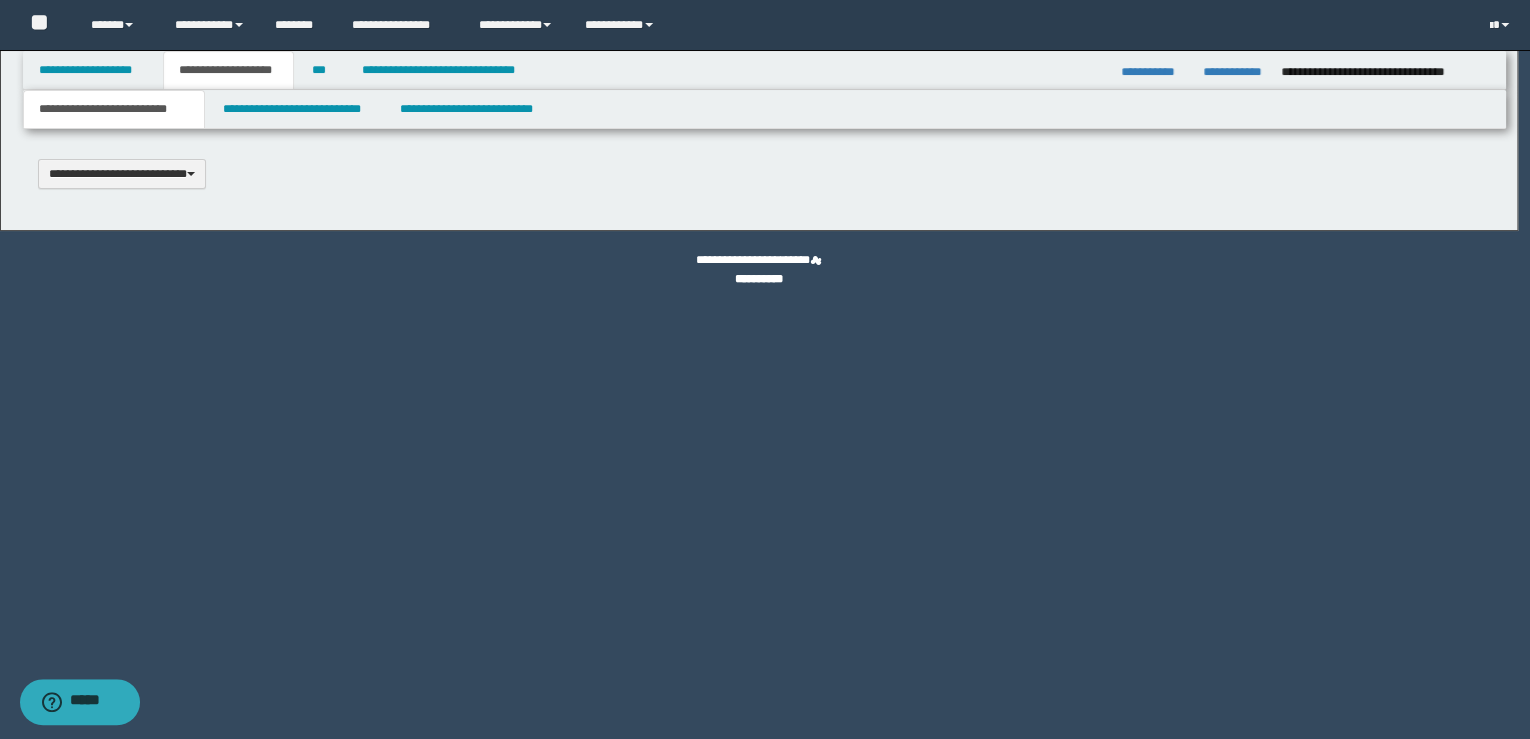 scroll, scrollTop: 0, scrollLeft: 0, axis: both 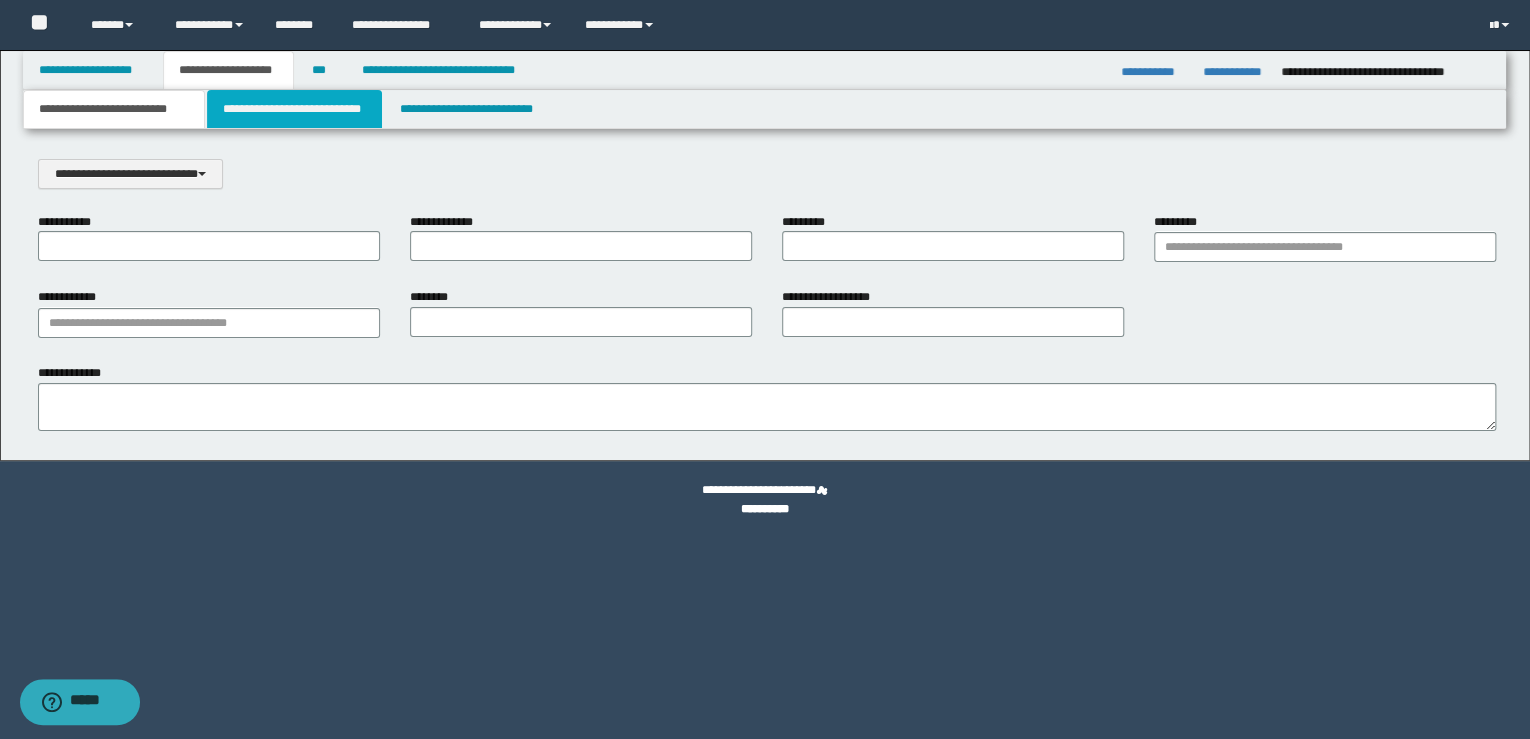 click on "**********" at bounding box center [294, 109] 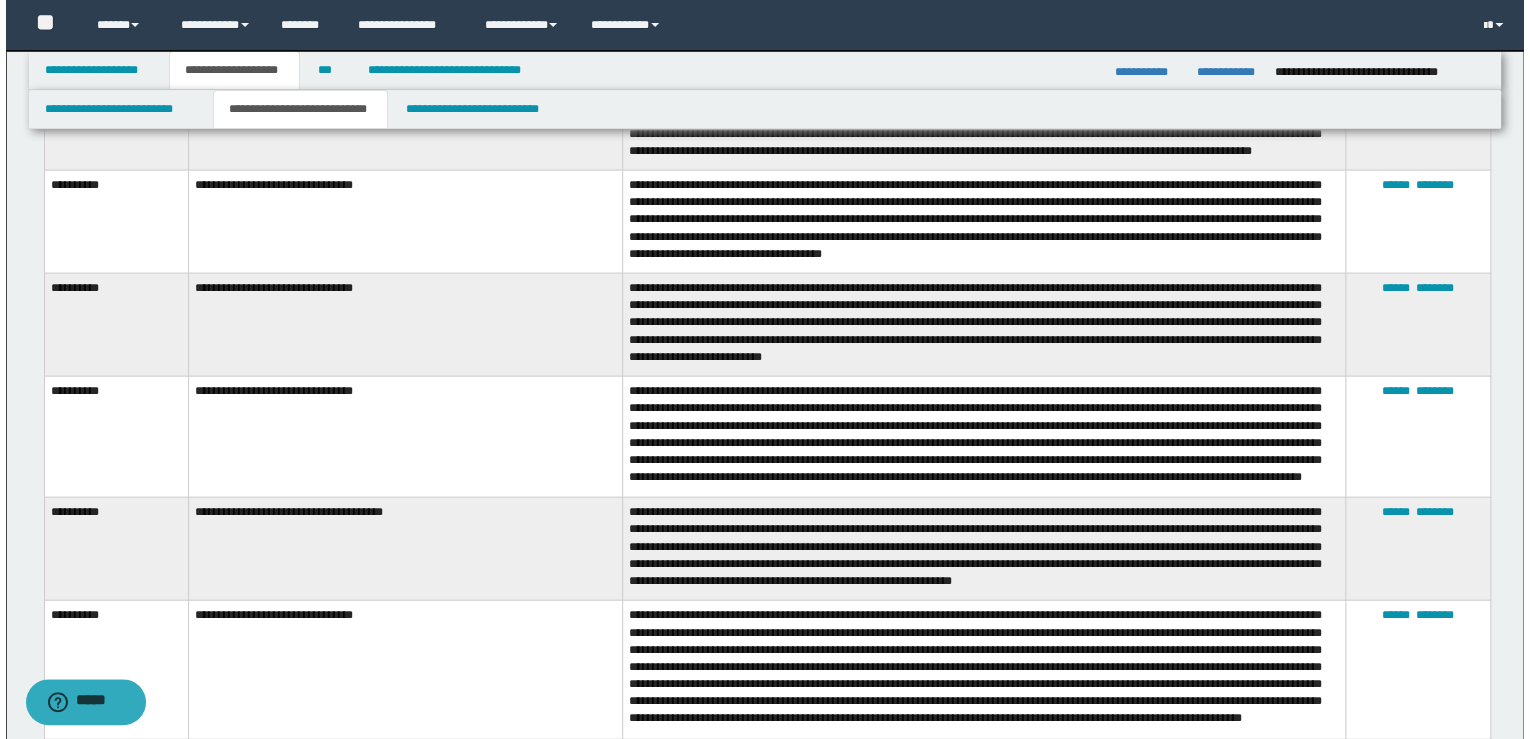 scroll, scrollTop: 1600, scrollLeft: 0, axis: vertical 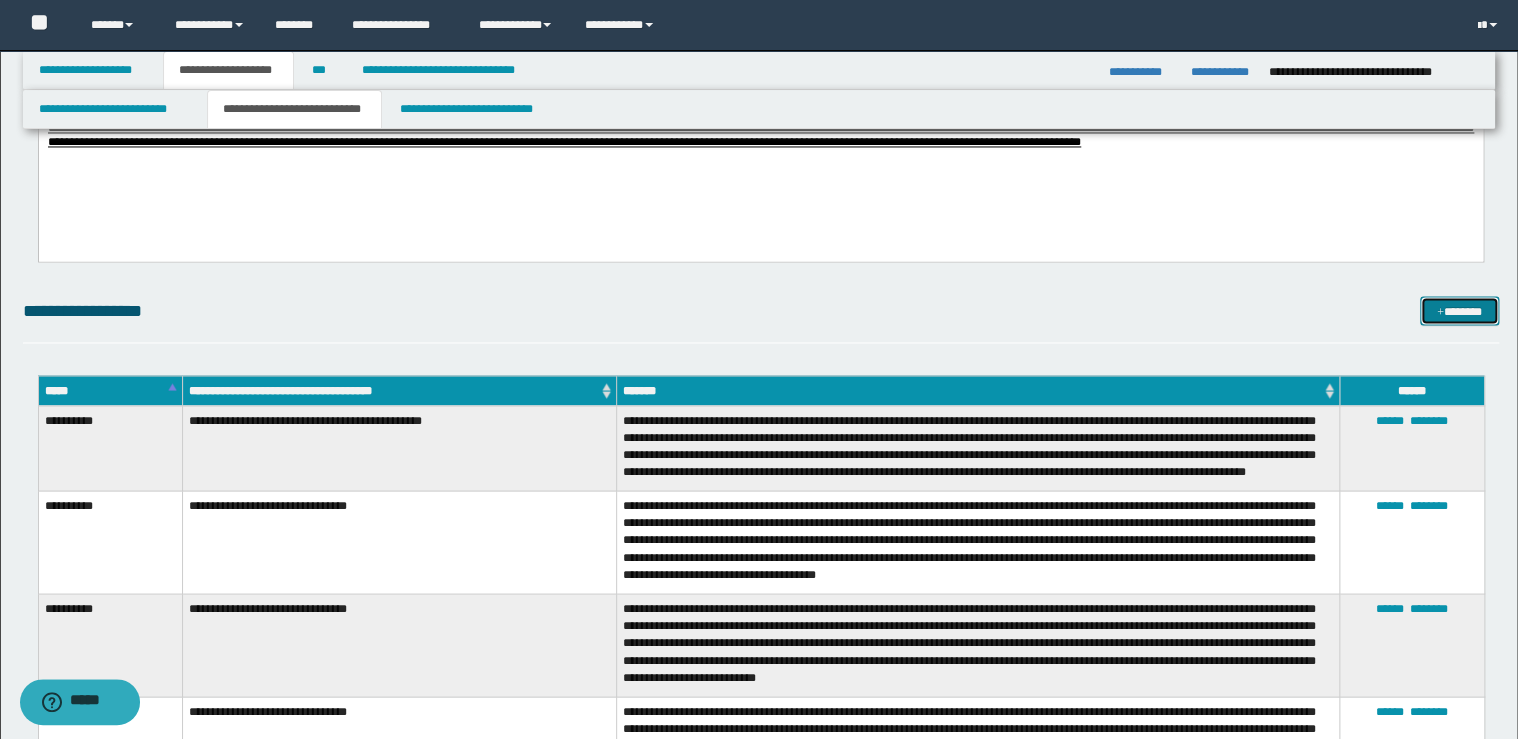 click on "*******" at bounding box center [1459, 311] 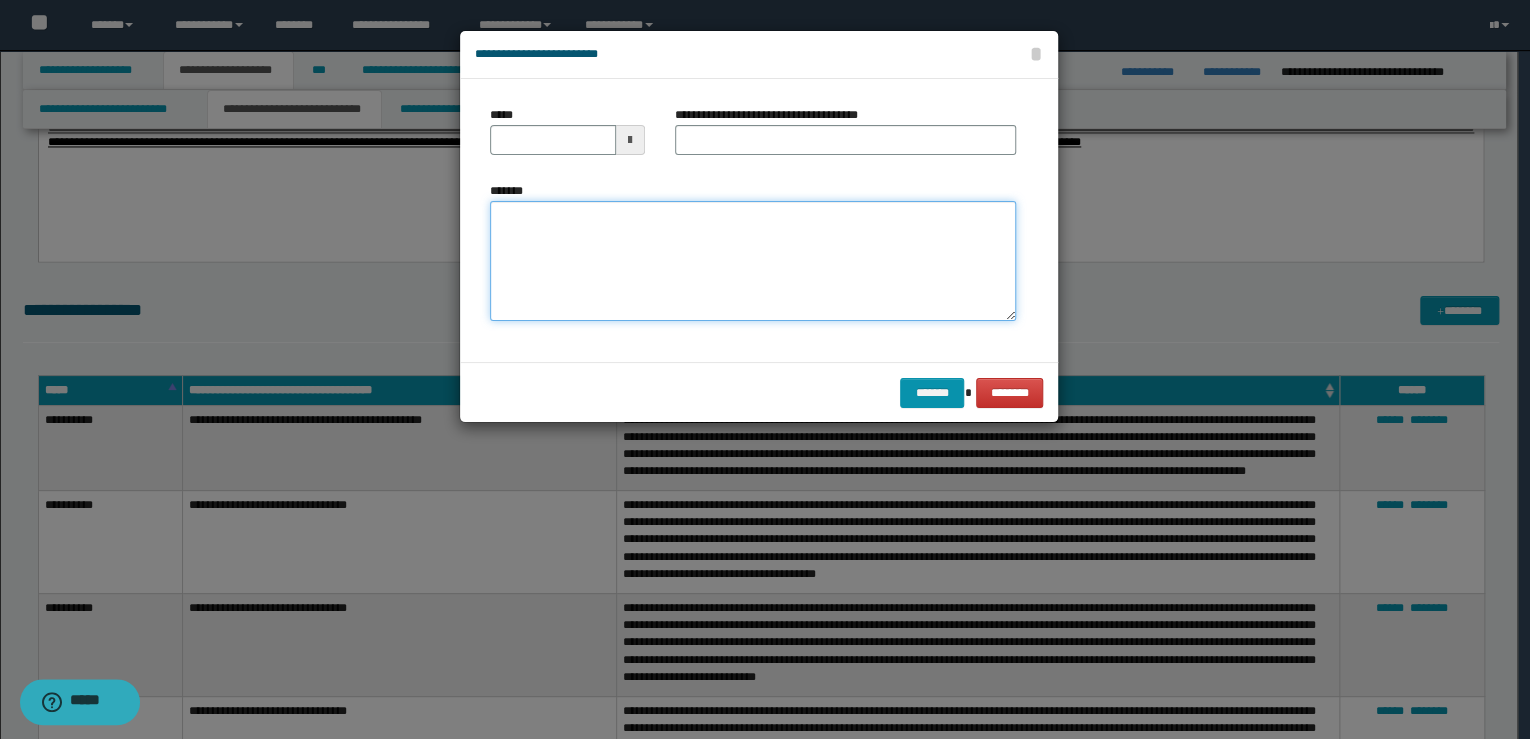 click on "*******" at bounding box center [753, 261] 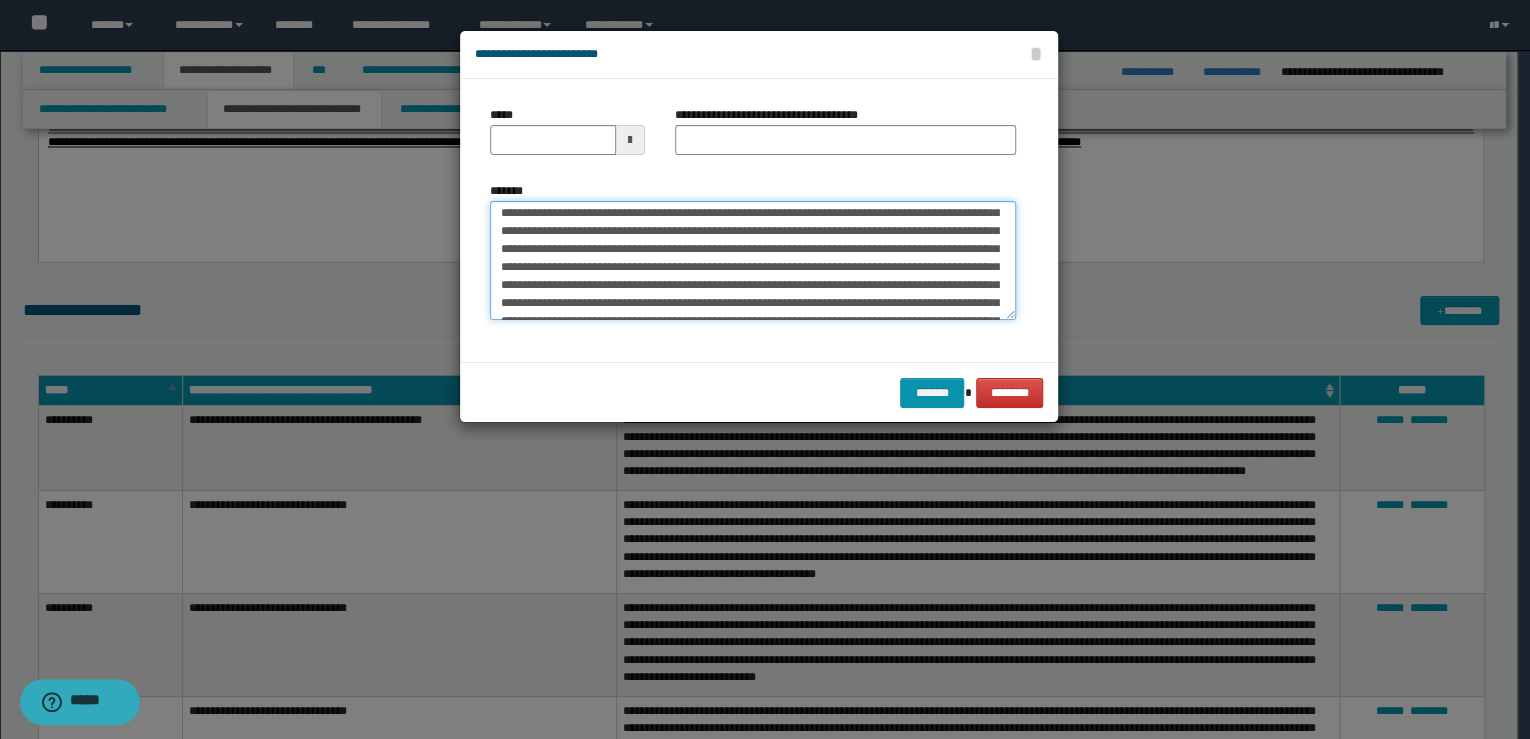 scroll, scrollTop: 0, scrollLeft: 0, axis: both 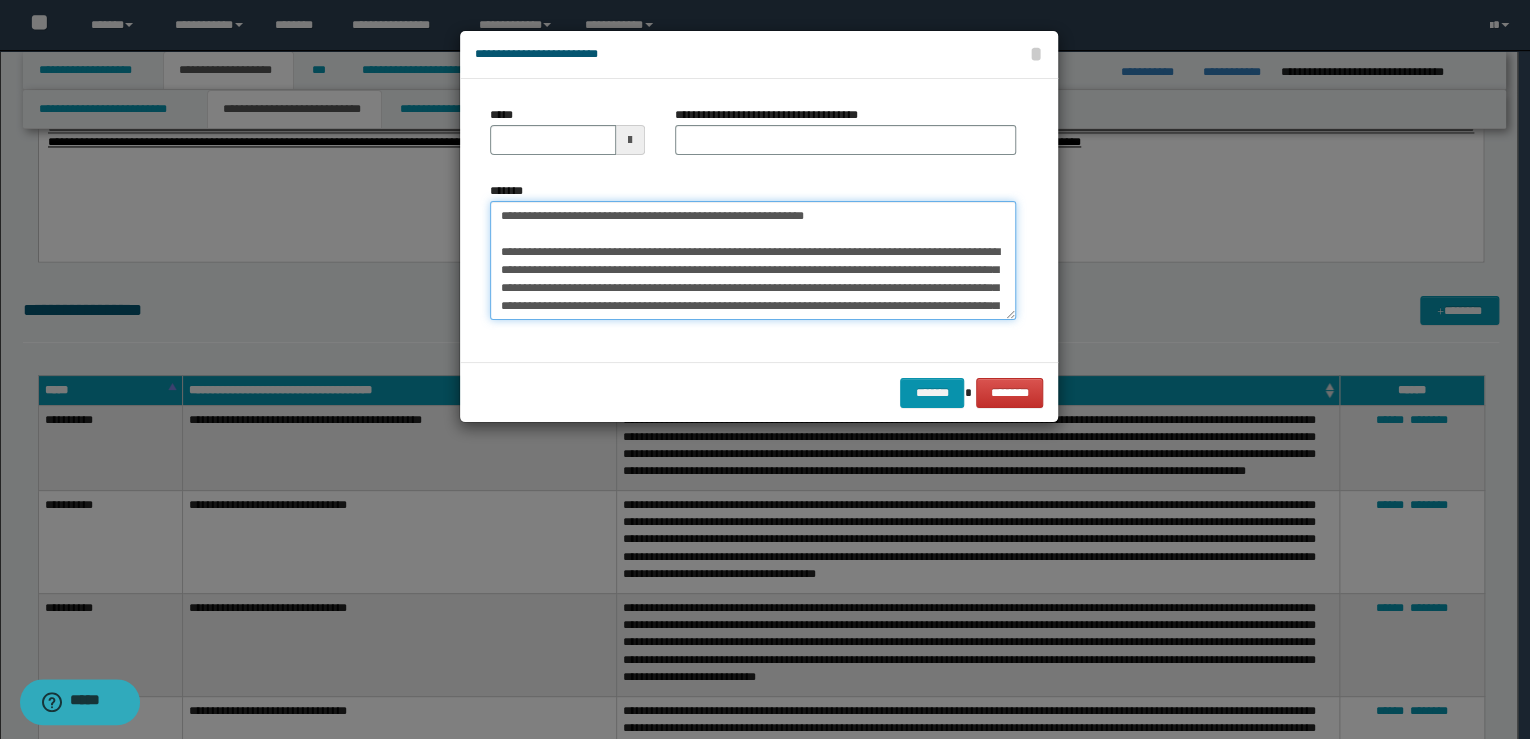 drag, startPoint x: 869, startPoint y: 228, endPoint x: 288, endPoint y: 214, distance: 581.16864 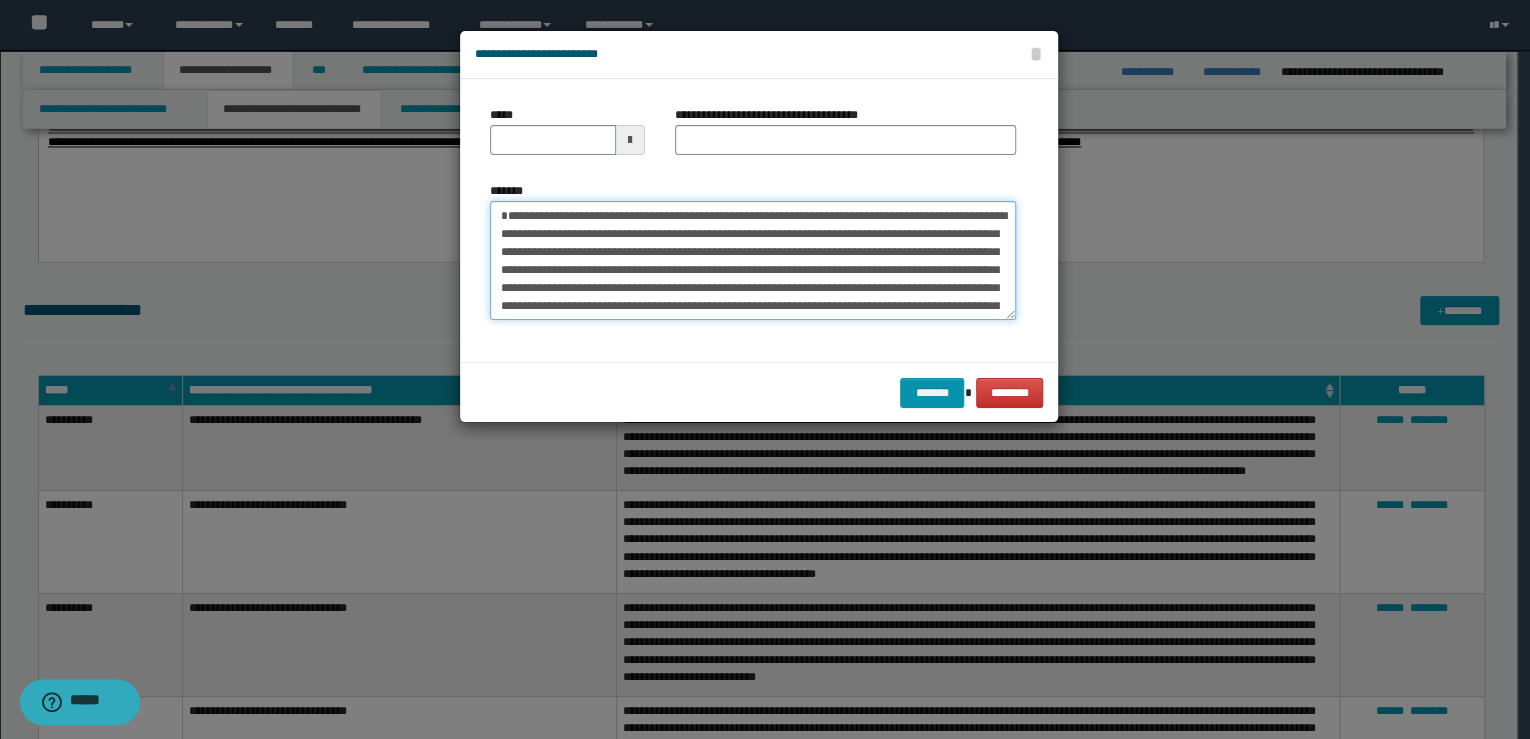 type 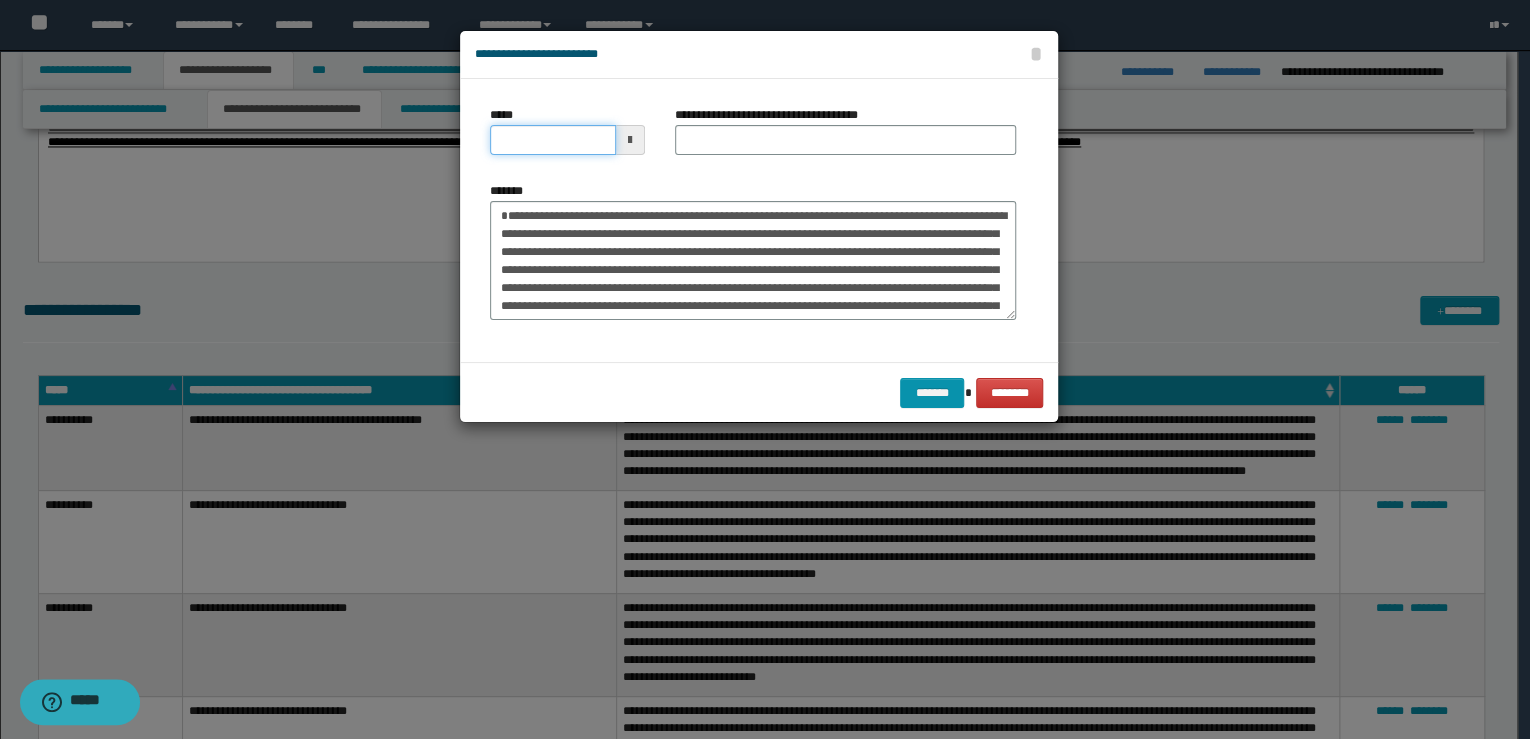 click on "*****" at bounding box center (553, 140) 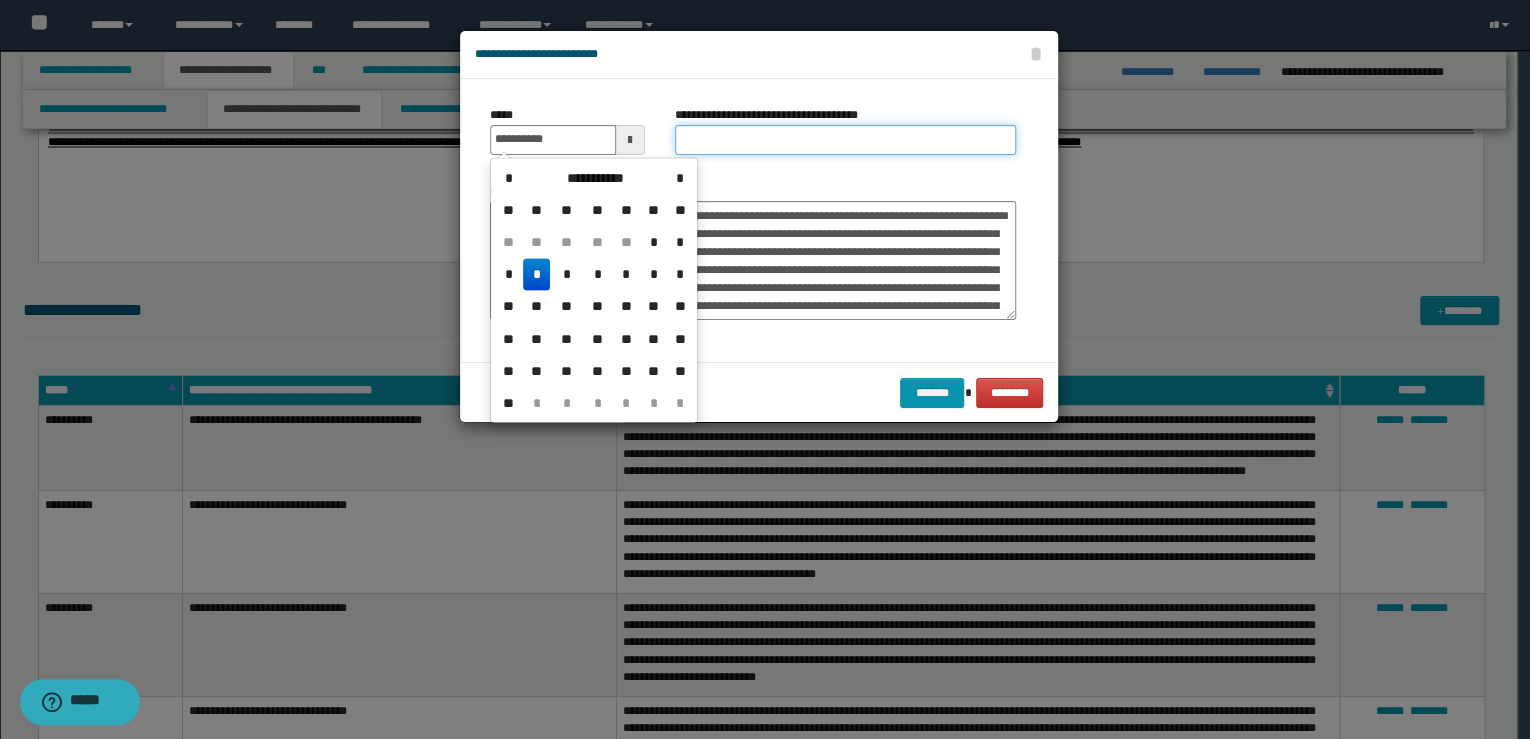 type on "**********" 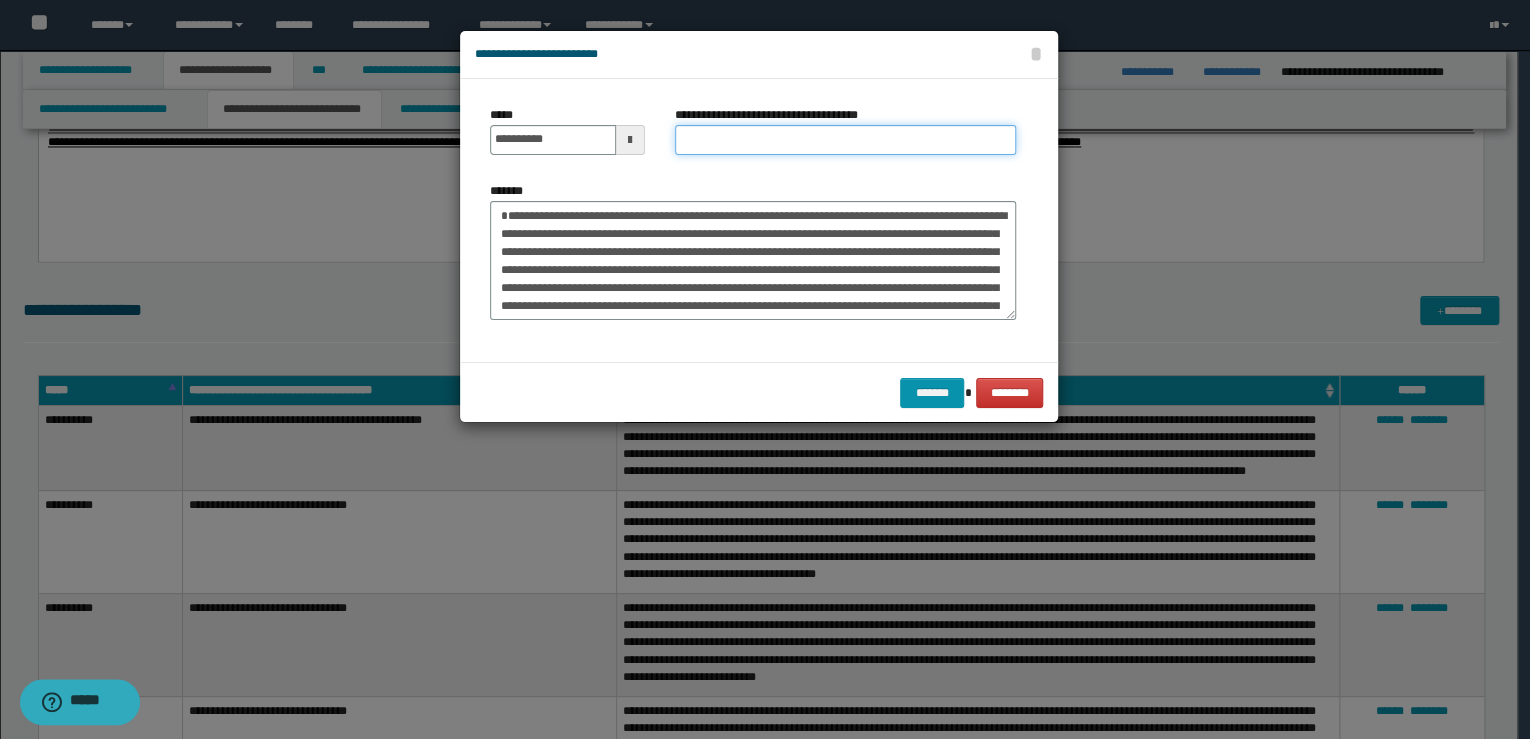 click on "**********" at bounding box center [845, 140] 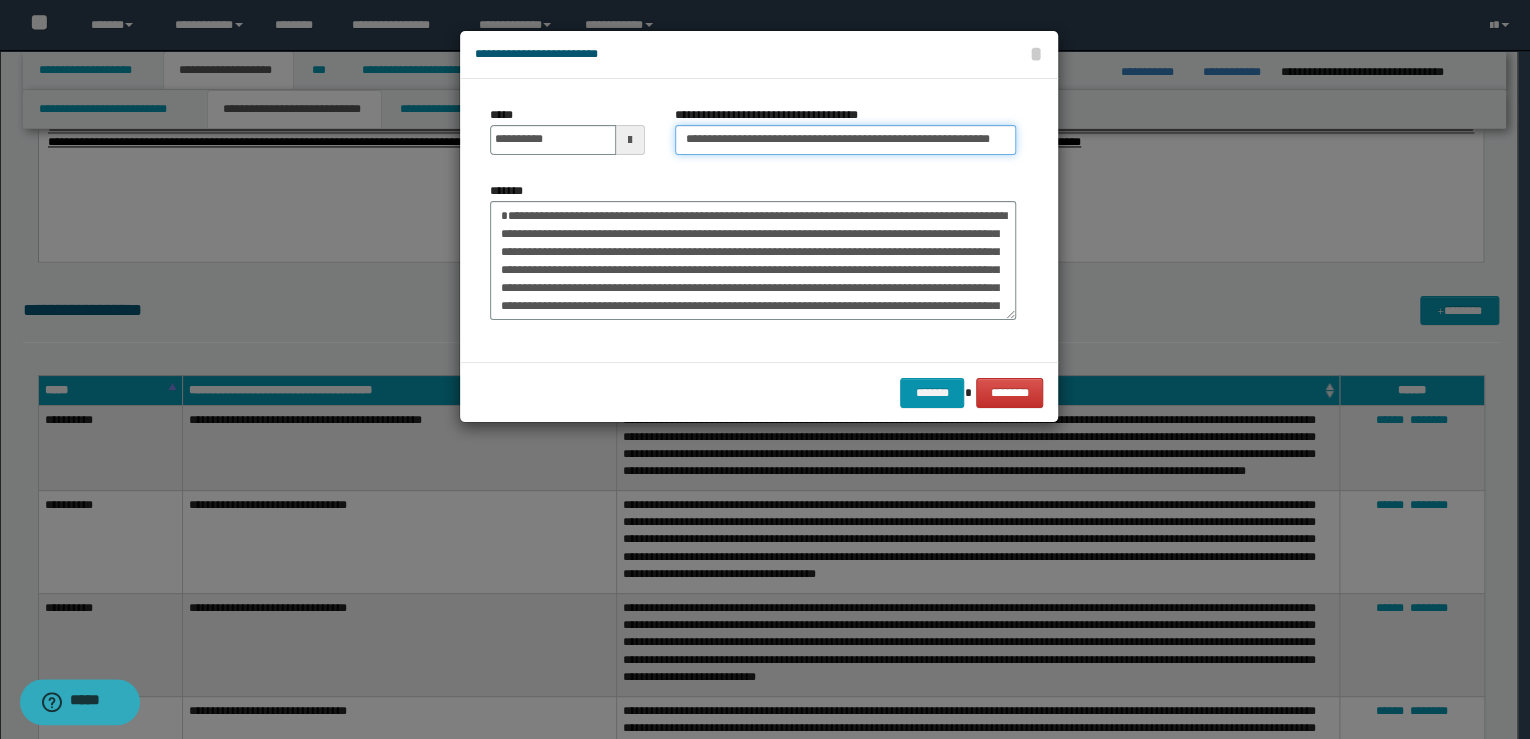 scroll, scrollTop: 0, scrollLeft: 22, axis: horizontal 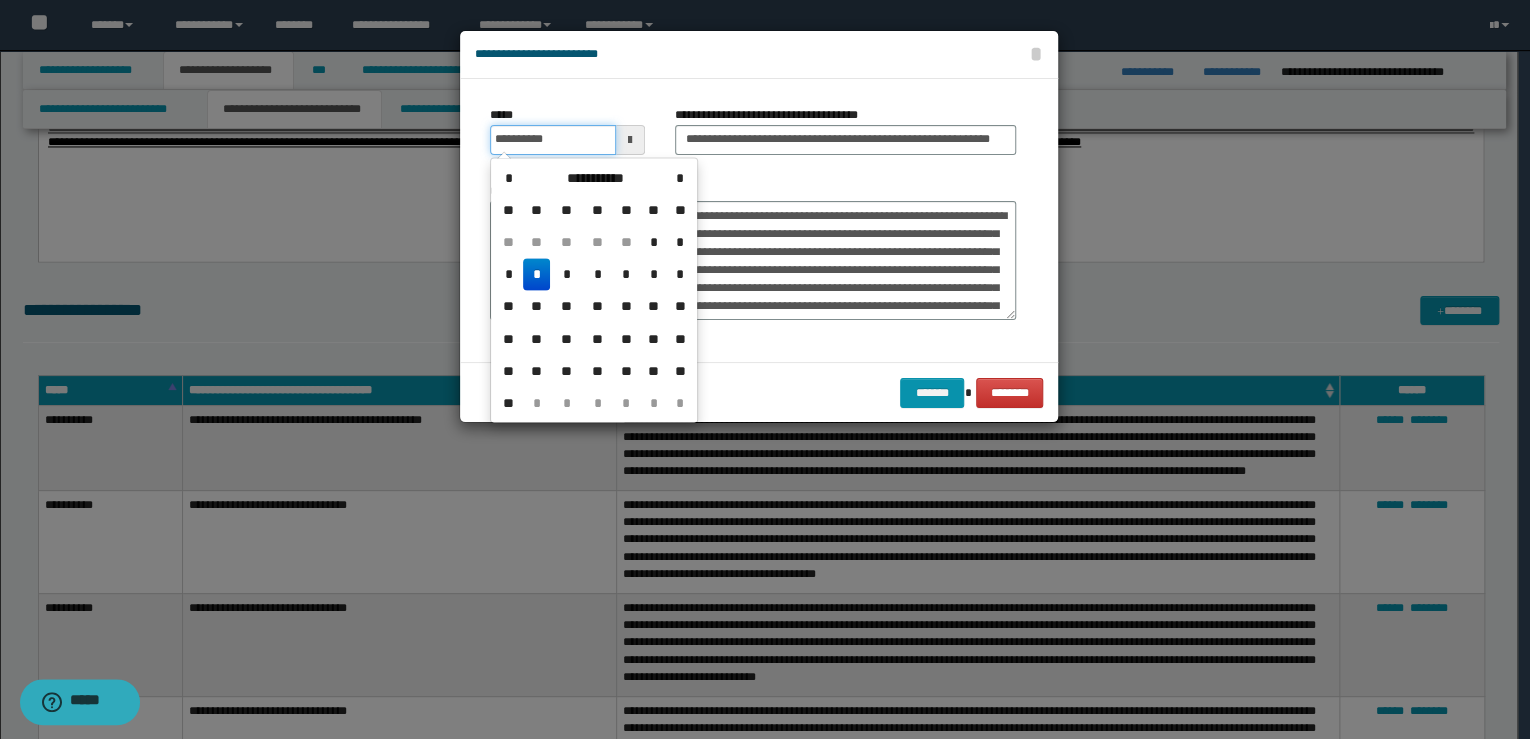 drag, startPoint x: 576, startPoint y: 143, endPoint x: 356, endPoint y: 118, distance: 221.4159 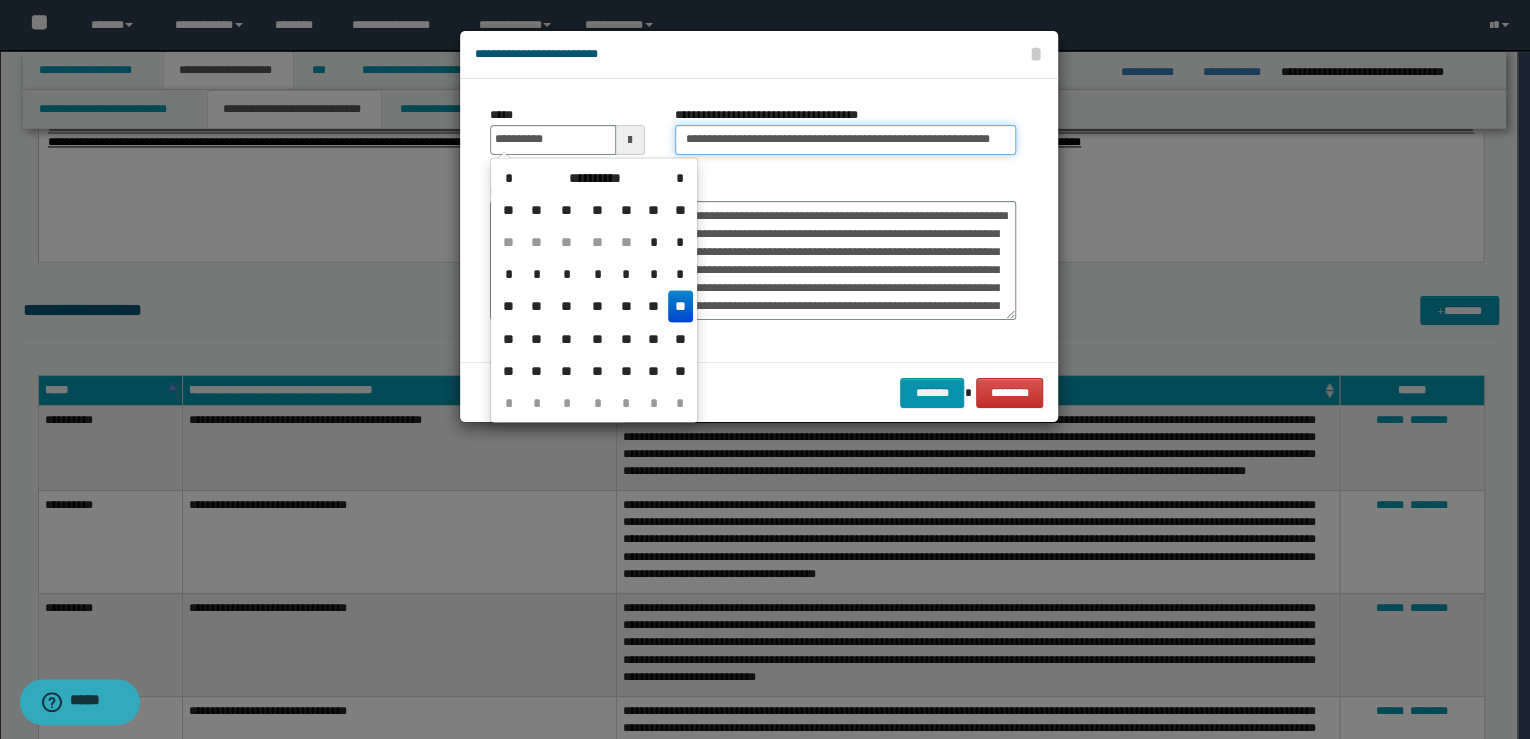 type on "**********" 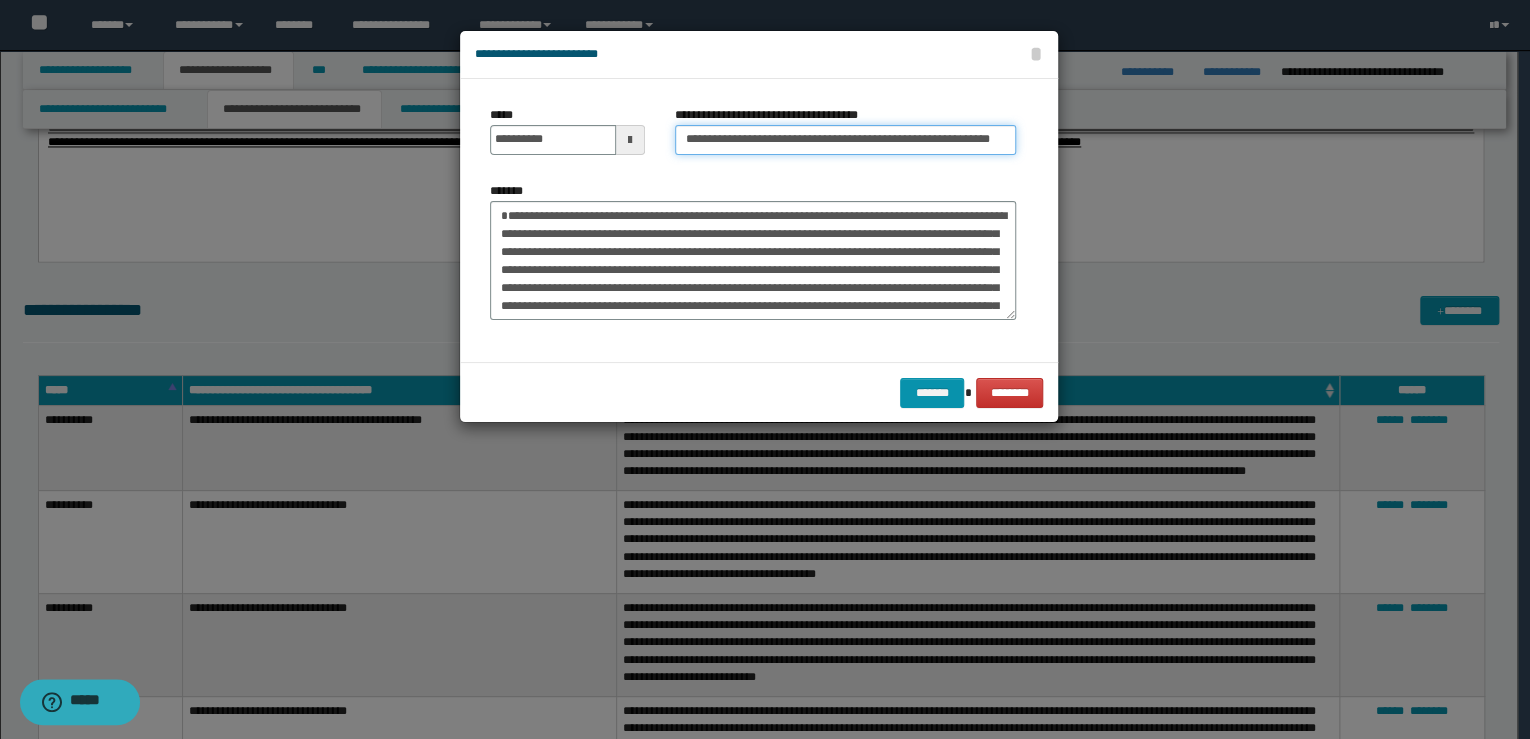 drag, startPoint x: 752, startPoint y: 137, endPoint x: 626, endPoint y: 138, distance: 126.00397 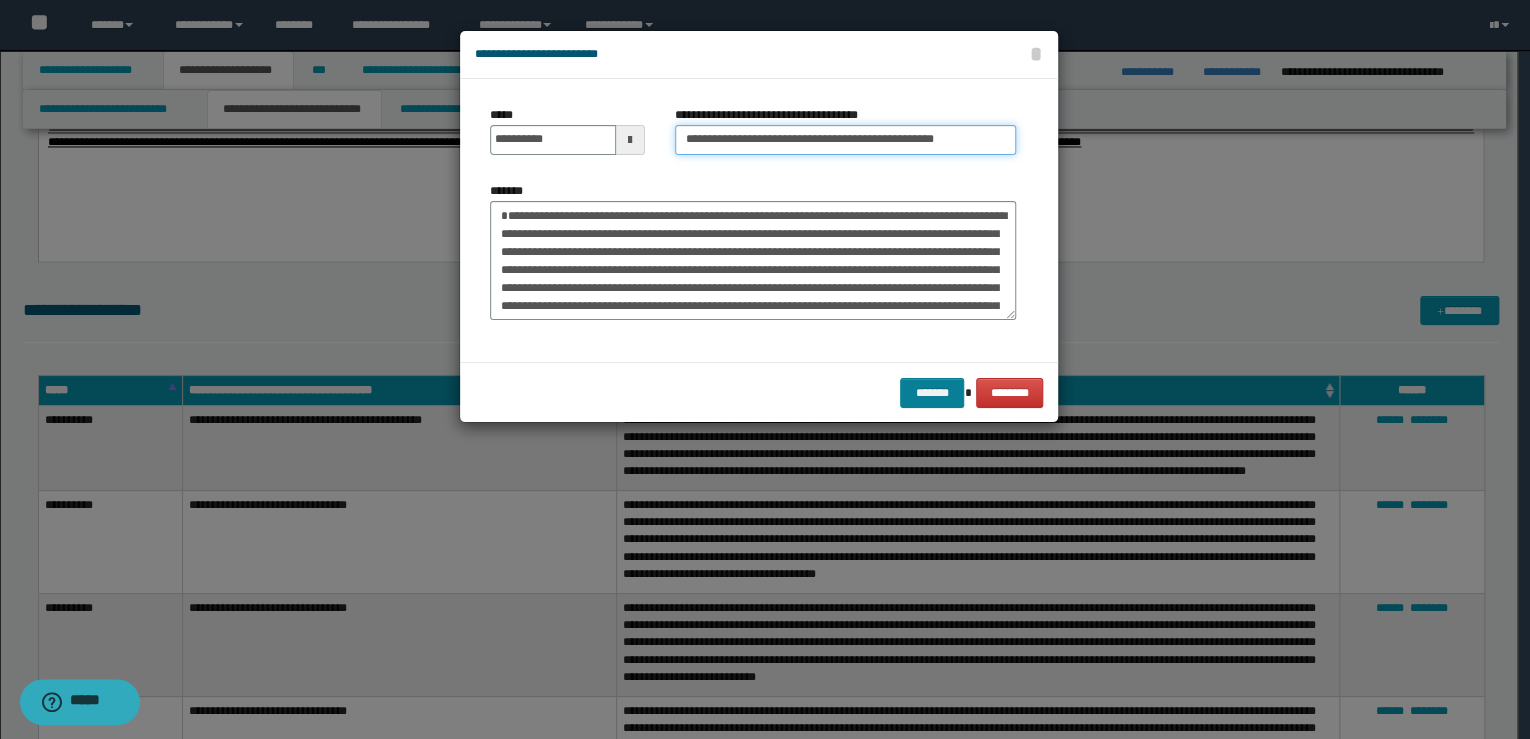 type on "**********" 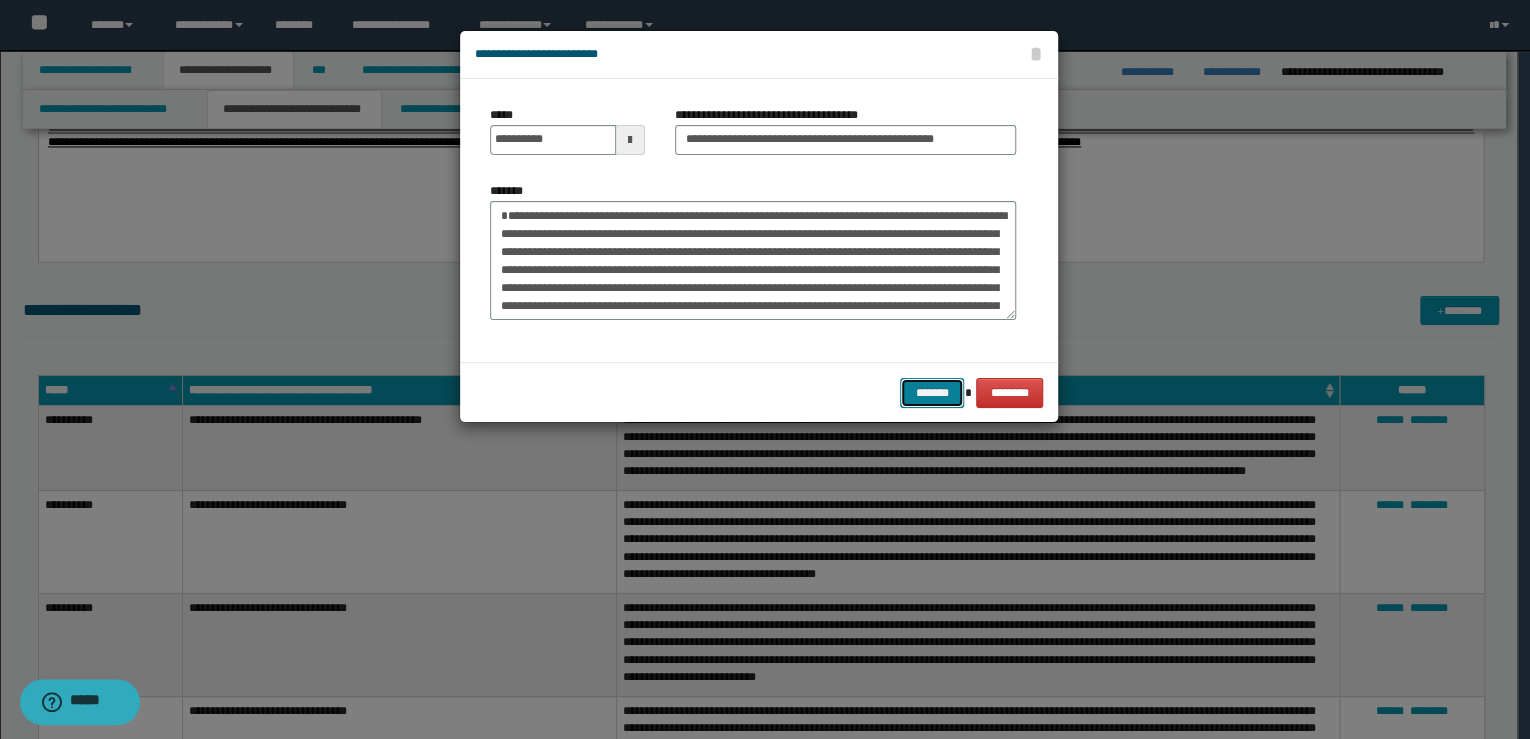 click on "*******" at bounding box center (932, 393) 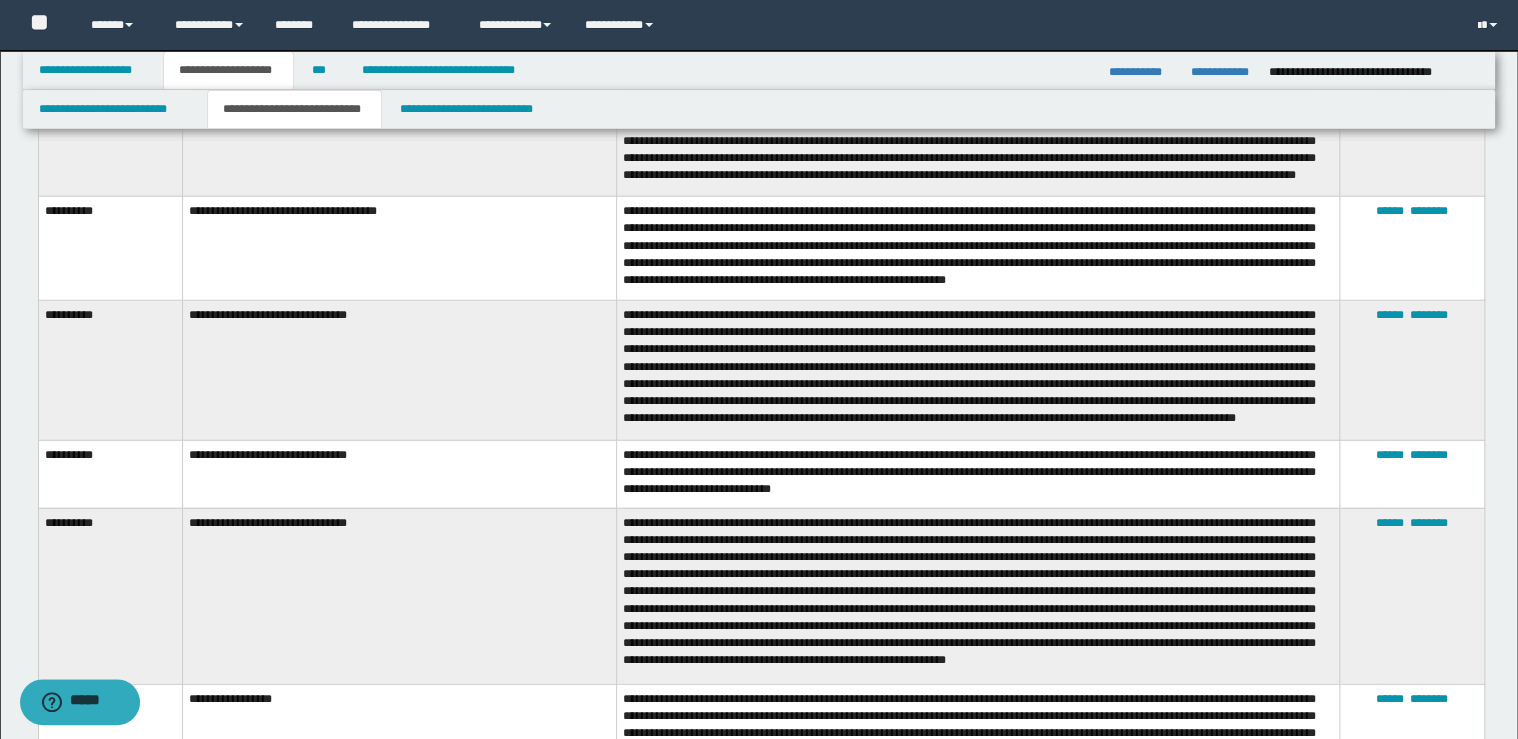 scroll, scrollTop: 2000, scrollLeft: 0, axis: vertical 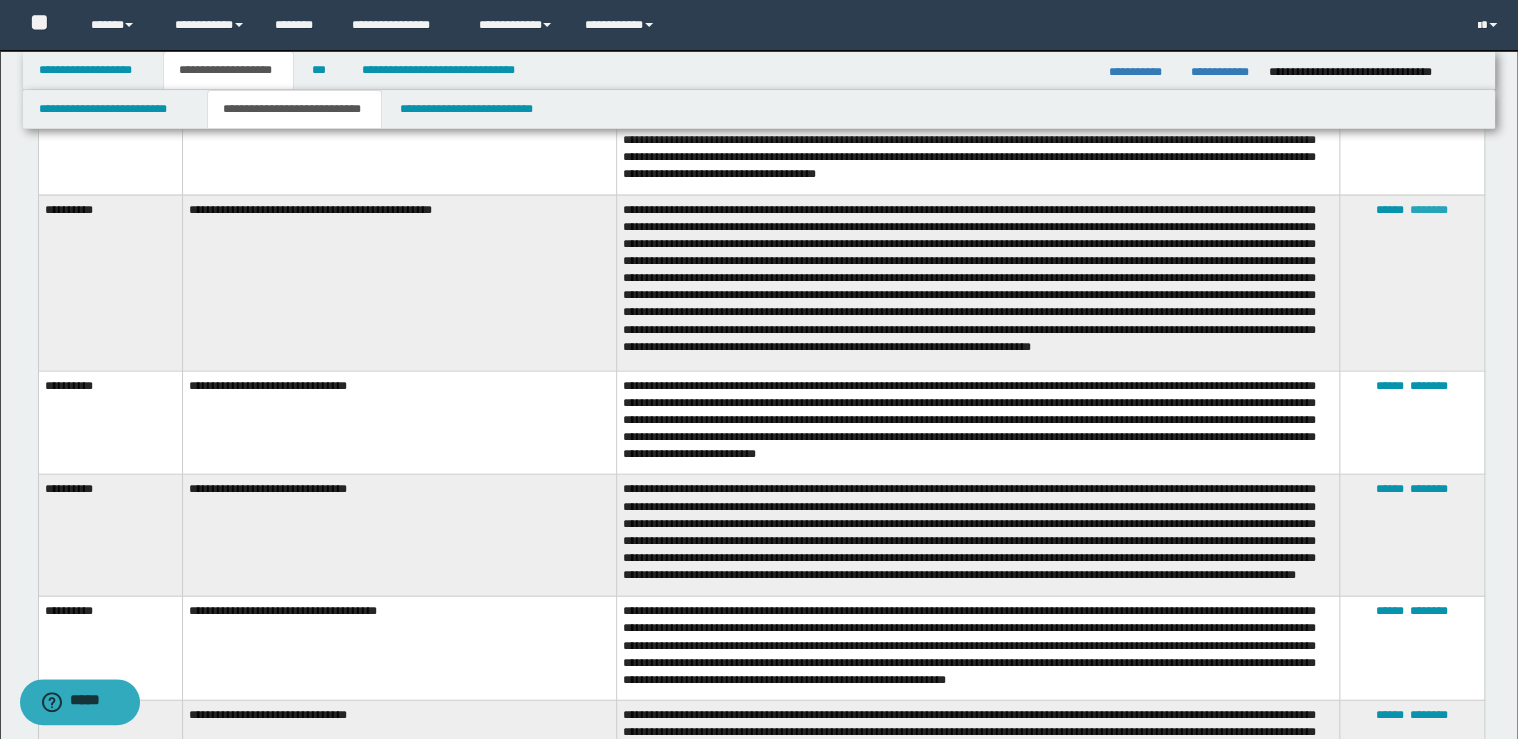 click on "********" at bounding box center [1429, 210] 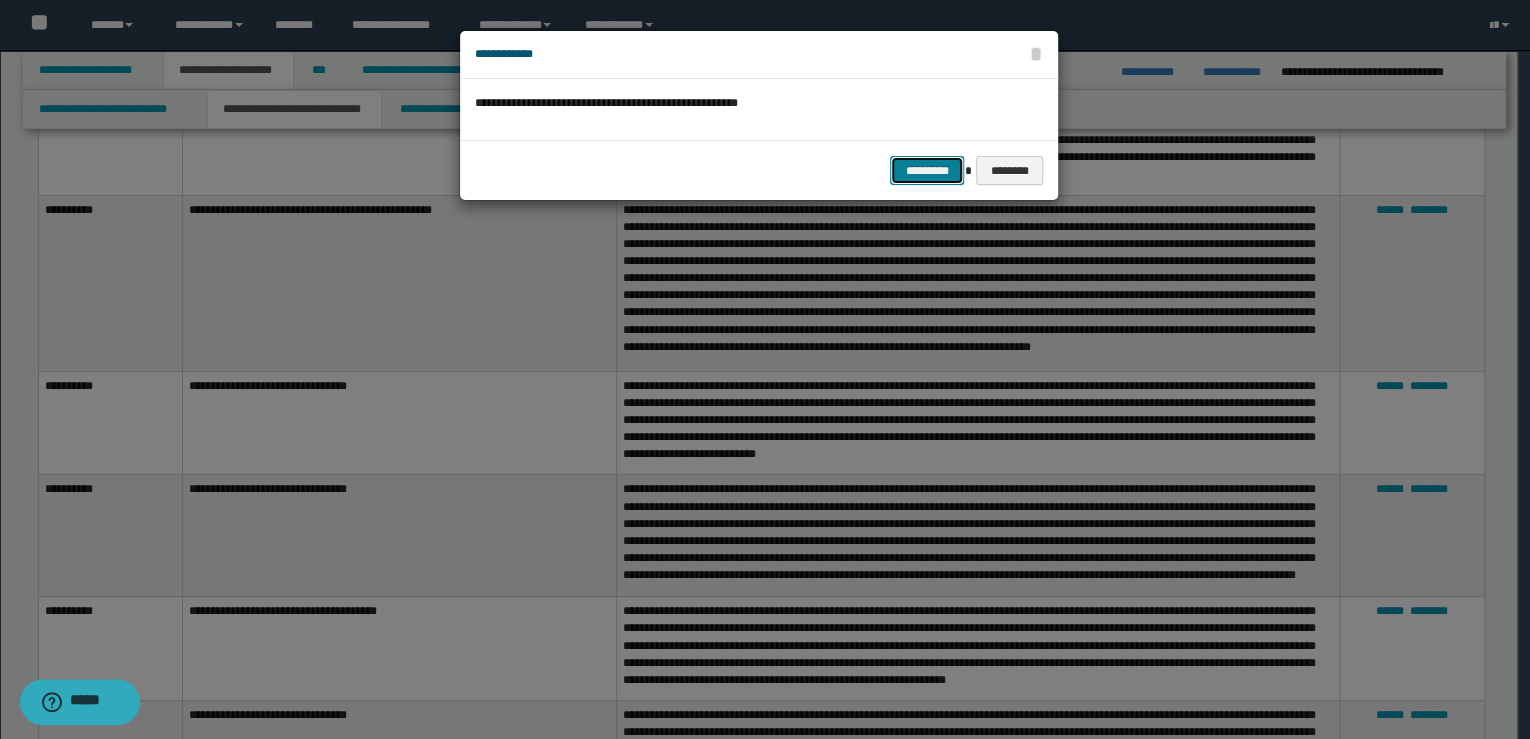 click on "*********" at bounding box center (927, 171) 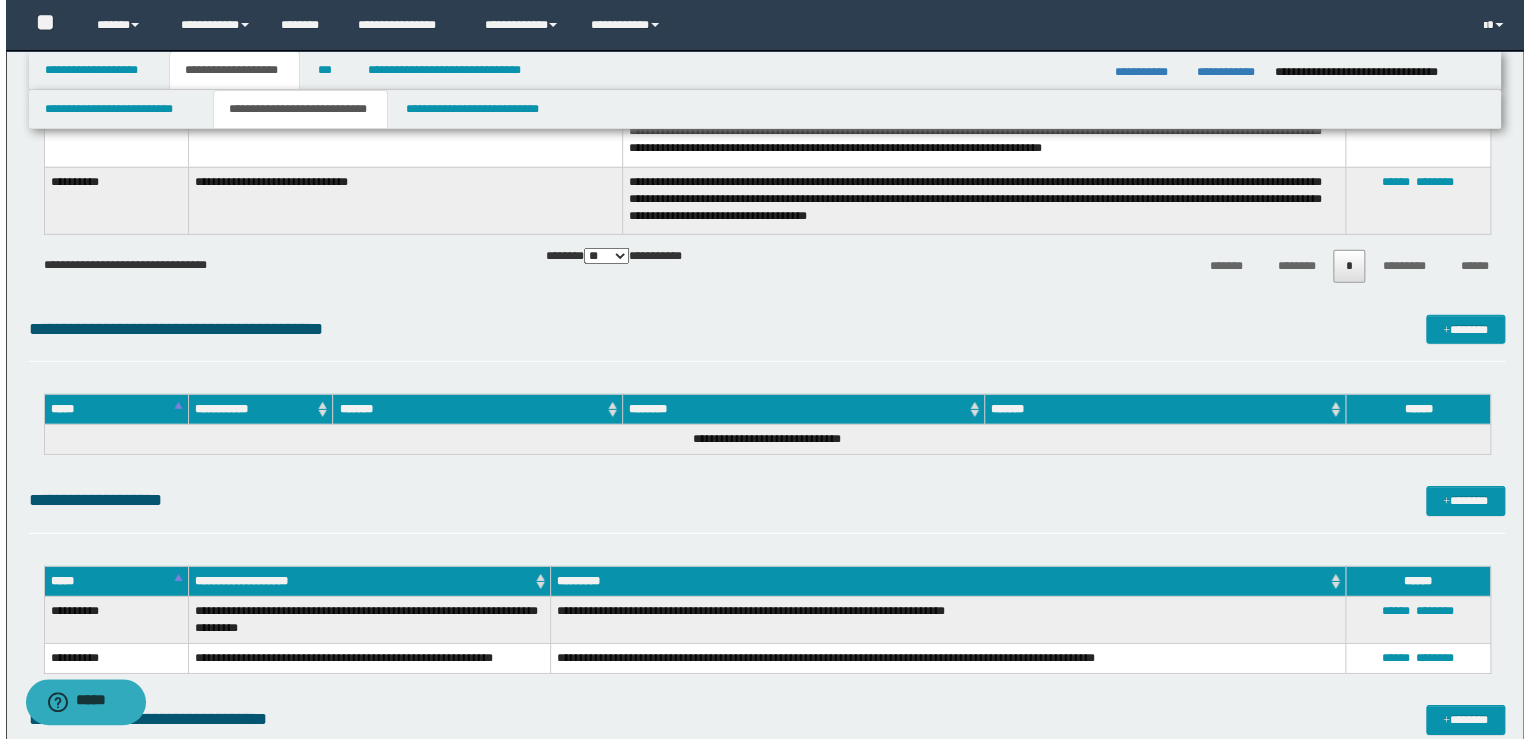 scroll, scrollTop: 2960, scrollLeft: 0, axis: vertical 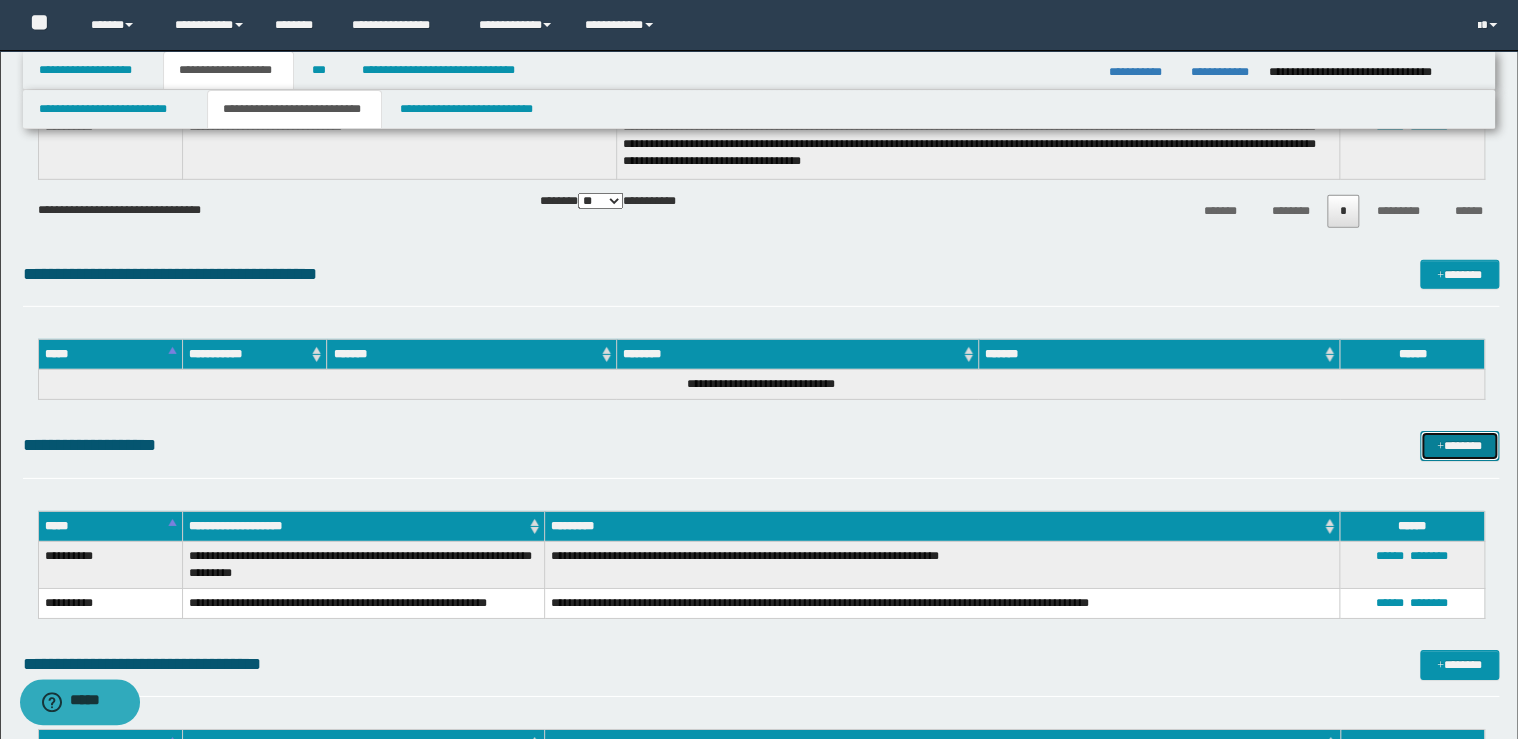 click on "*******" at bounding box center (1459, 446) 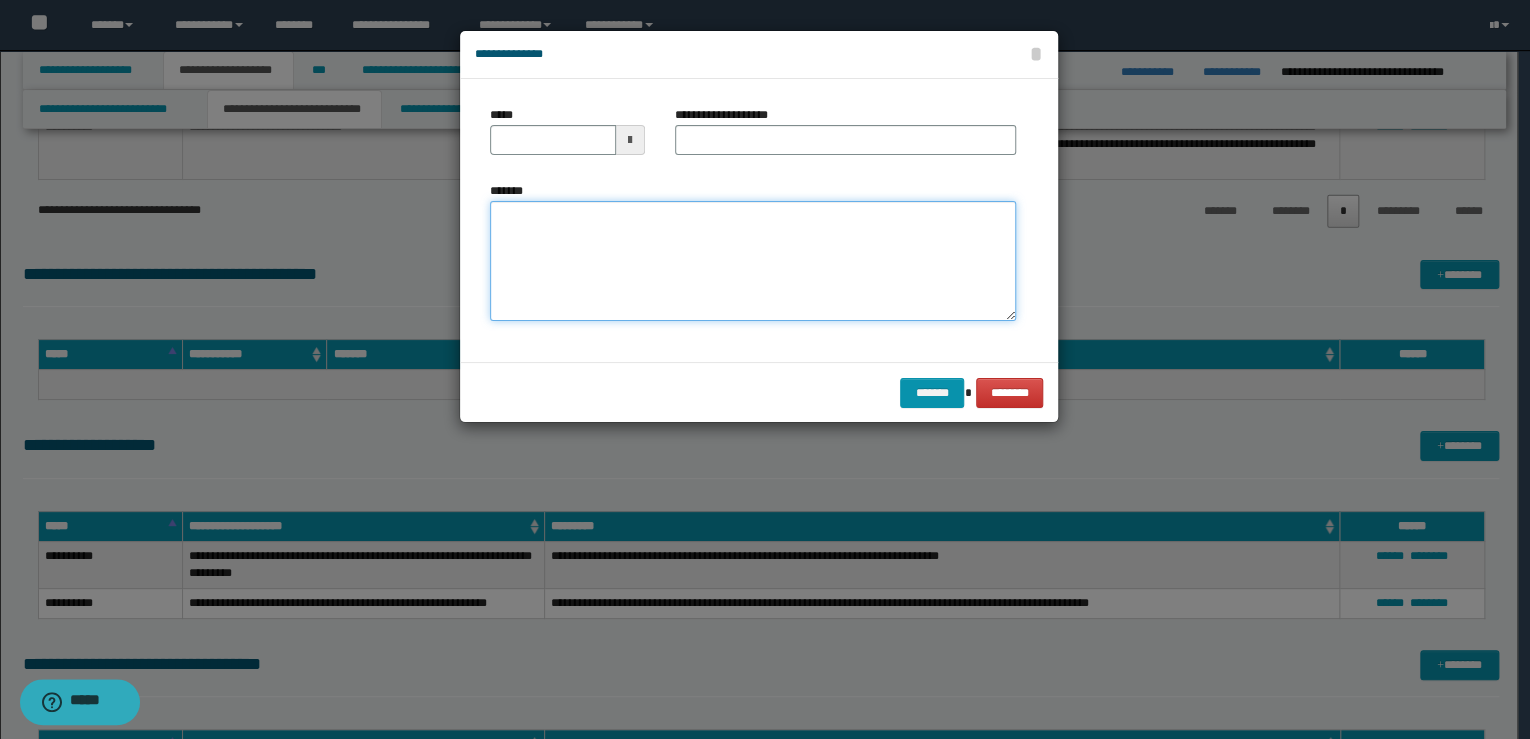 click on "*******" at bounding box center (753, 261) 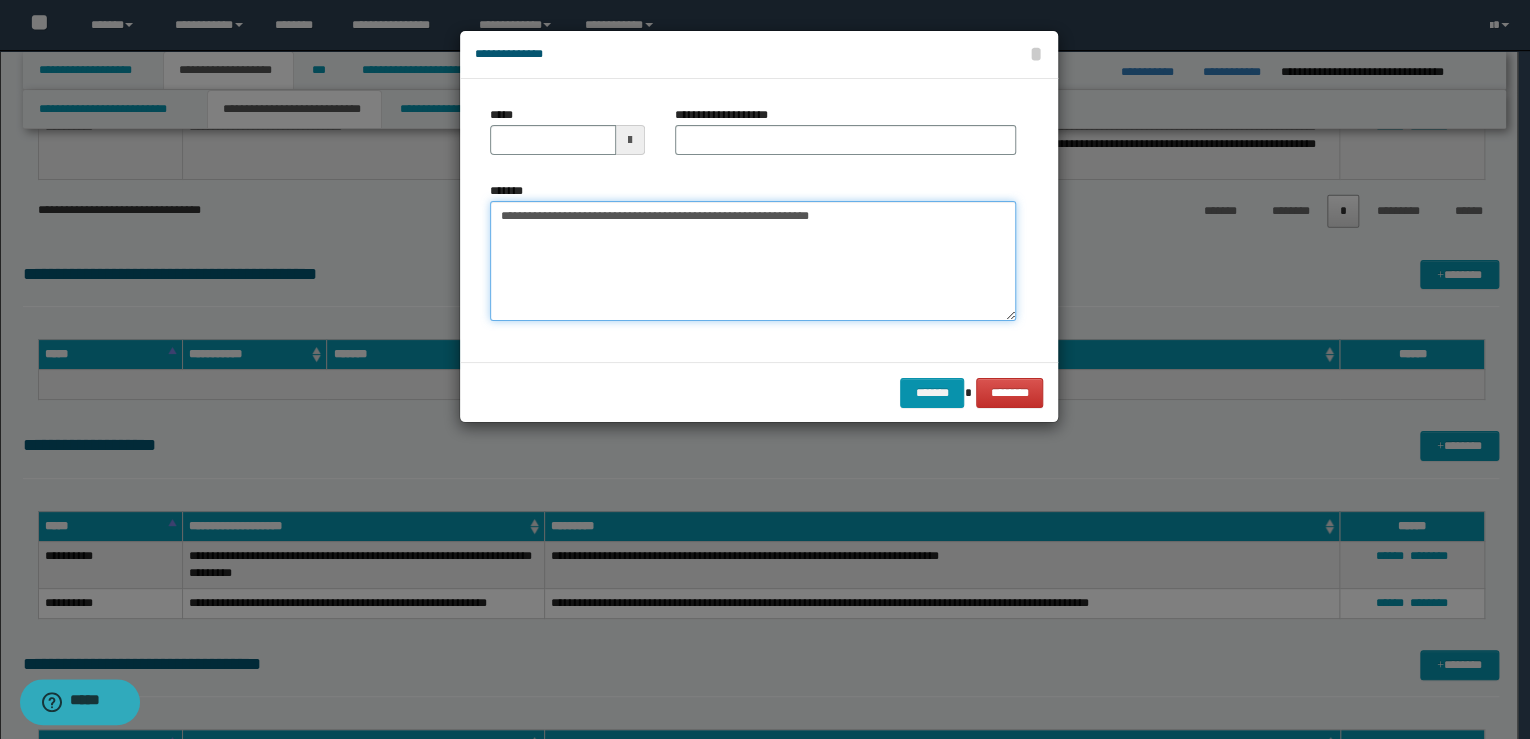 drag, startPoint x: 726, startPoint y: 212, endPoint x: 243, endPoint y: 212, distance: 483 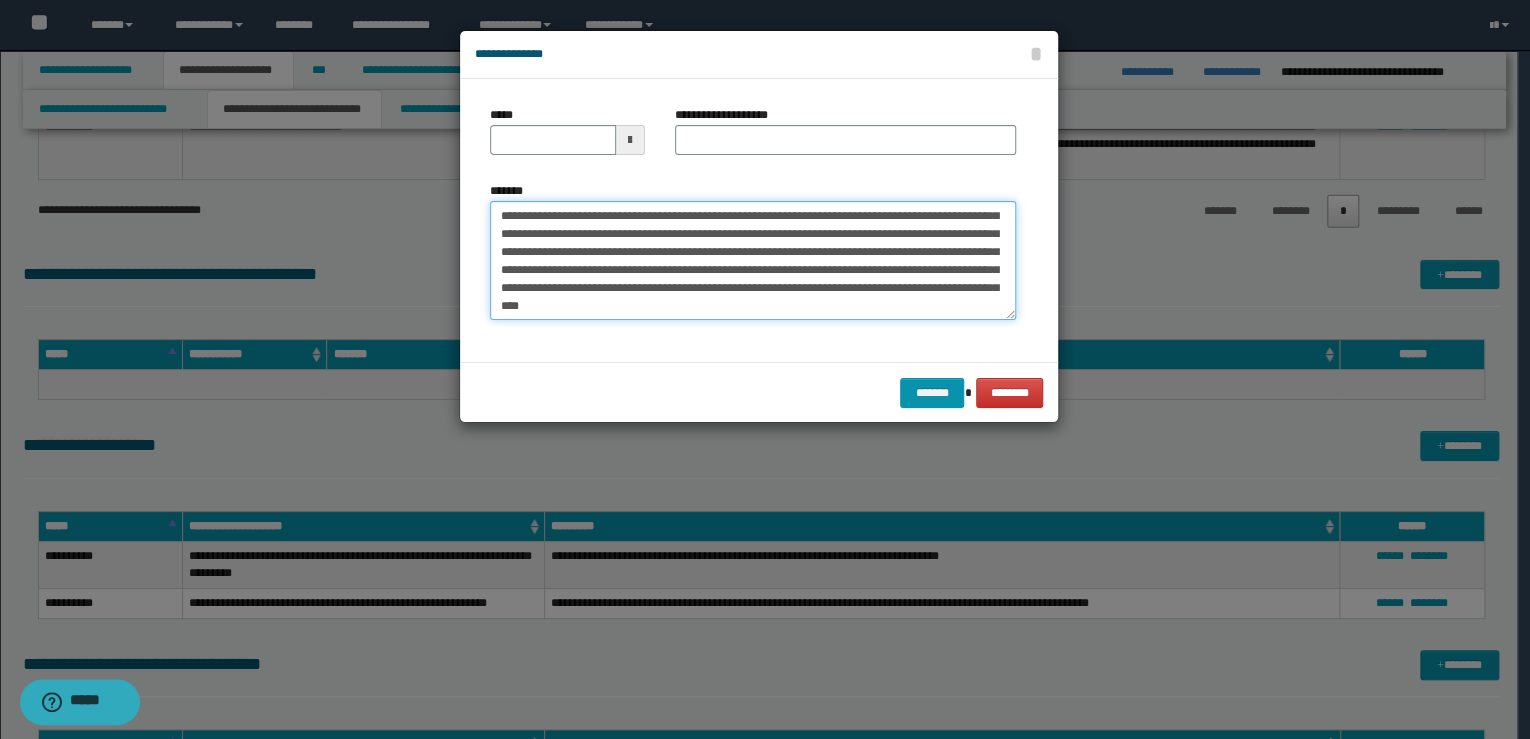 scroll, scrollTop: 0, scrollLeft: 0, axis: both 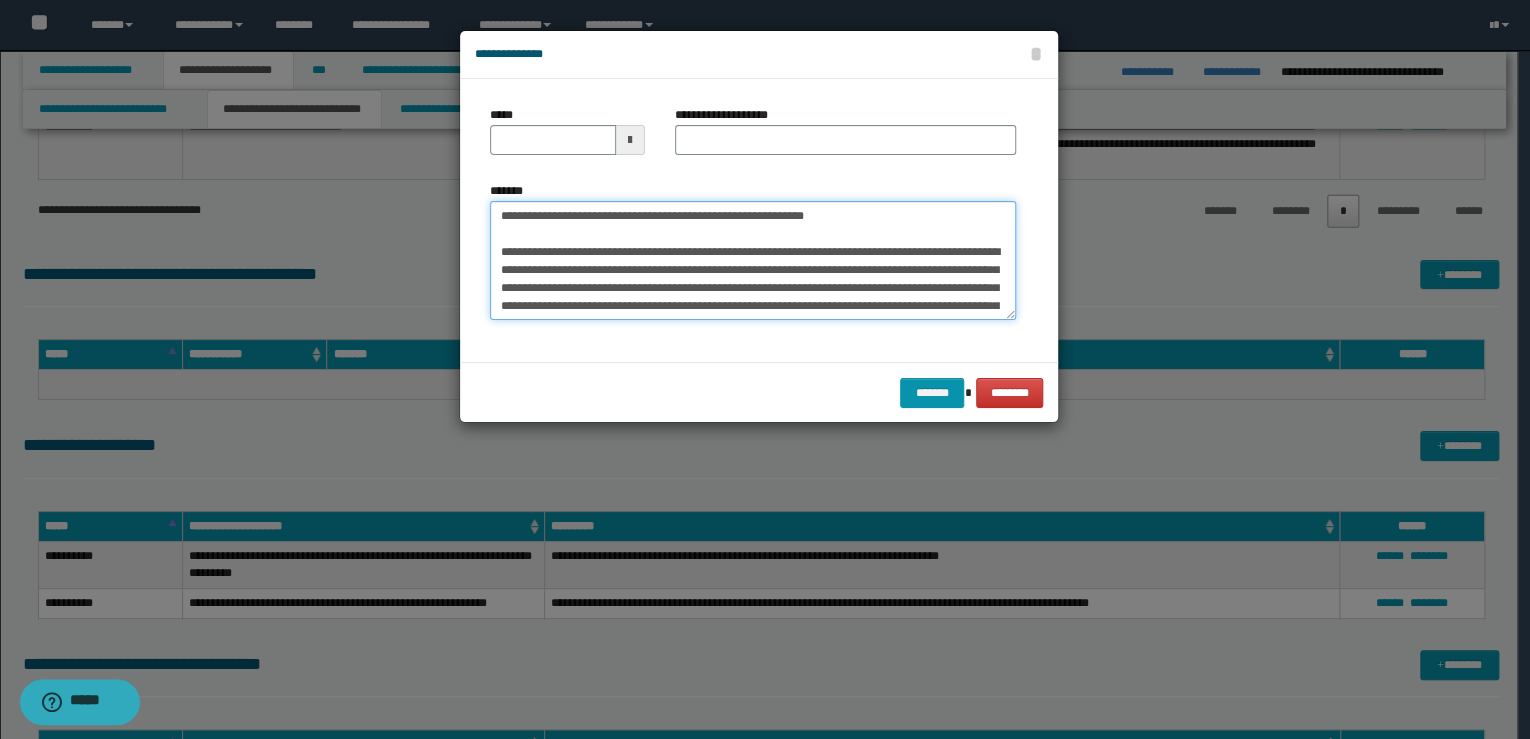drag, startPoint x: 704, startPoint y: 198, endPoint x: 299, endPoint y: 192, distance: 405.04443 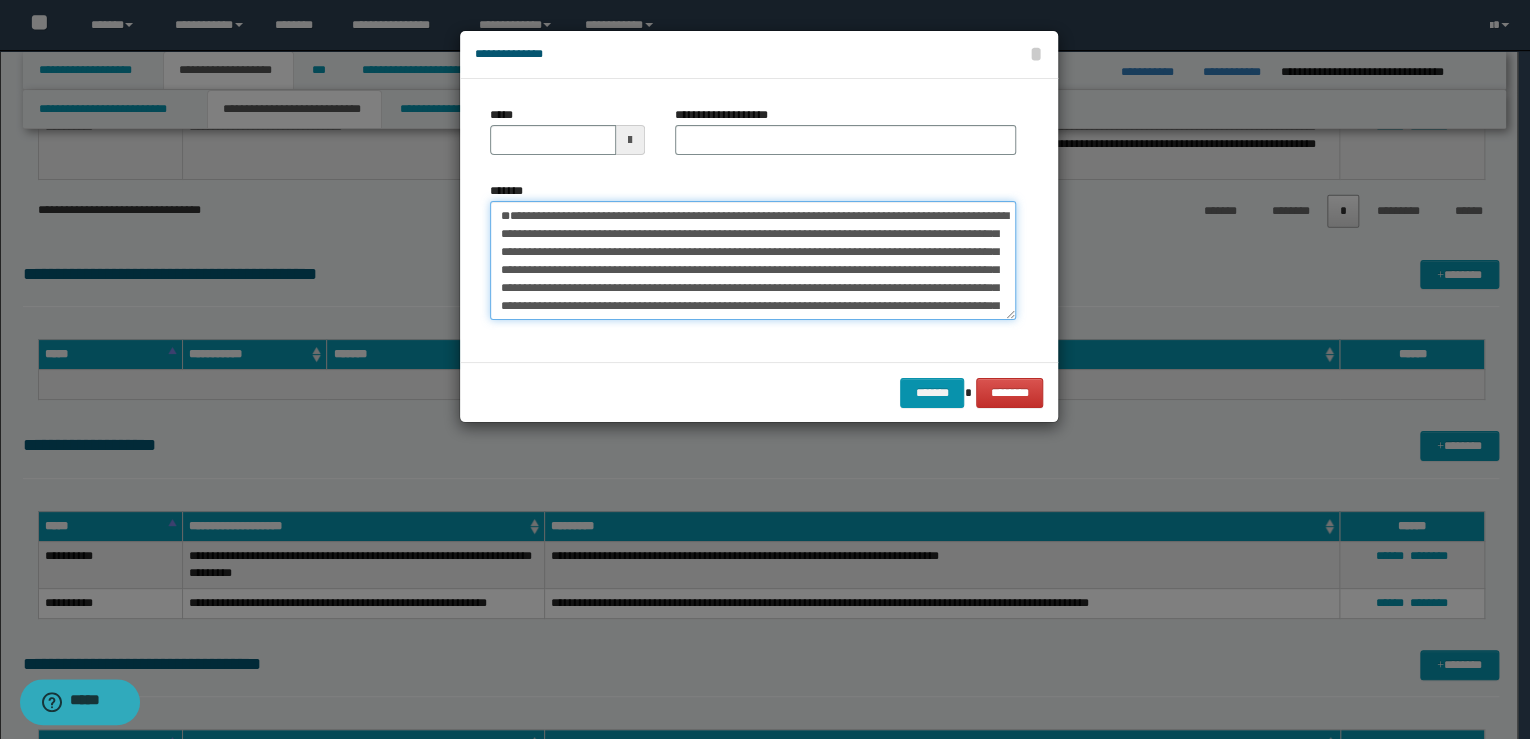 type on "**********" 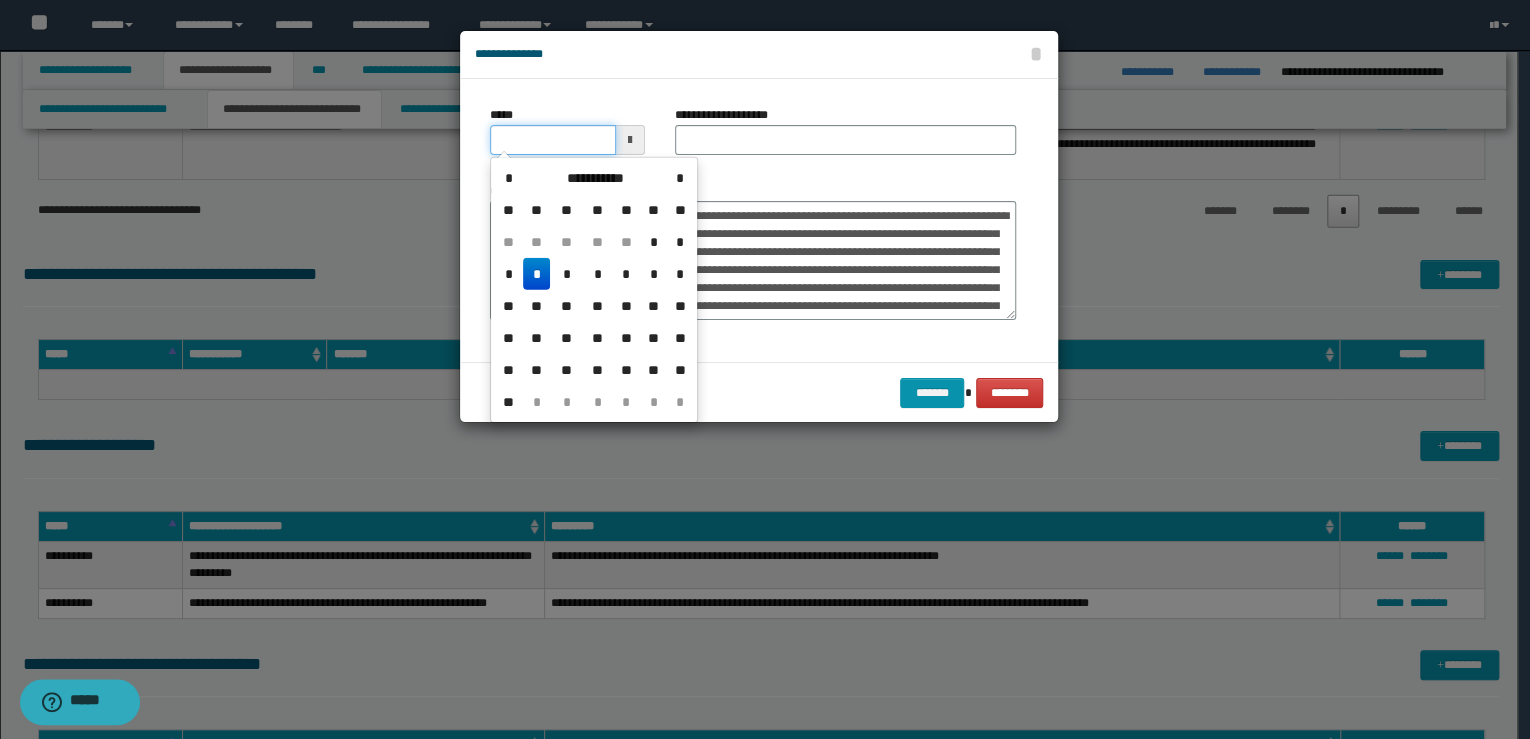 click on "*****" at bounding box center [553, 140] 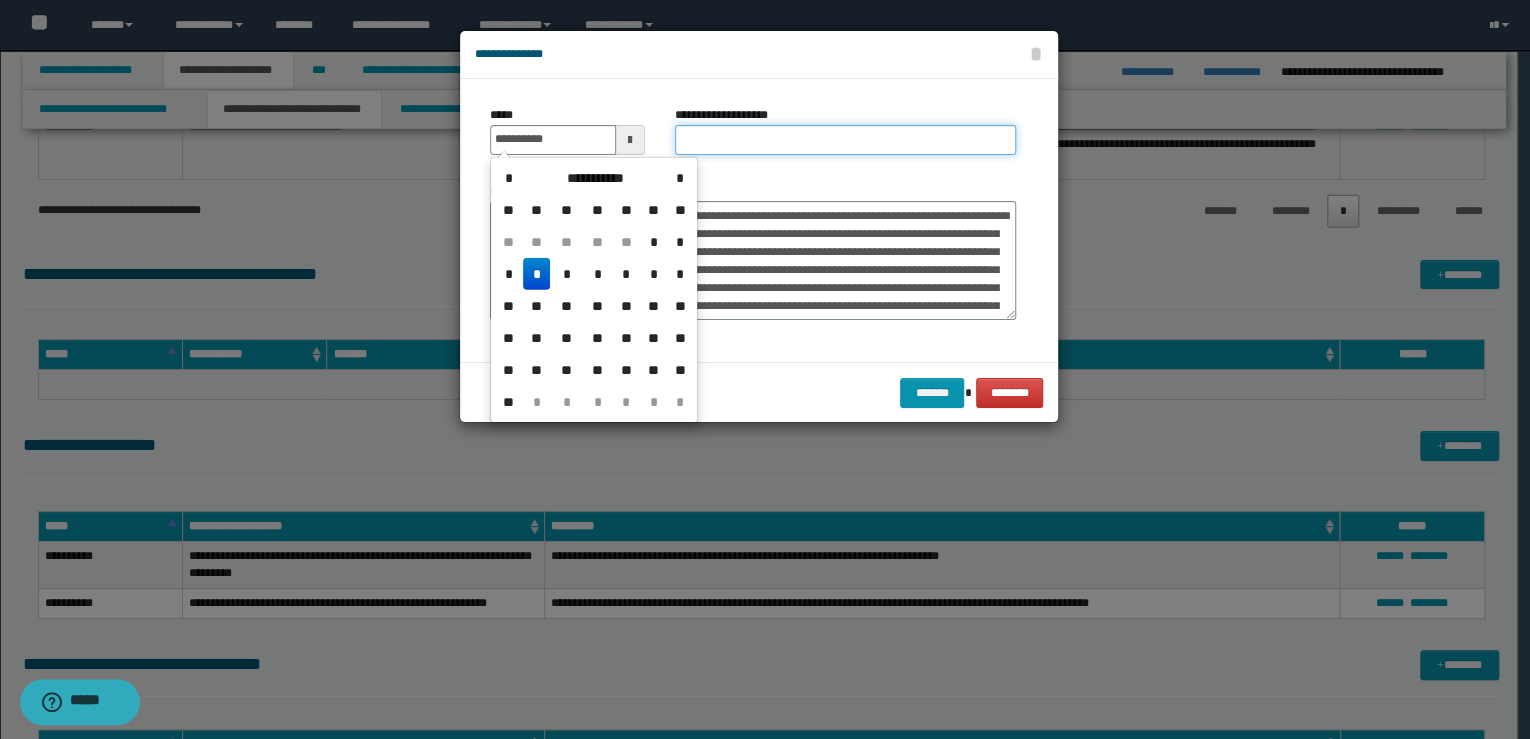 type on "**********" 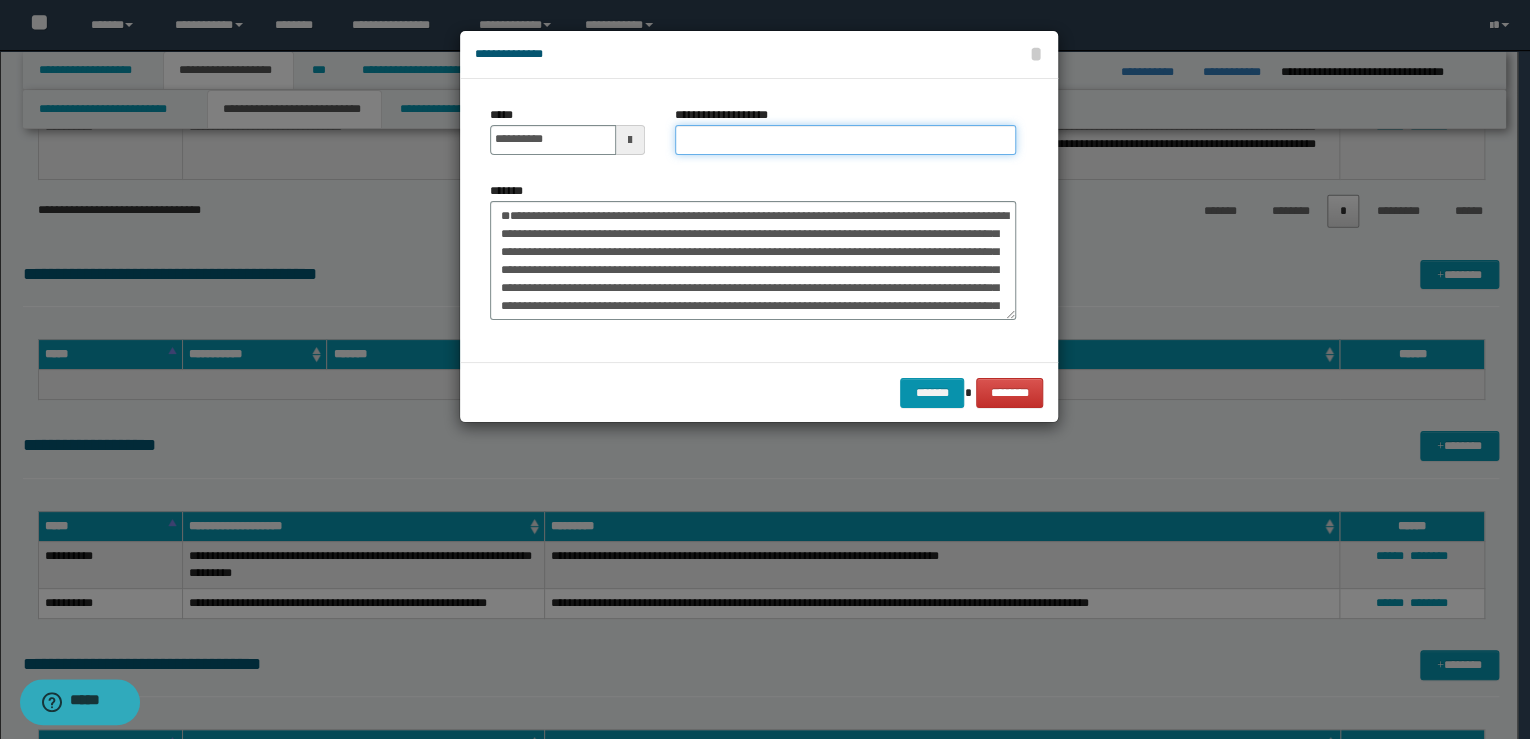 click on "**********" at bounding box center (845, 140) 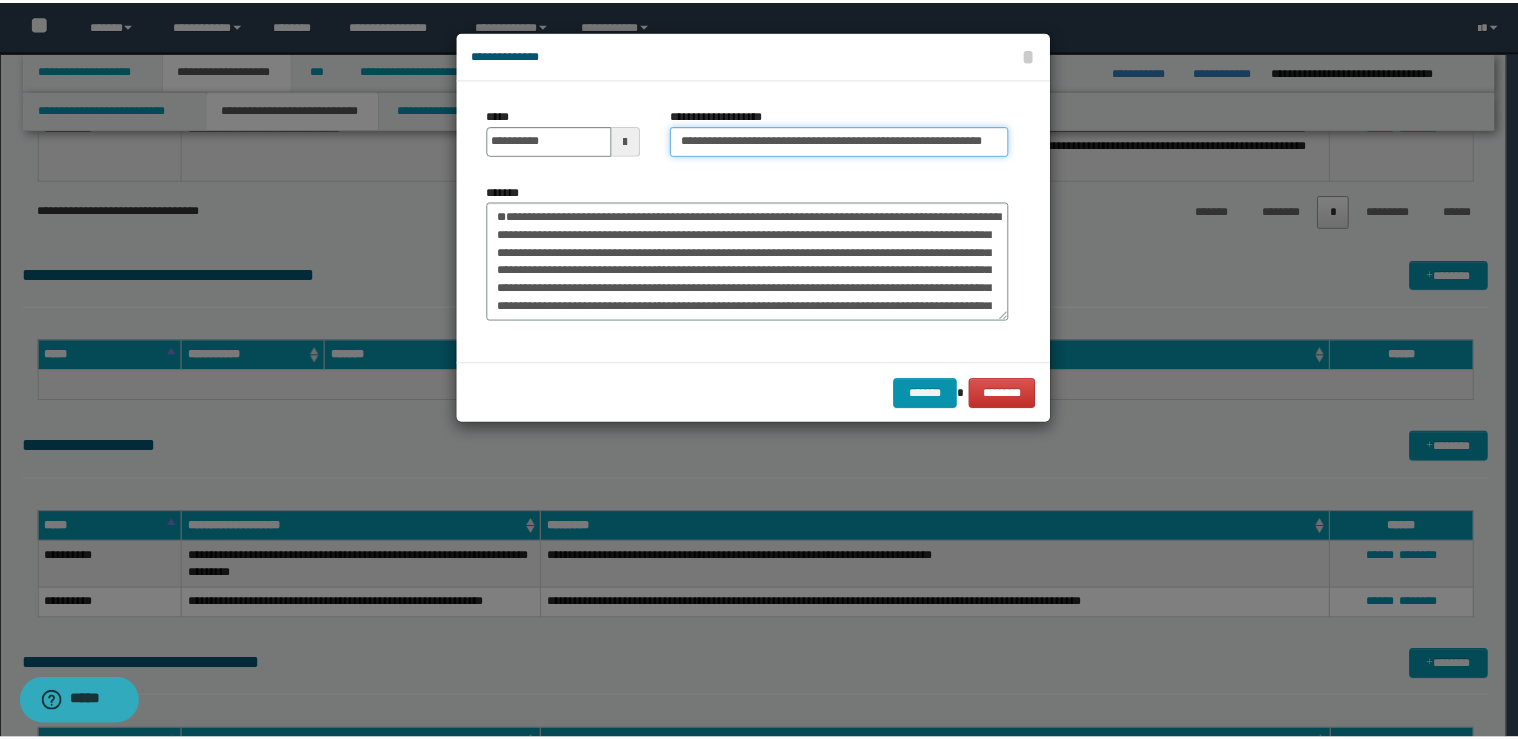 scroll, scrollTop: 0, scrollLeft: 0, axis: both 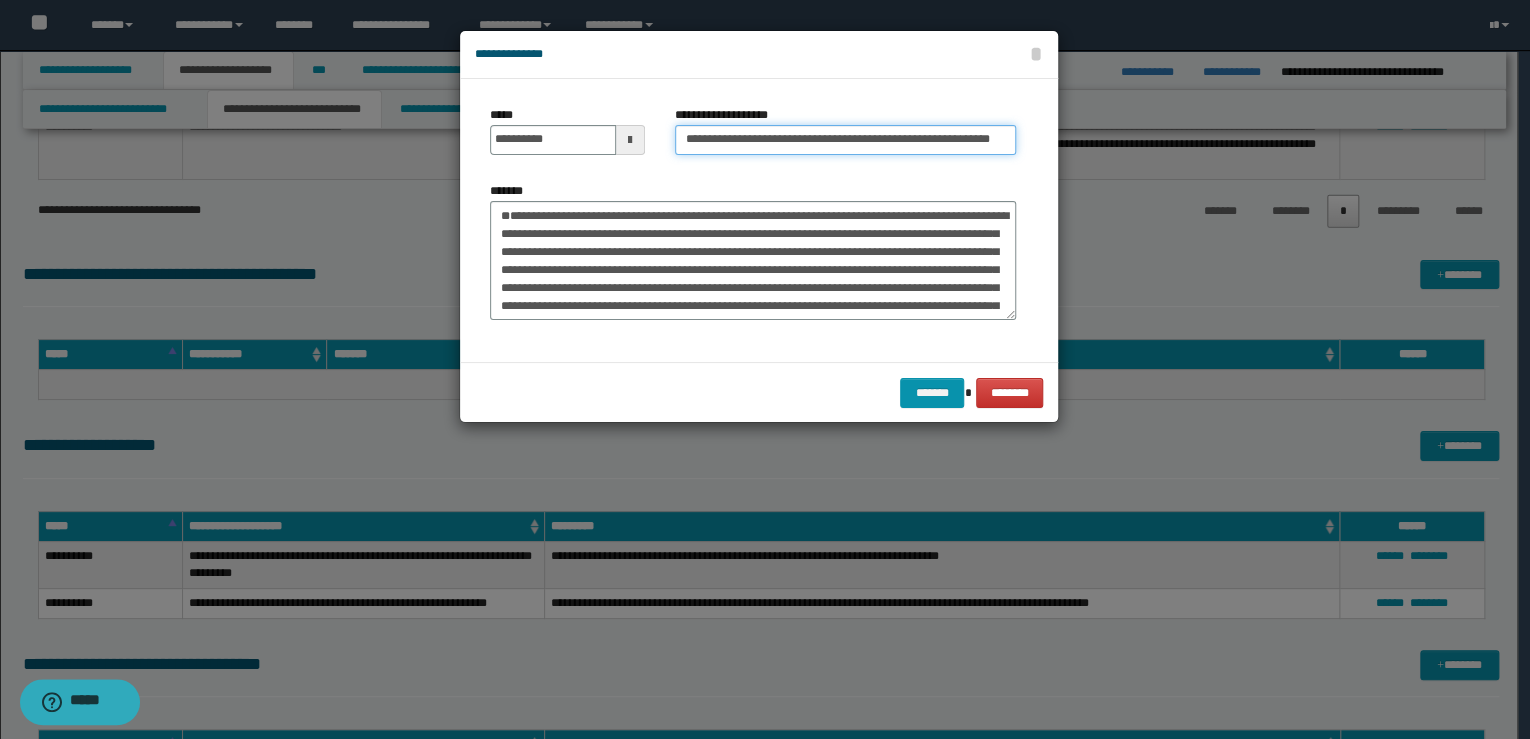 drag, startPoint x: 725, startPoint y: 138, endPoint x: 609, endPoint y: 136, distance: 116.01724 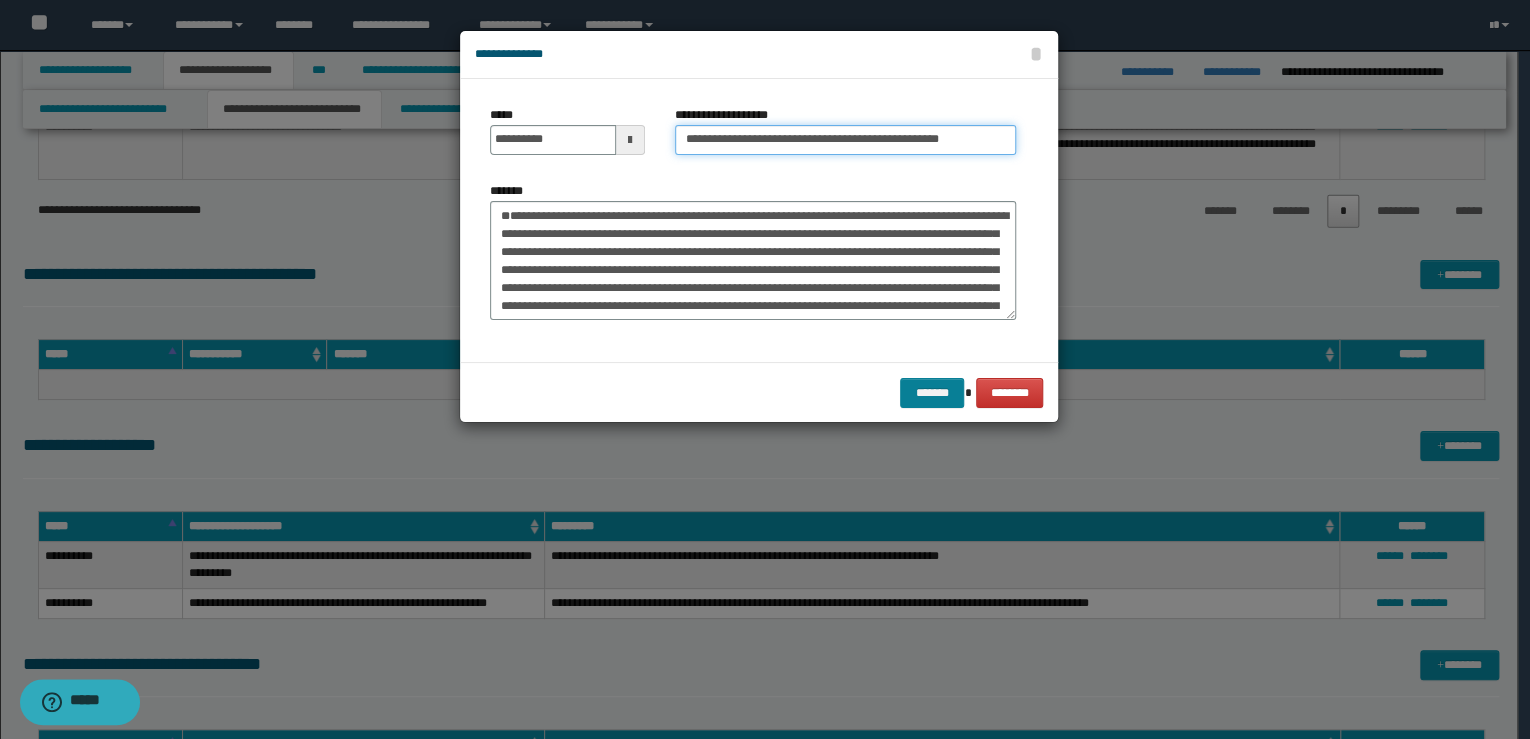 type on "**********" 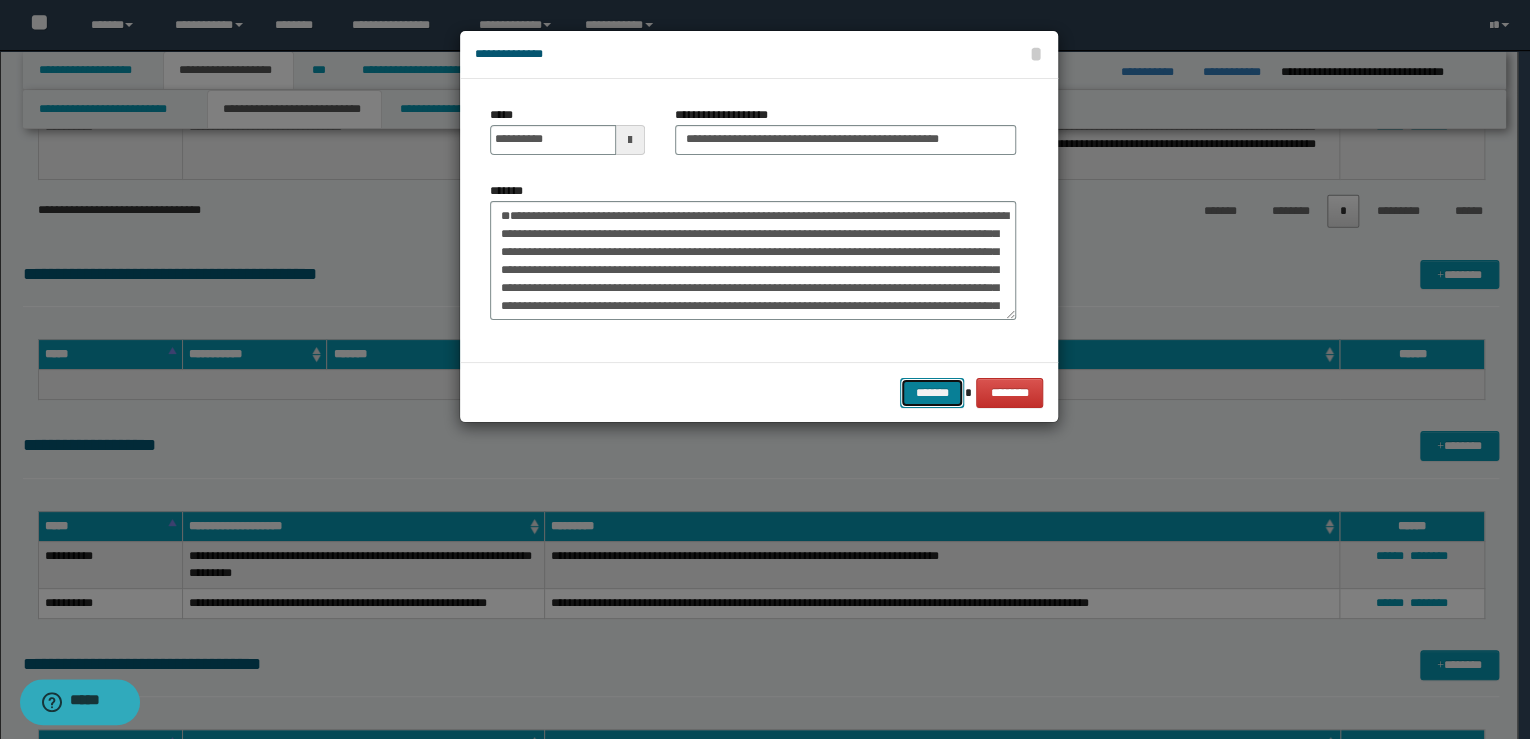 click on "*******" at bounding box center (932, 393) 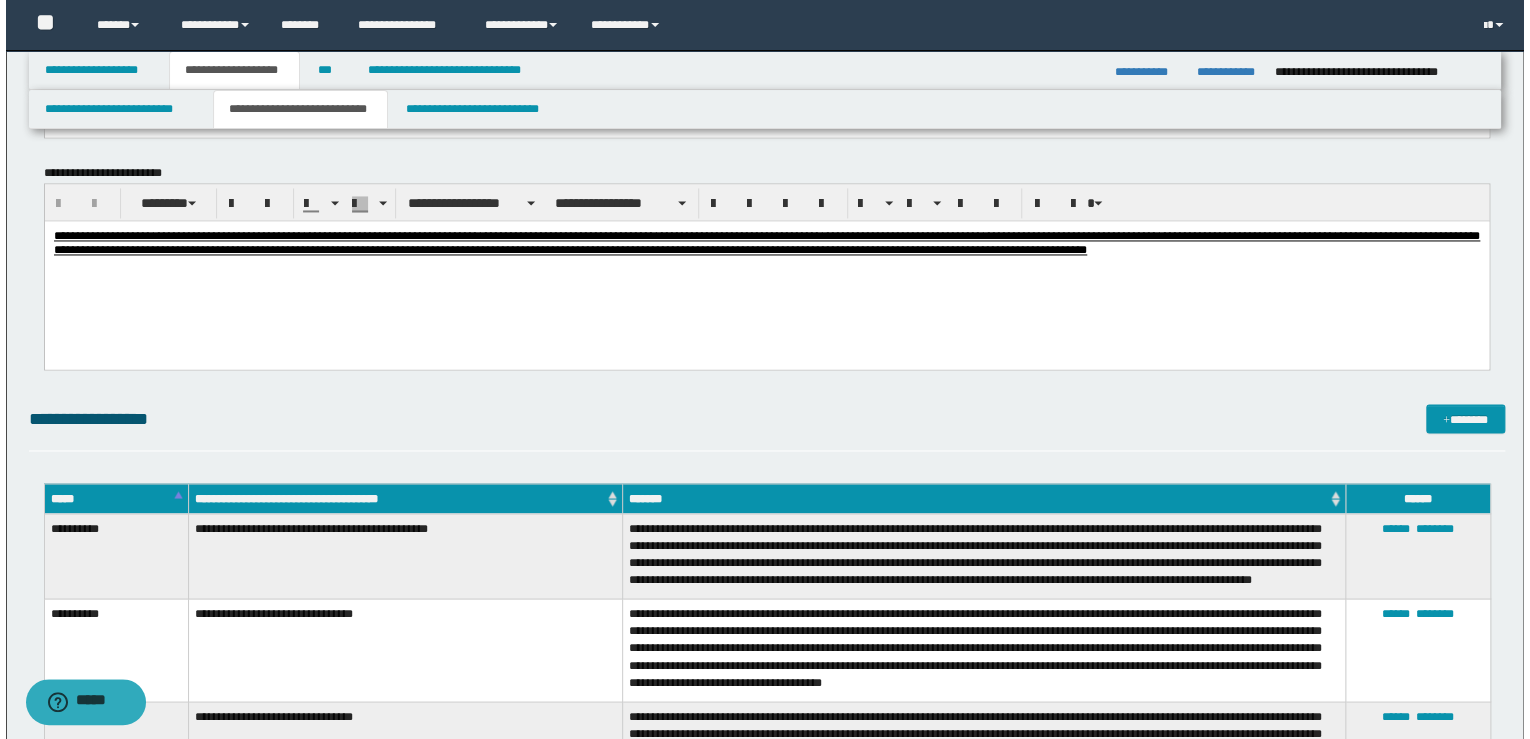 scroll, scrollTop: 1680, scrollLeft: 0, axis: vertical 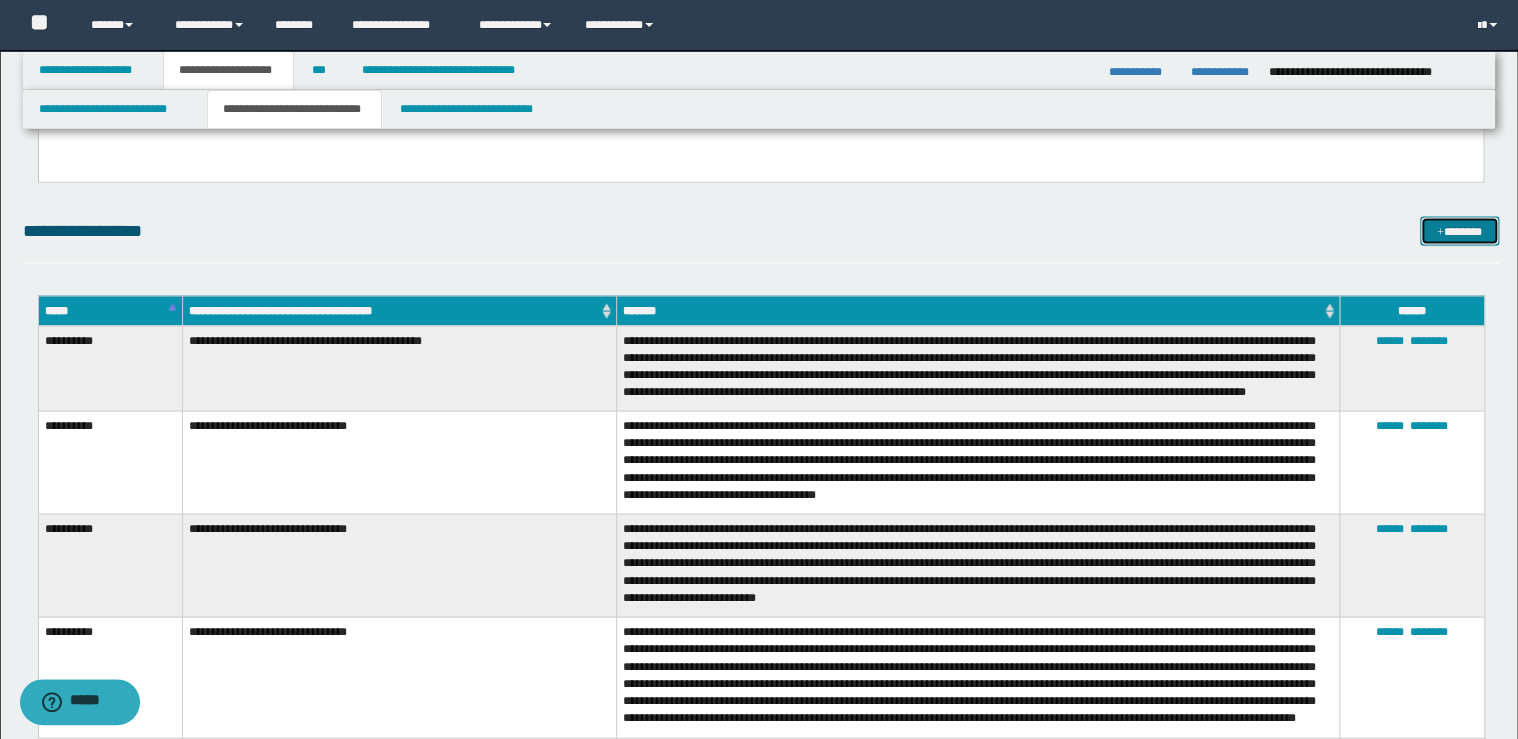 click at bounding box center [1440, 232] 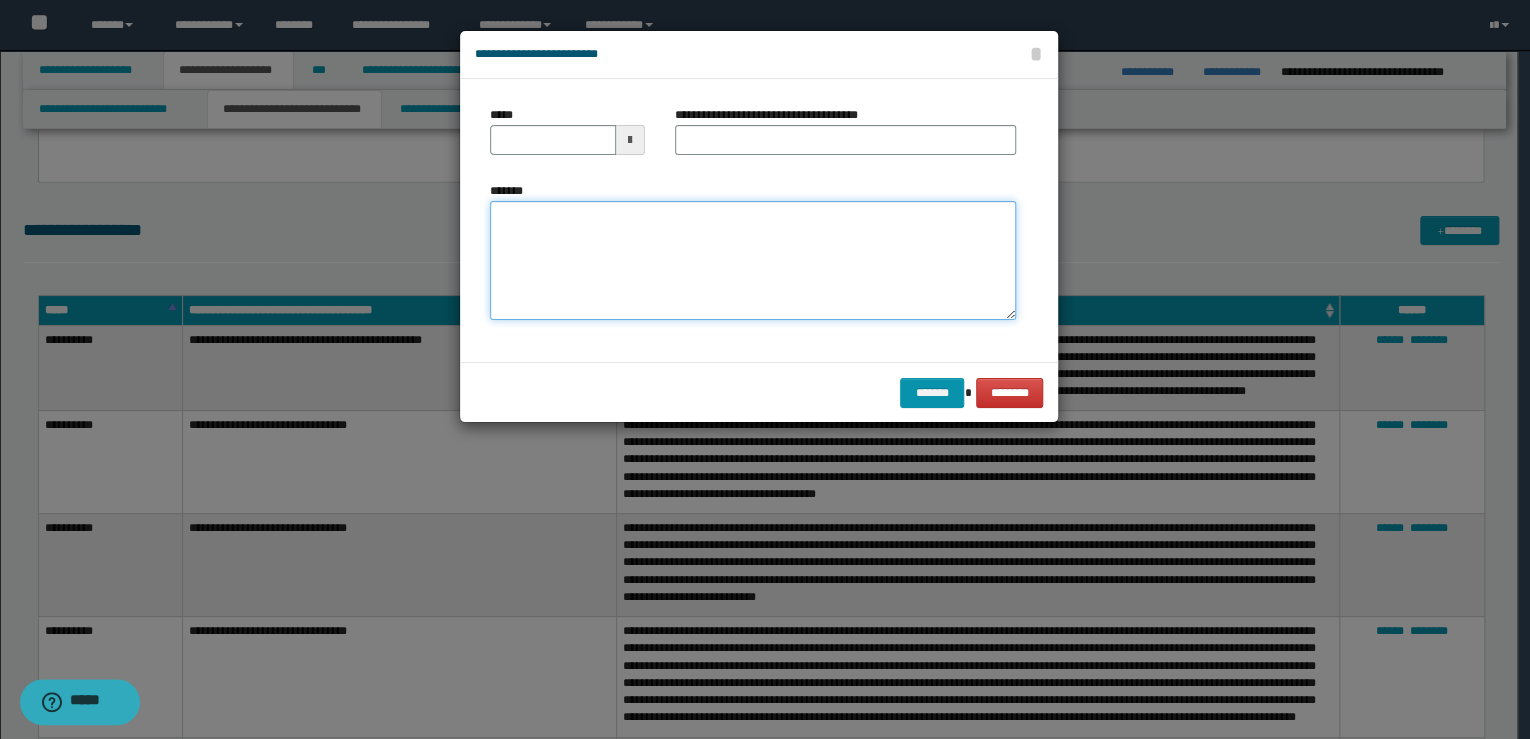 click on "*******" at bounding box center (753, 261) 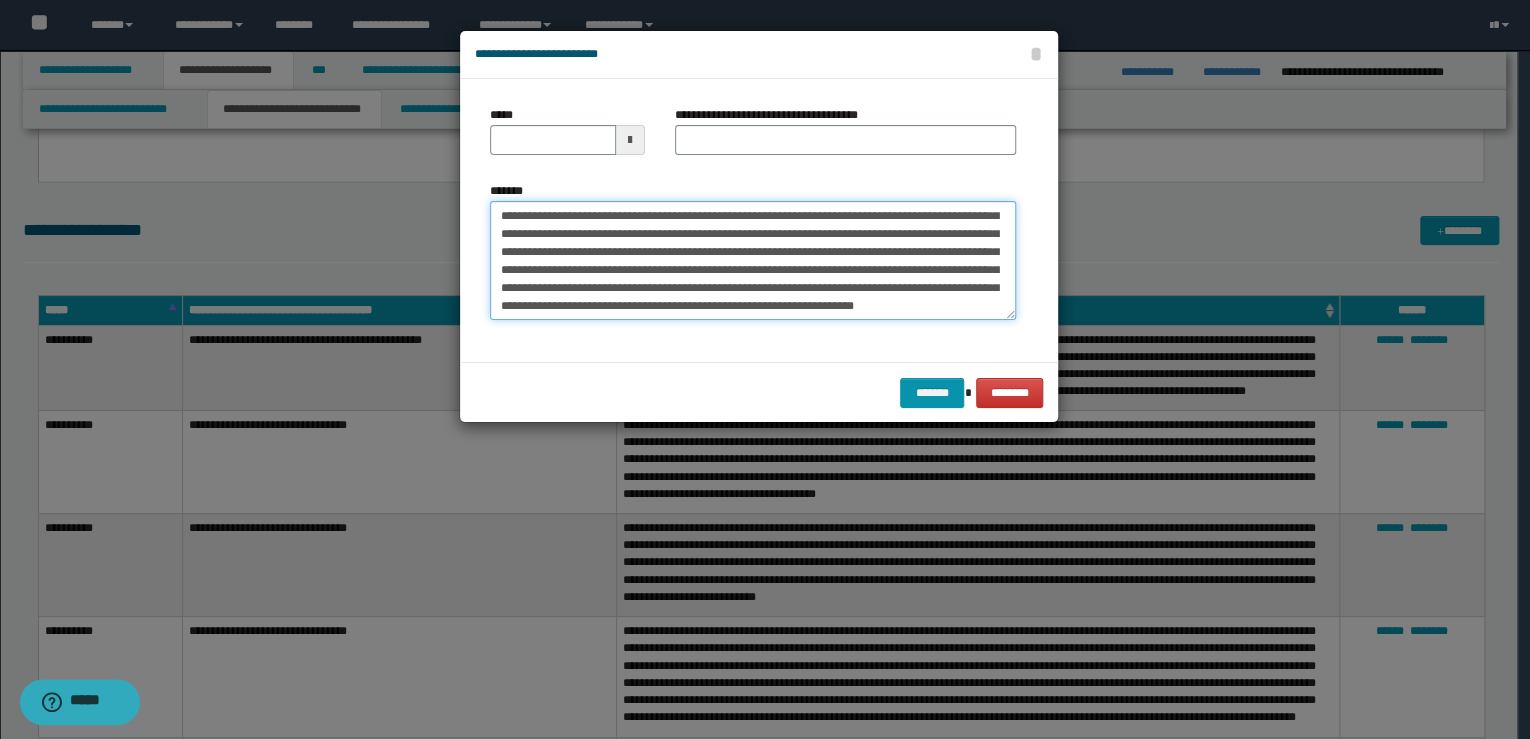 scroll, scrollTop: 0, scrollLeft: 0, axis: both 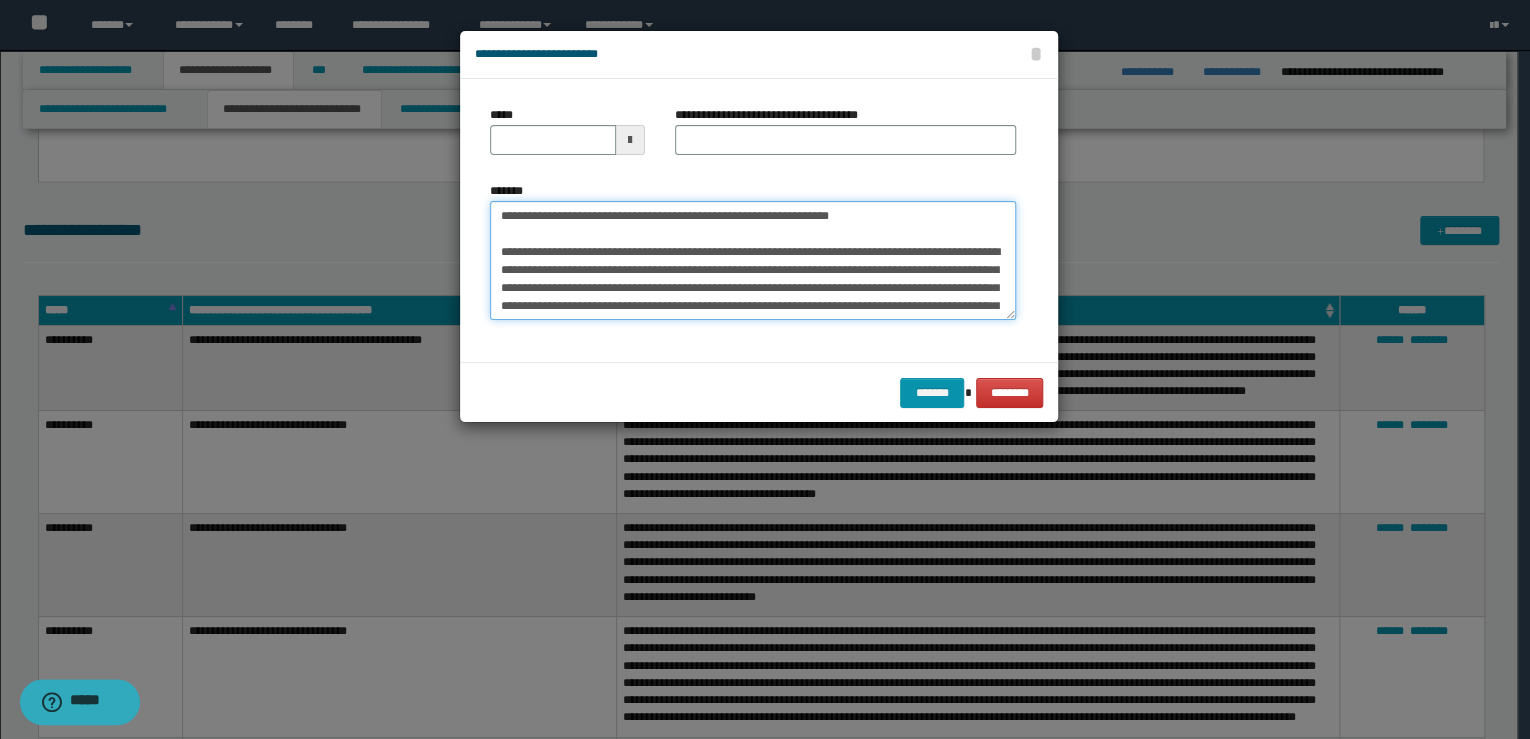 drag, startPoint x: 886, startPoint y: 216, endPoint x: 325, endPoint y: 211, distance: 561.0223 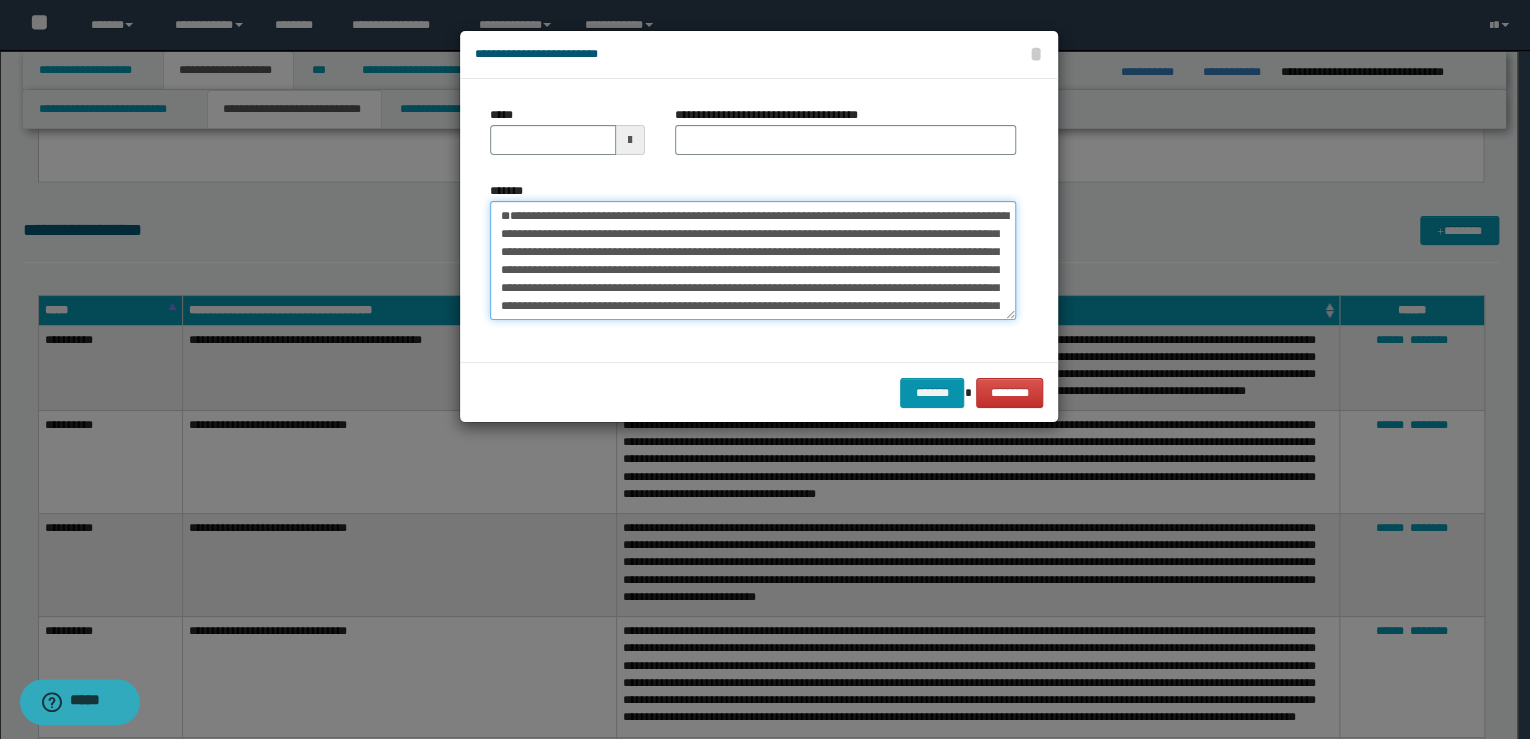 type 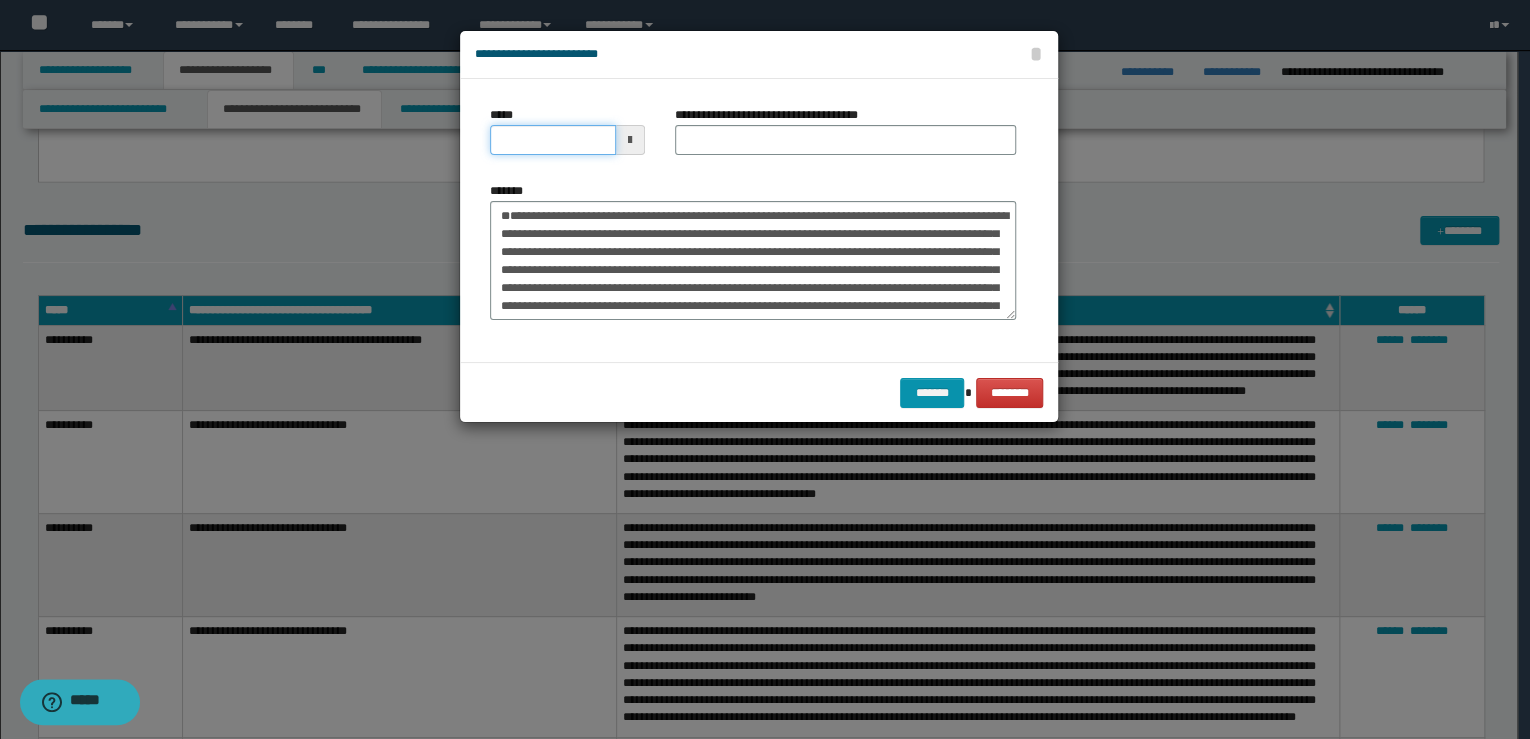 click on "*****" at bounding box center (553, 140) 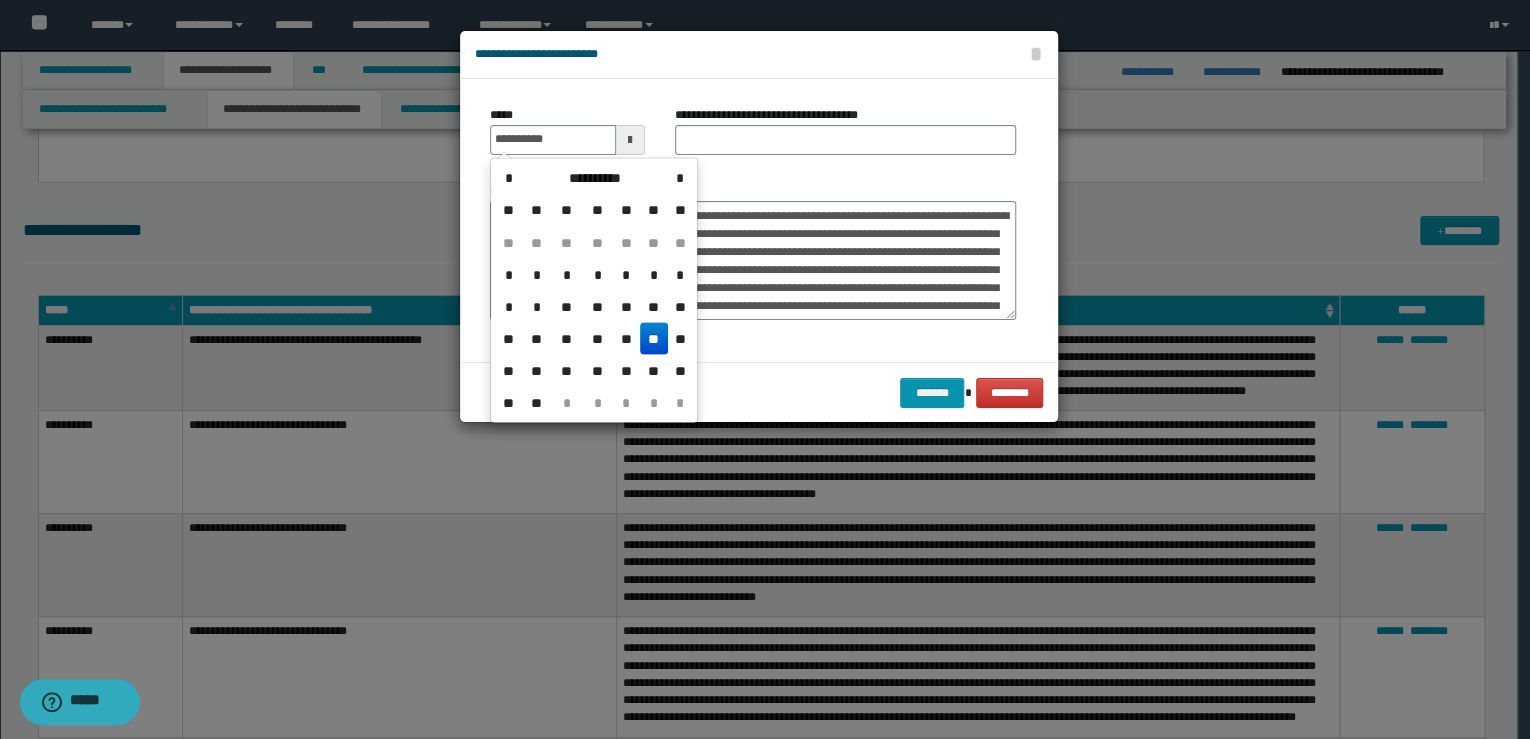 type on "**********" 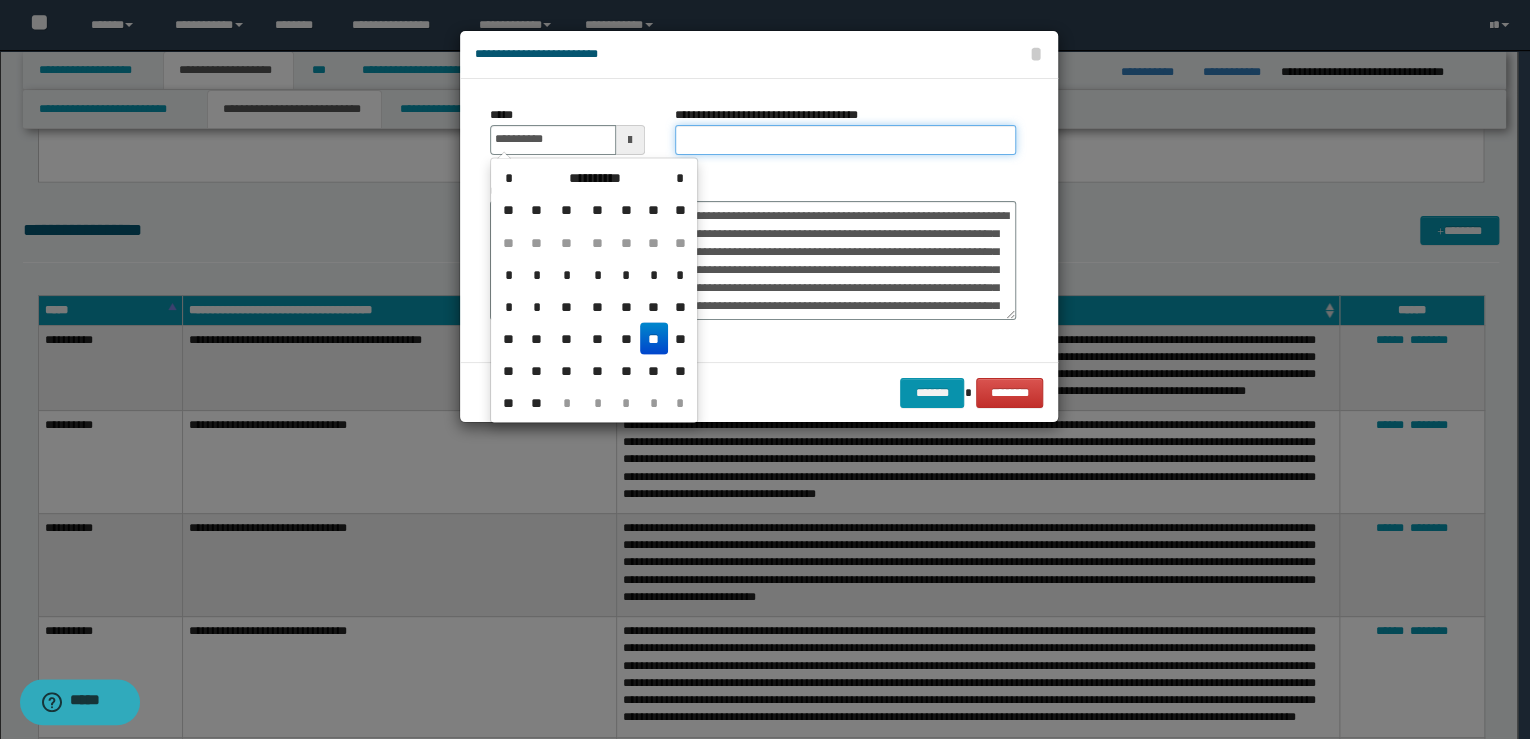 click on "**********" at bounding box center [845, 140] 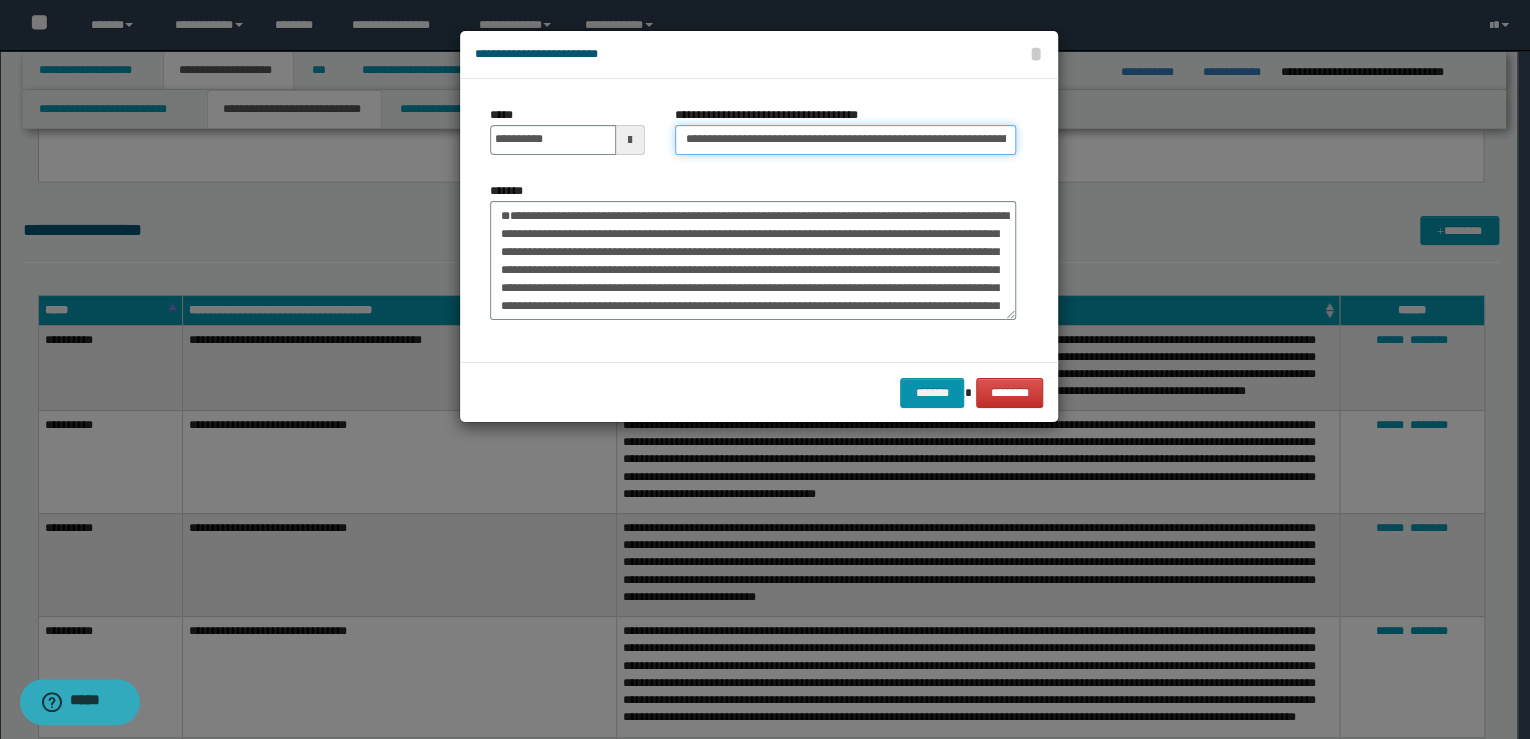 scroll, scrollTop: 0, scrollLeft: 37, axis: horizontal 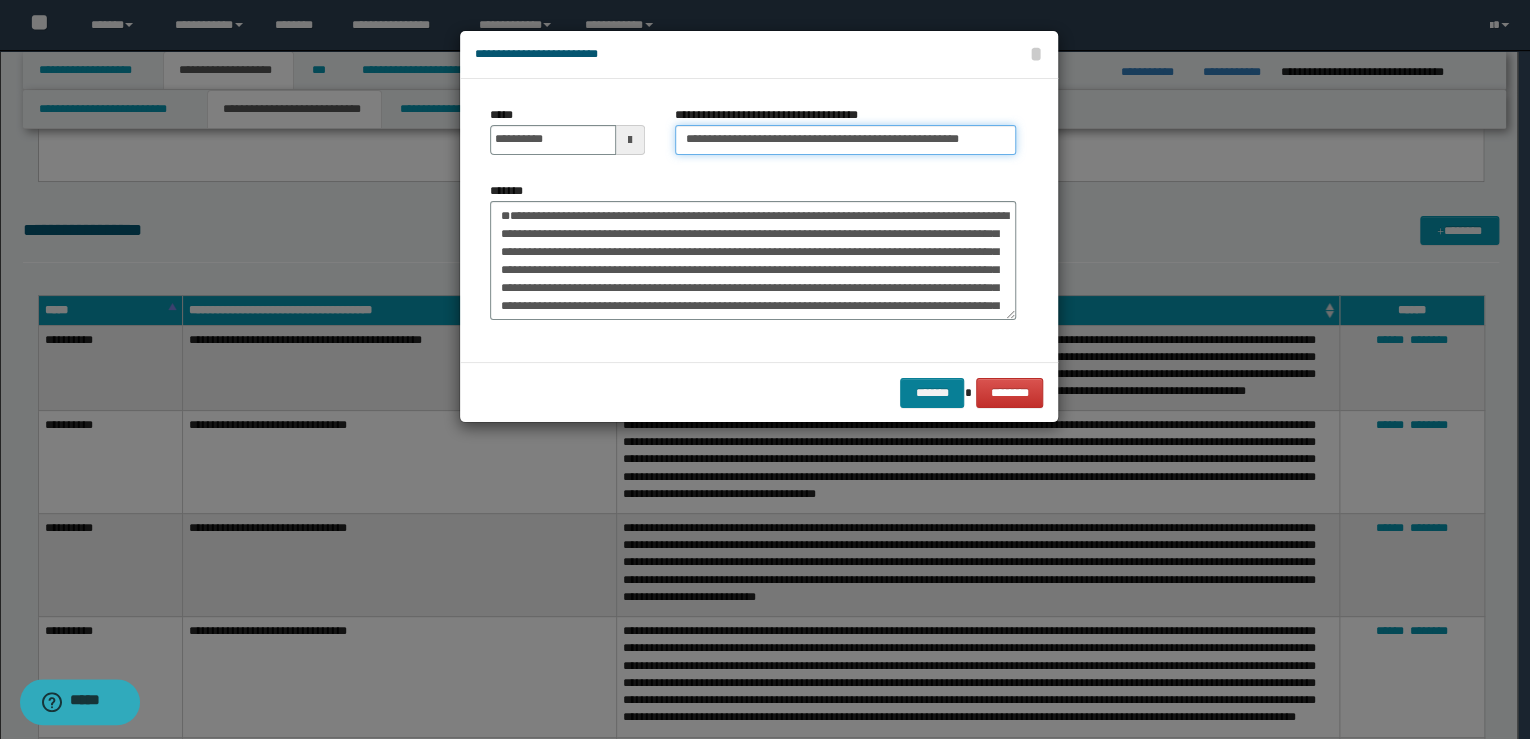 type on "**********" 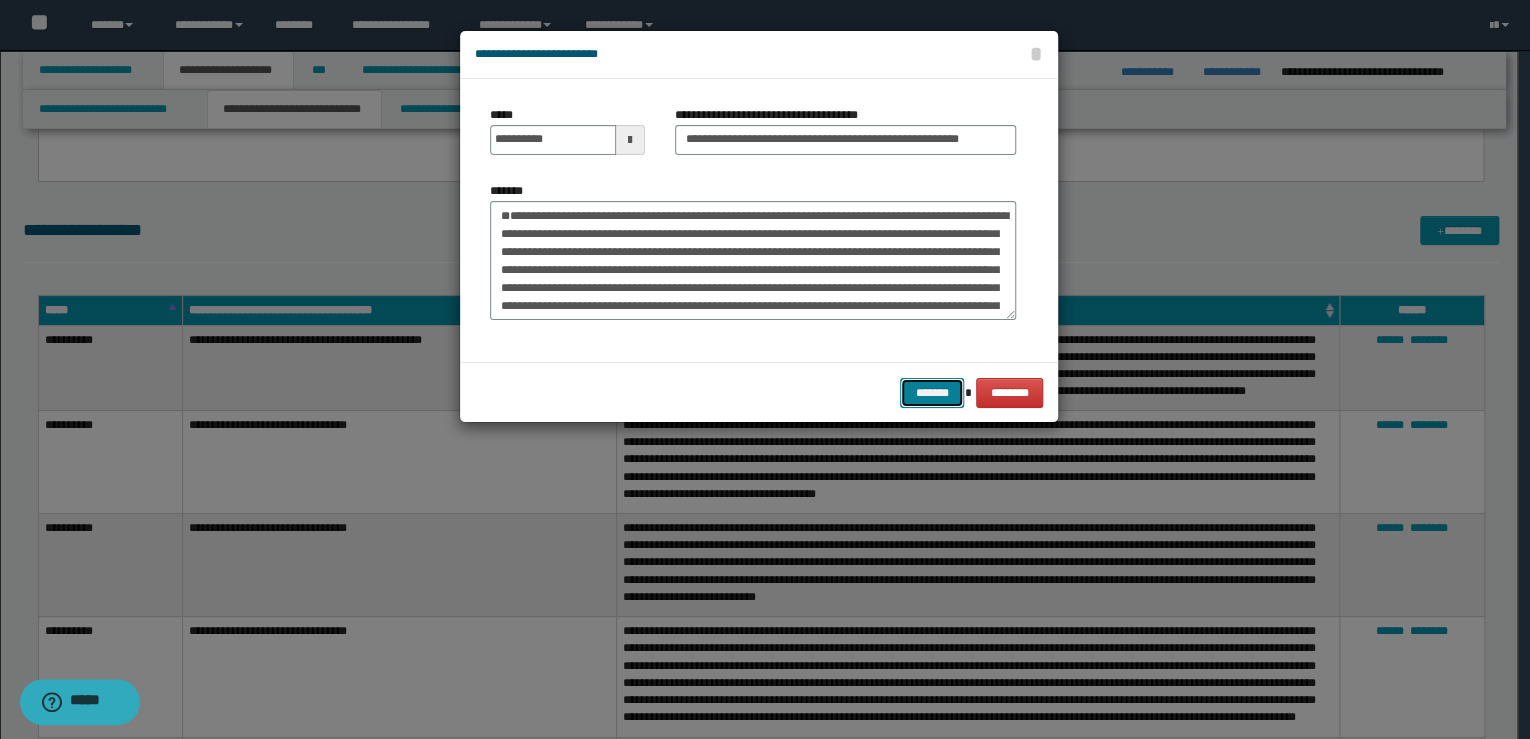 click on "*******" at bounding box center [932, 393] 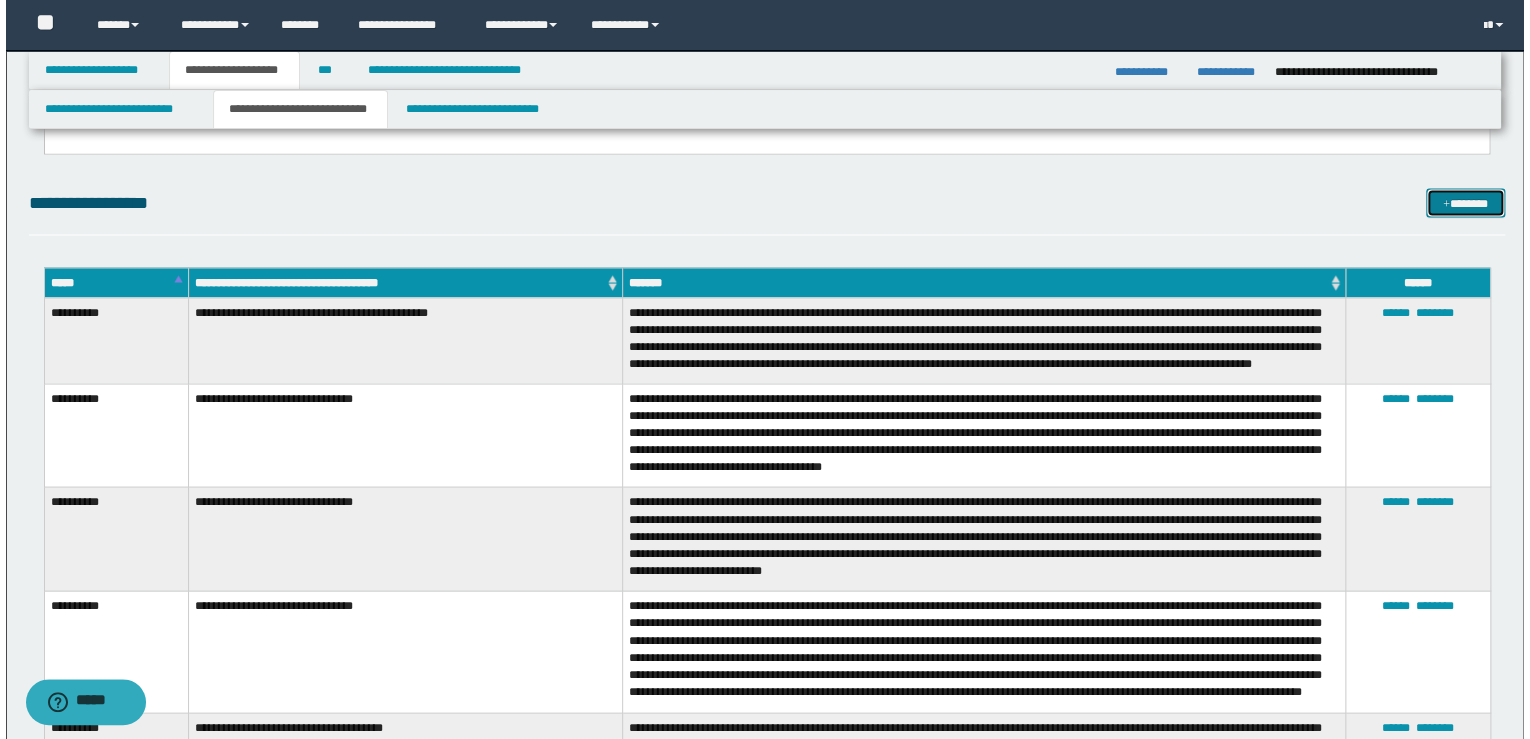 scroll, scrollTop: 1680, scrollLeft: 0, axis: vertical 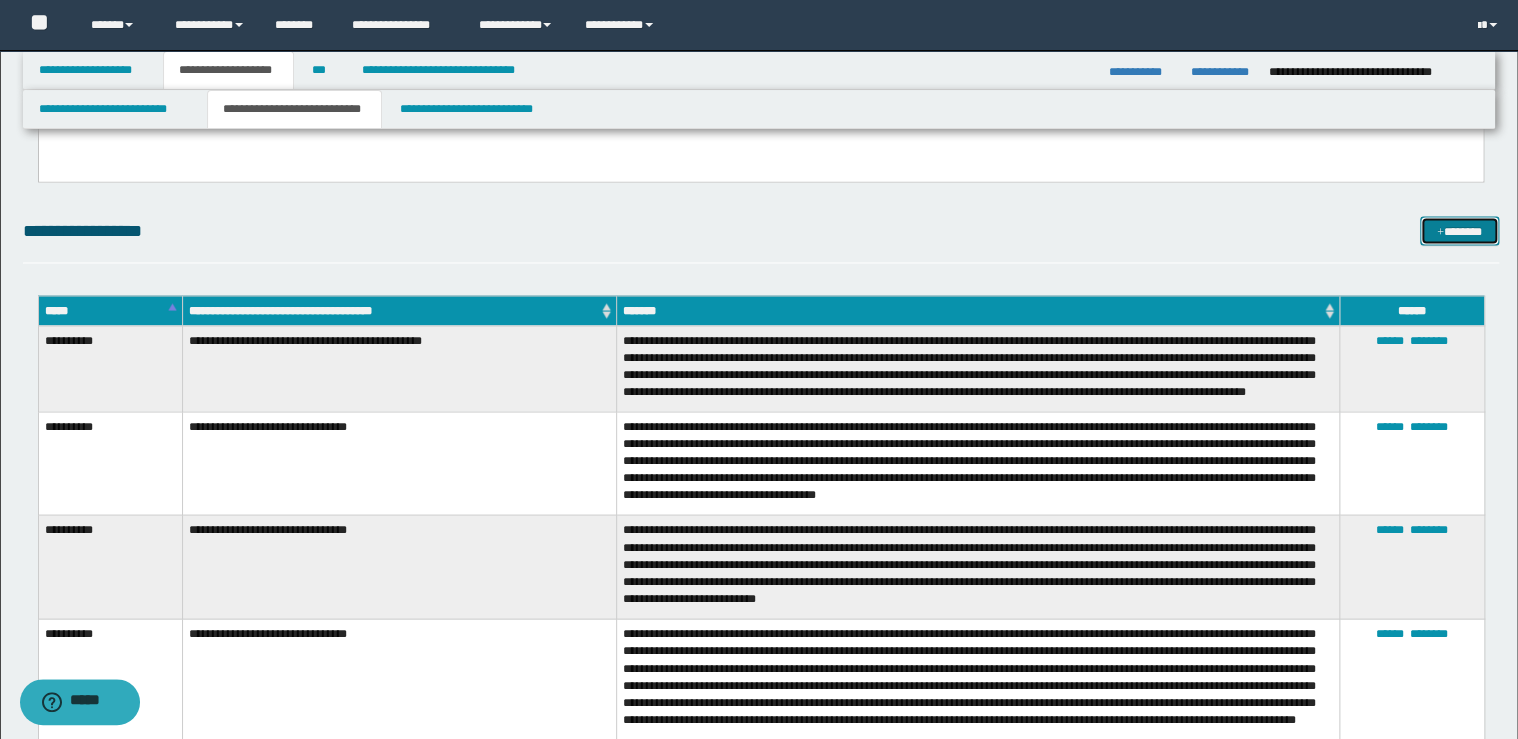 click on "*******" at bounding box center (1459, 231) 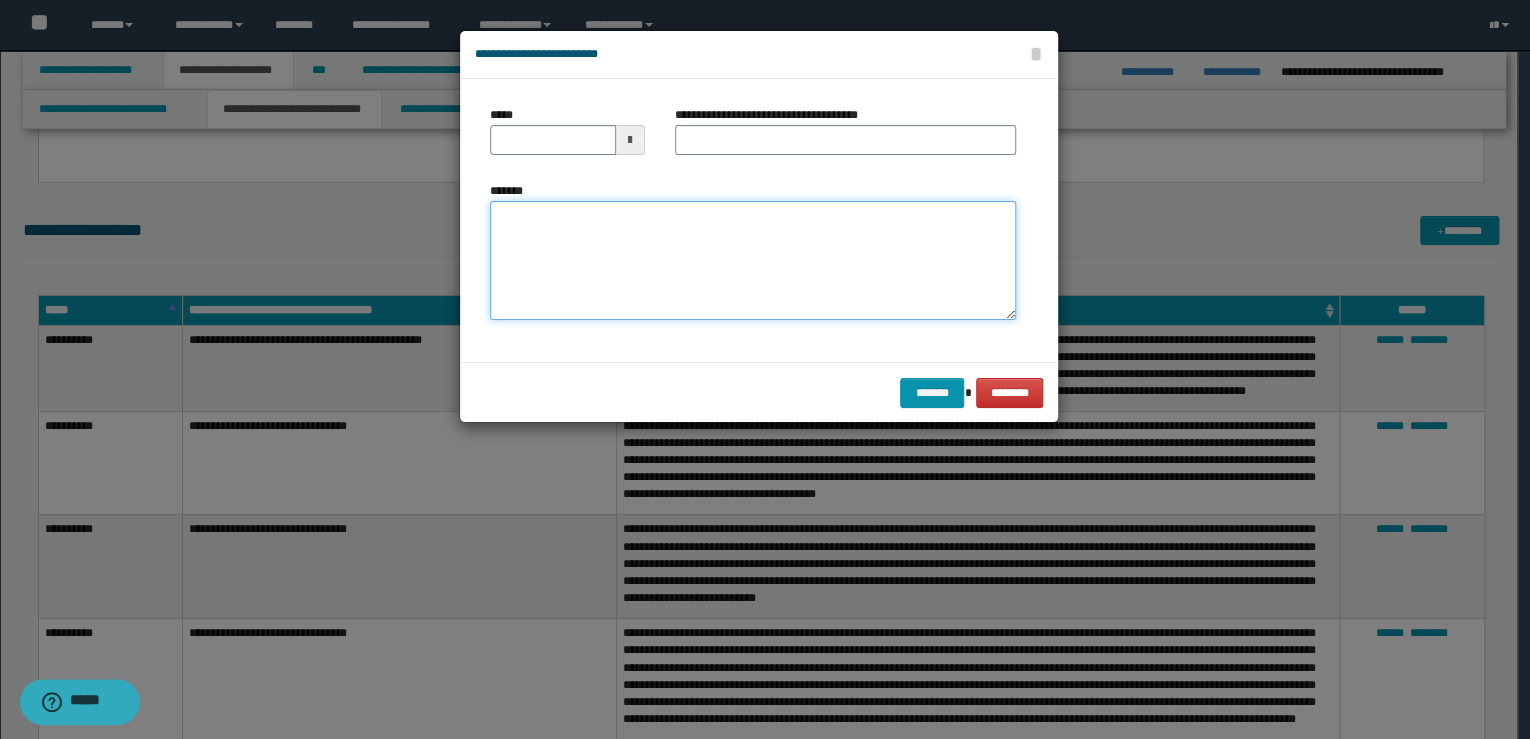 click on "*******" at bounding box center (753, 261) 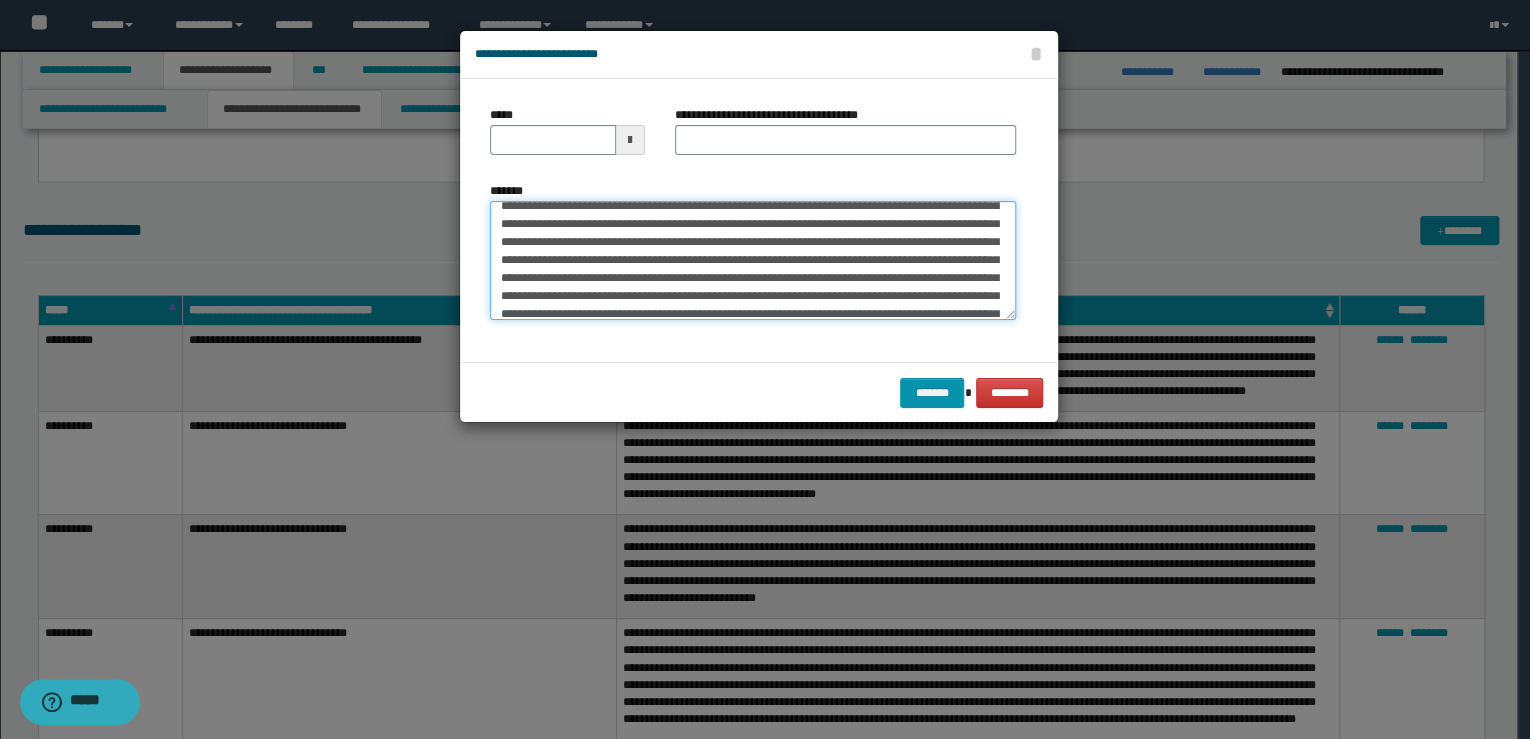 scroll, scrollTop: 0, scrollLeft: 0, axis: both 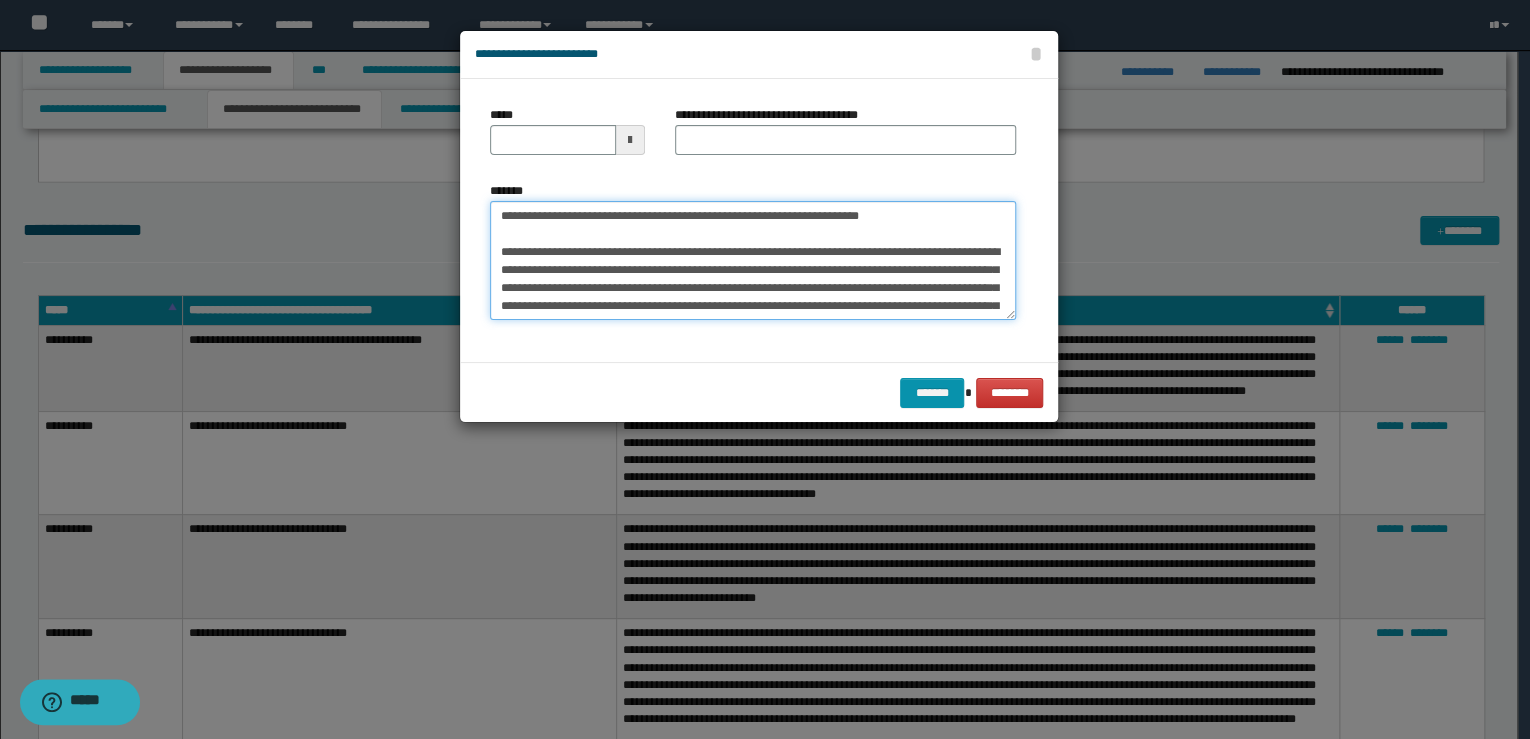 drag, startPoint x: 888, startPoint y: 215, endPoint x: 412, endPoint y: 211, distance: 476.0168 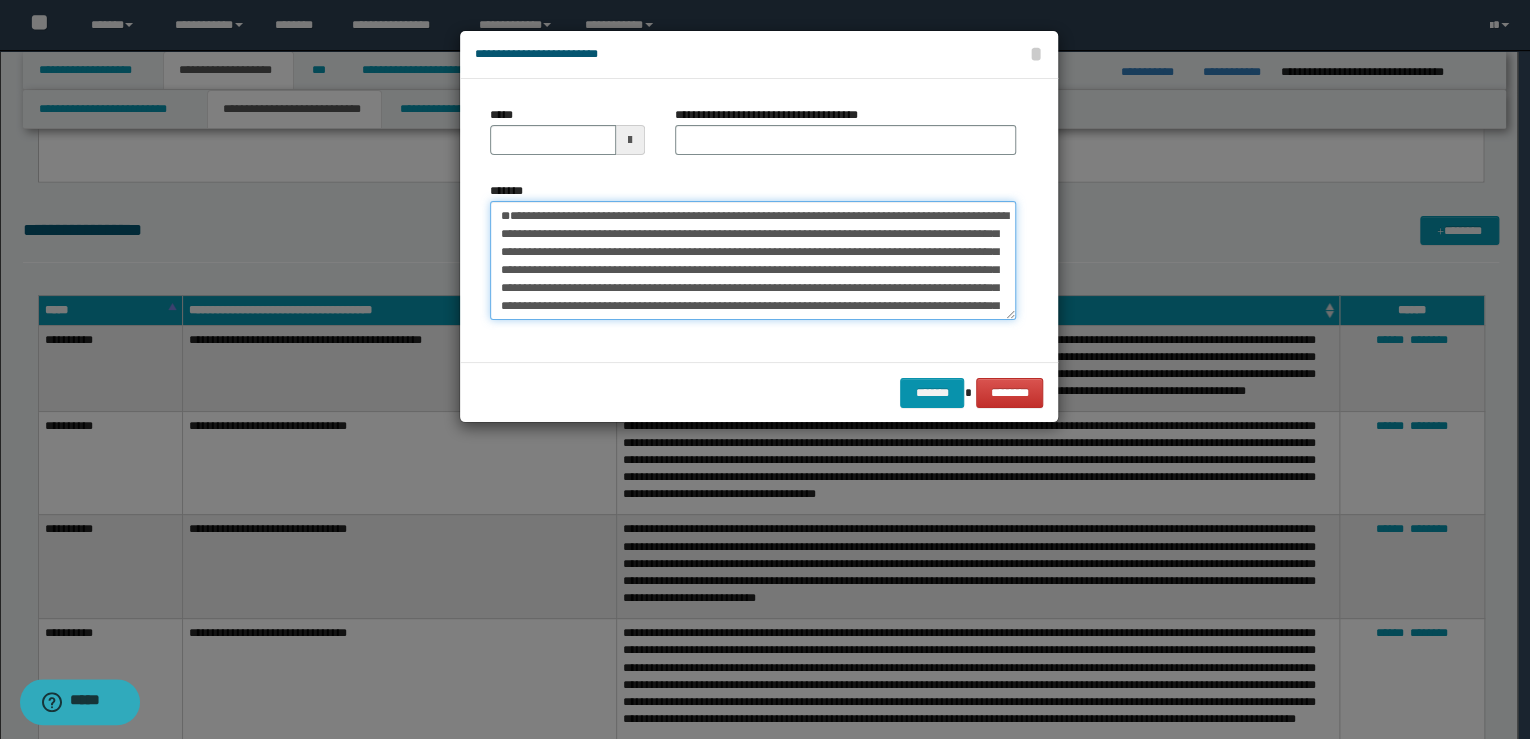type 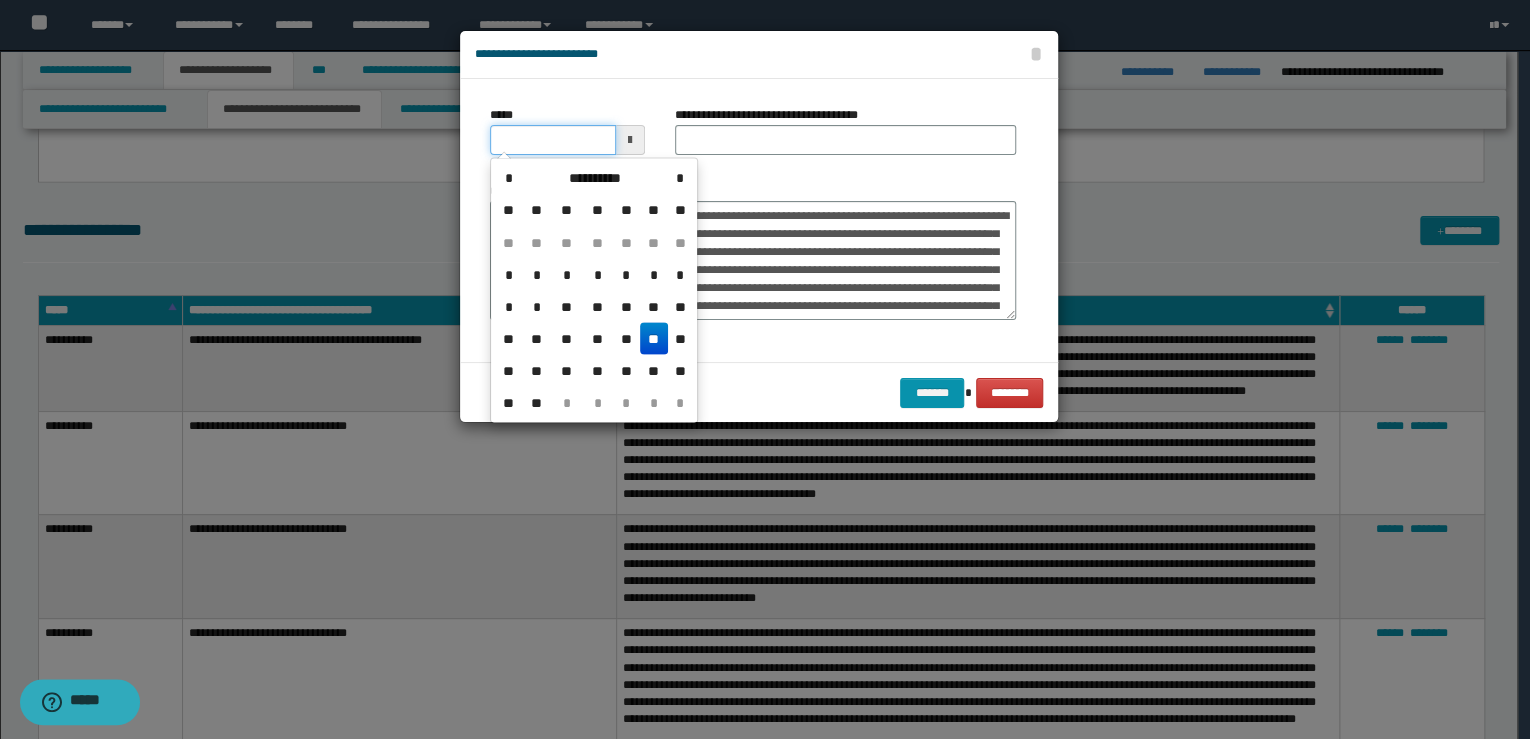 click on "*****" at bounding box center [553, 140] 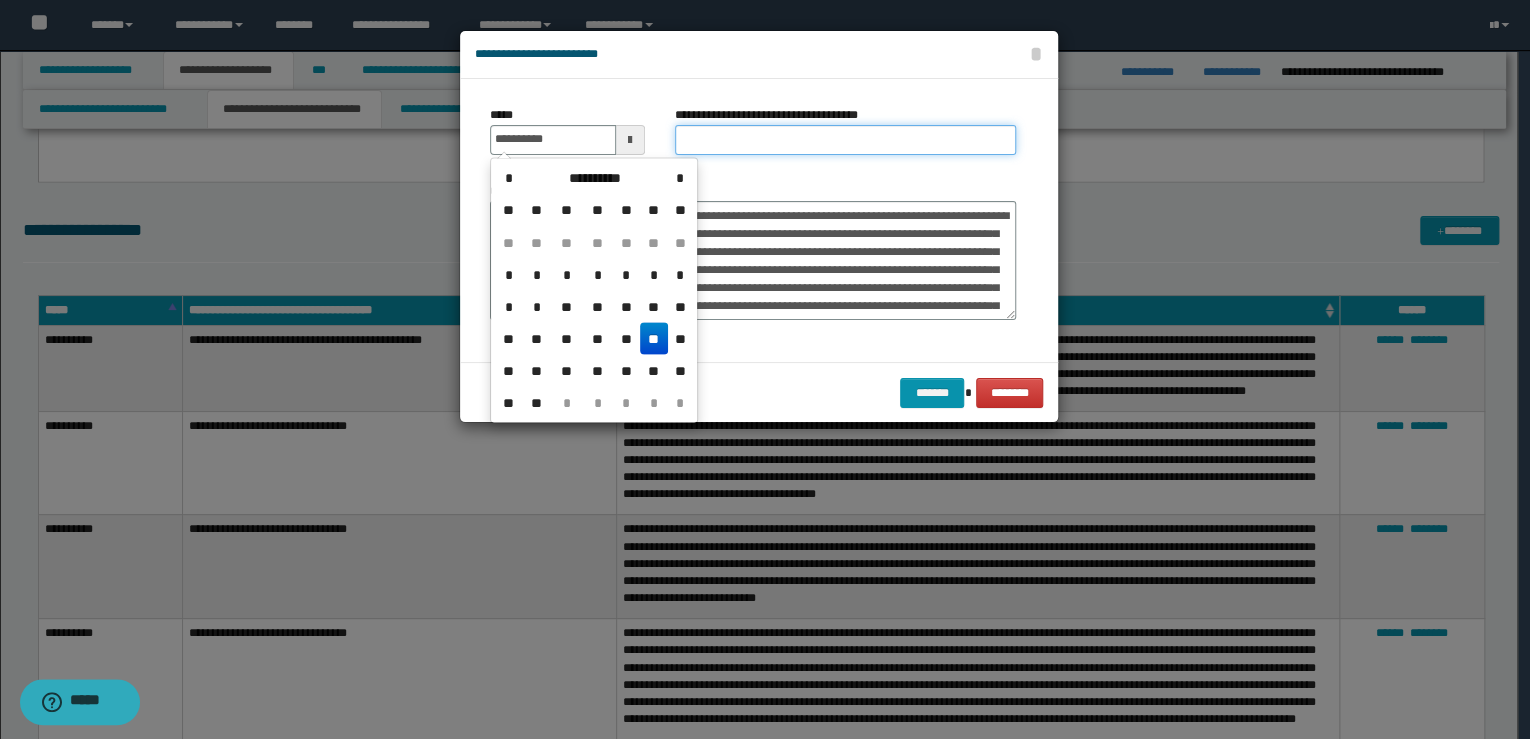 type on "**********" 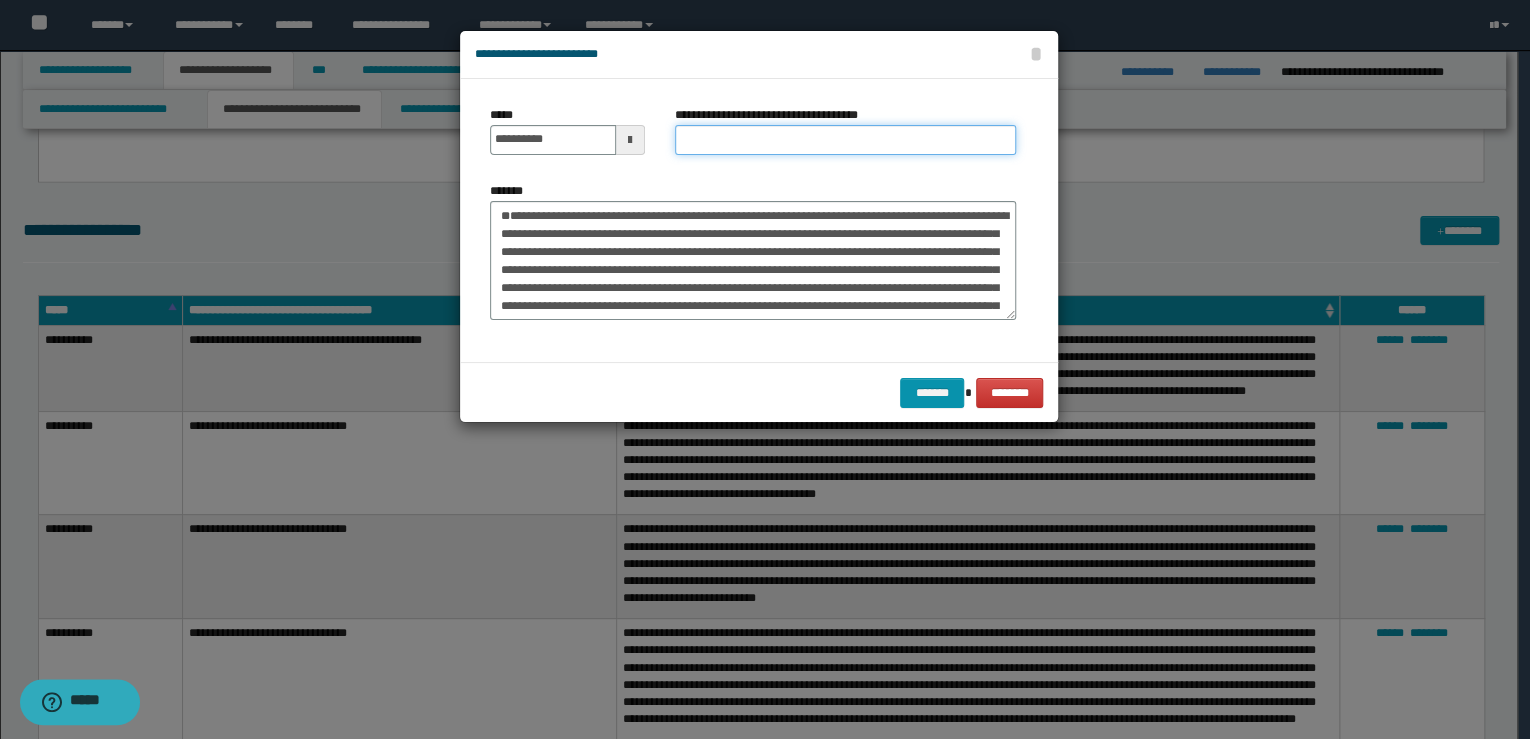 paste on "**********" 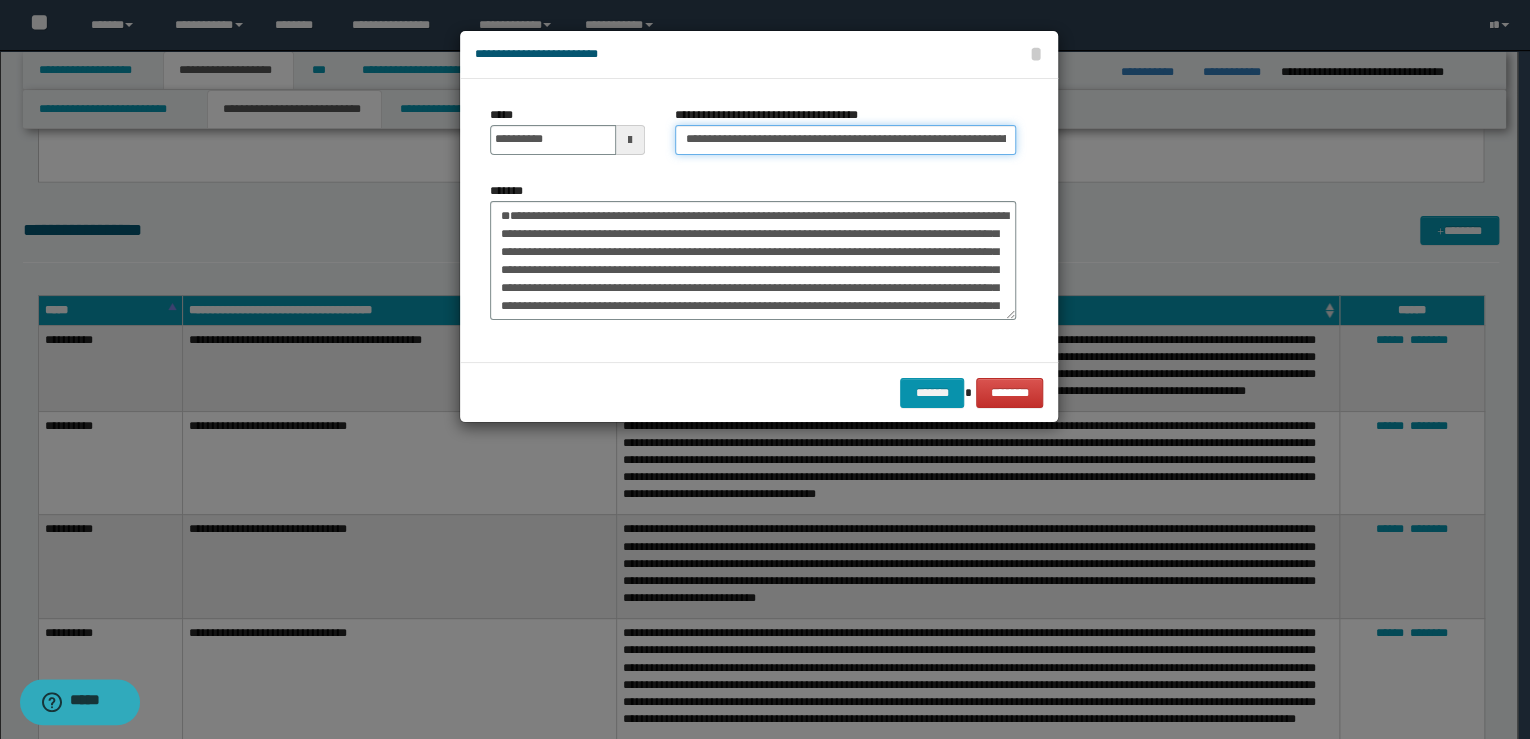 scroll, scrollTop: 0, scrollLeft: 49, axis: horizontal 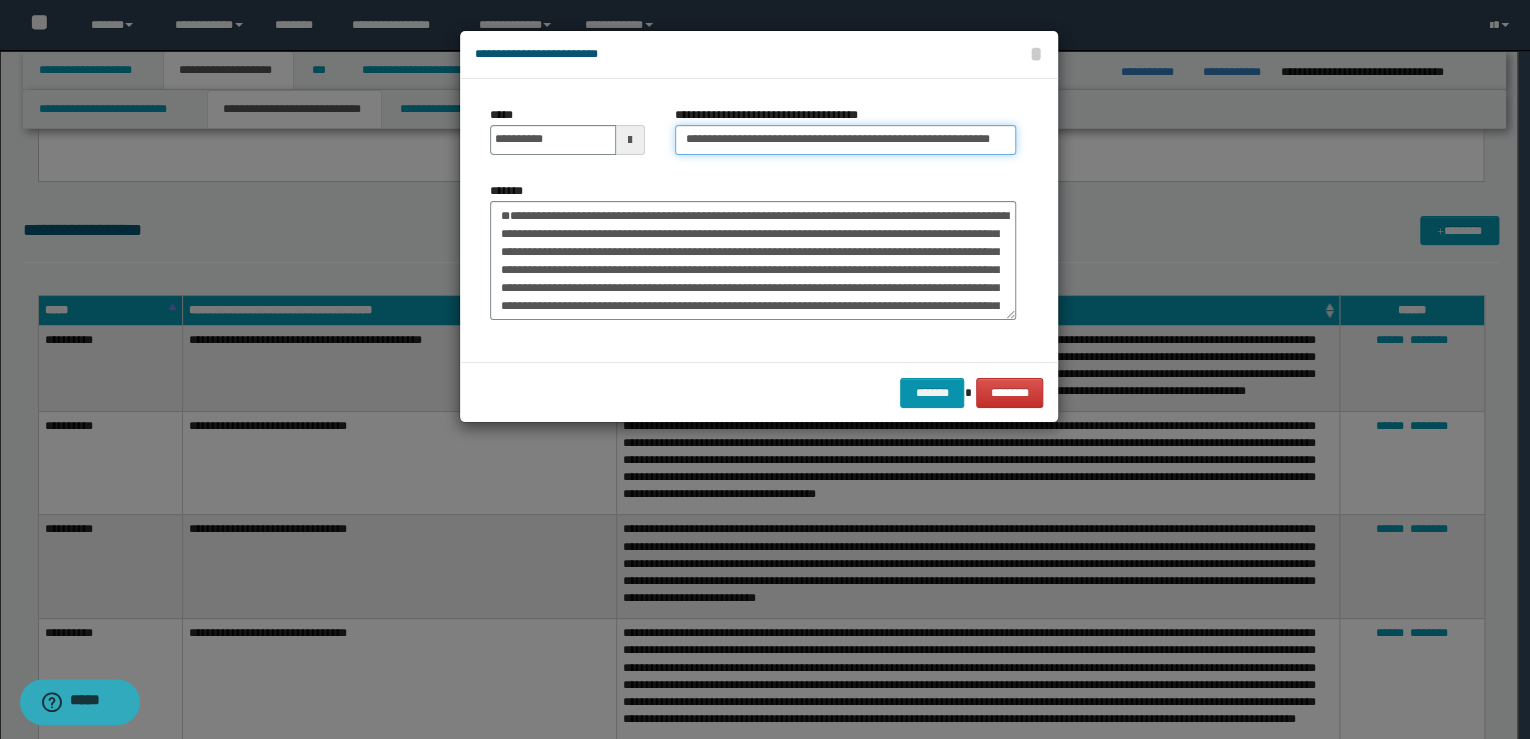 type on "**********" 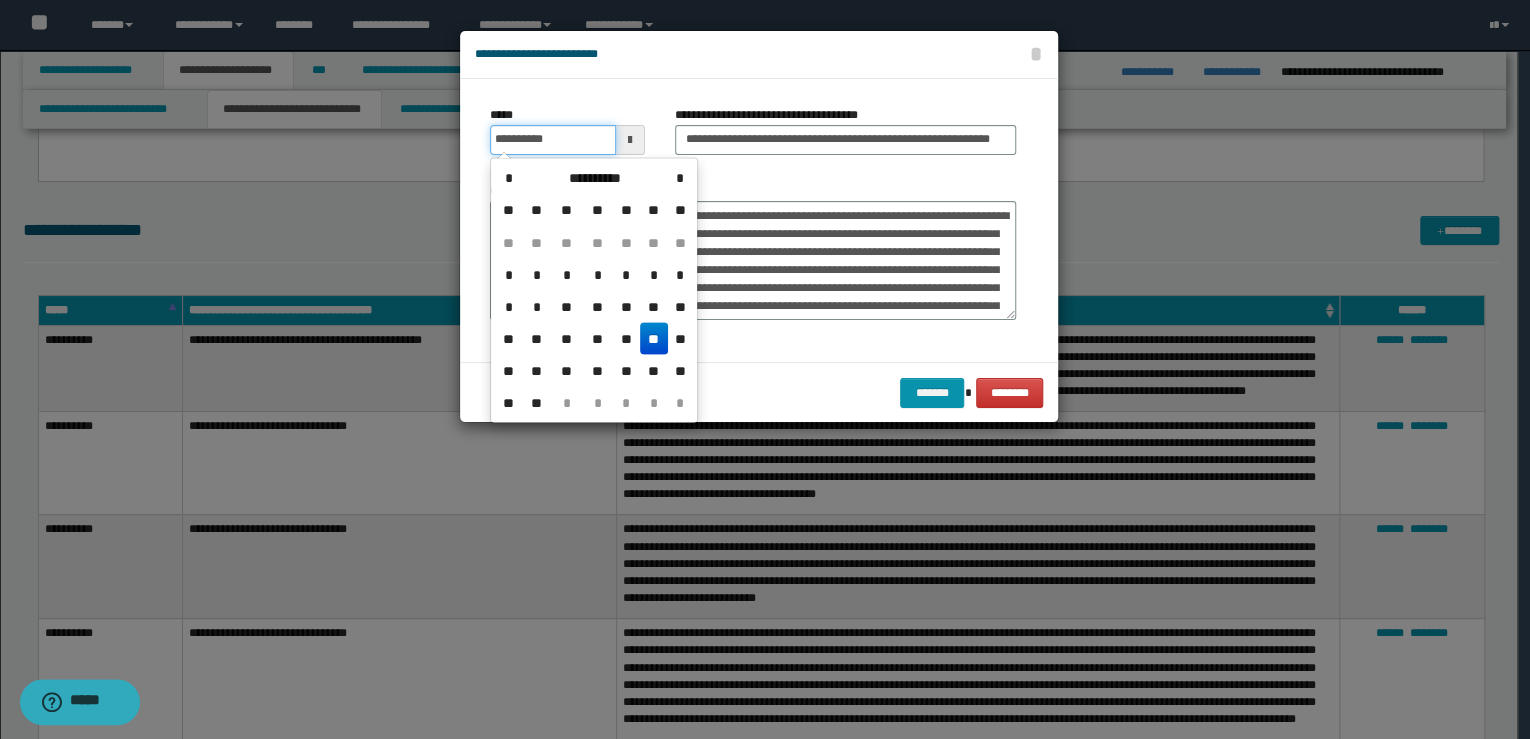 drag, startPoint x: 264, startPoint y: 125, endPoint x: 220, endPoint y: 127, distance: 44.04543 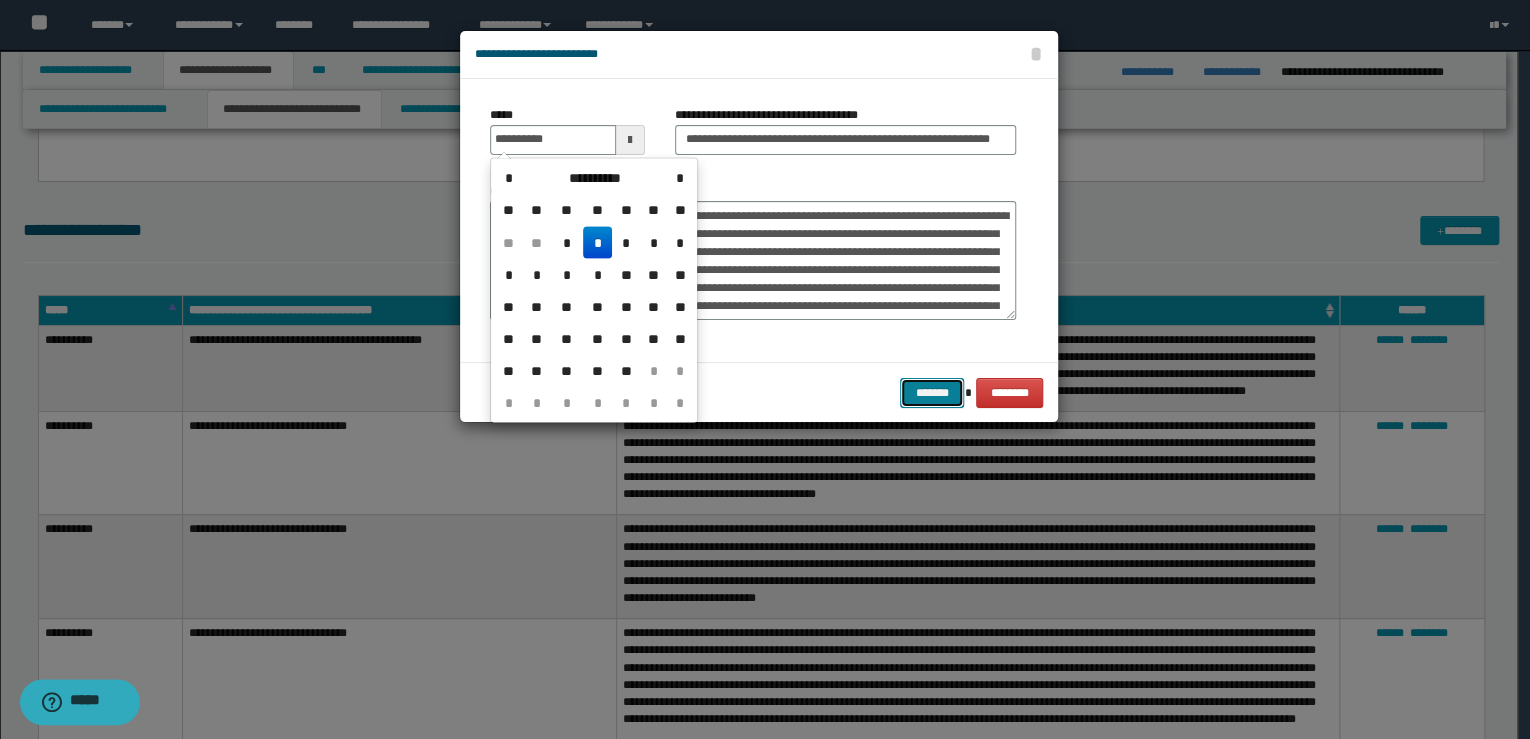 type on "**********" 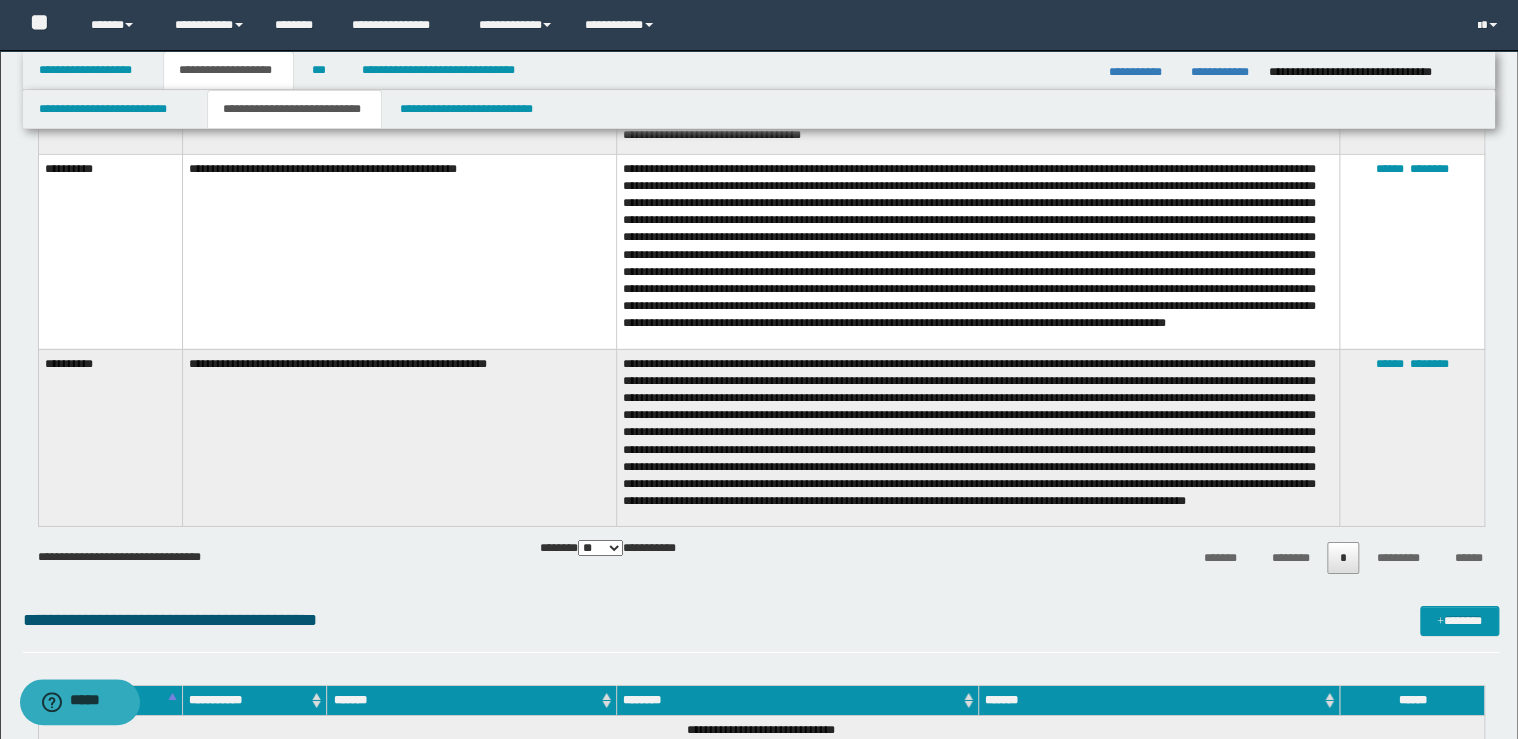 scroll, scrollTop: 2960, scrollLeft: 0, axis: vertical 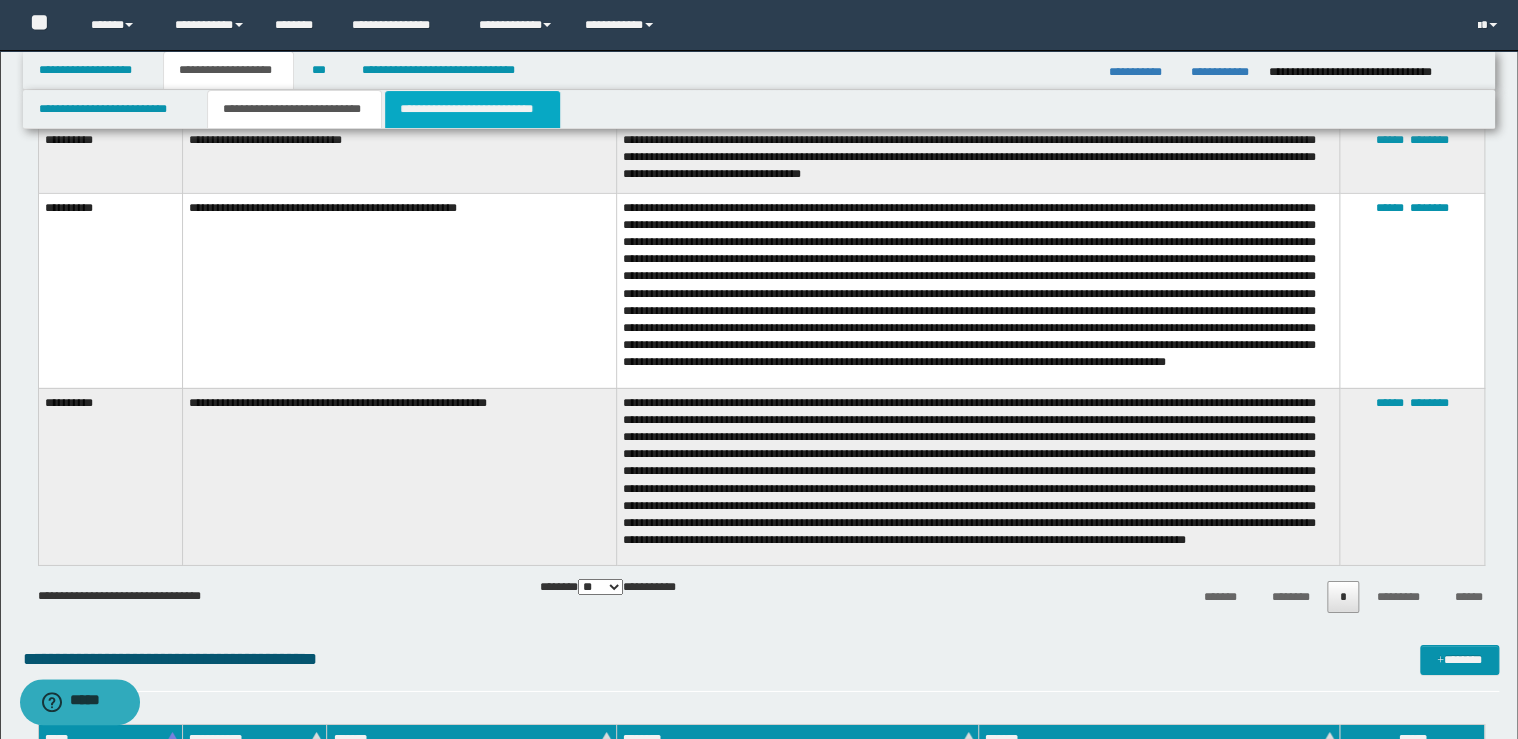 click on "**********" at bounding box center [472, 109] 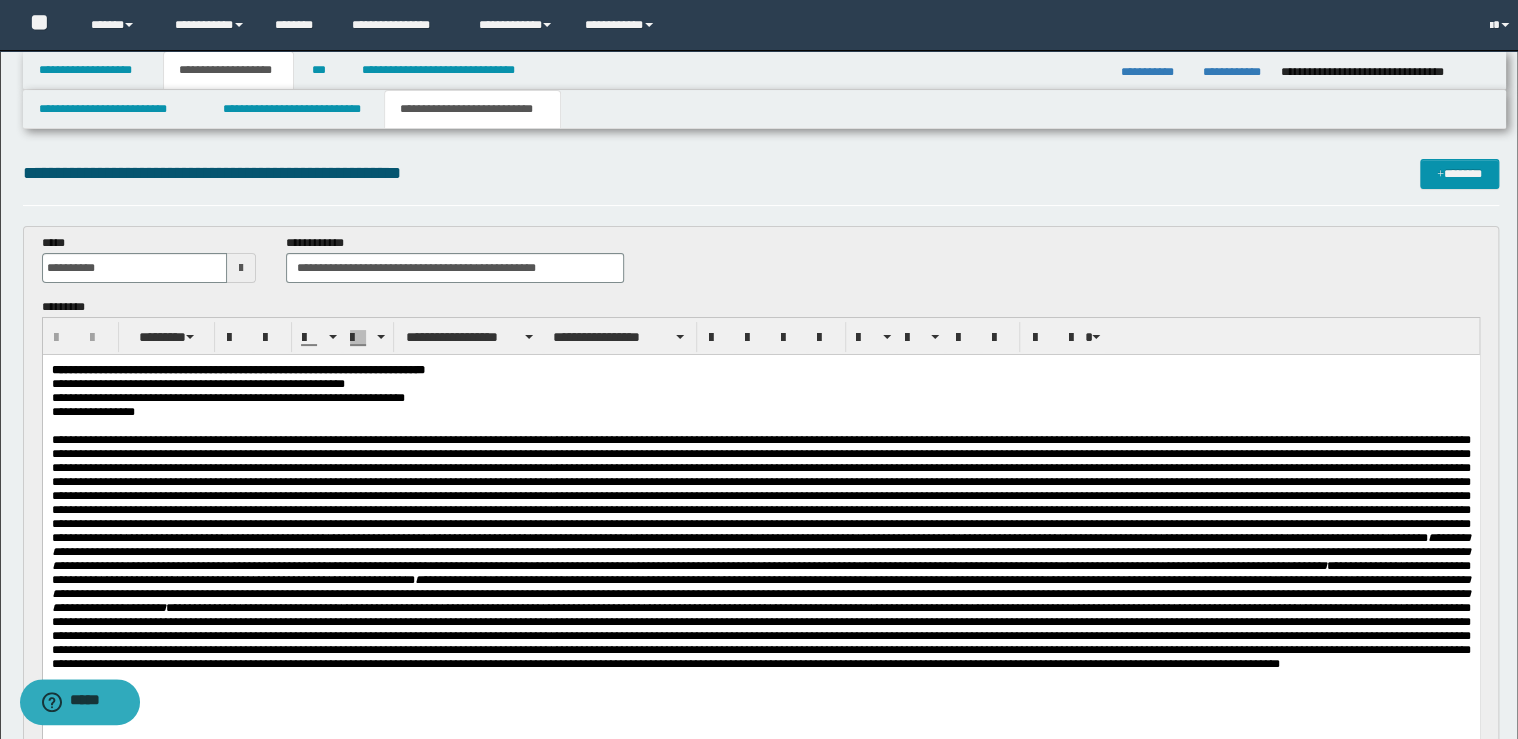 scroll, scrollTop: 0, scrollLeft: 0, axis: both 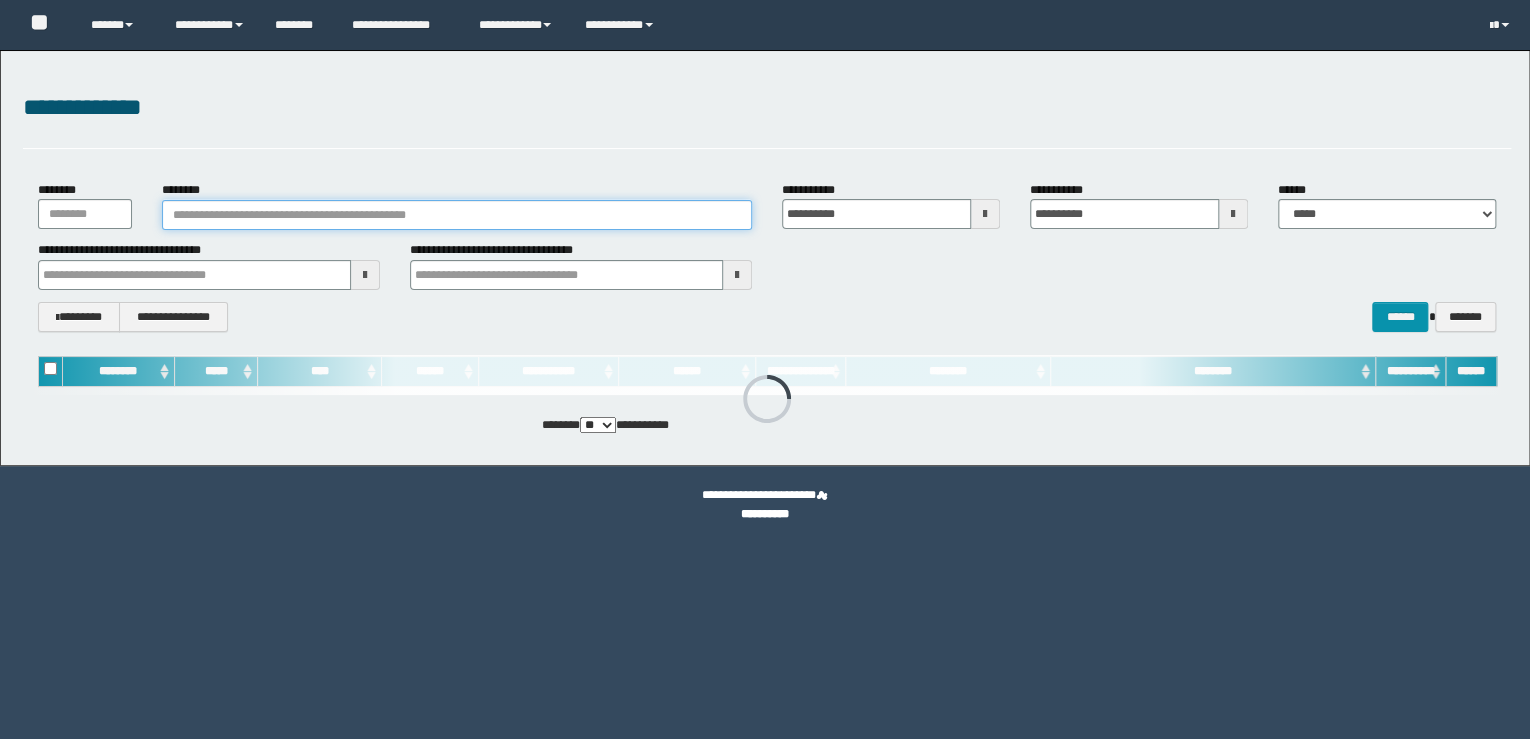 click on "********" at bounding box center (457, 215) 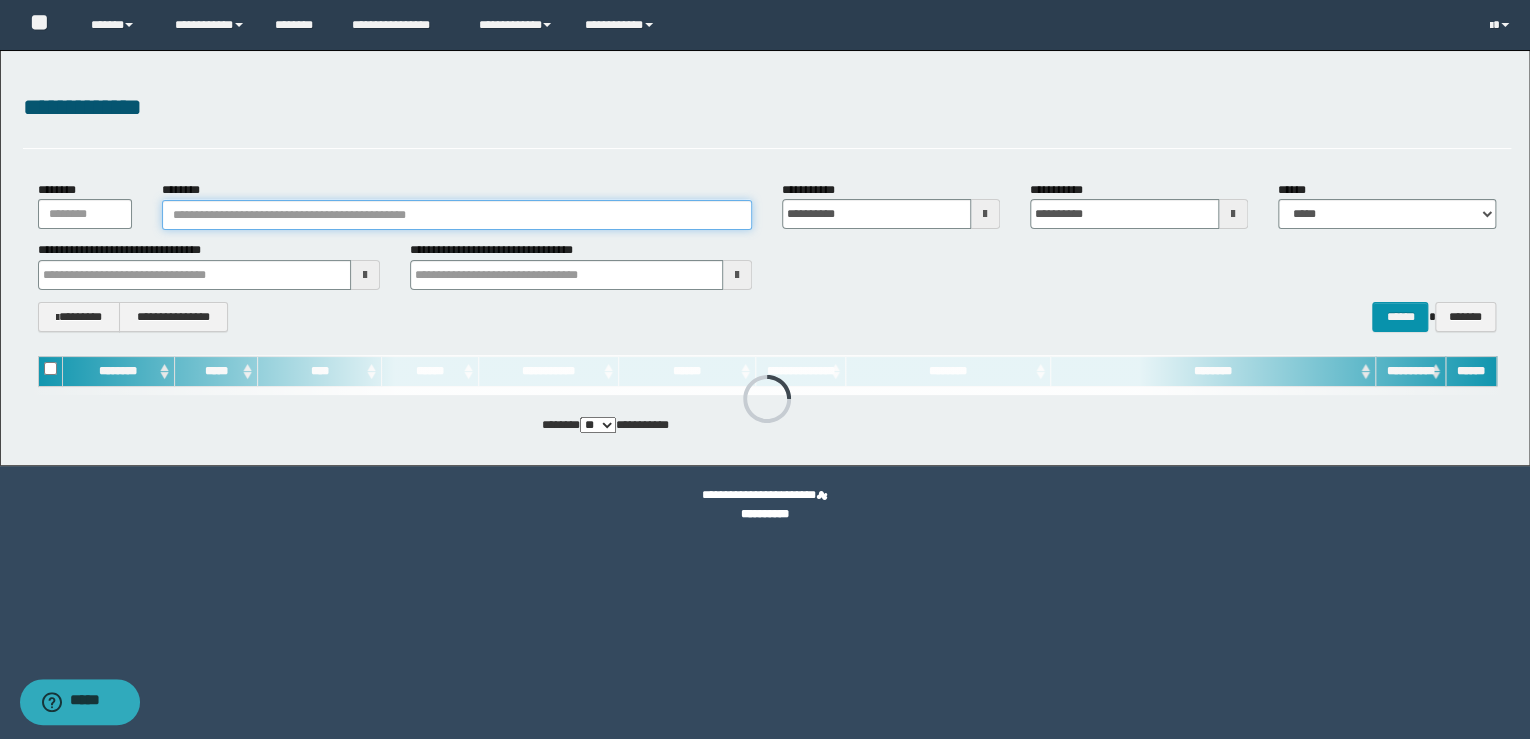 paste on "**********" 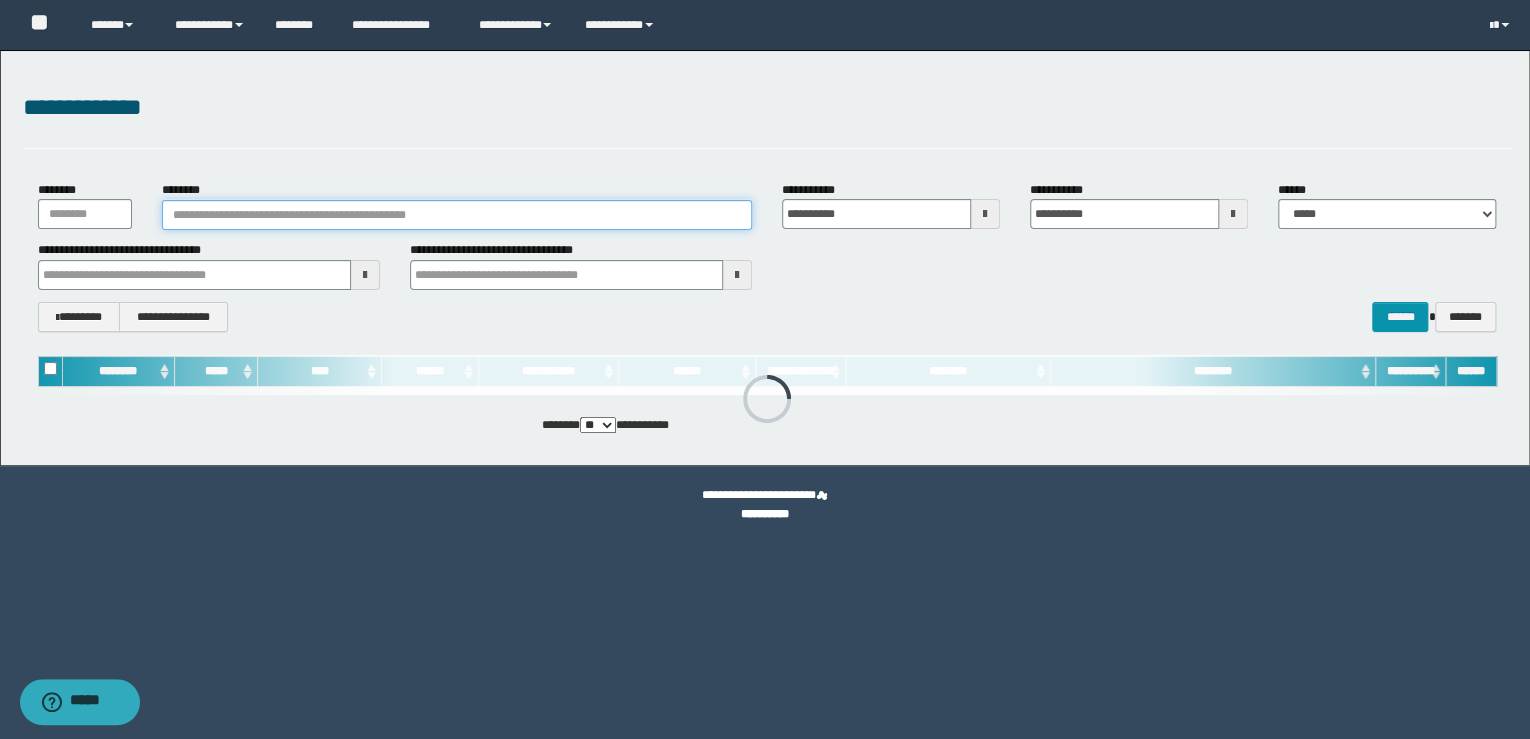 type on "**********" 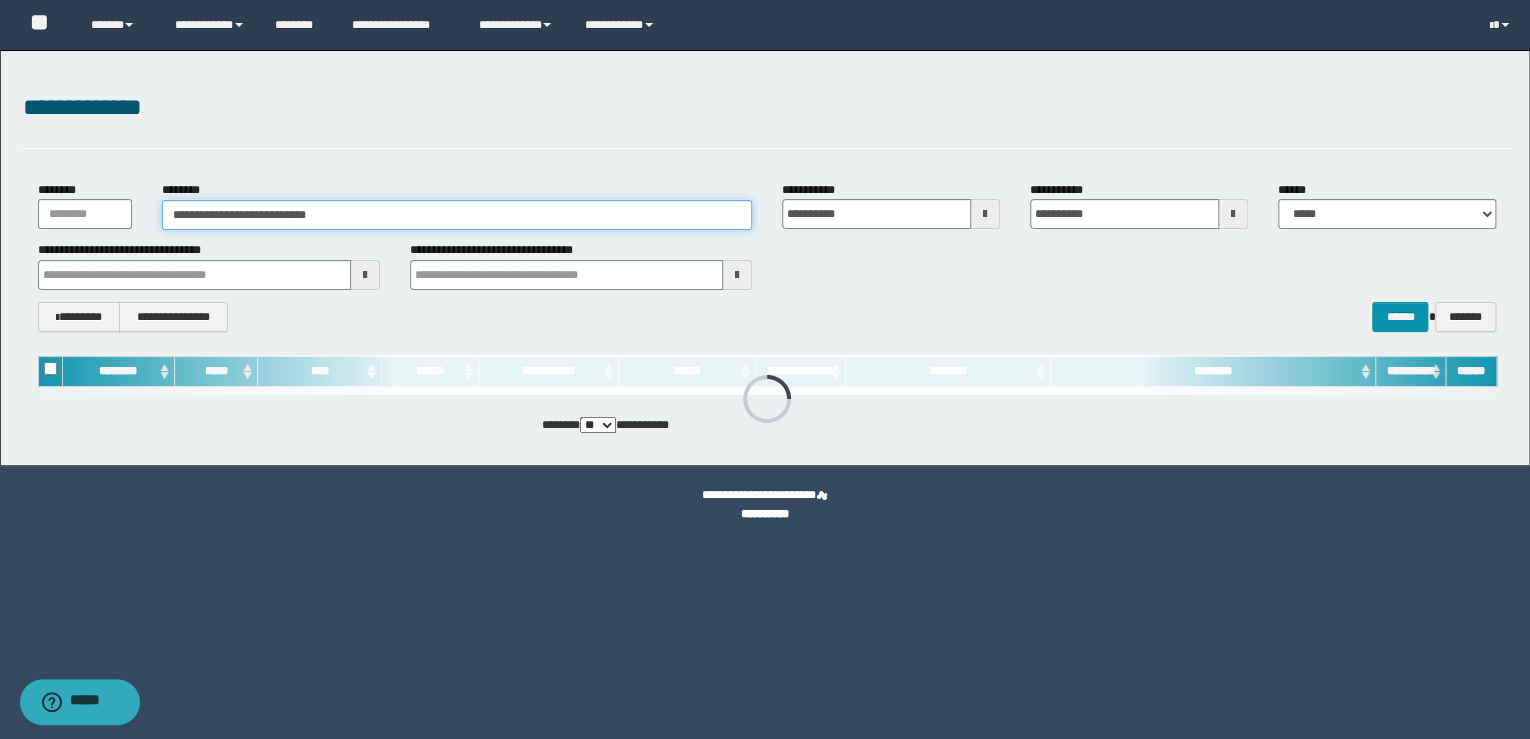 type on "**********" 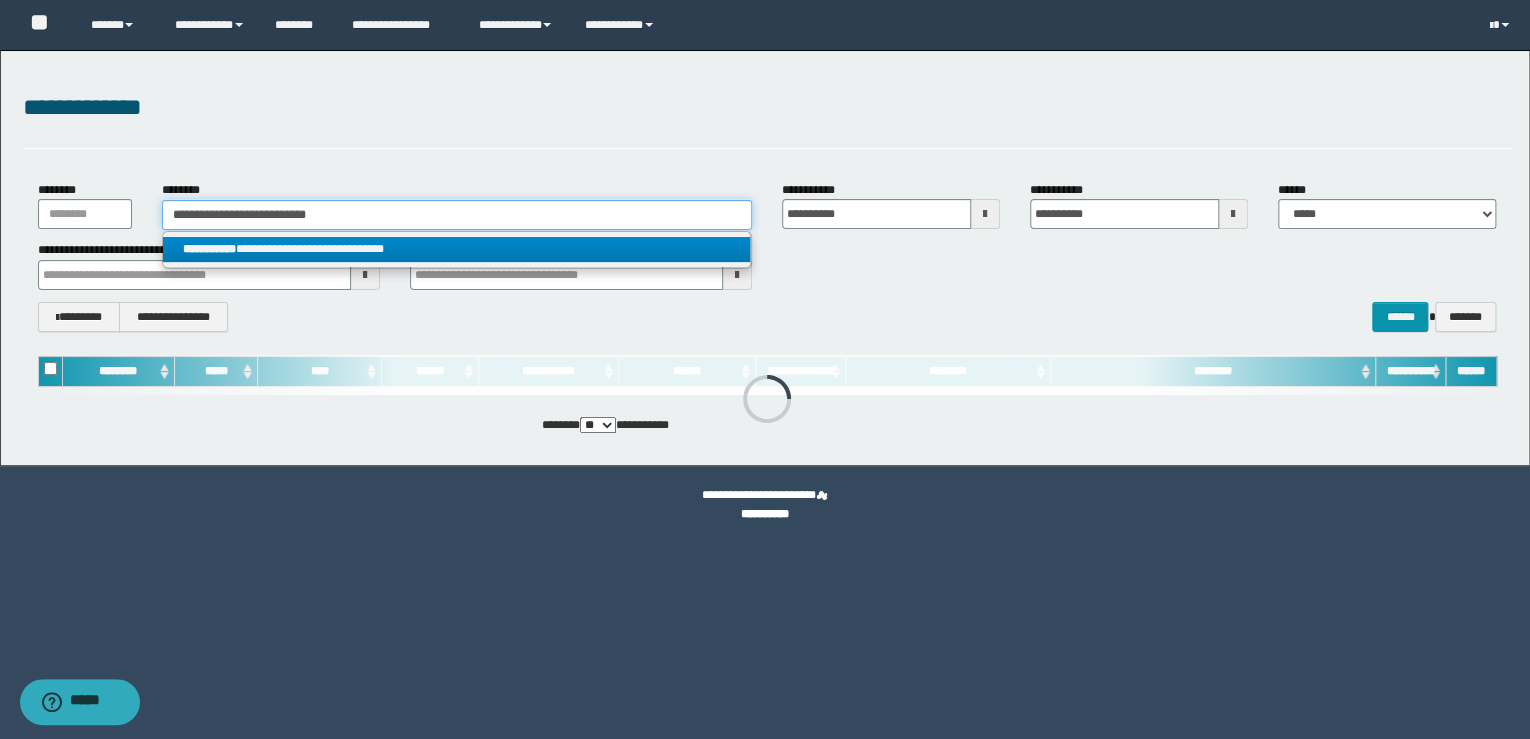 type on "**********" 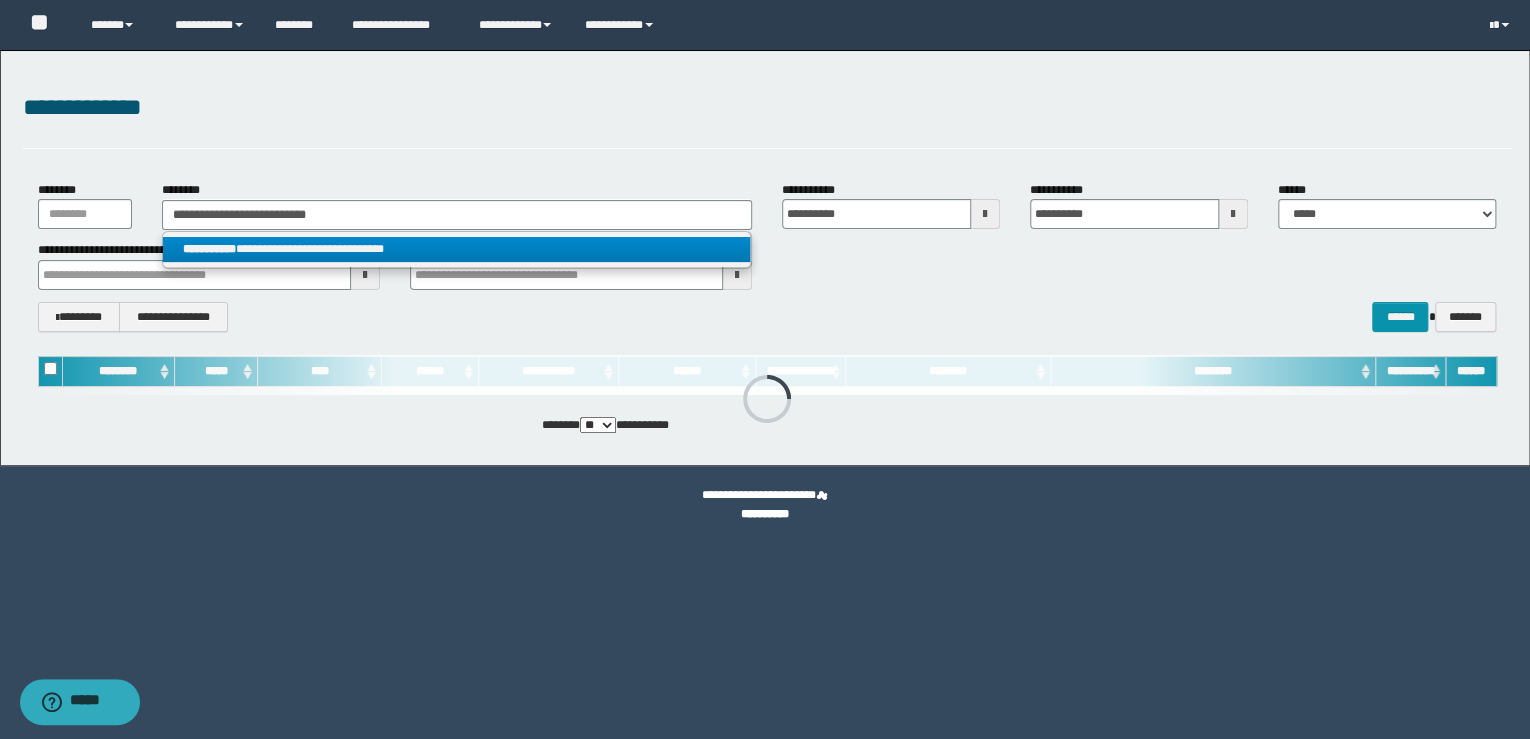 click on "**********" at bounding box center (457, 249) 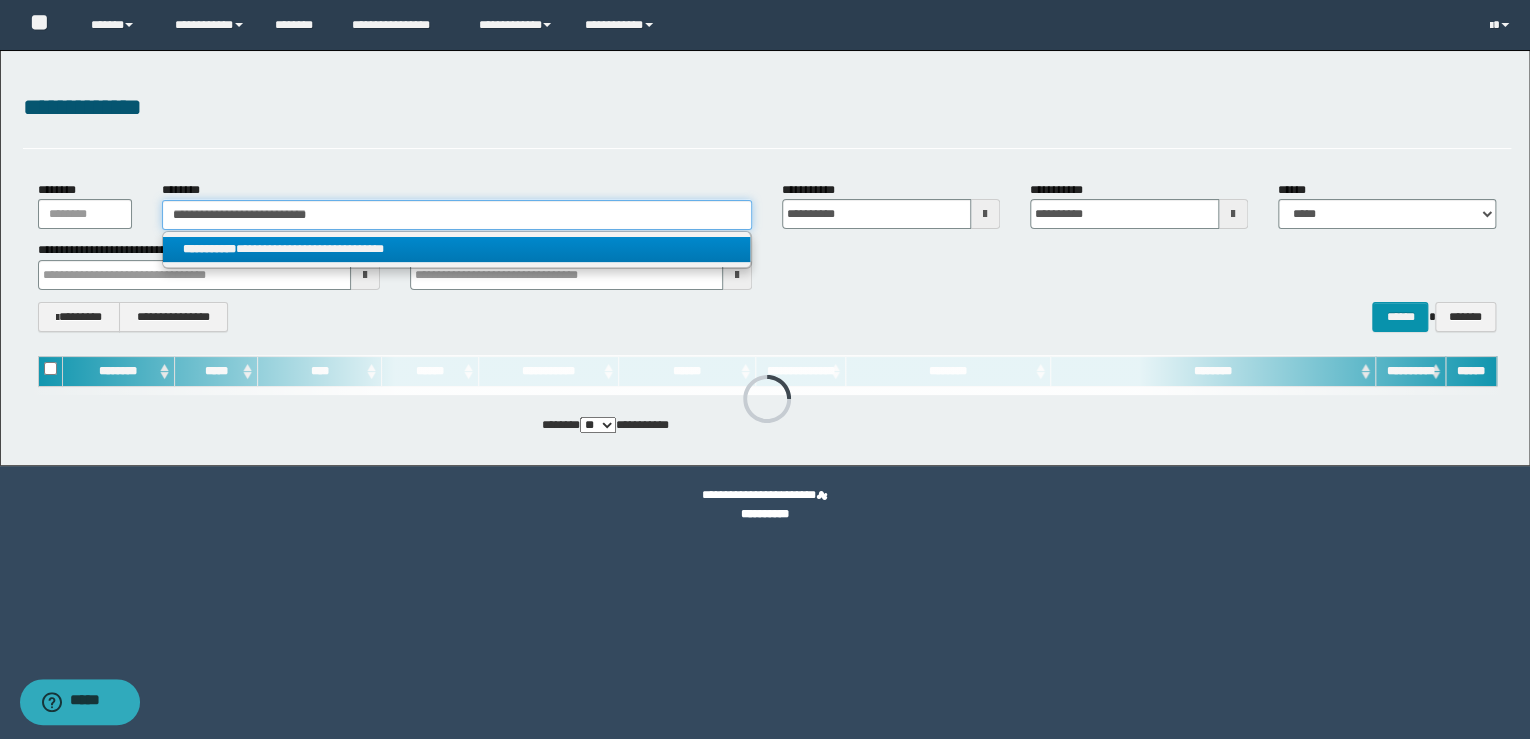 type 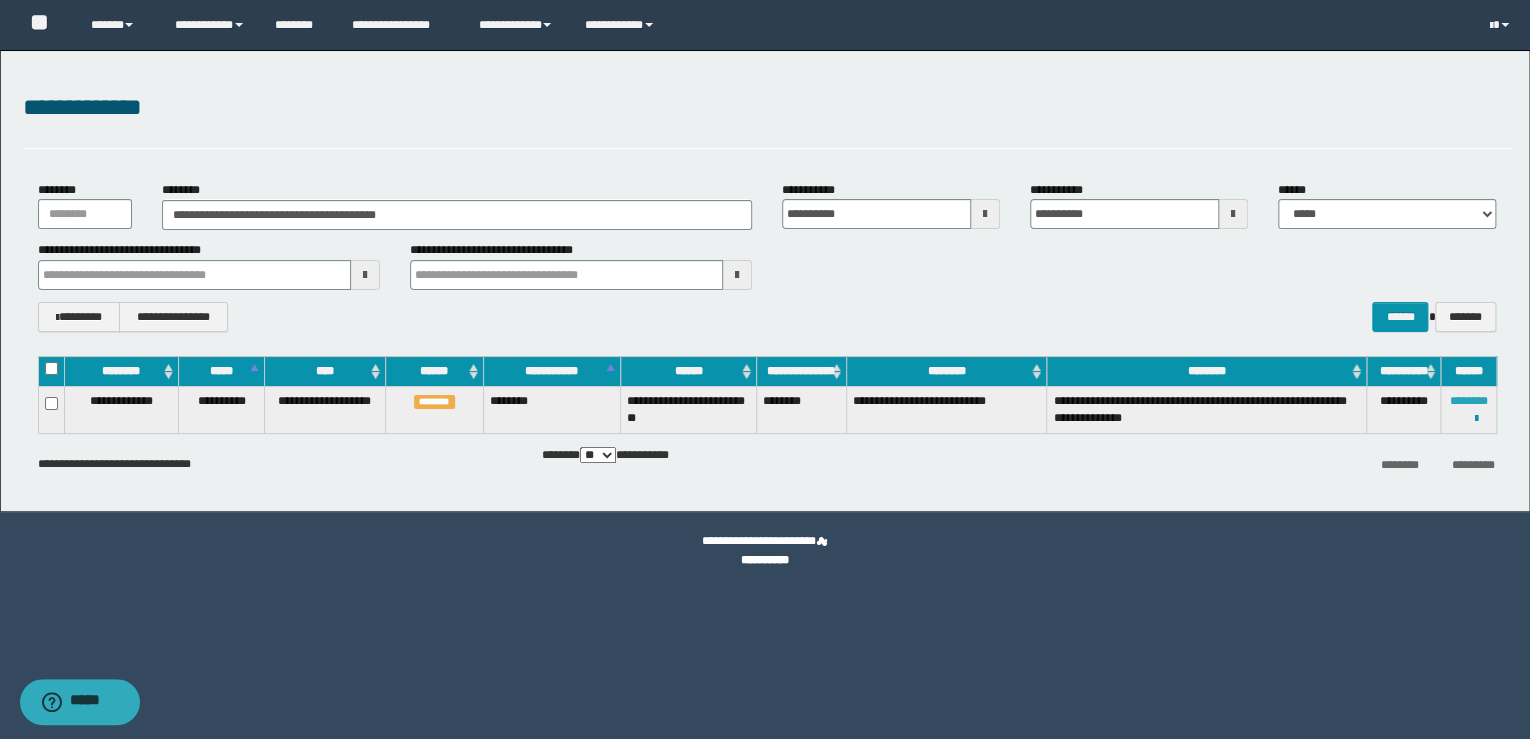 click on "********" at bounding box center [1469, 401] 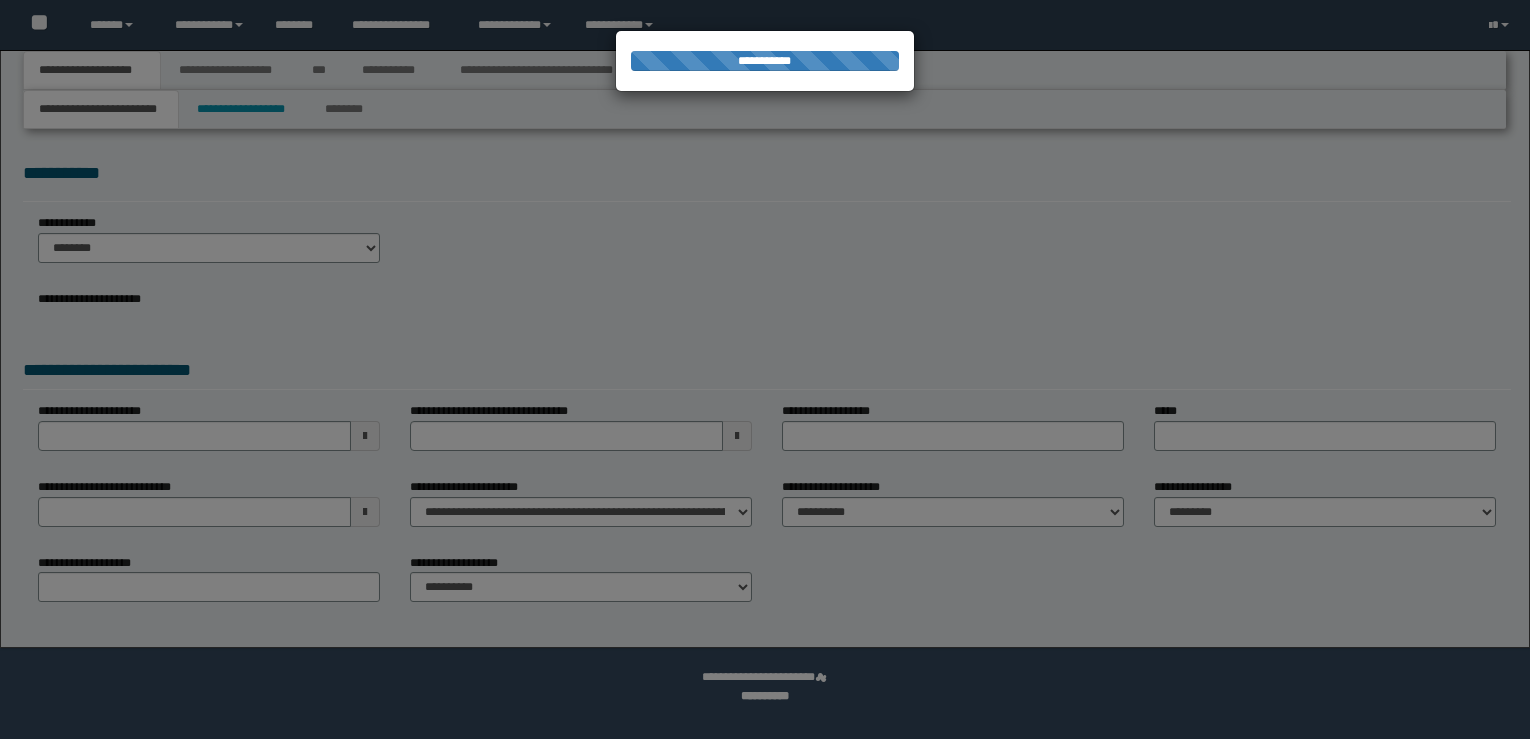 scroll, scrollTop: 0, scrollLeft: 0, axis: both 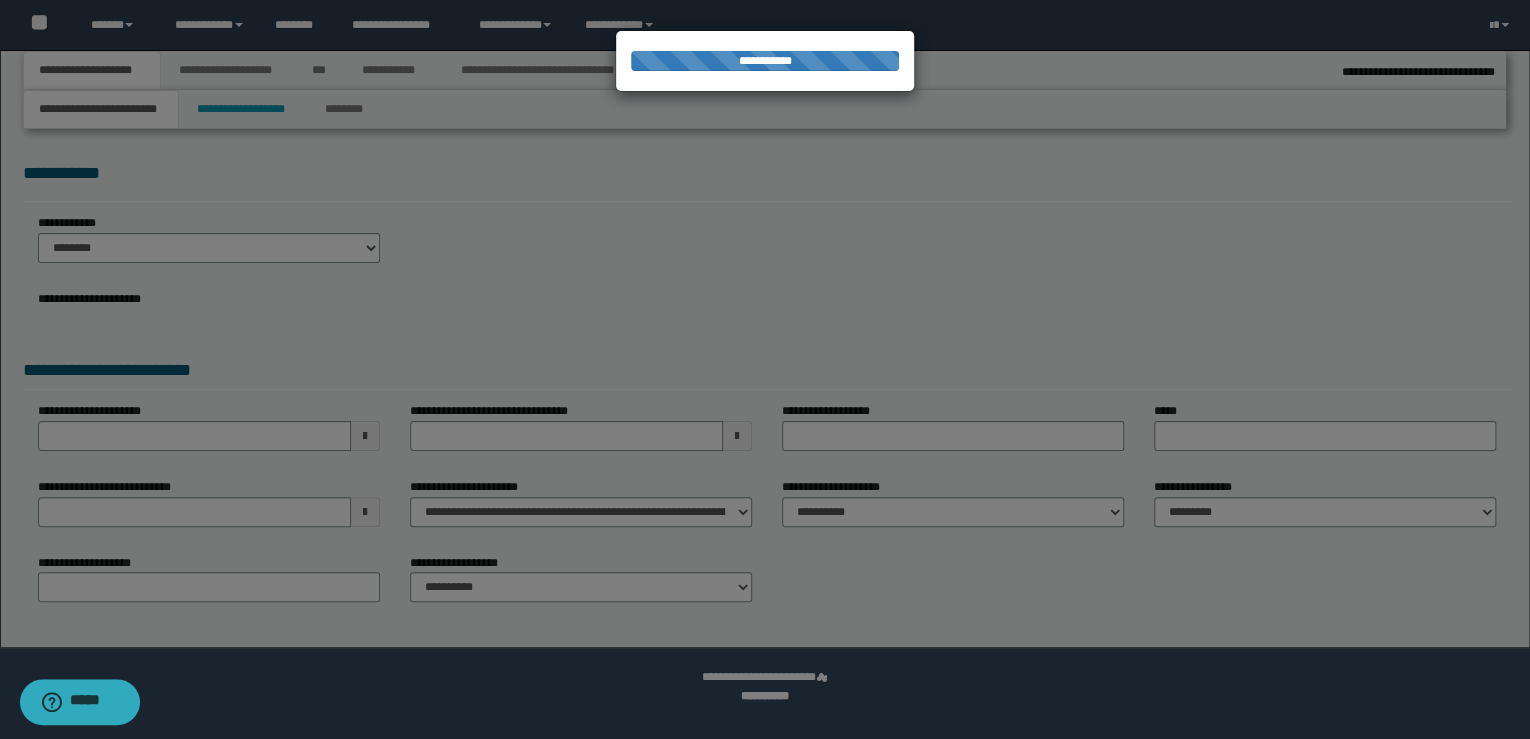 select on "**" 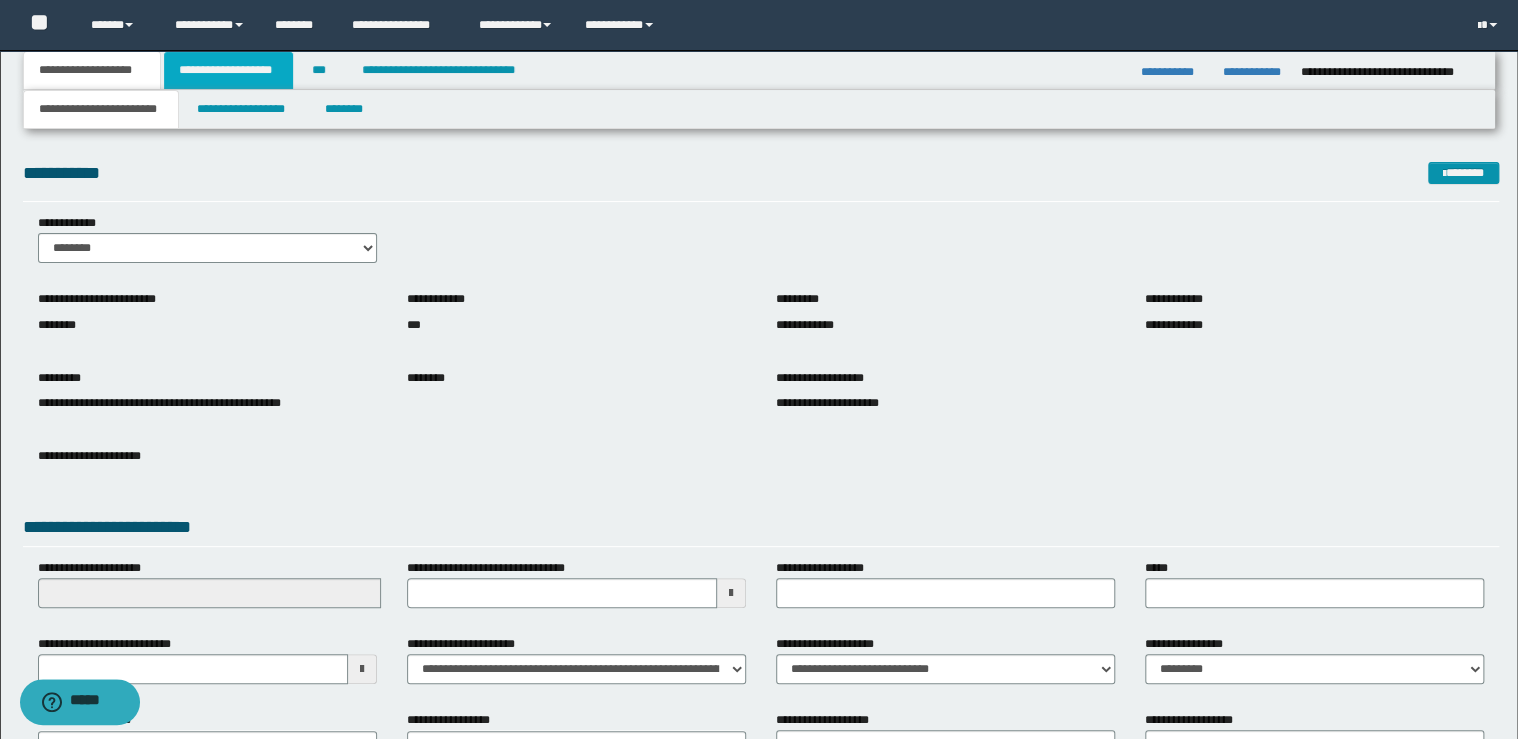 click on "**********" at bounding box center (228, 70) 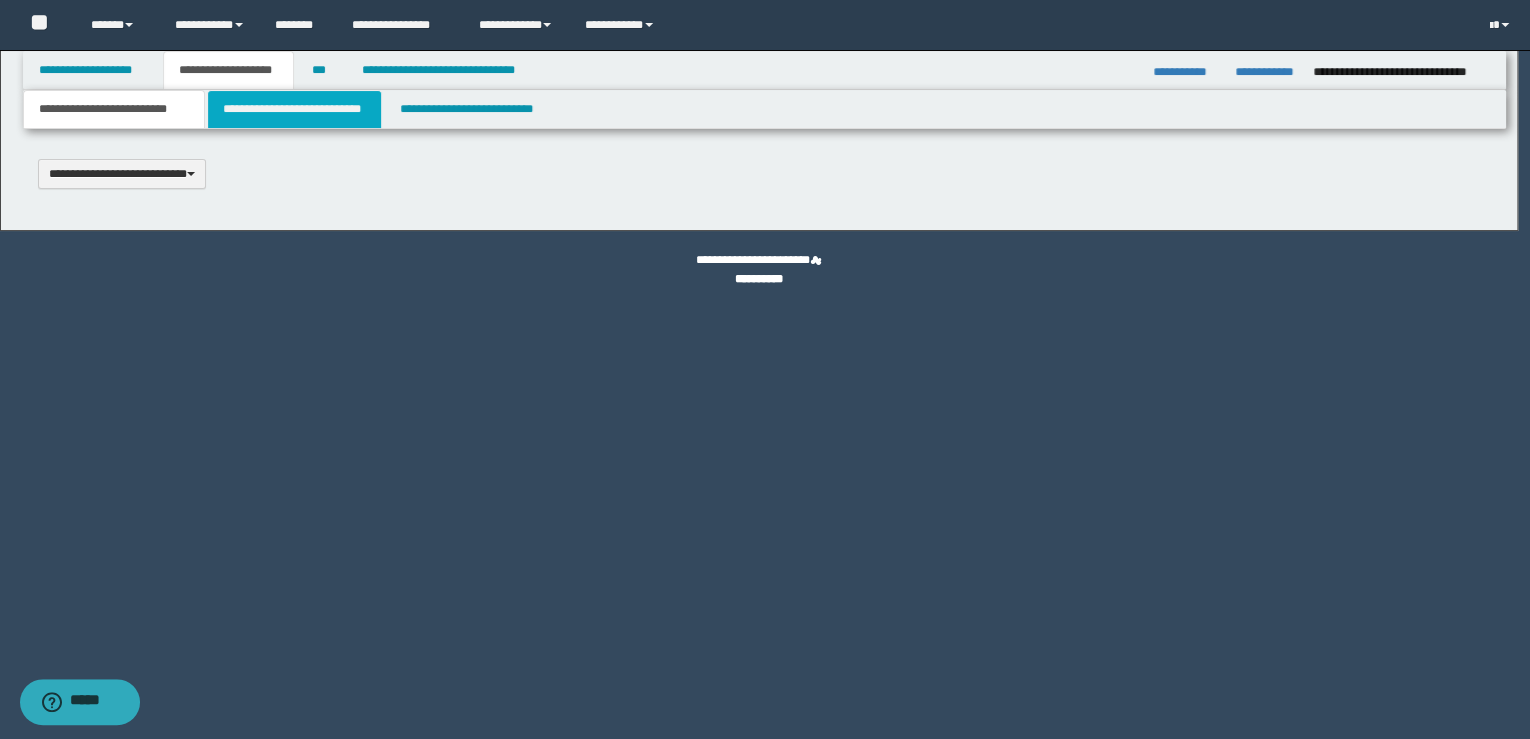 type 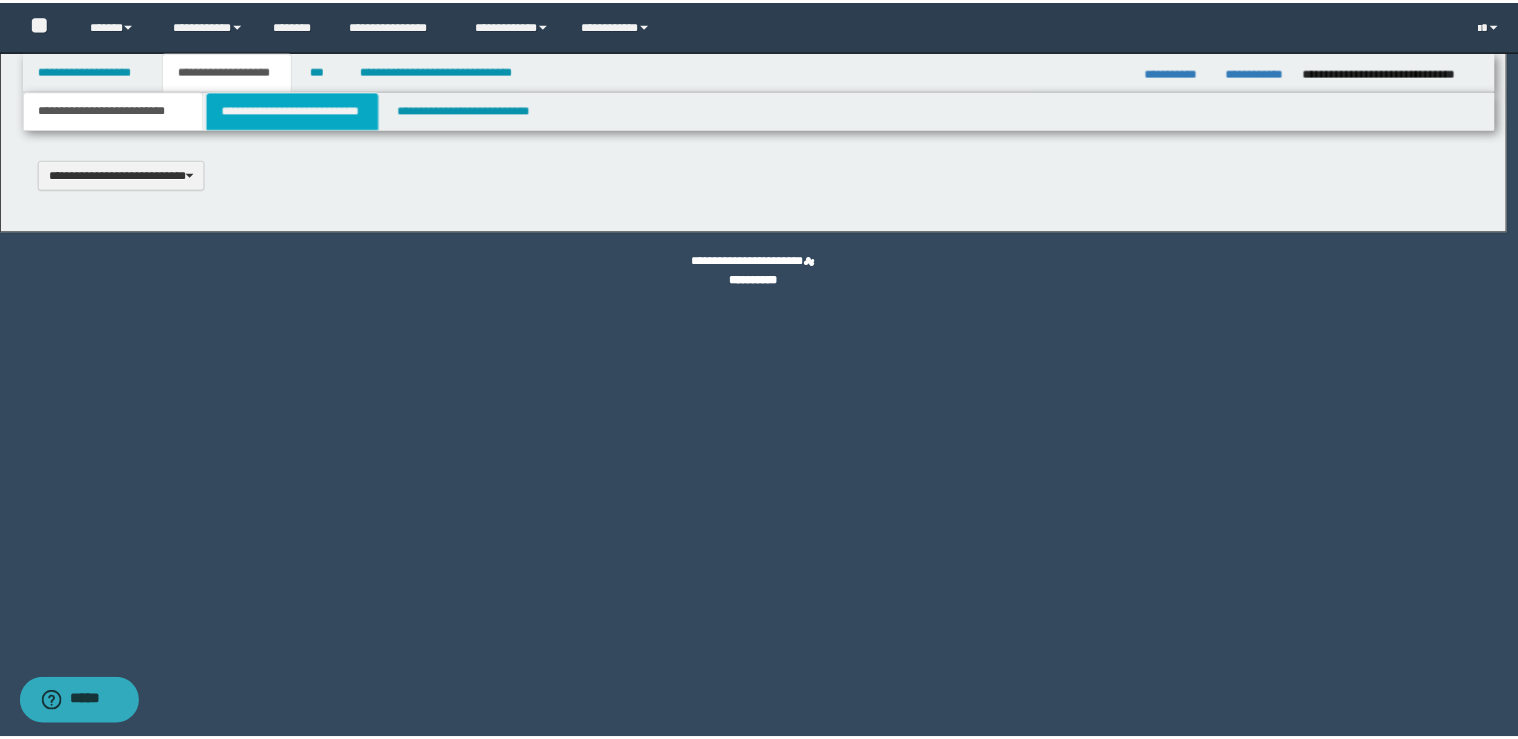 scroll, scrollTop: 0, scrollLeft: 0, axis: both 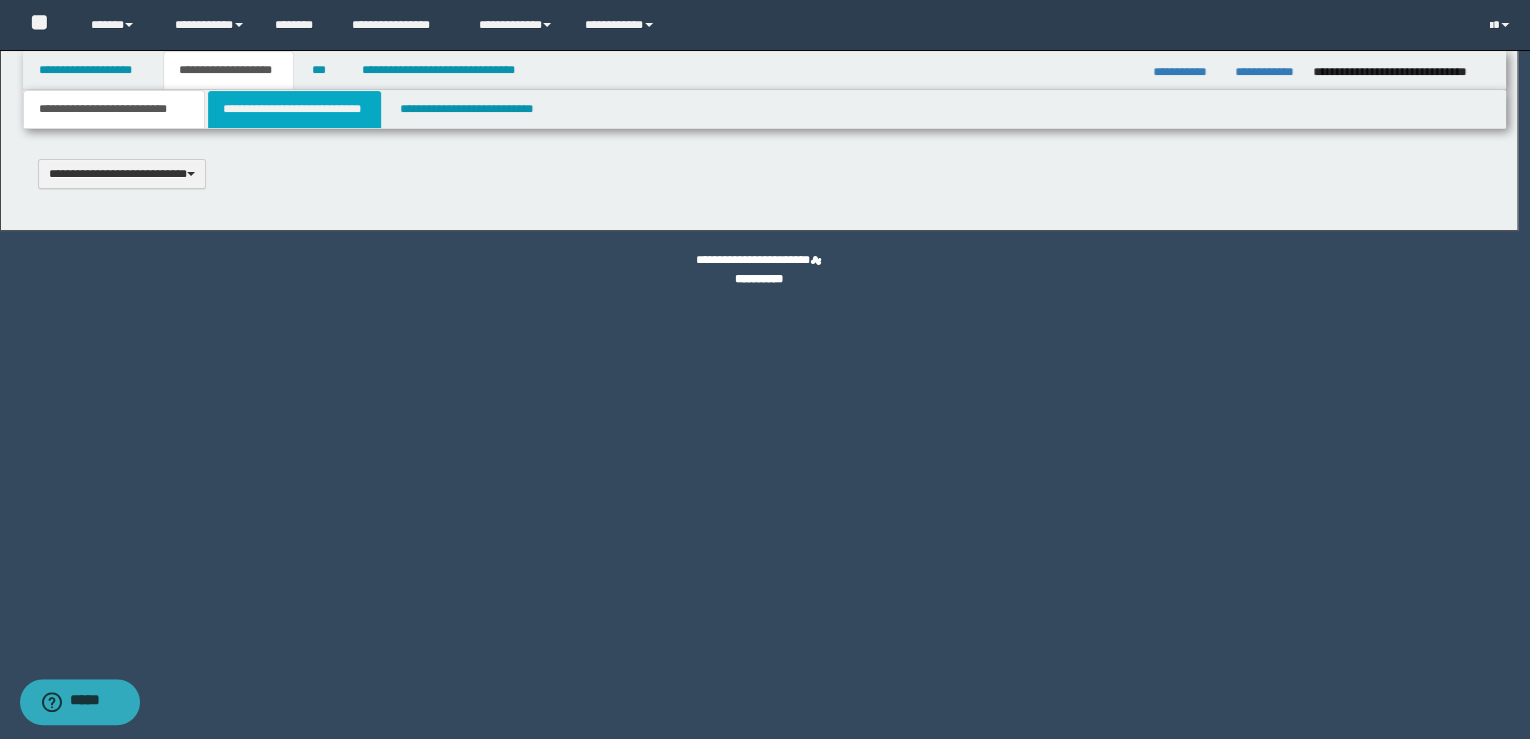 type on "********" 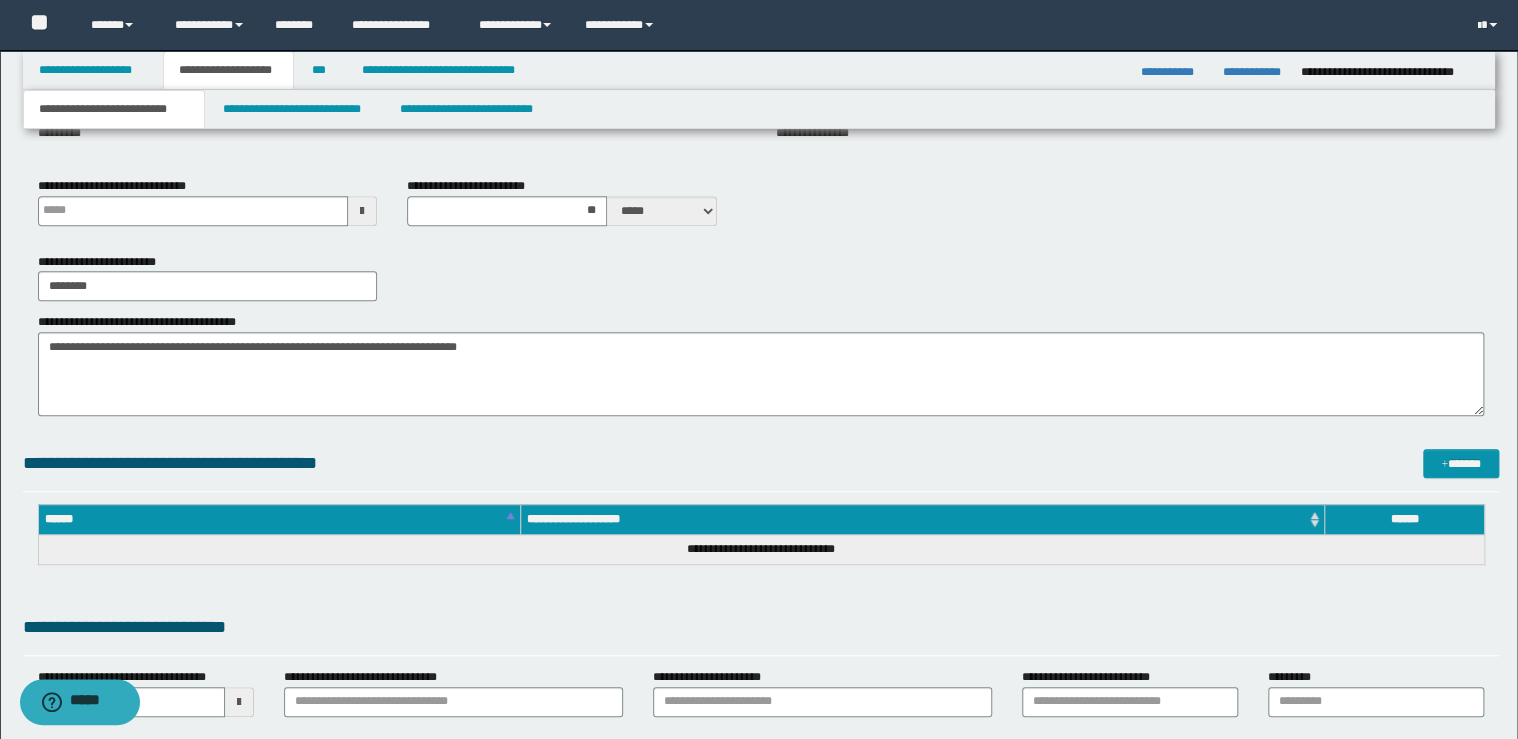 scroll, scrollTop: 0, scrollLeft: 0, axis: both 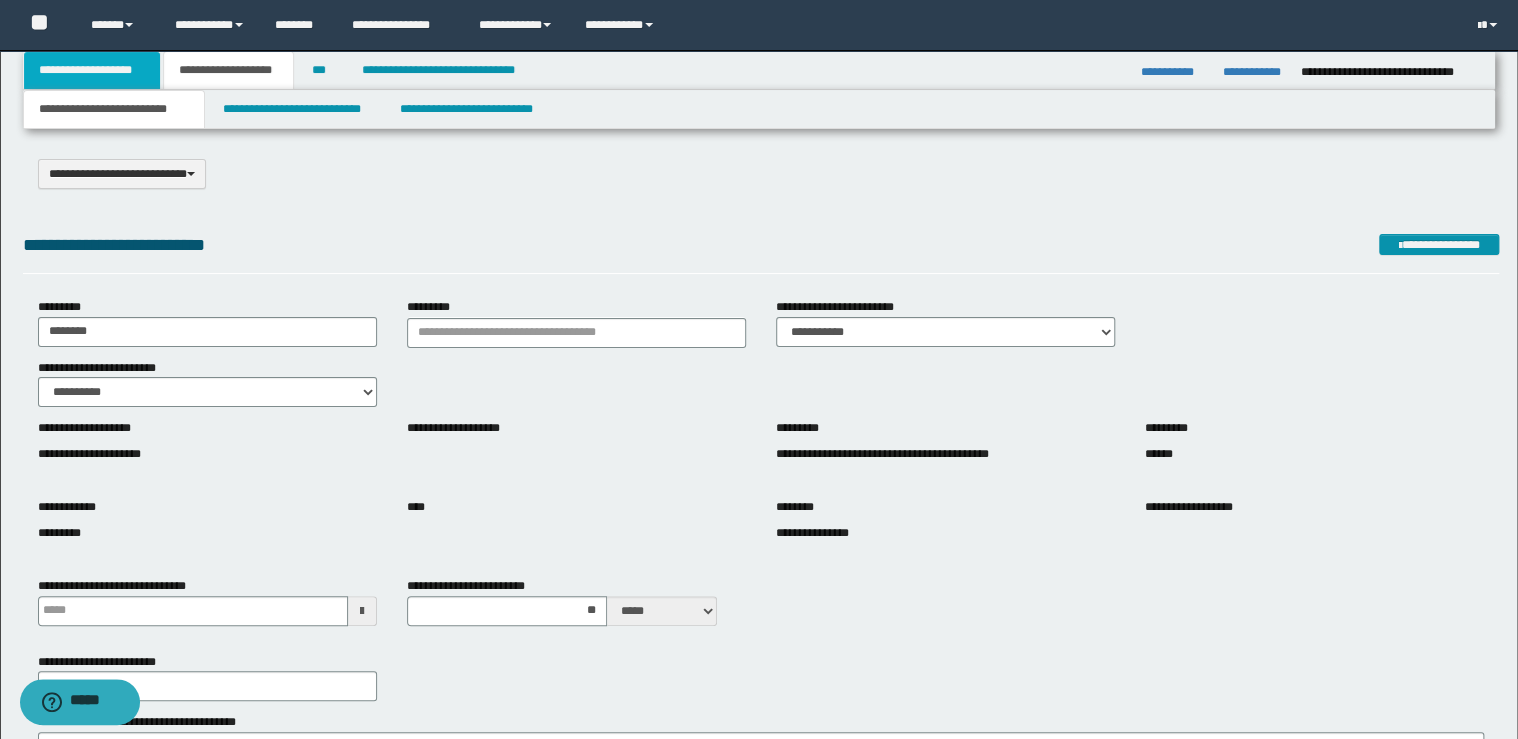 click on "**********" at bounding box center [92, 70] 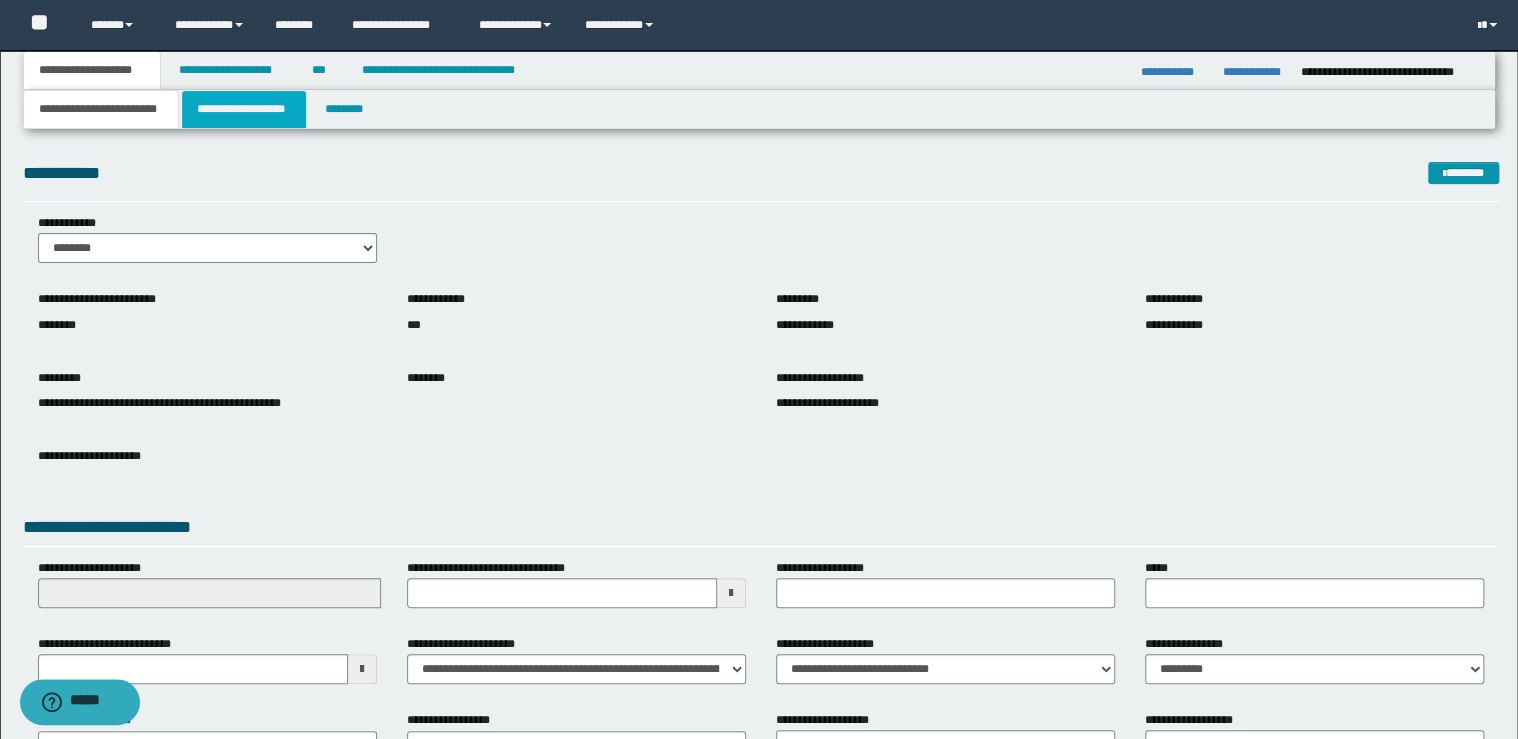 click on "**********" at bounding box center [244, 109] 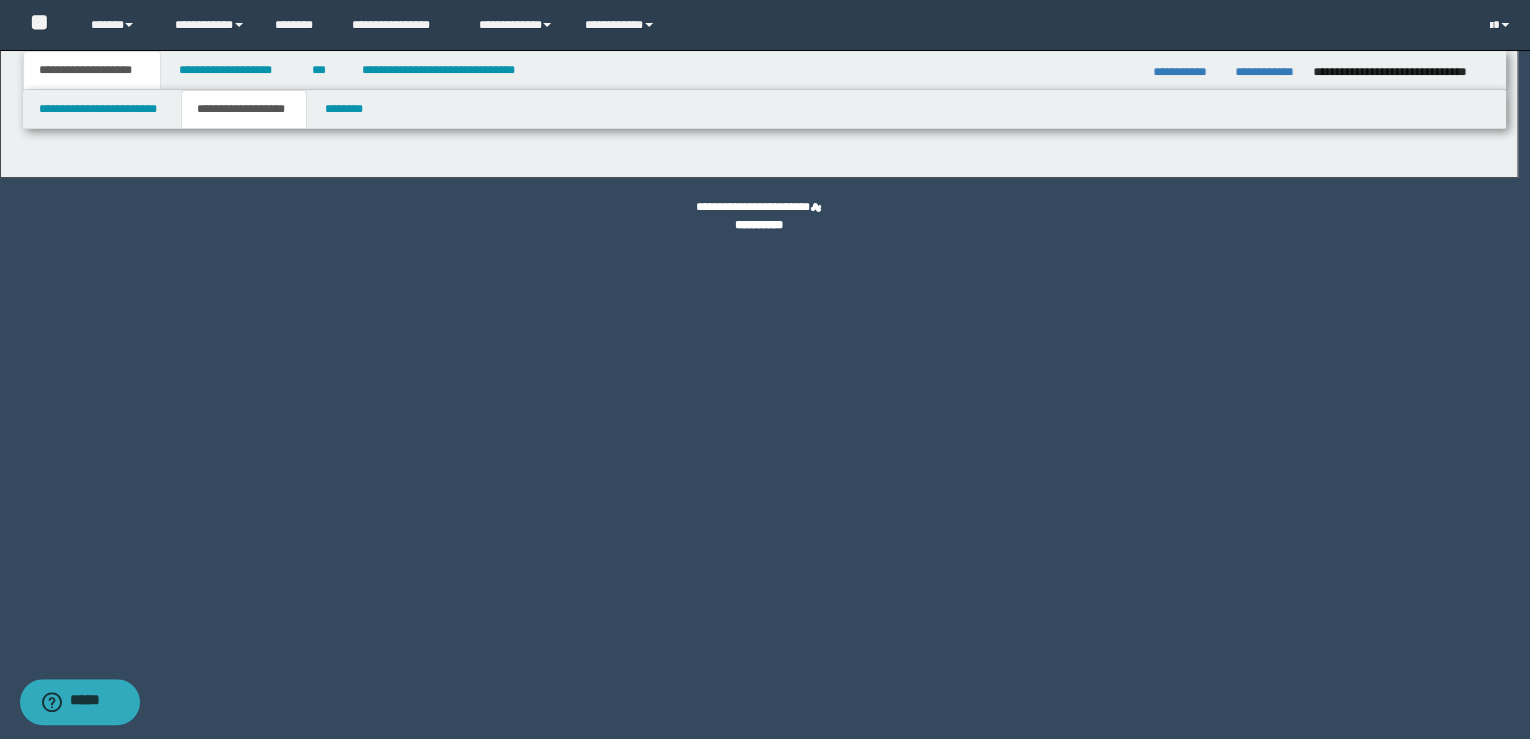 select on "*" 